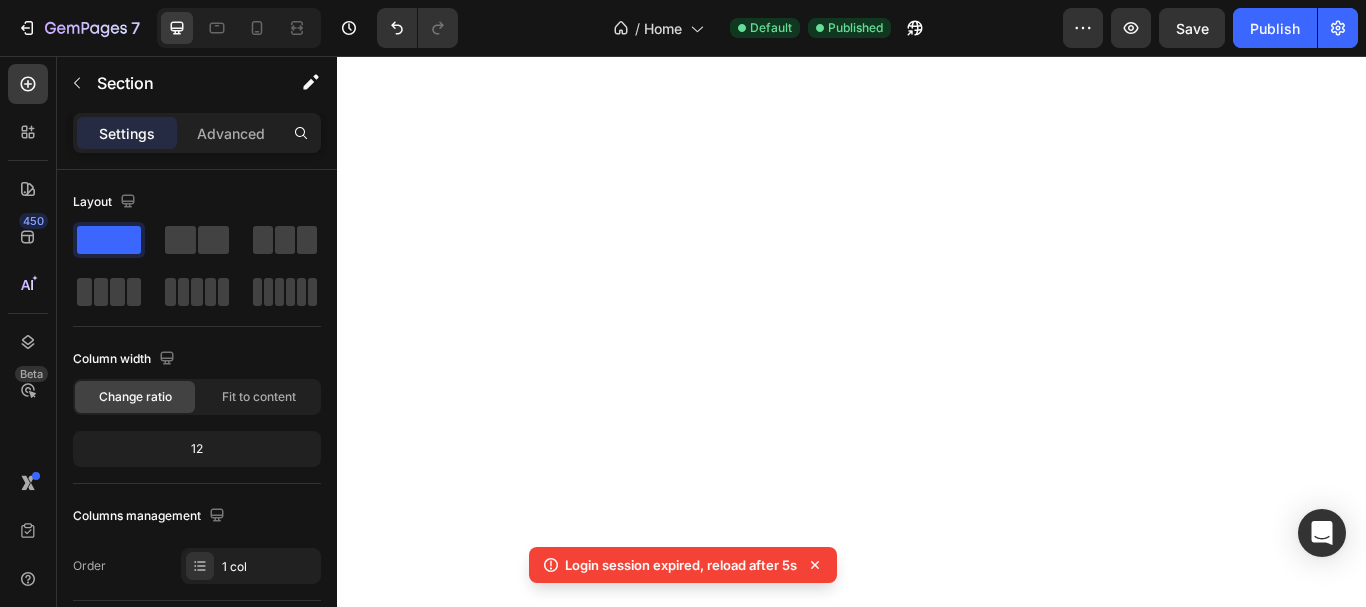 scroll, scrollTop: 0, scrollLeft: 0, axis: both 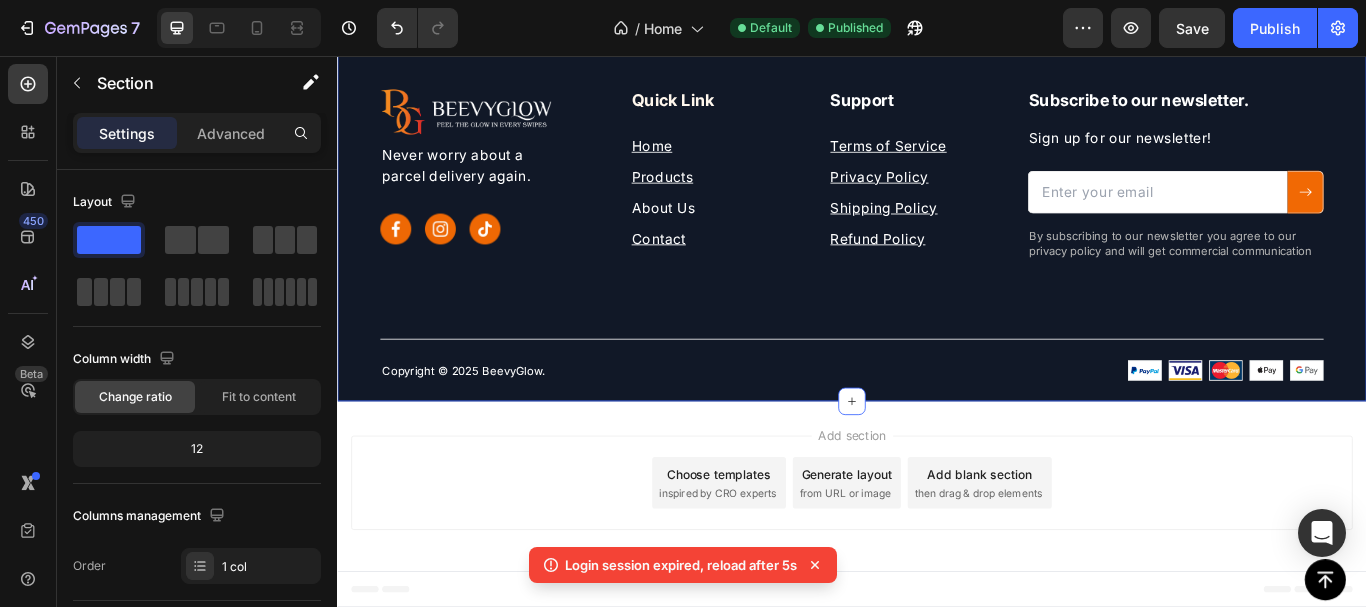 click 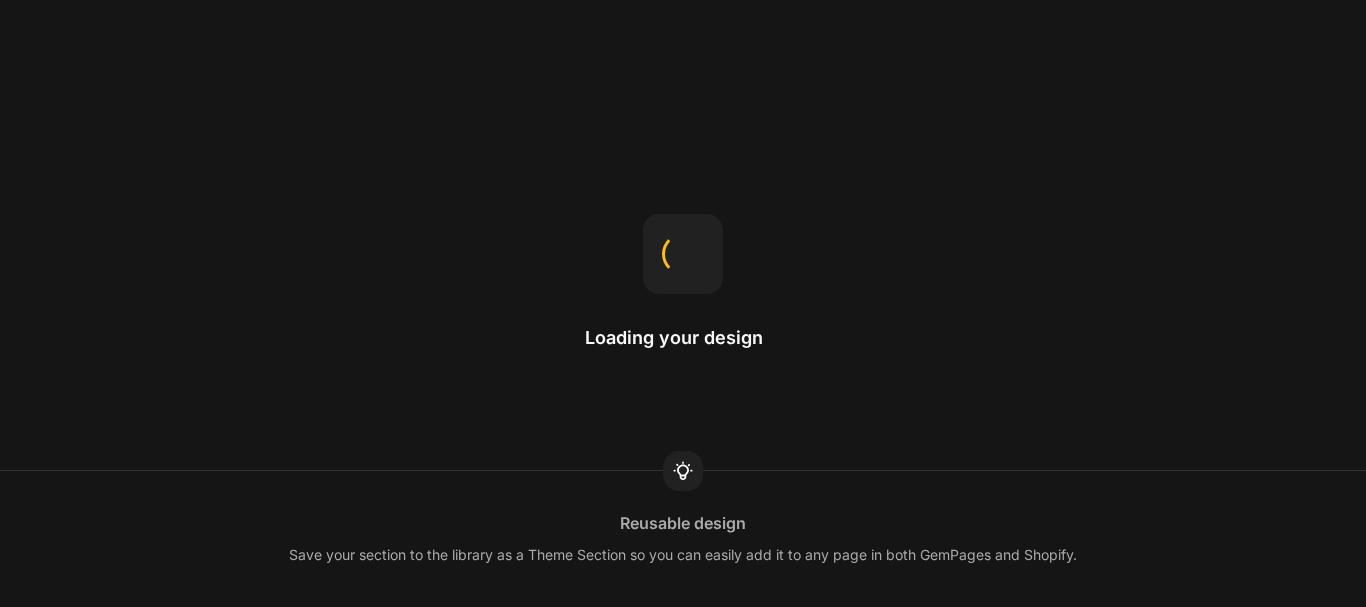 scroll, scrollTop: 0, scrollLeft: 0, axis: both 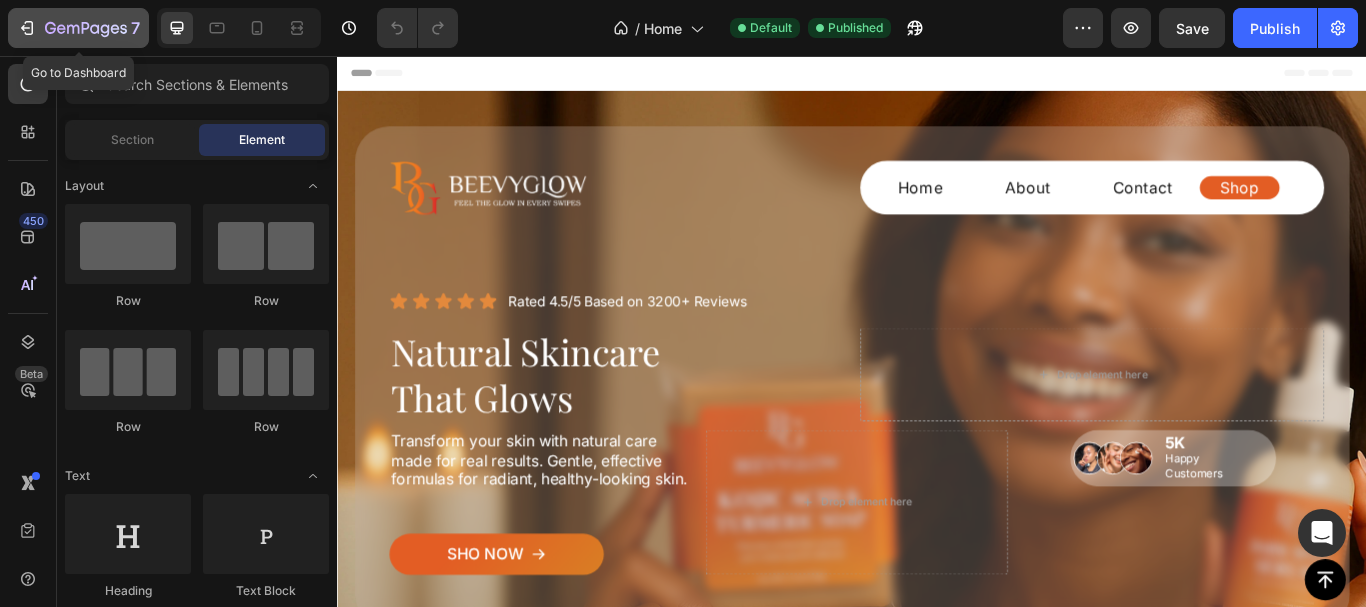 click 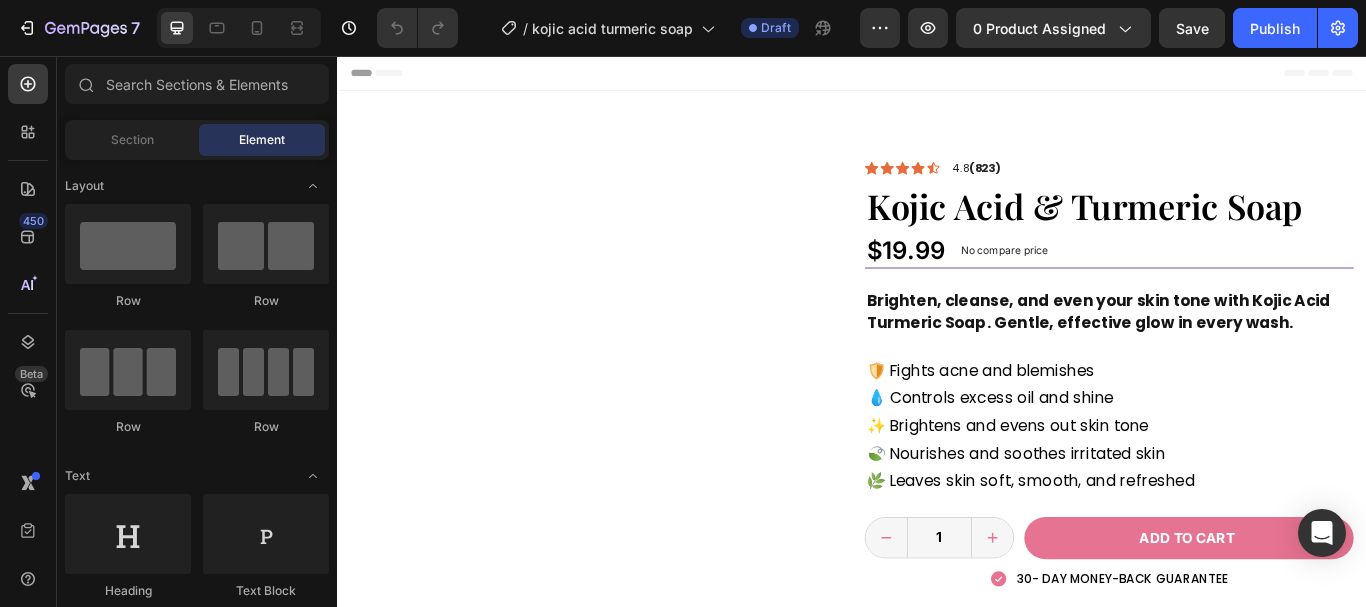 scroll, scrollTop: 0, scrollLeft: 0, axis: both 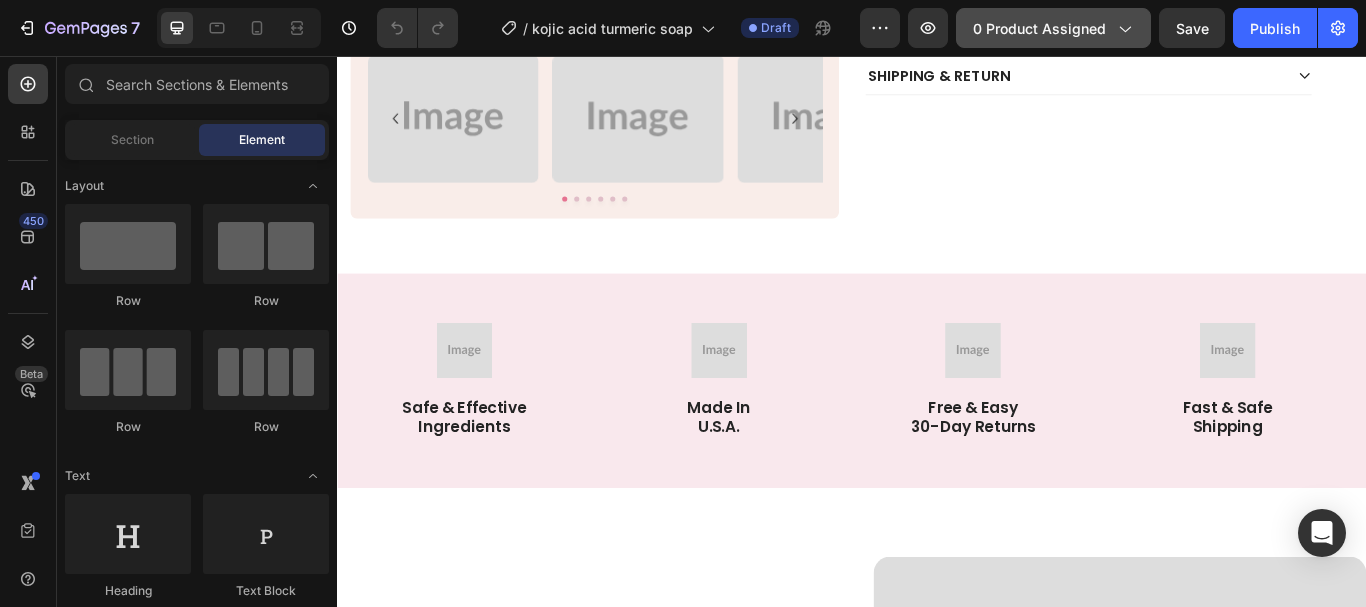click on "0 product assigned" at bounding box center [1053, 28] 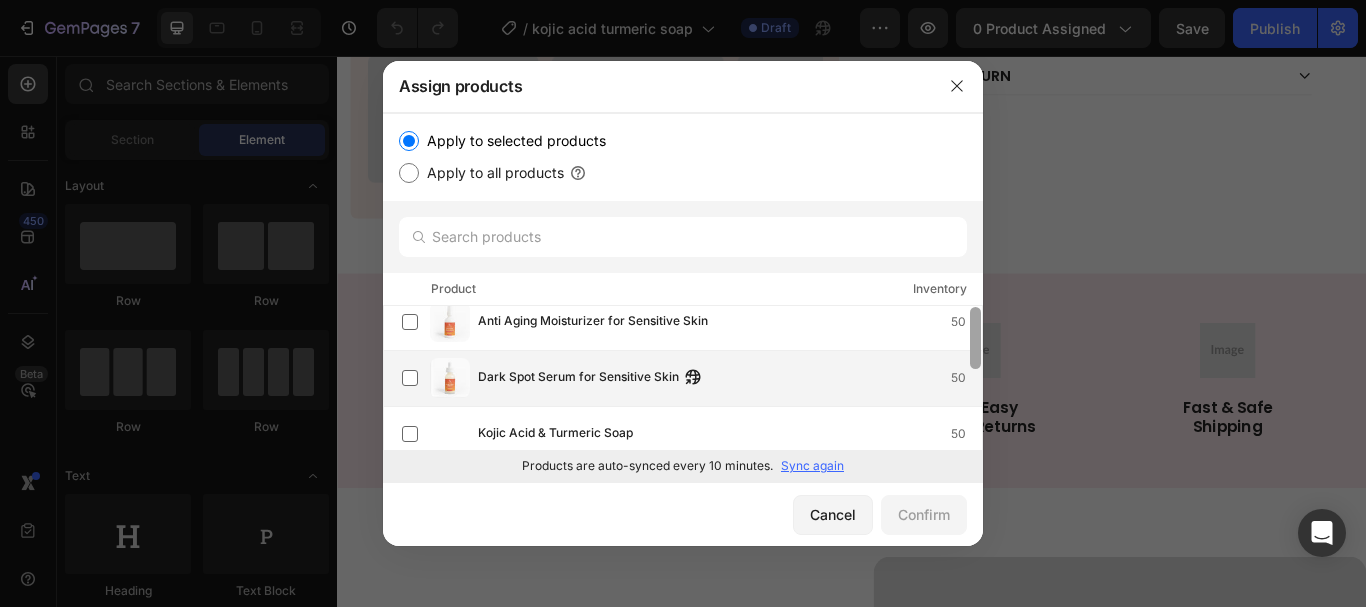 scroll, scrollTop: 0, scrollLeft: 0, axis: both 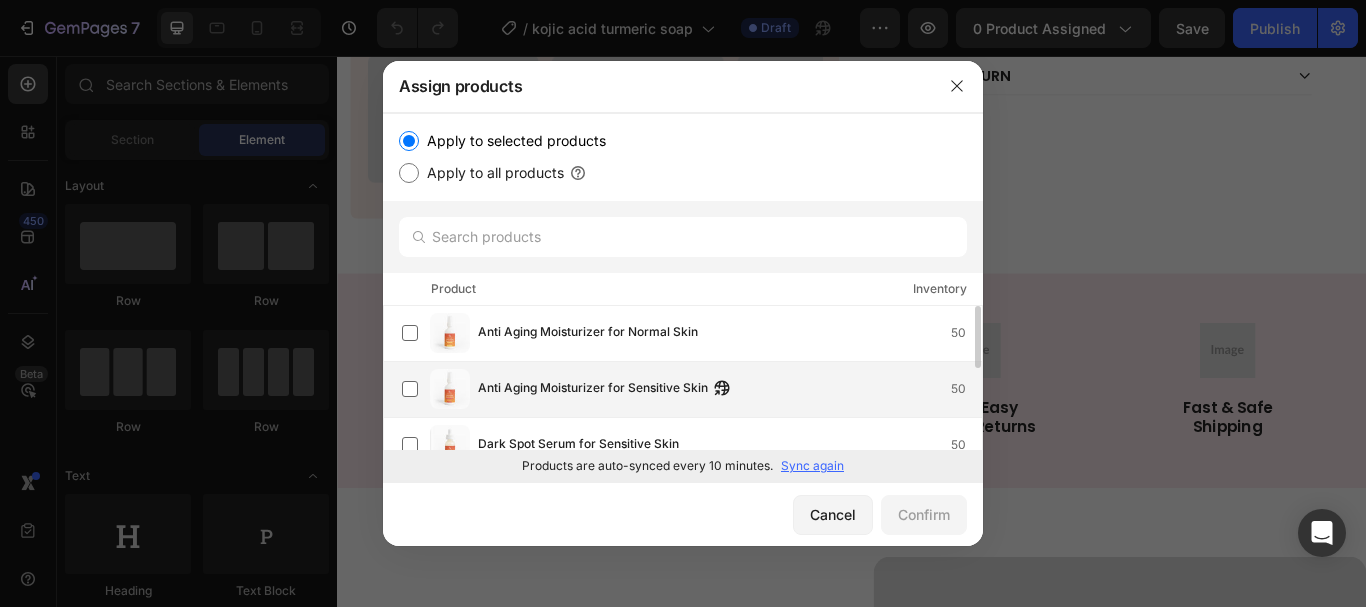 drag, startPoint x: 970, startPoint y: 339, endPoint x: 953, endPoint y: 380, distance: 44.38468 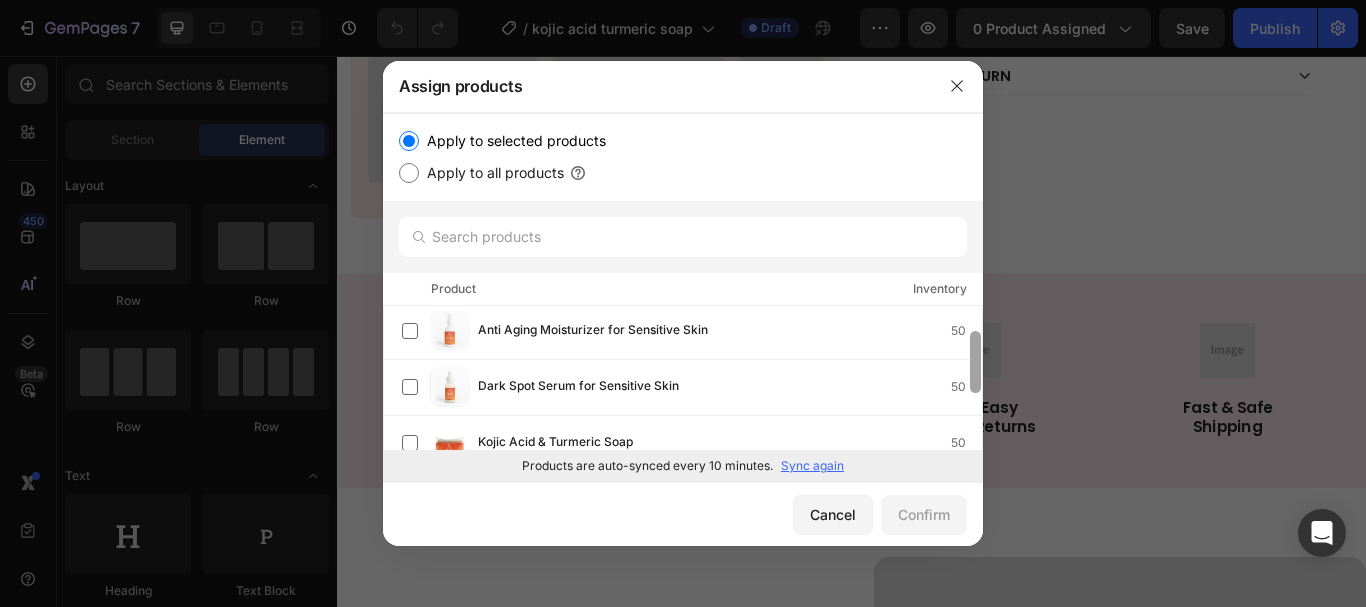 scroll, scrollTop: 64, scrollLeft: 0, axis: vertical 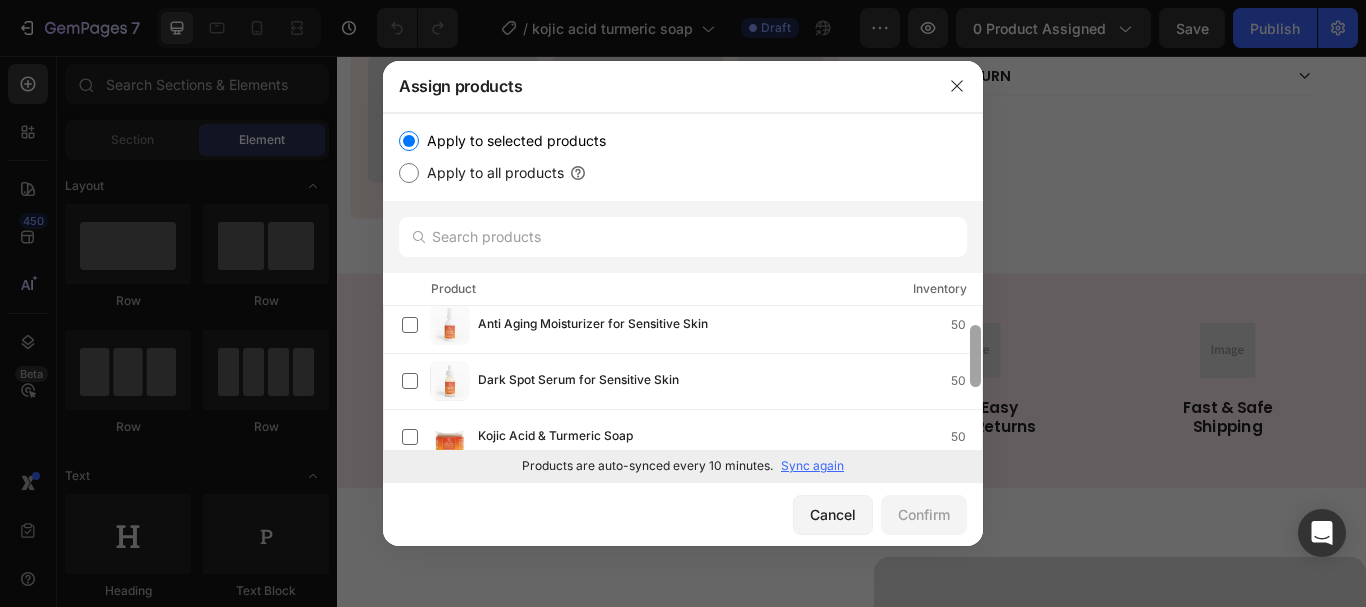 drag, startPoint x: 975, startPoint y: 347, endPoint x: 970, endPoint y: 375, distance: 28.442924 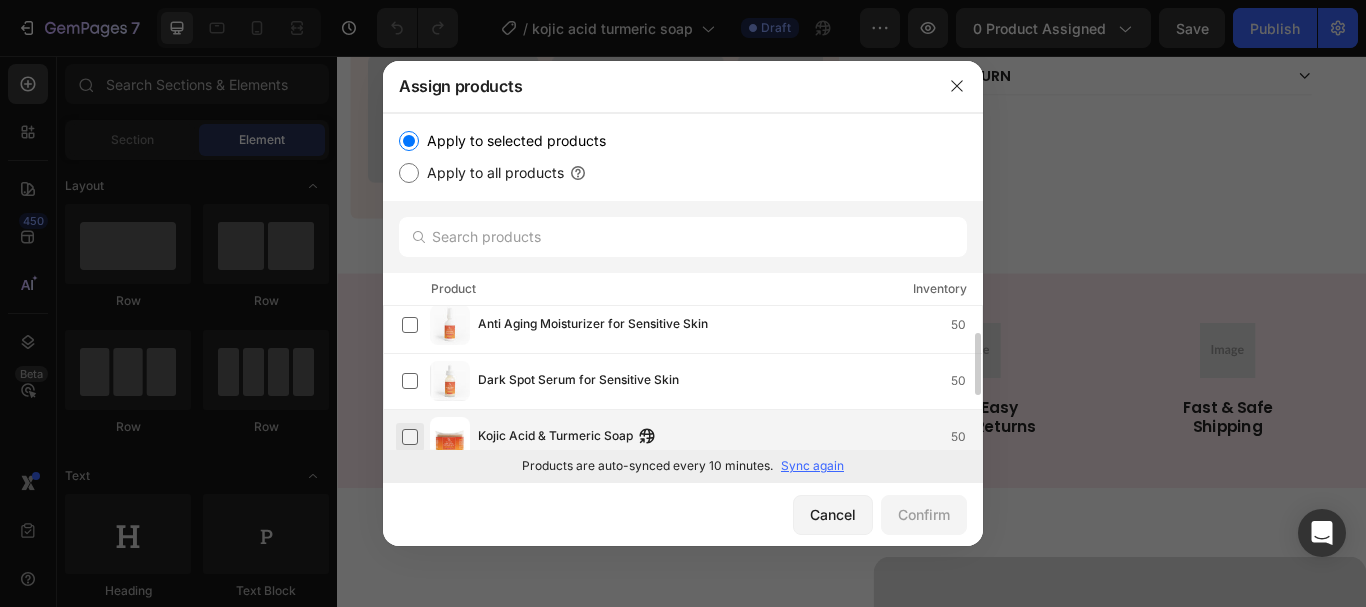 click at bounding box center (410, 437) 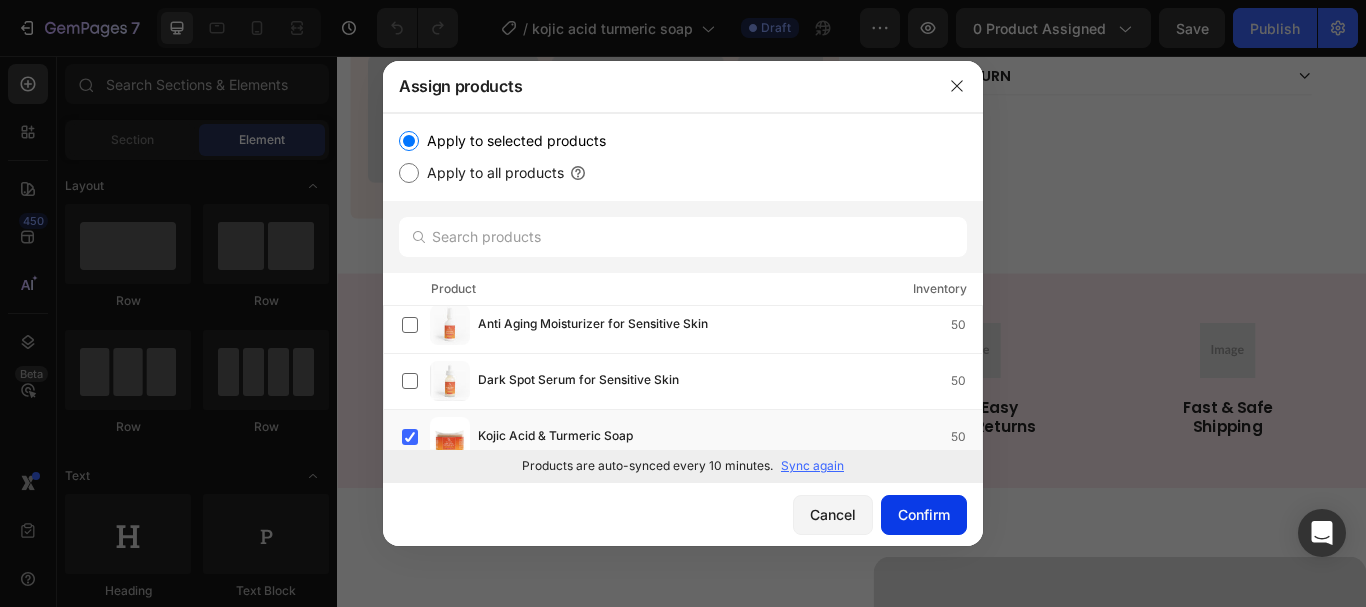 click on "Confirm" at bounding box center [924, 514] 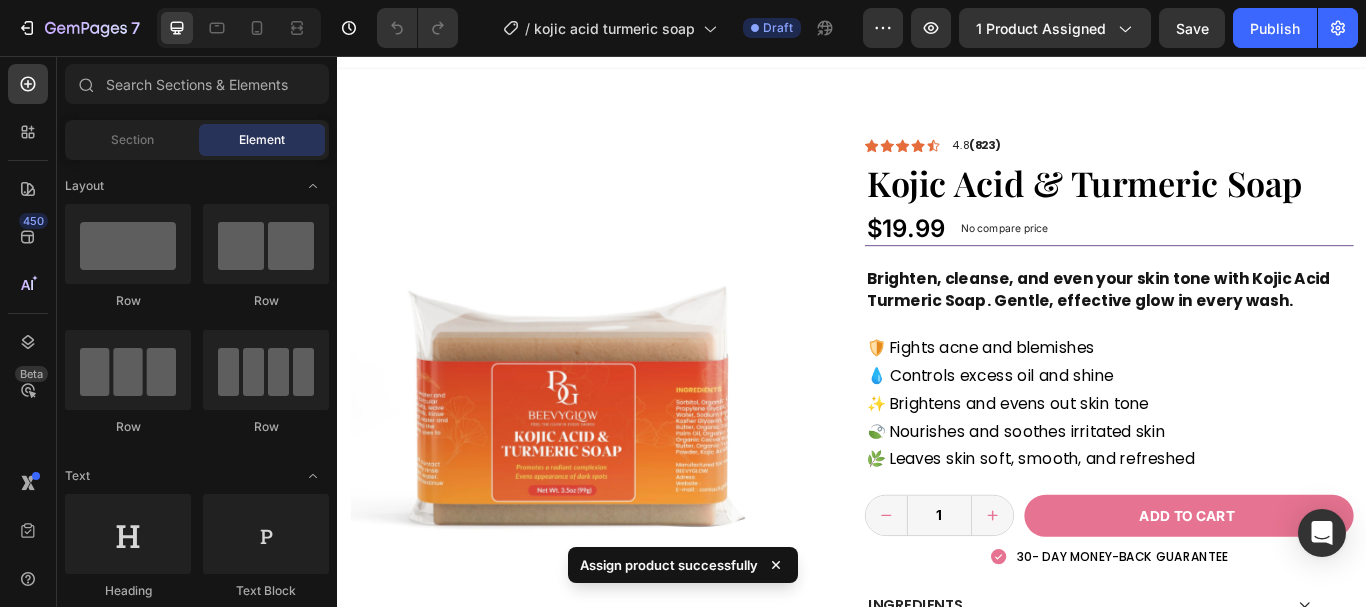 scroll, scrollTop: 13, scrollLeft: 0, axis: vertical 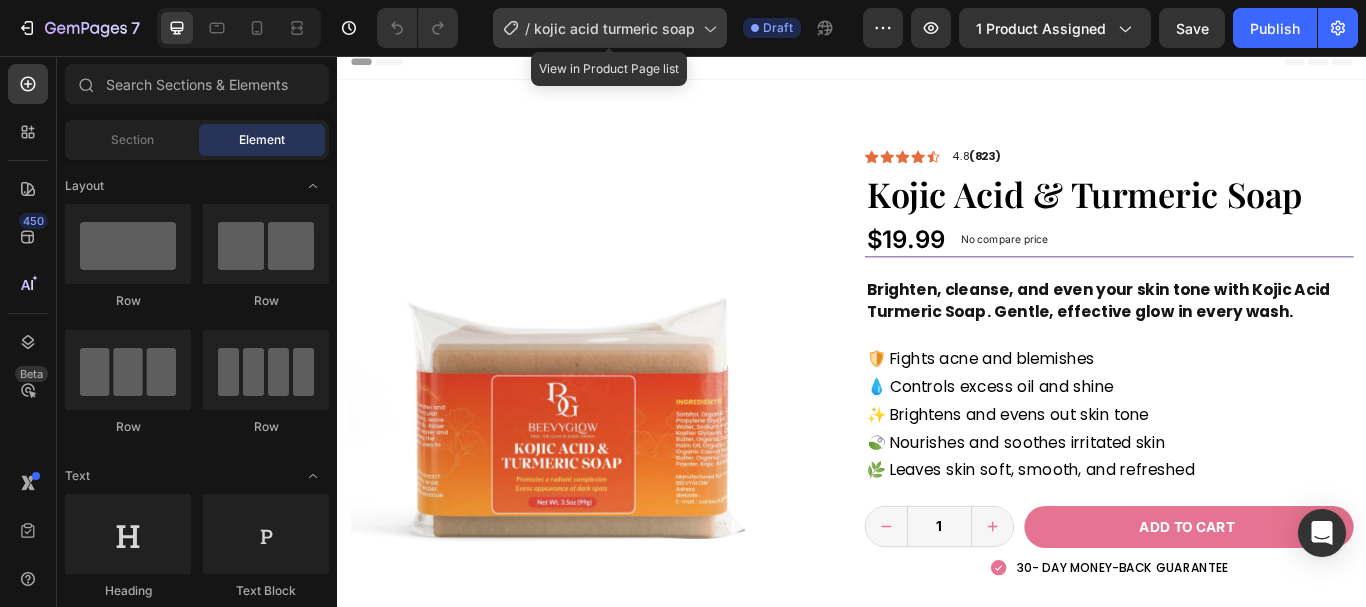 click 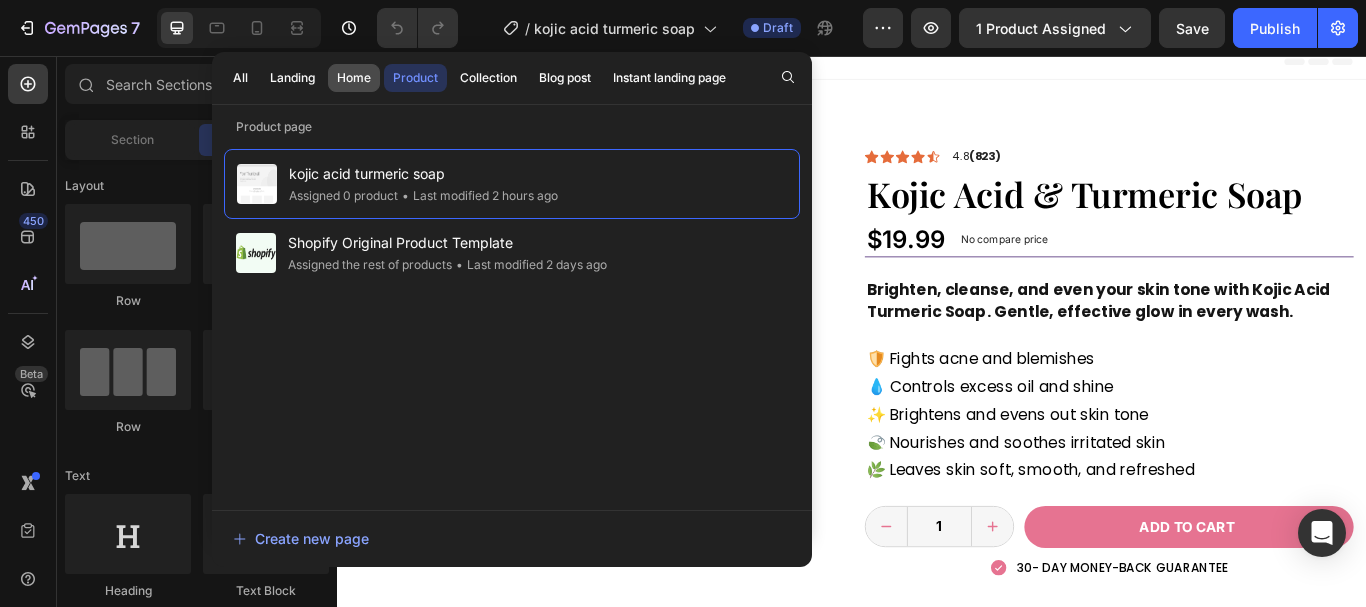 click on "Home" at bounding box center [354, 78] 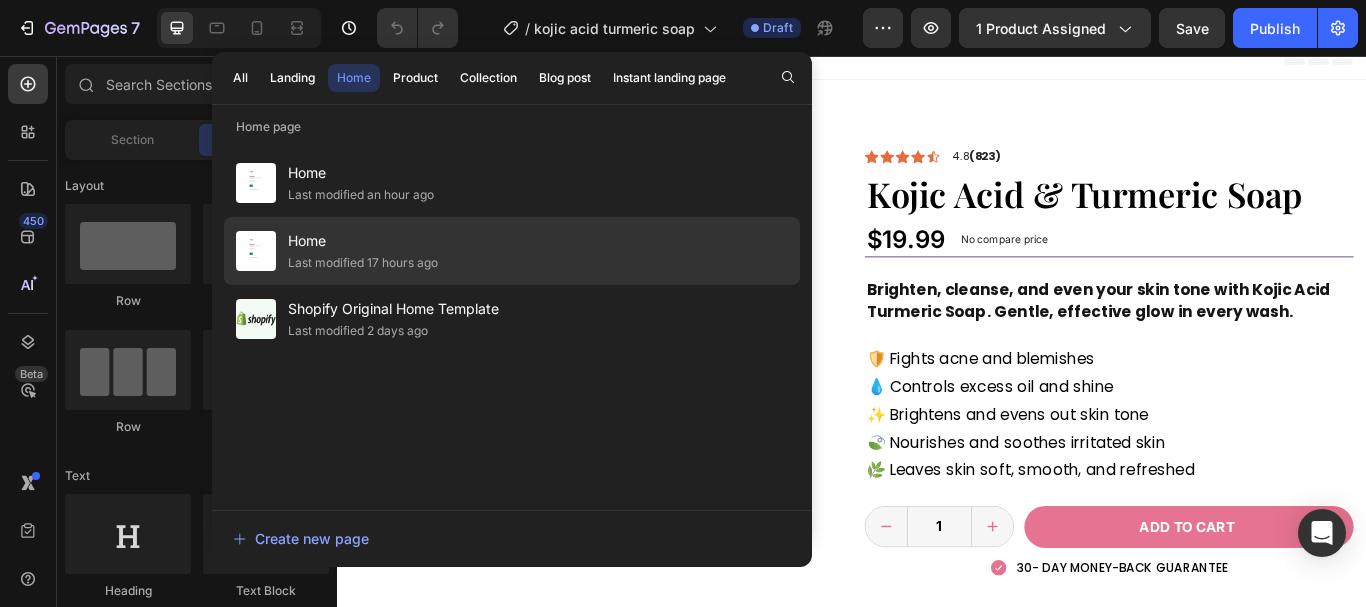 click on "Home Last modified 17 hours ago" 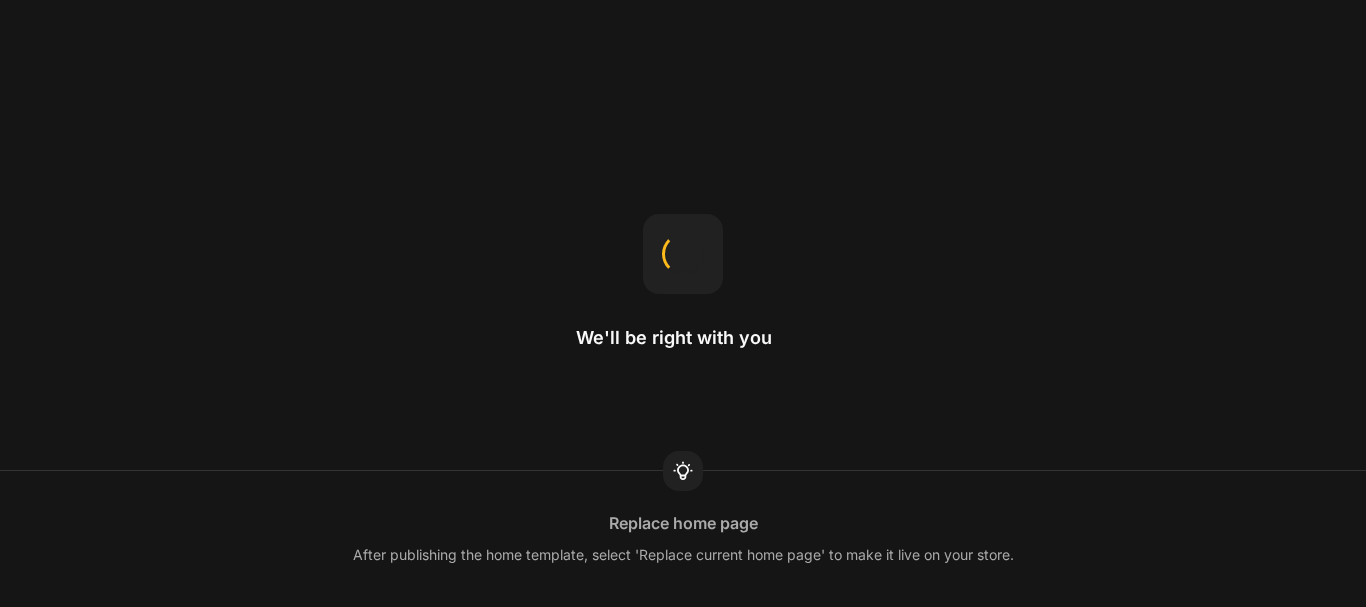 scroll, scrollTop: 0, scrollLeft: 0, axis: both 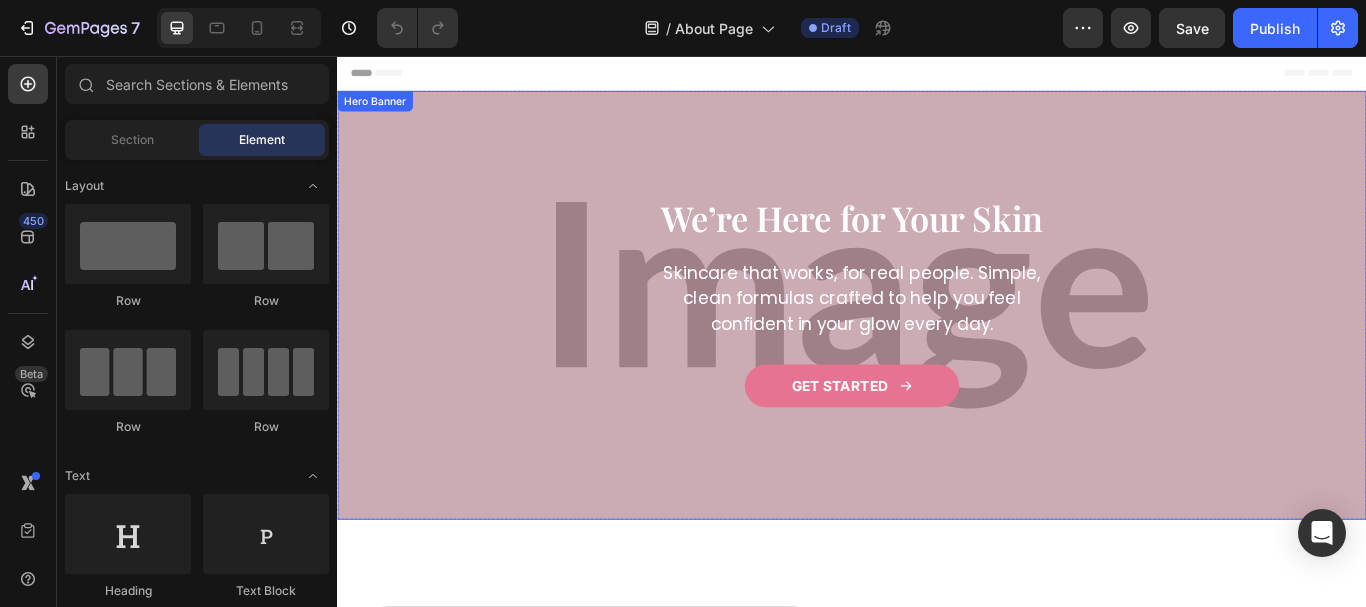 click at bounding box center (937, 347) 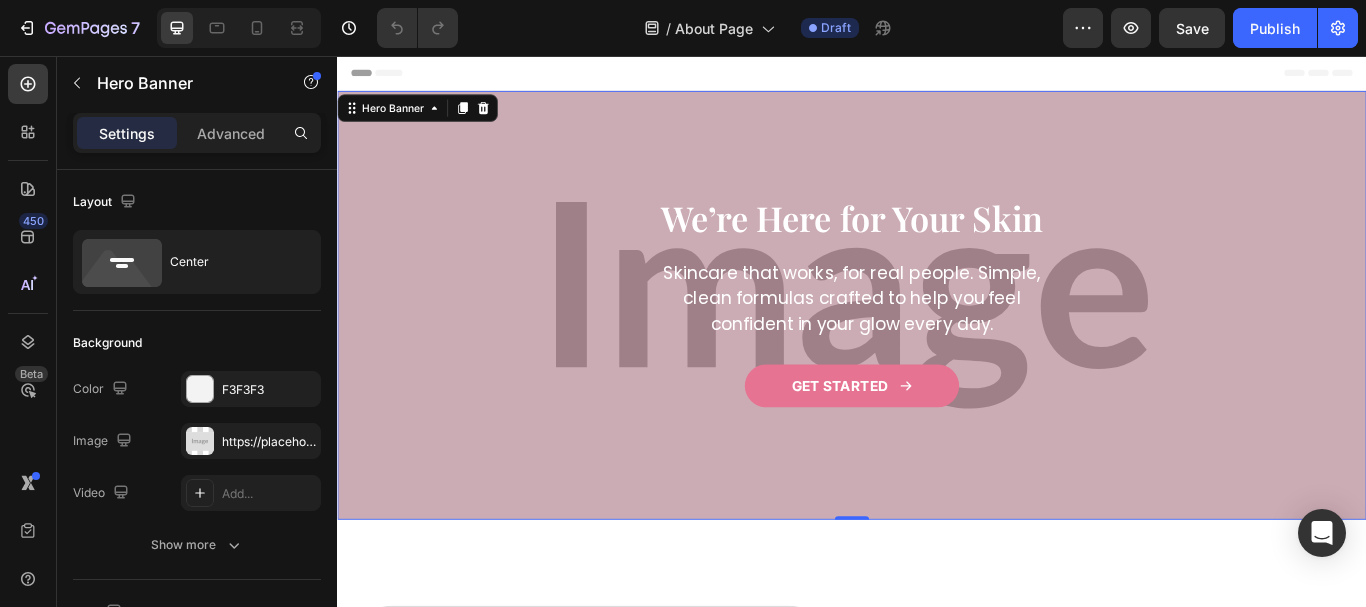 click at bounding box center [937, 347] 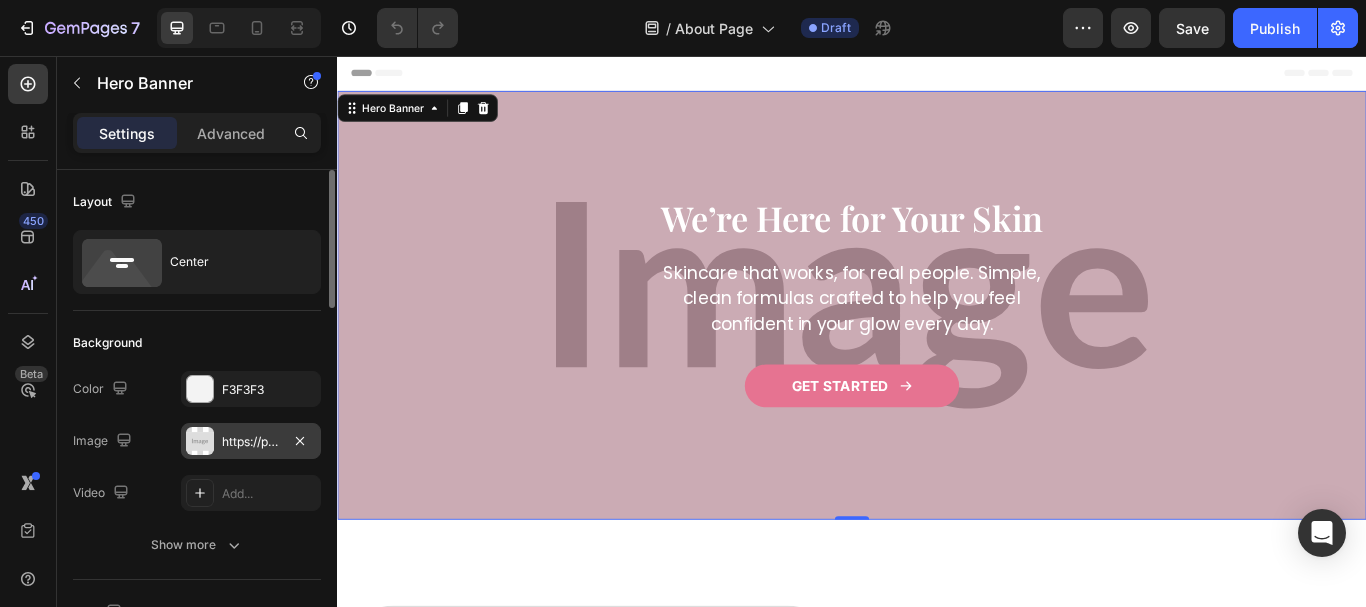 click at bounding box center [200, 441] 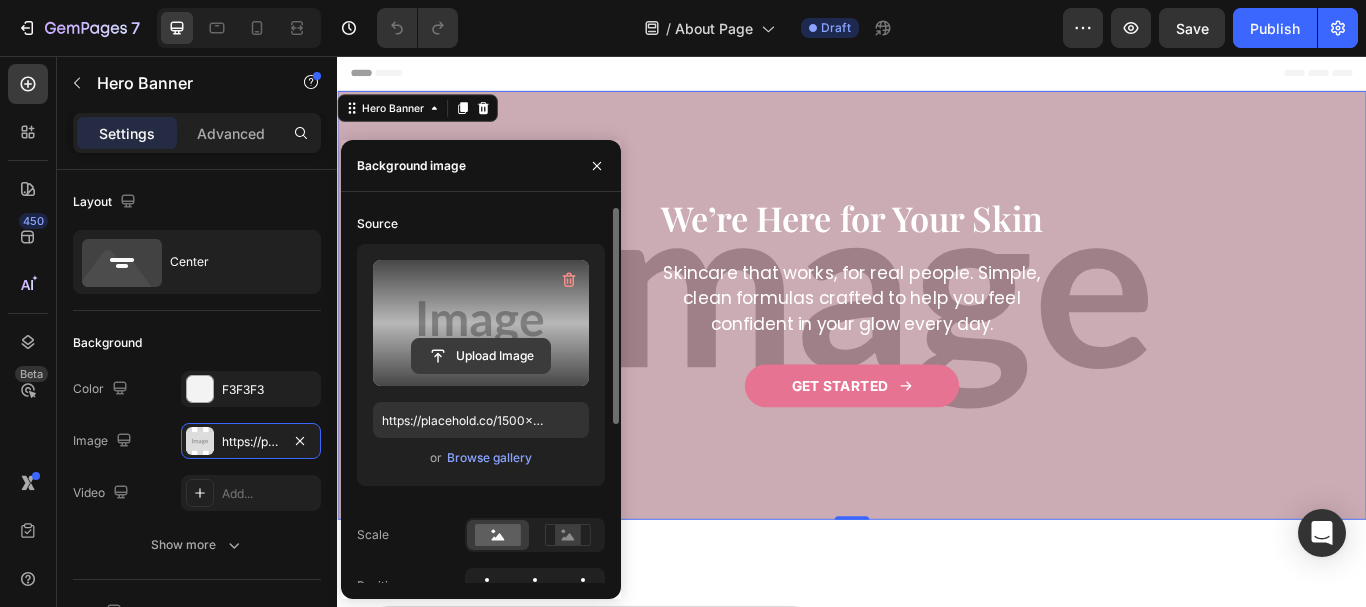 click 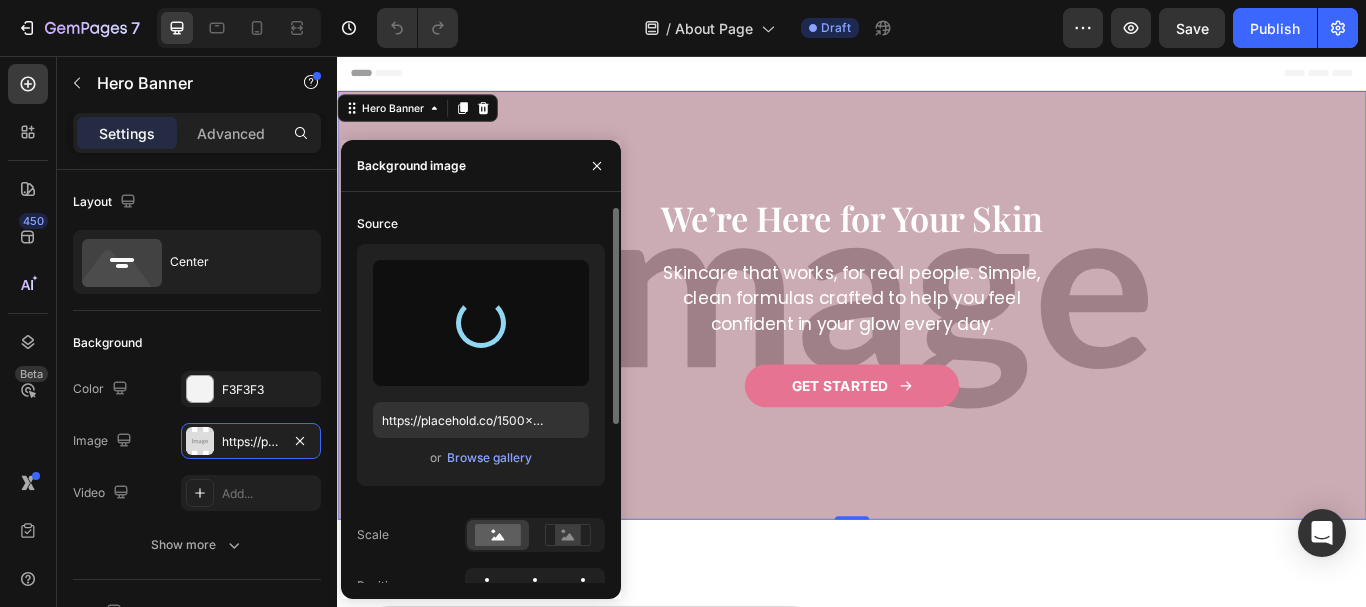 type on "https://cdn.shopify.com/s/files/1/0957/7467/1138/files/gempages_578069000072725008-2edc6f16-1695-4731-aeeb-c3933980361b.webp" 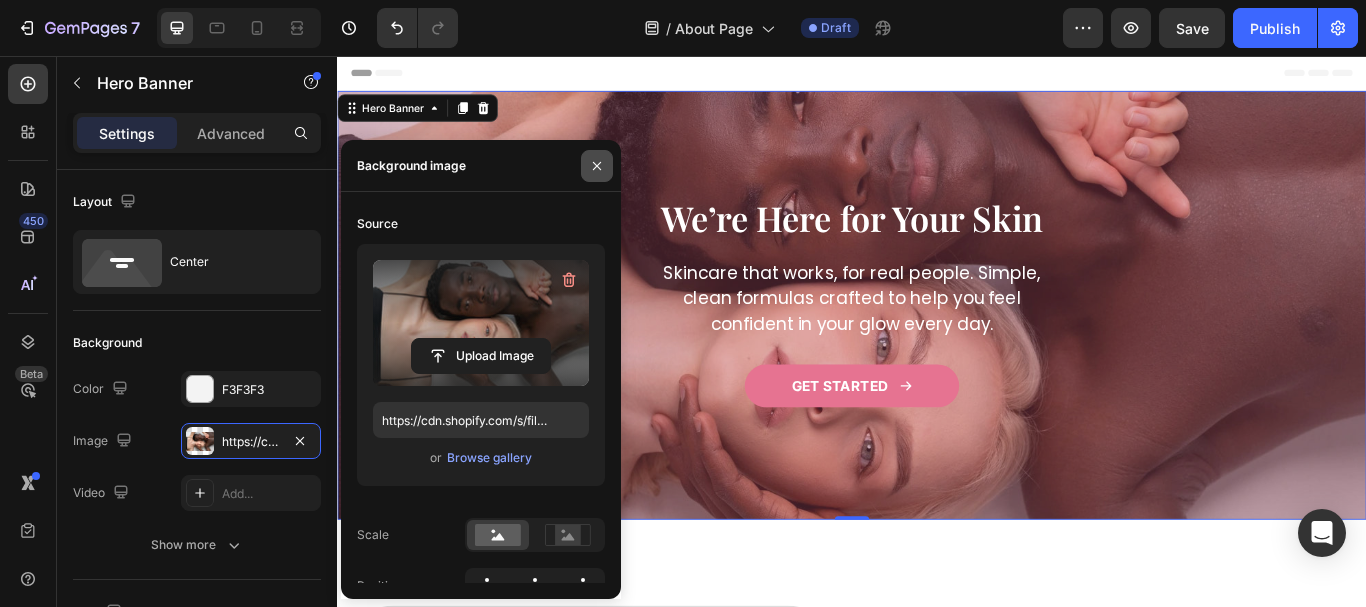click 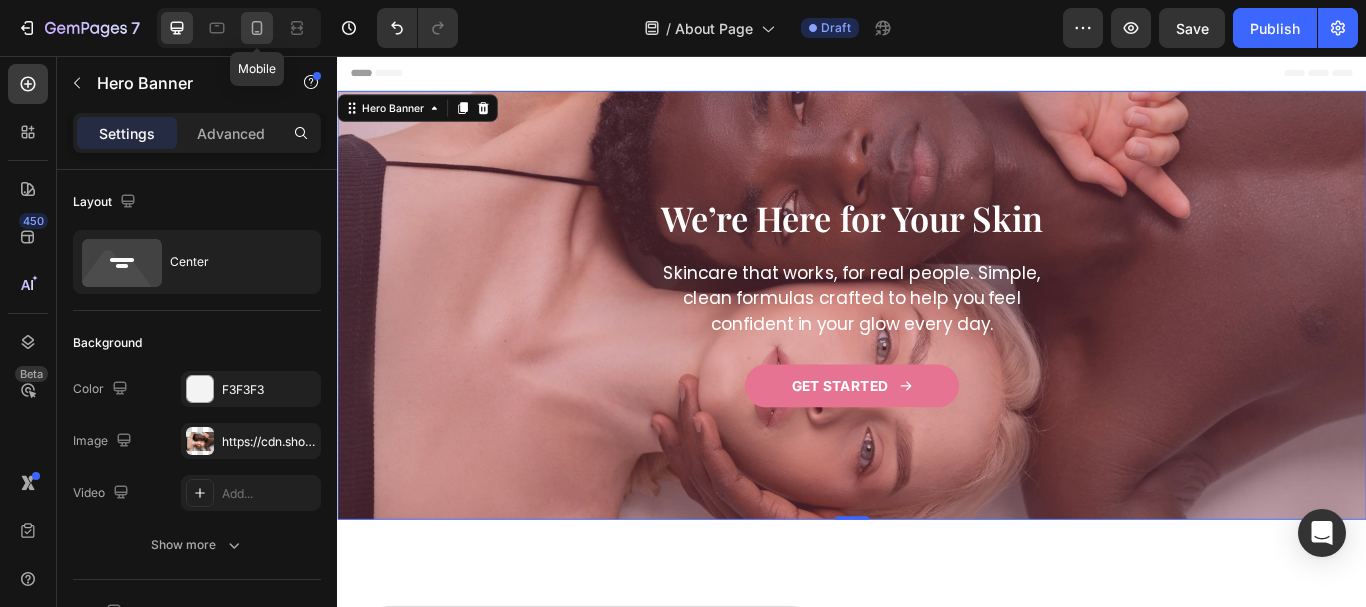 click 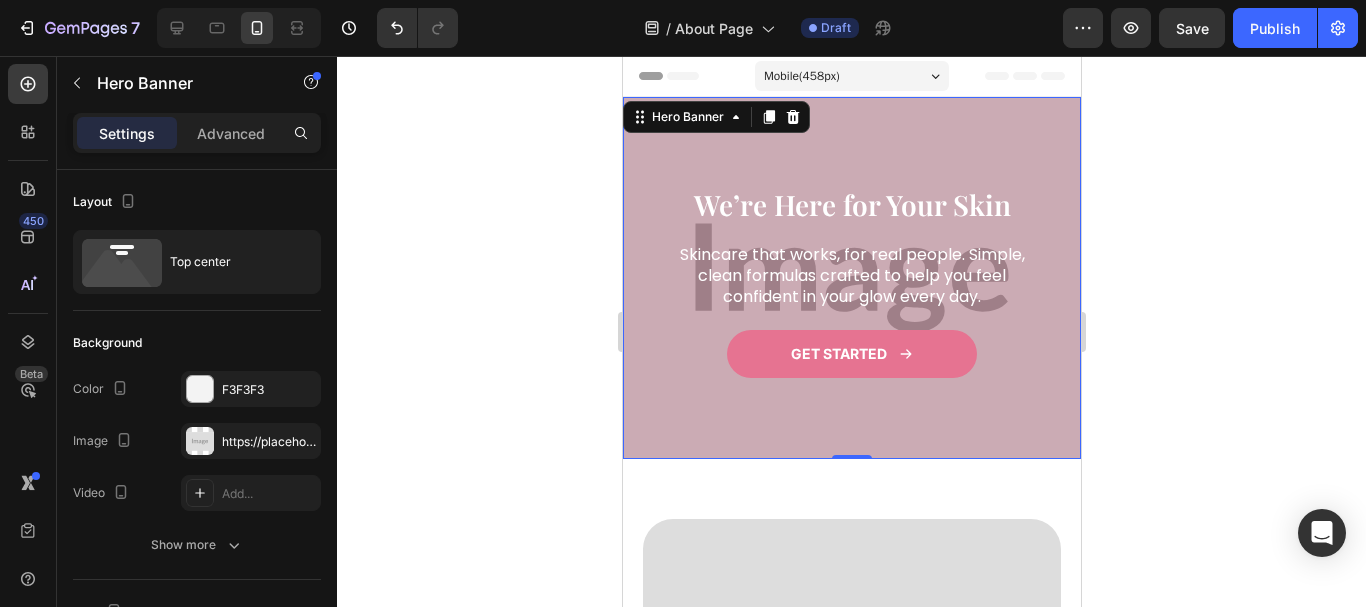 click on "We’re Here for Your Skin Heading Skincare that works, for real people. Simple, clean formulas crafted to help you feel confident in your glow every day. Text block
GET STARTED Button Row Row" at bounding box center (851, 278) 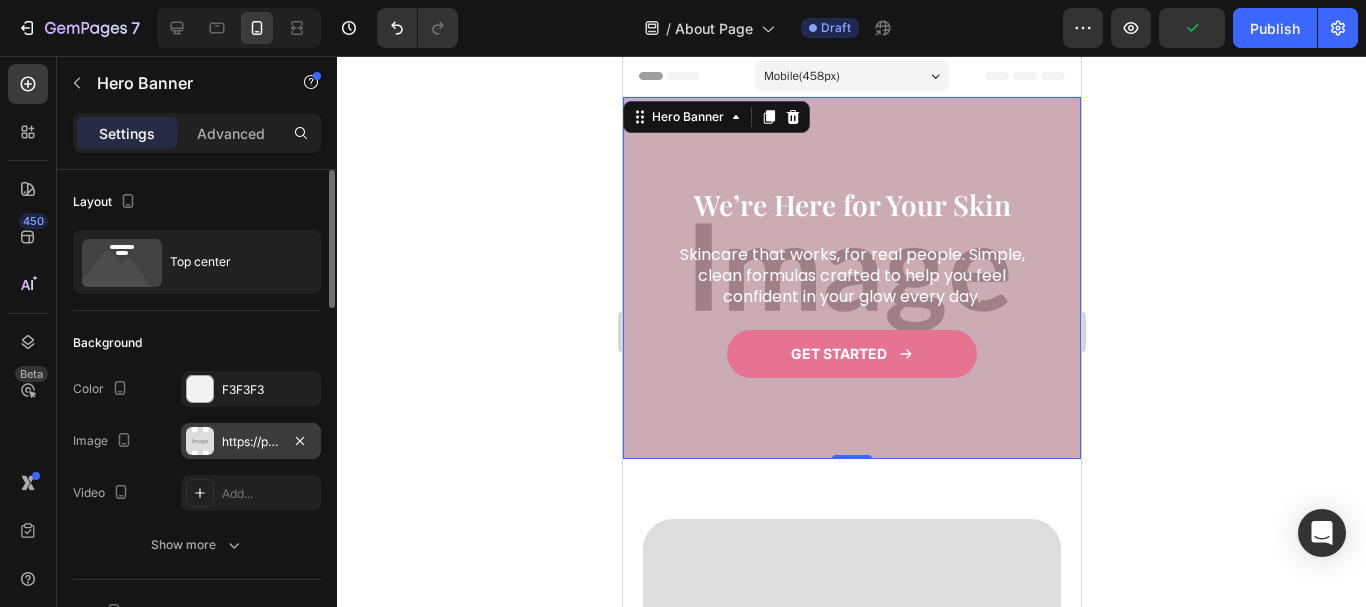 click at bounding box center [200, 441] 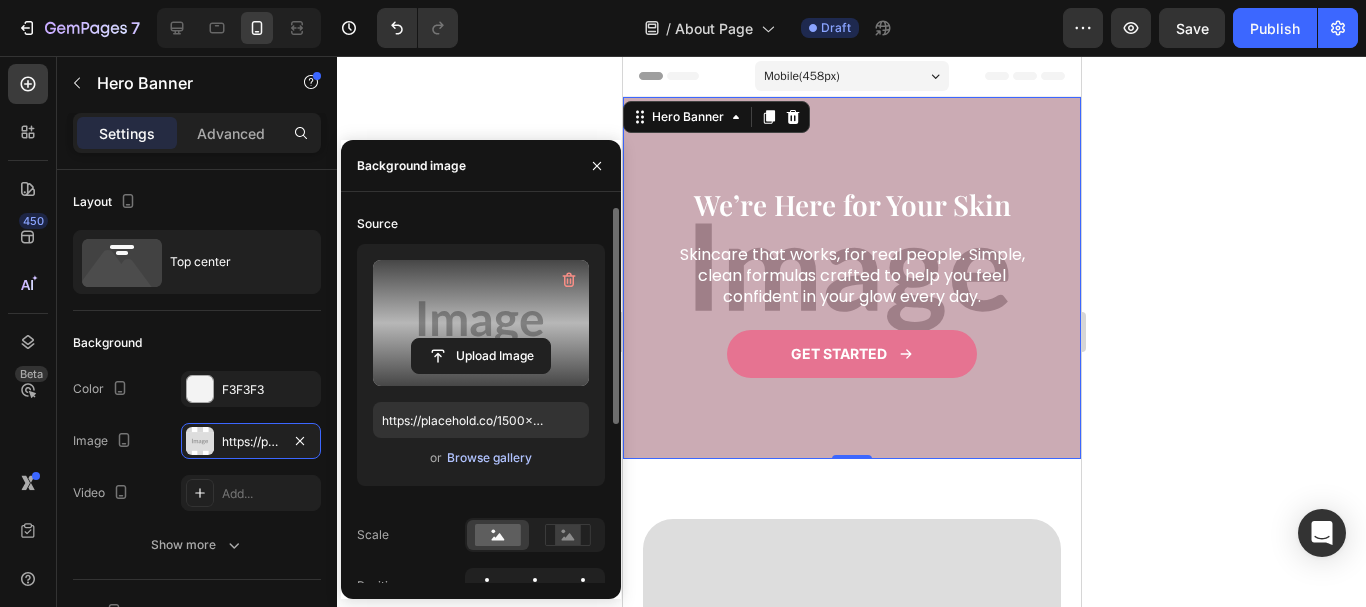 click on "Browse gallery" at bounding box center [489, 458] 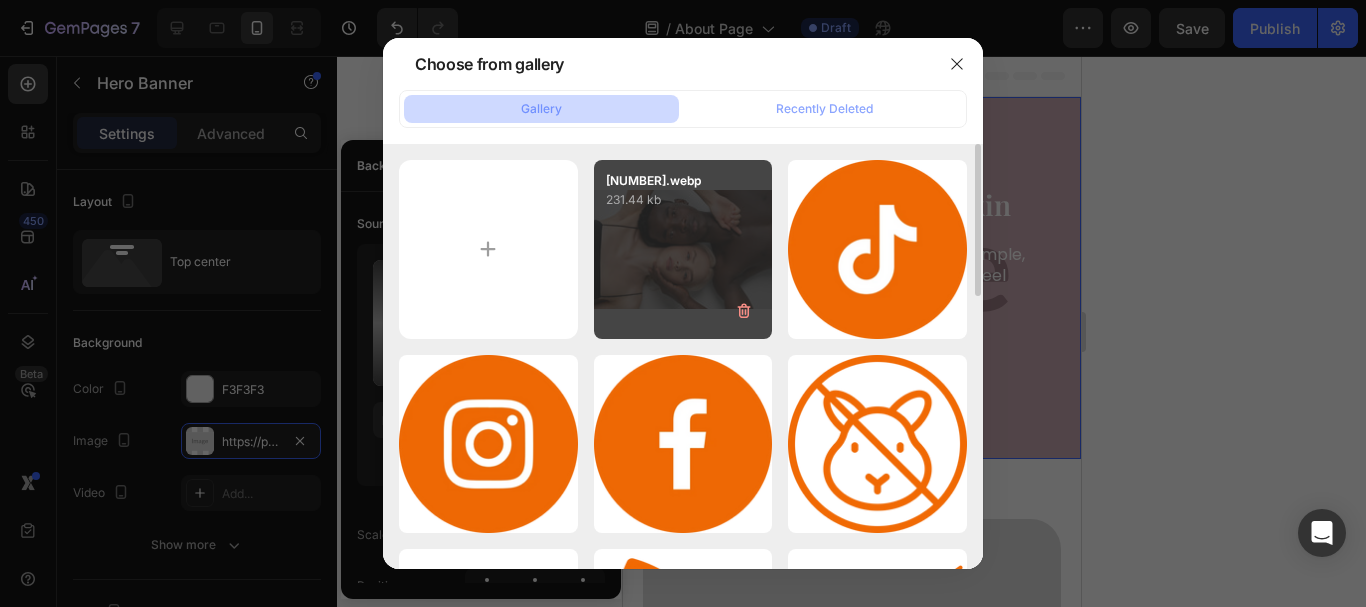click on "102238.webp 231.44 kb" at bounding box center (683, 249) 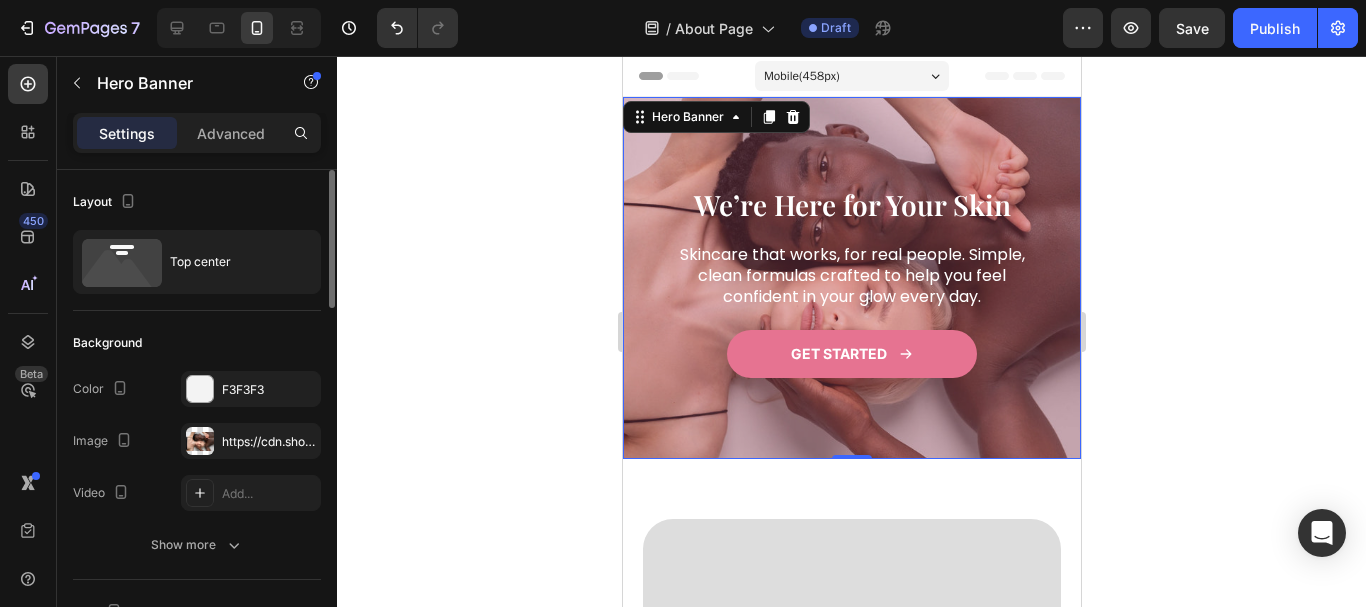 click on "Layout Top center" 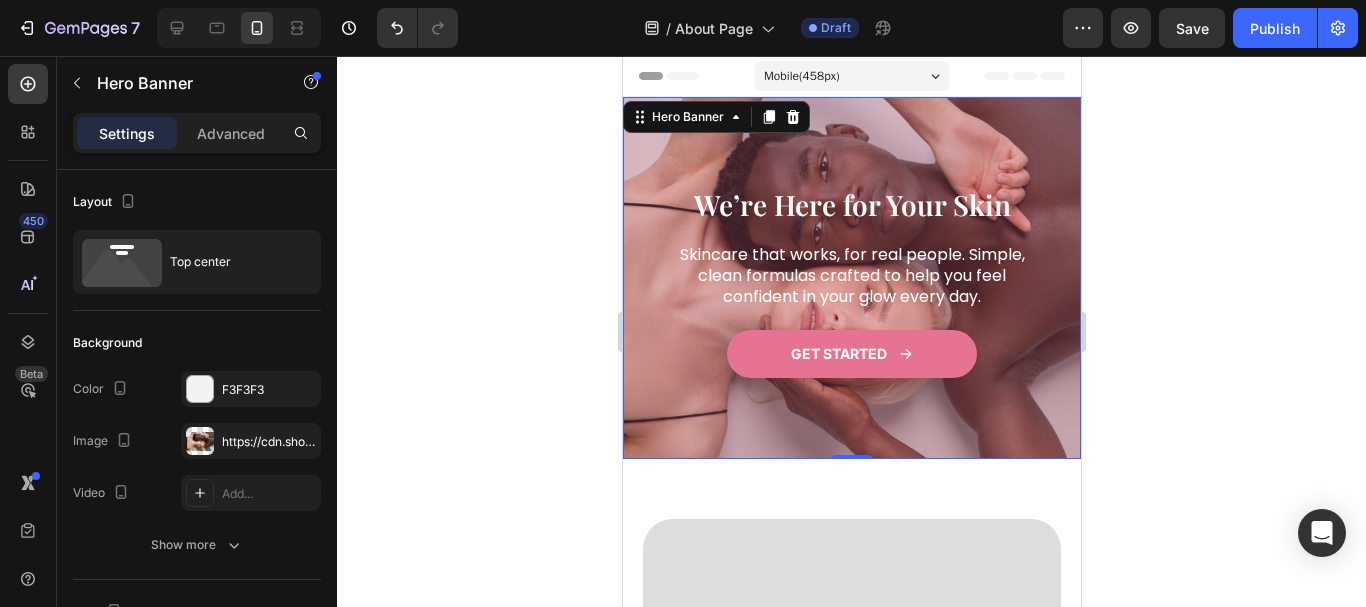 click on "We’re Here for Your Skin Heading Skincare that works, for real people. Simple, clean formulas crafted to help you feel confident in your glow every day. Text block
GET STARTED Button Row Row" at bounding box center (851, 278) 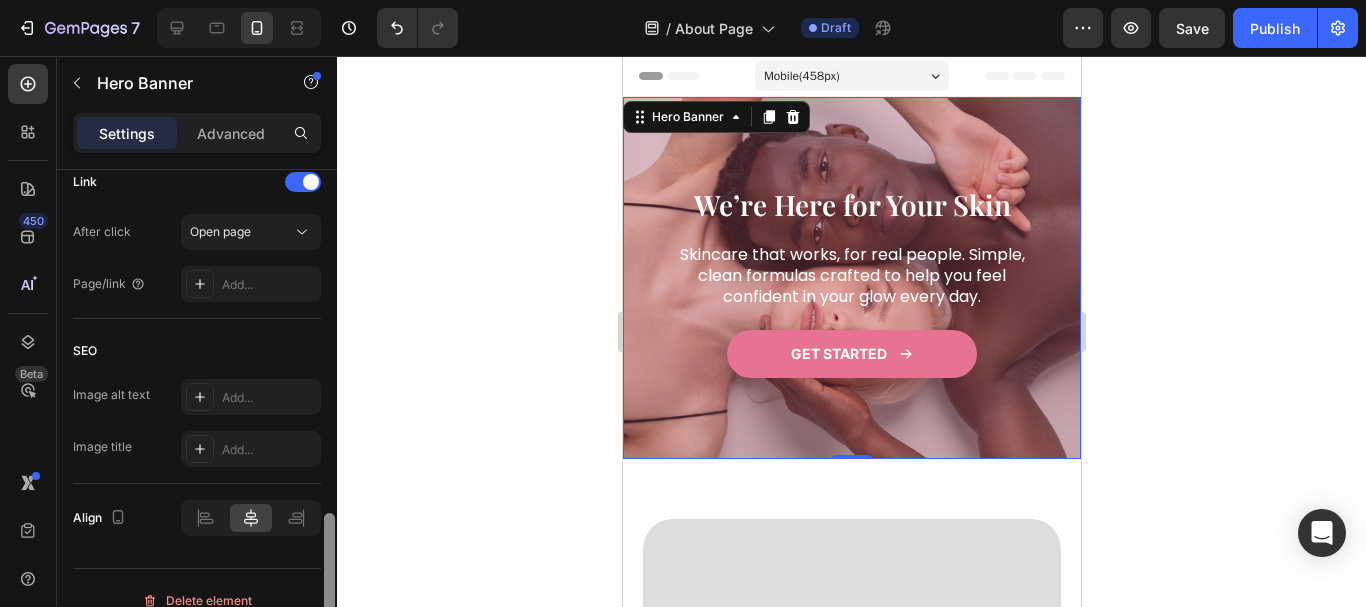 scroll, scrollTop: 1273, scrollLeft: 0, axis: vertical 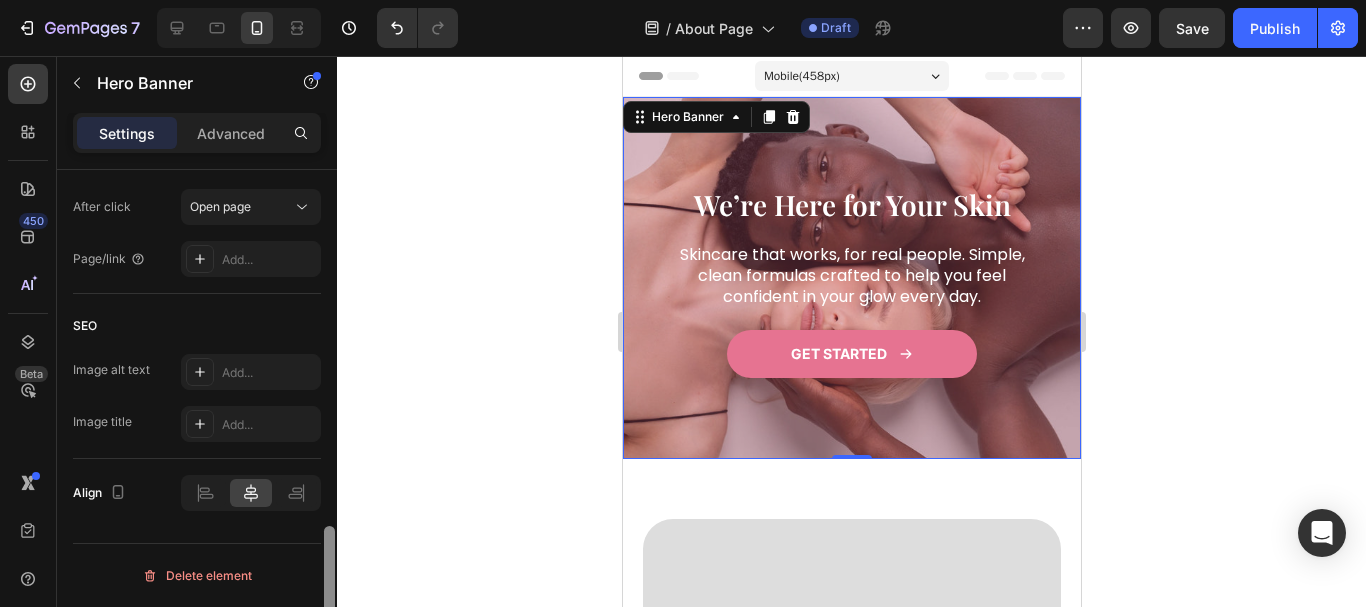 drag, startPoint x: 330, startPoint y: 257, endPoint x: 251, endPoint y: 637, distance: 388.12497 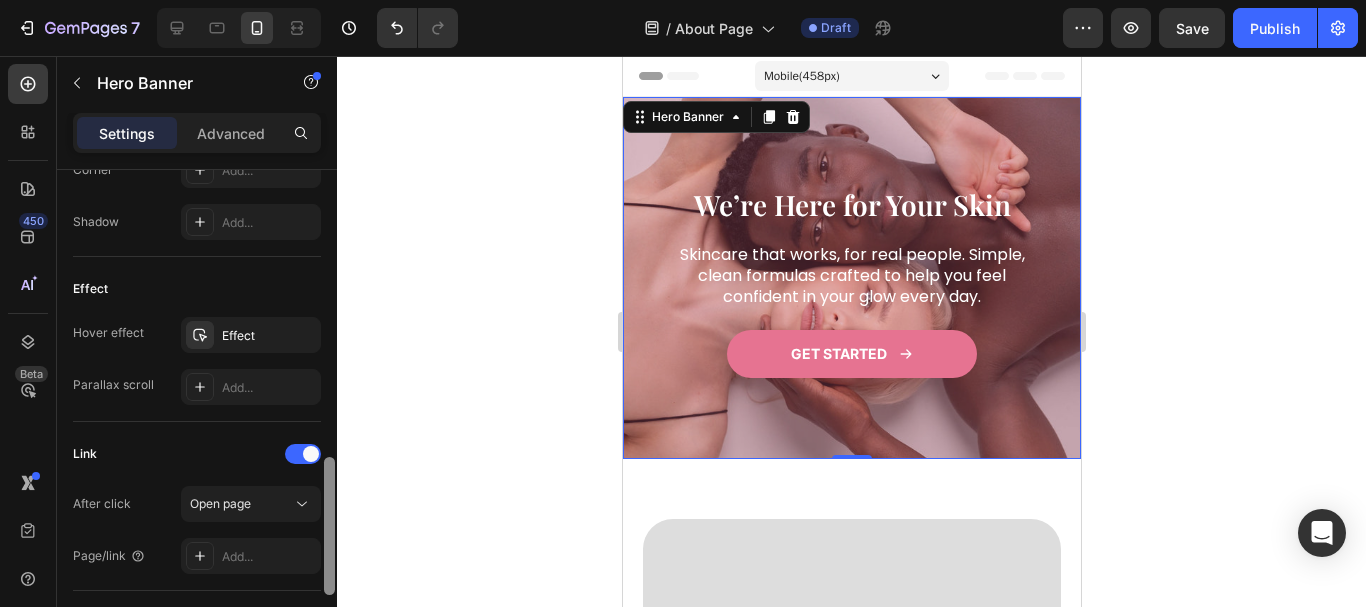 scroll, scrollTop: 962, scrollLeft: 0, axis: vertical 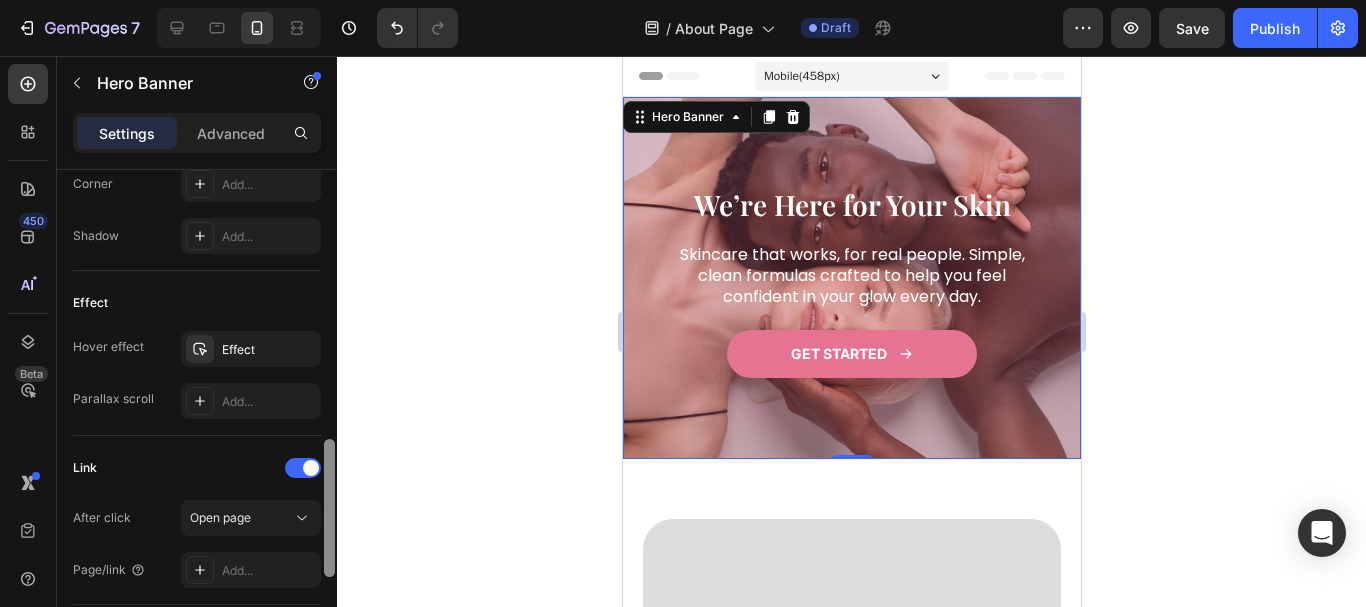 drag, startPoint x: 331, startPoint y: 564, endPoint x: 314, endPoint y: 479, distance: 86.683334 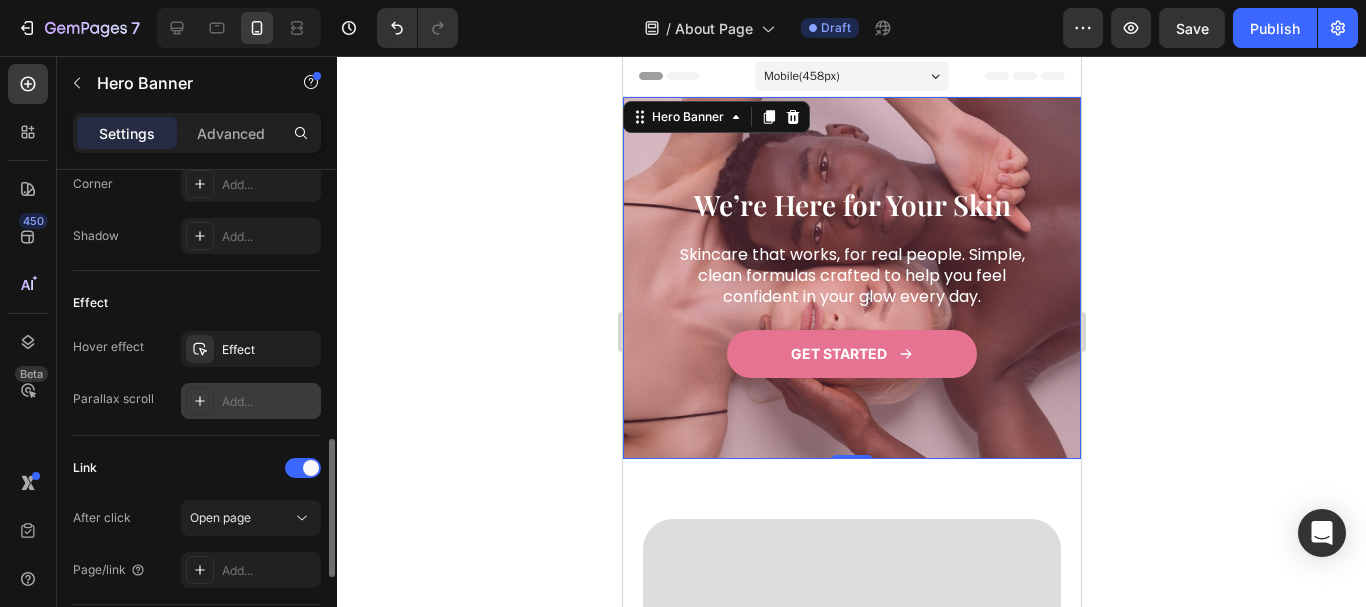 click on "Add..." at bounding box center [269, 402] 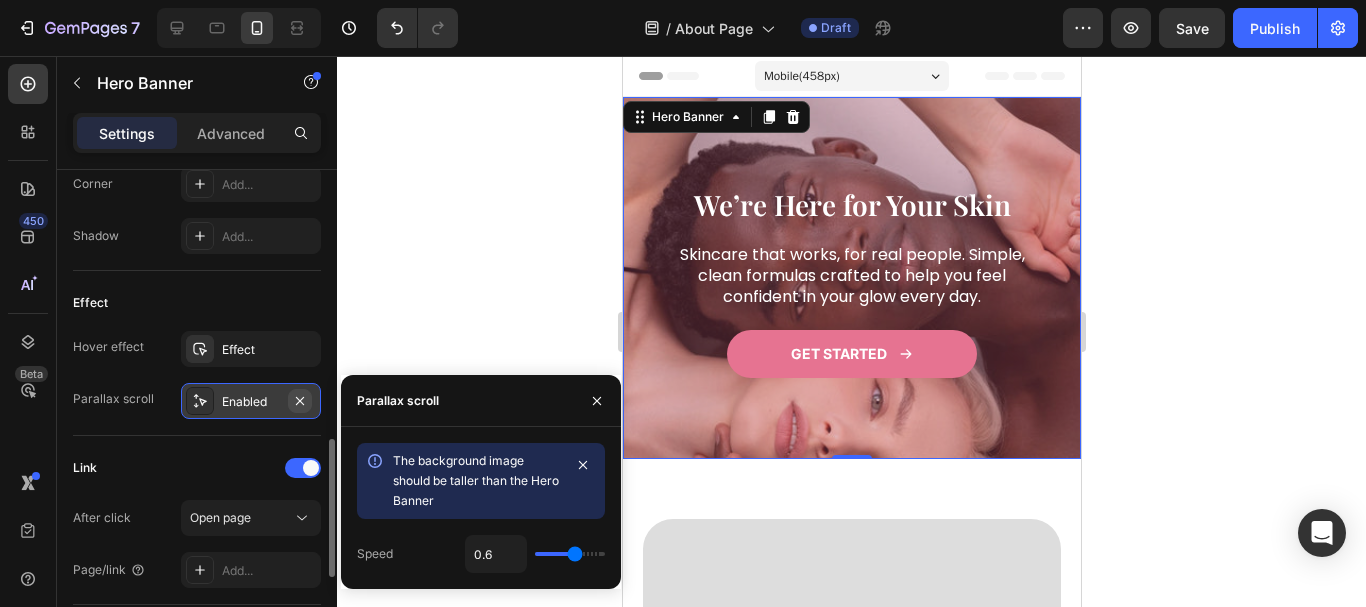 click 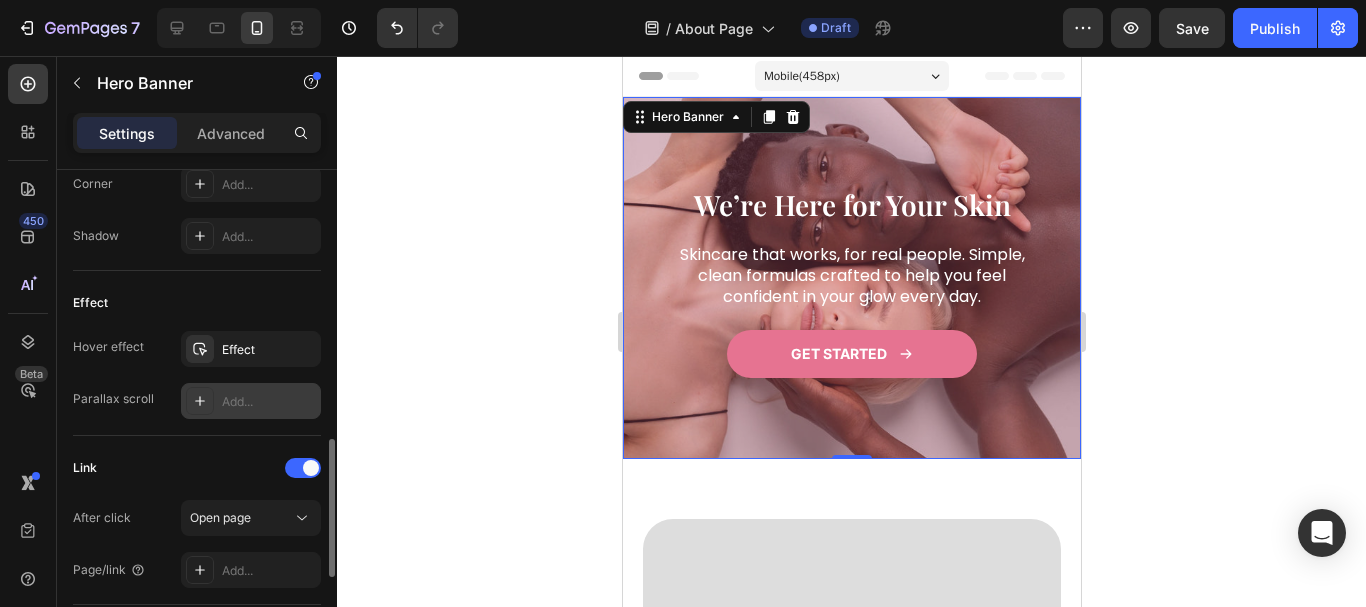 click on "Add..." at bounding box center (269, 402) 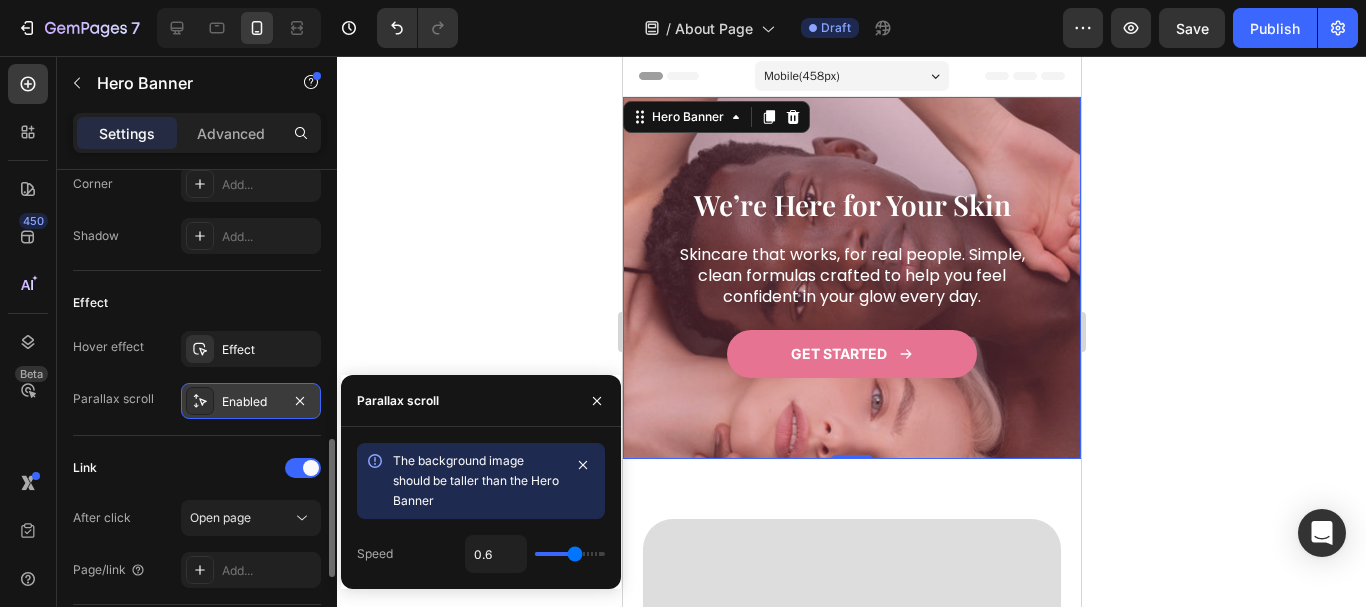 type on "0.5" 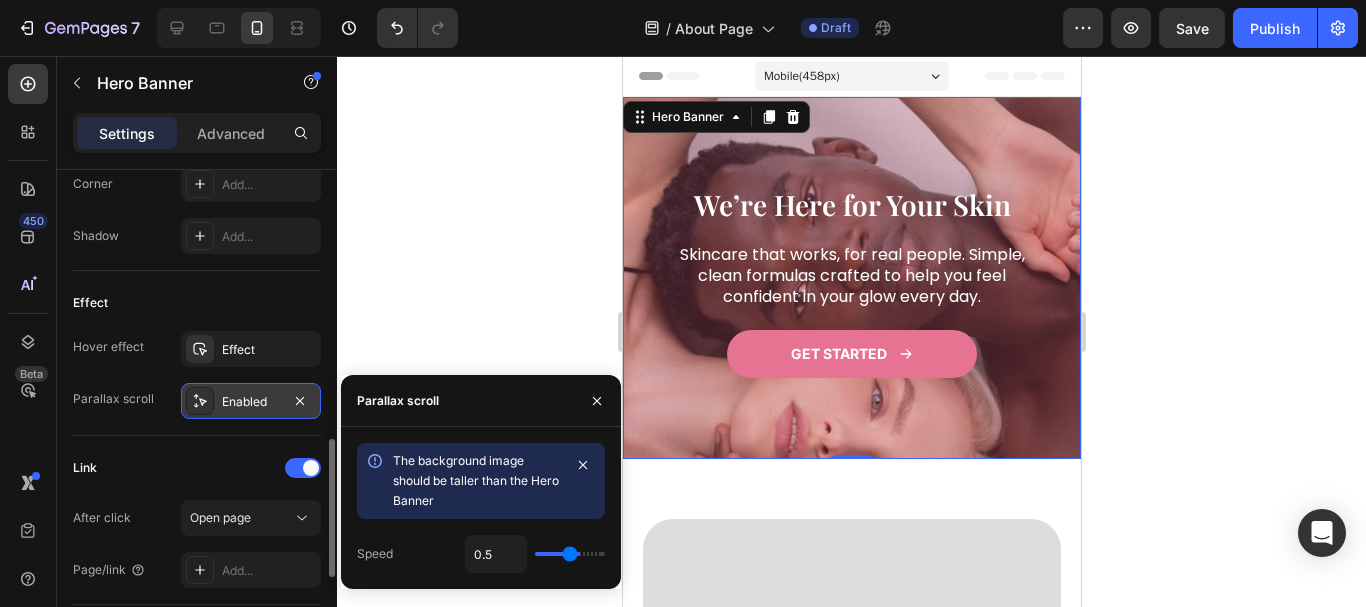 type on "0.4" 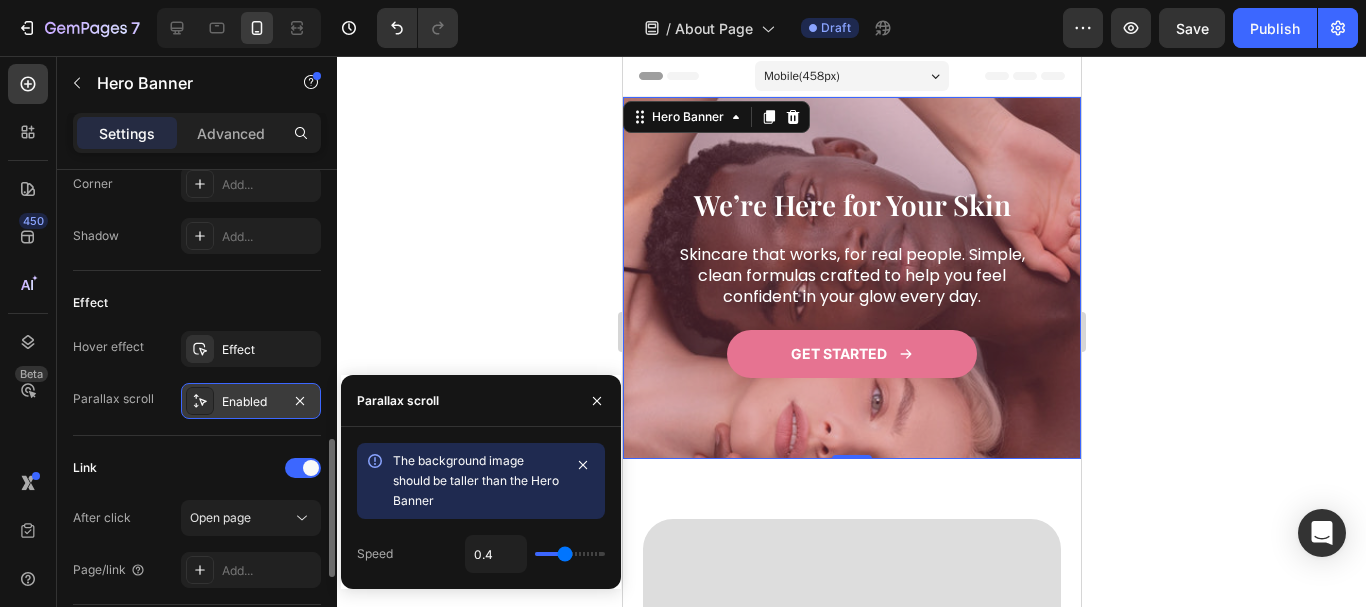 type on "0.3" 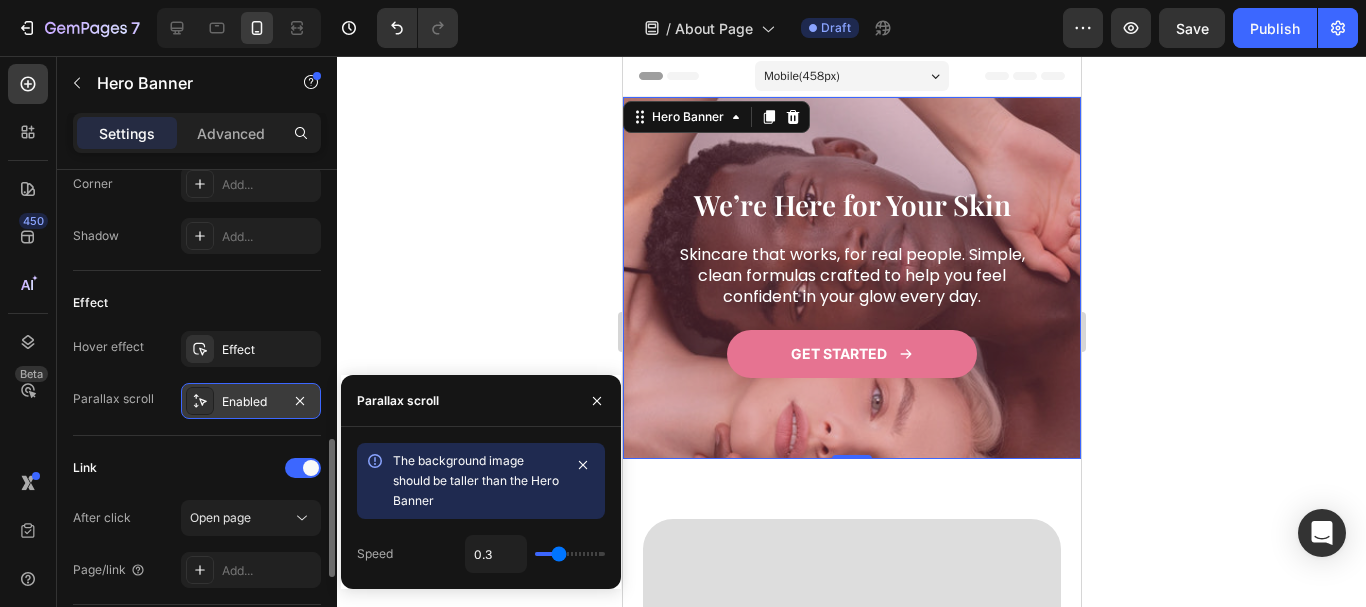 type on "0.2" 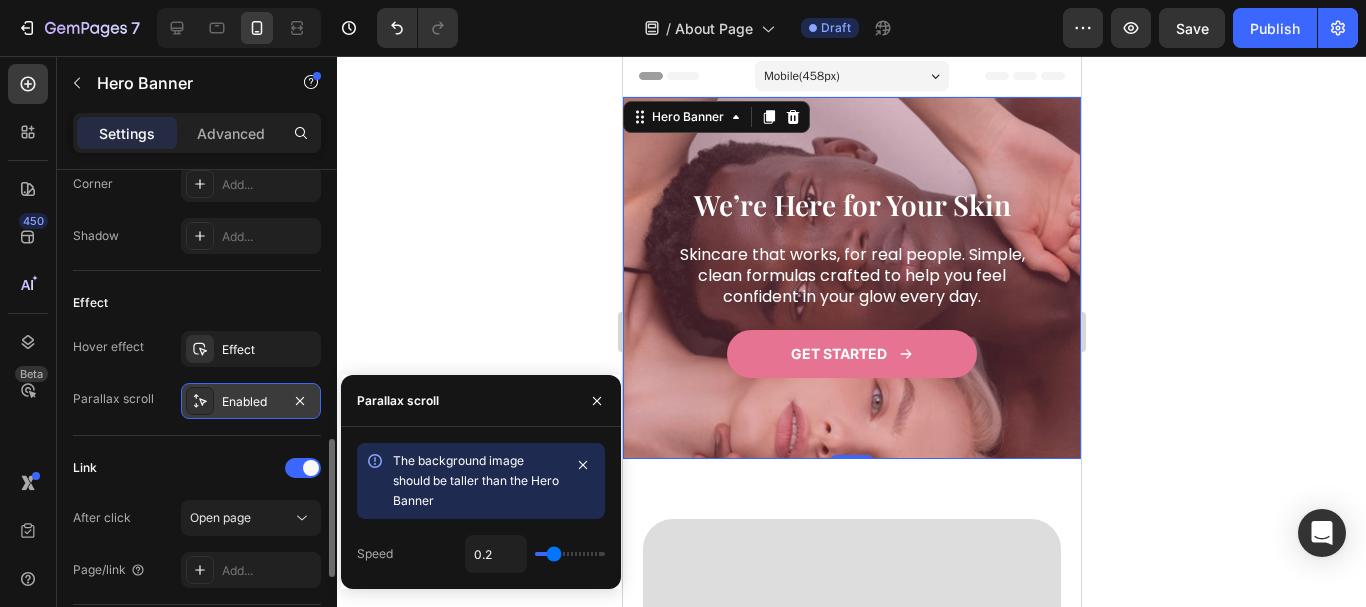 type on "0.2" 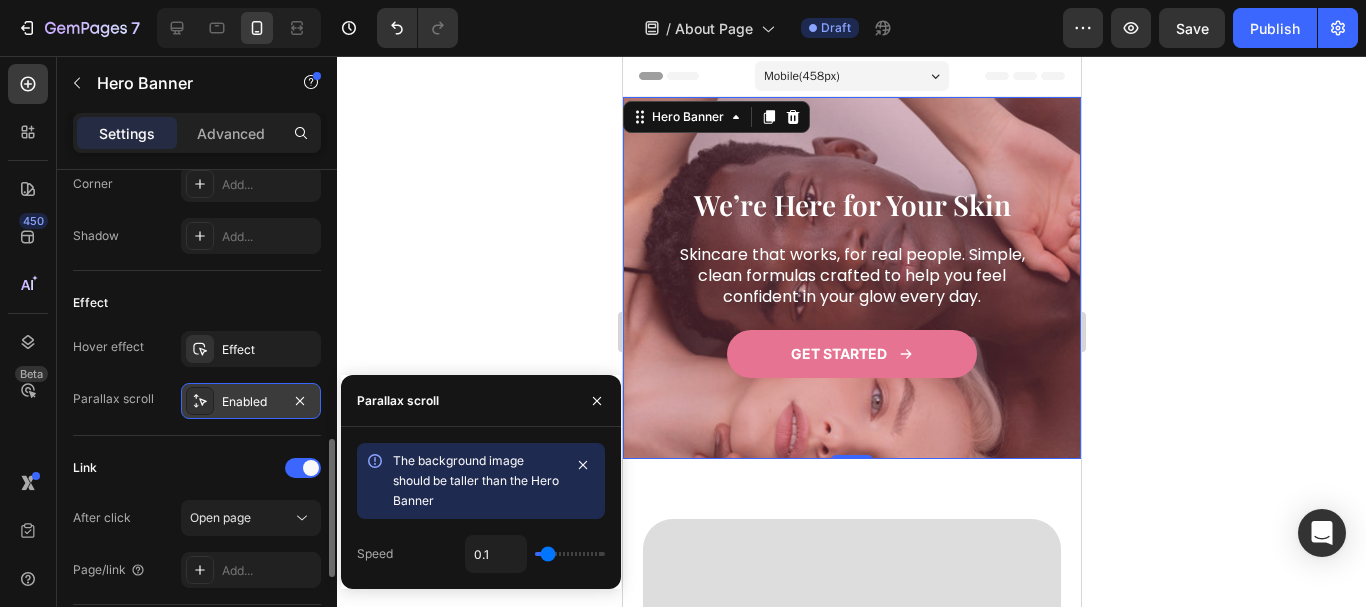 type on "0" 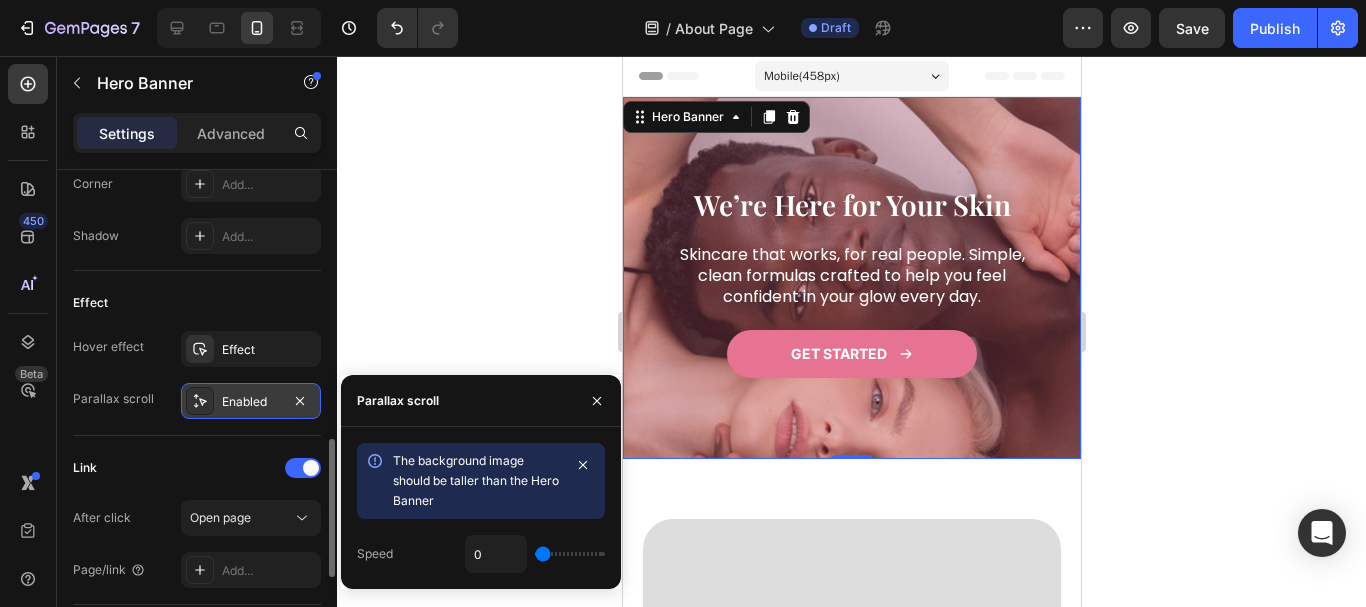 drag, startPoint x: 555, startPoint y: 555, endPoint x: 538, endPoint y: 554, distance: 17.029387 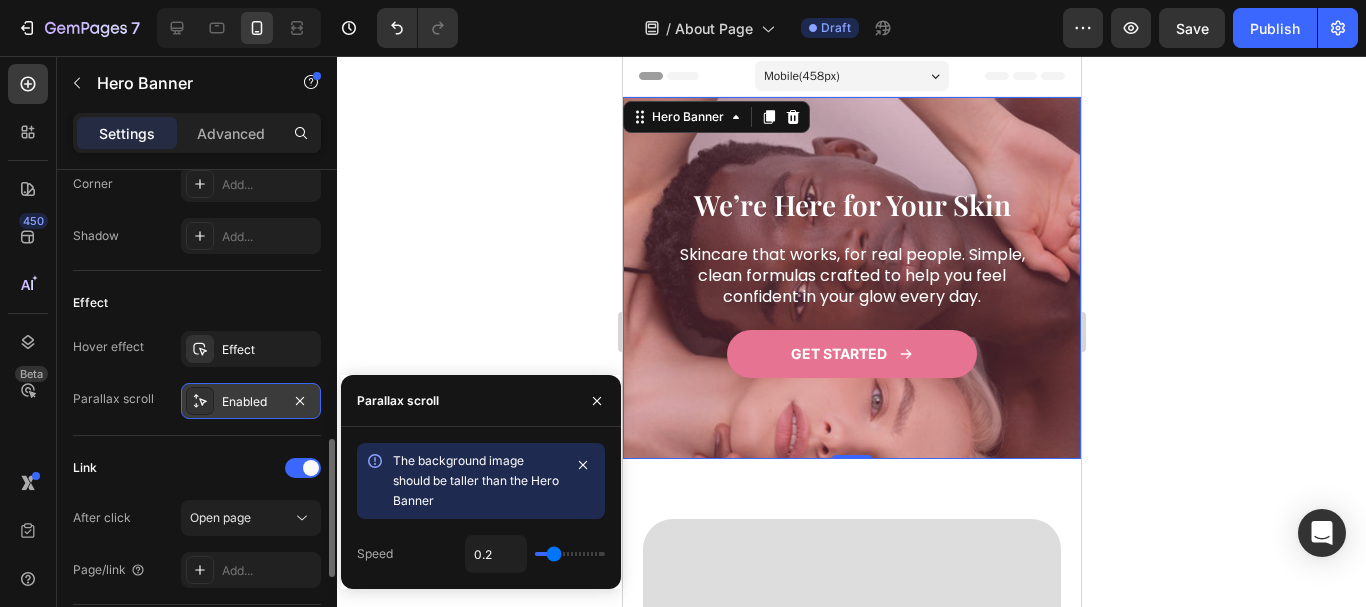 type on "0.3" 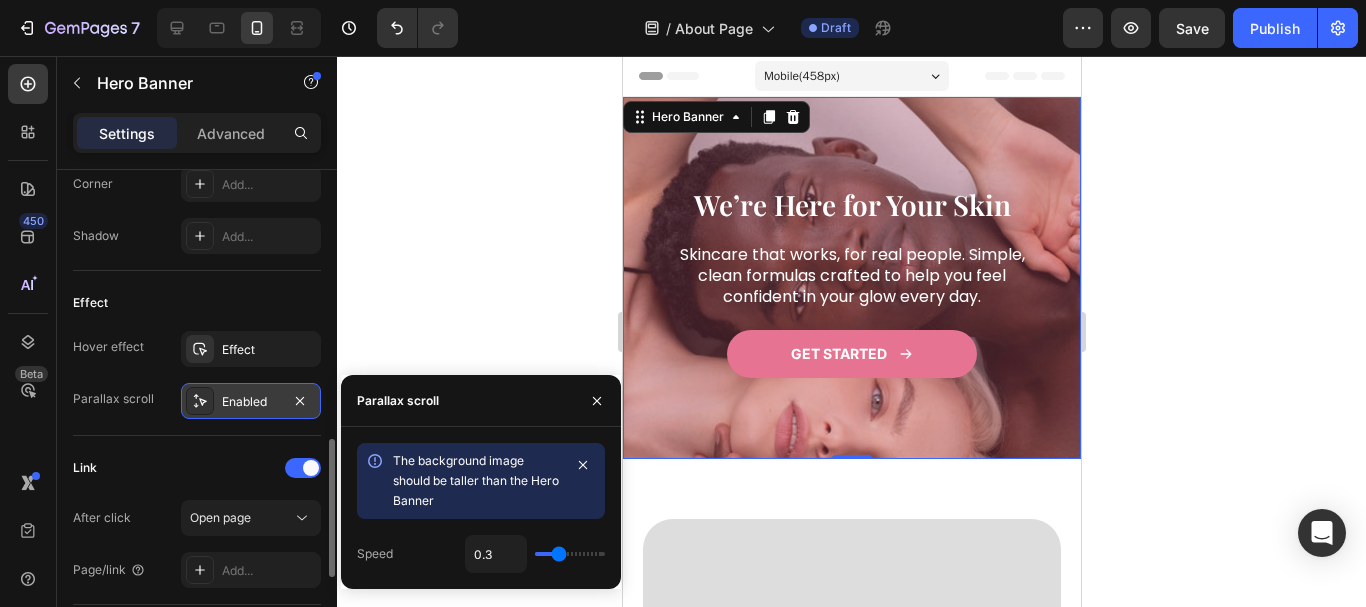 type on "0.4" 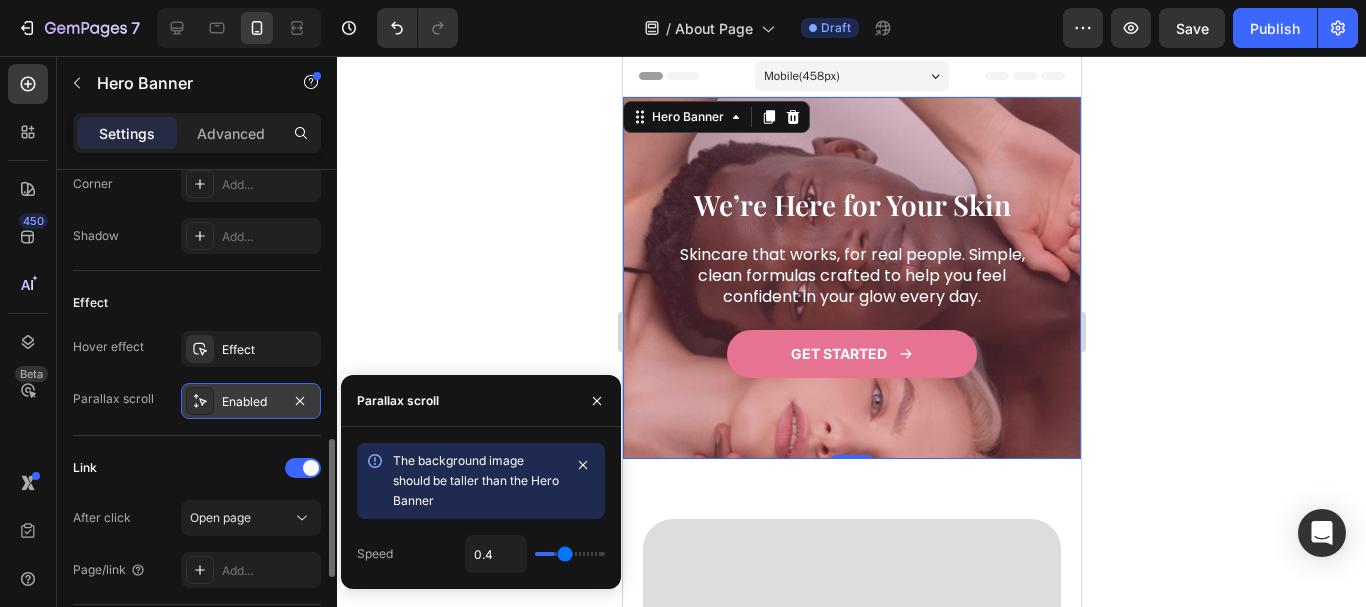 type on "0.5" 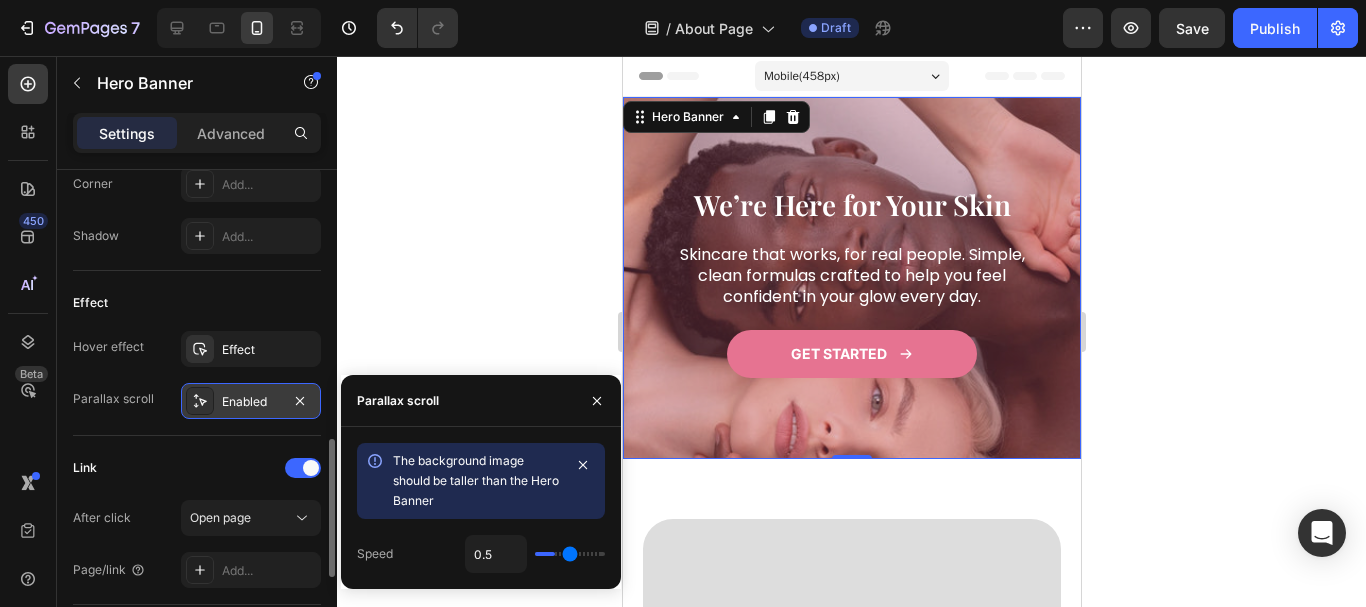 type on "0.6" 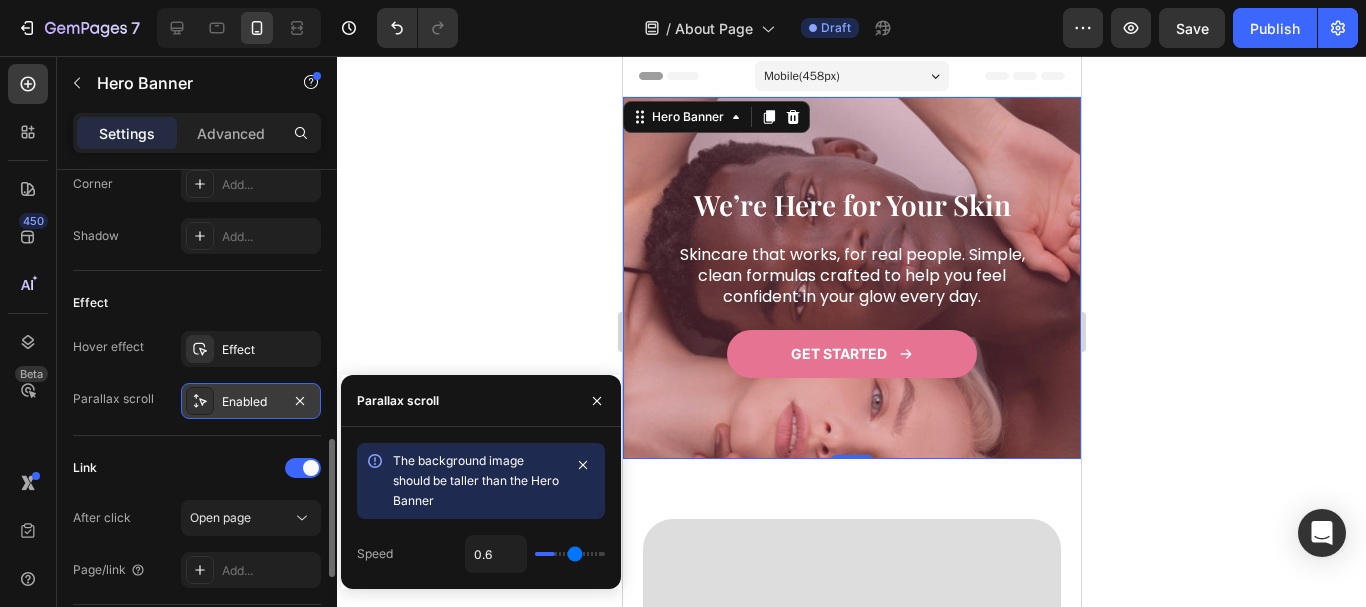 drag, startPoint x: 538, startPoint y: 554, endPoint x: 574, endPoint y: 551, distance: 36.124783 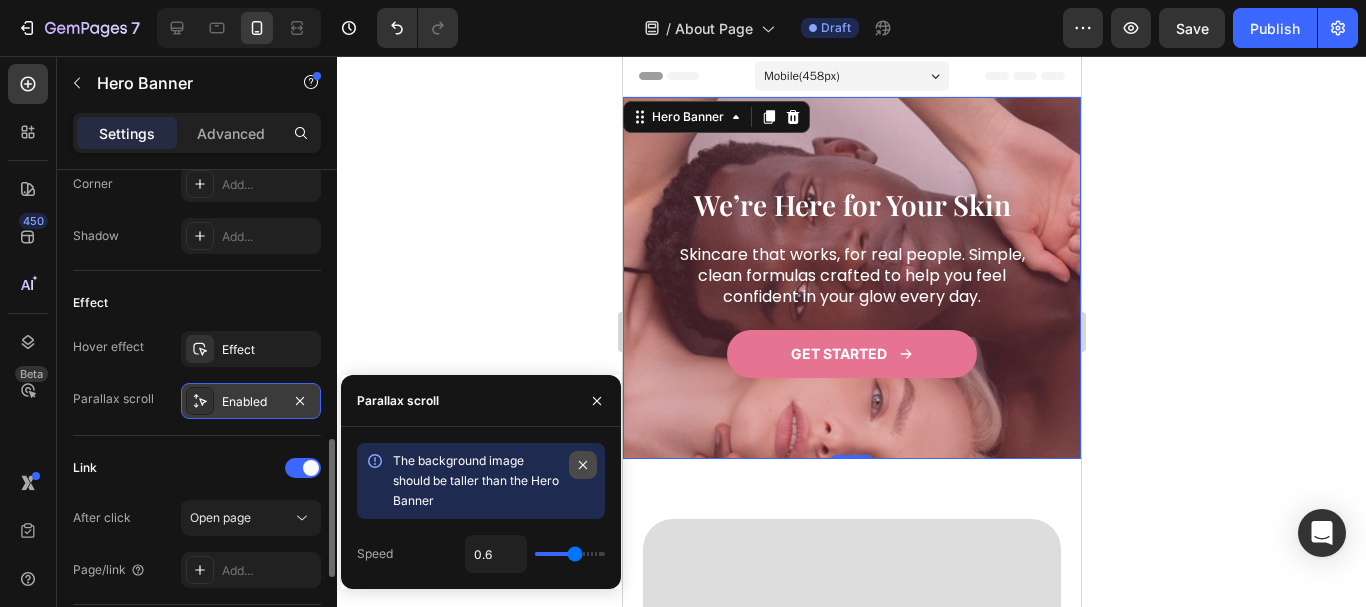 click 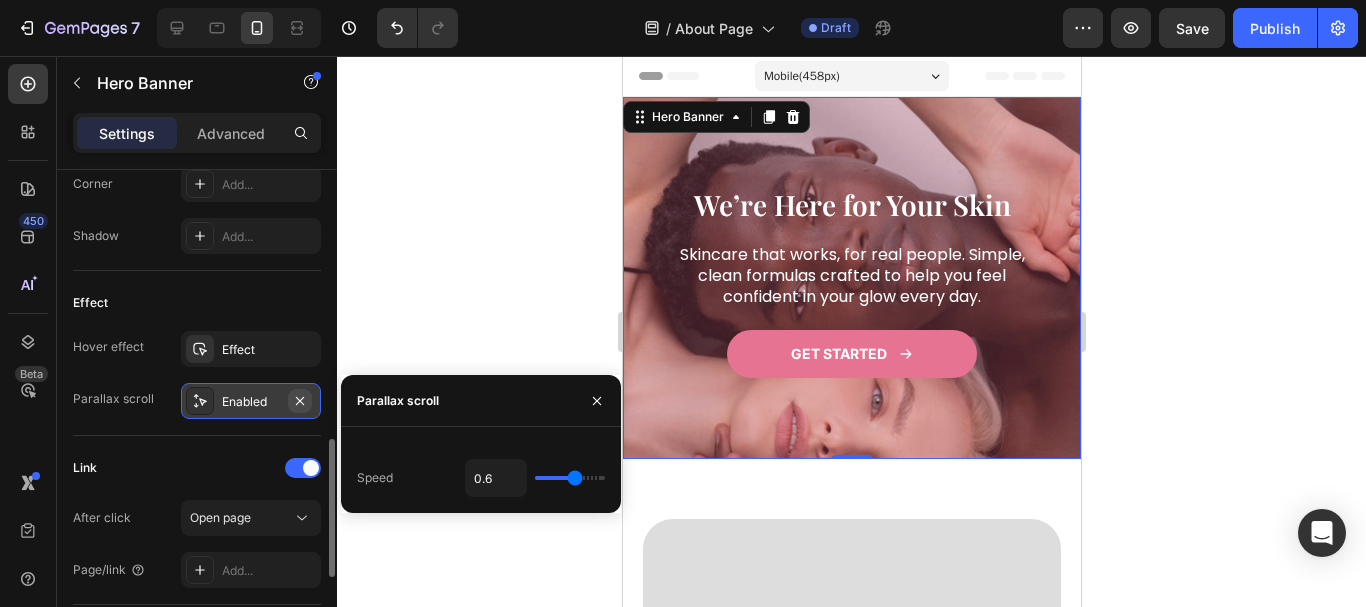 click 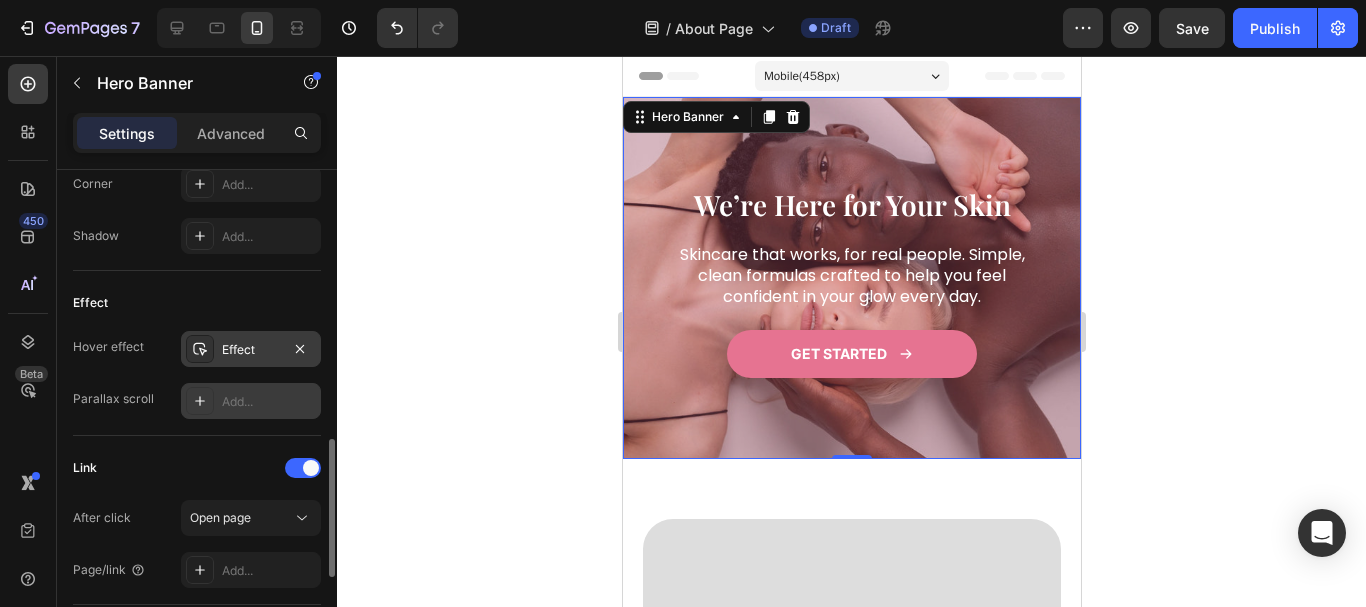 click on "Effect" at bounding box center (251, 350) 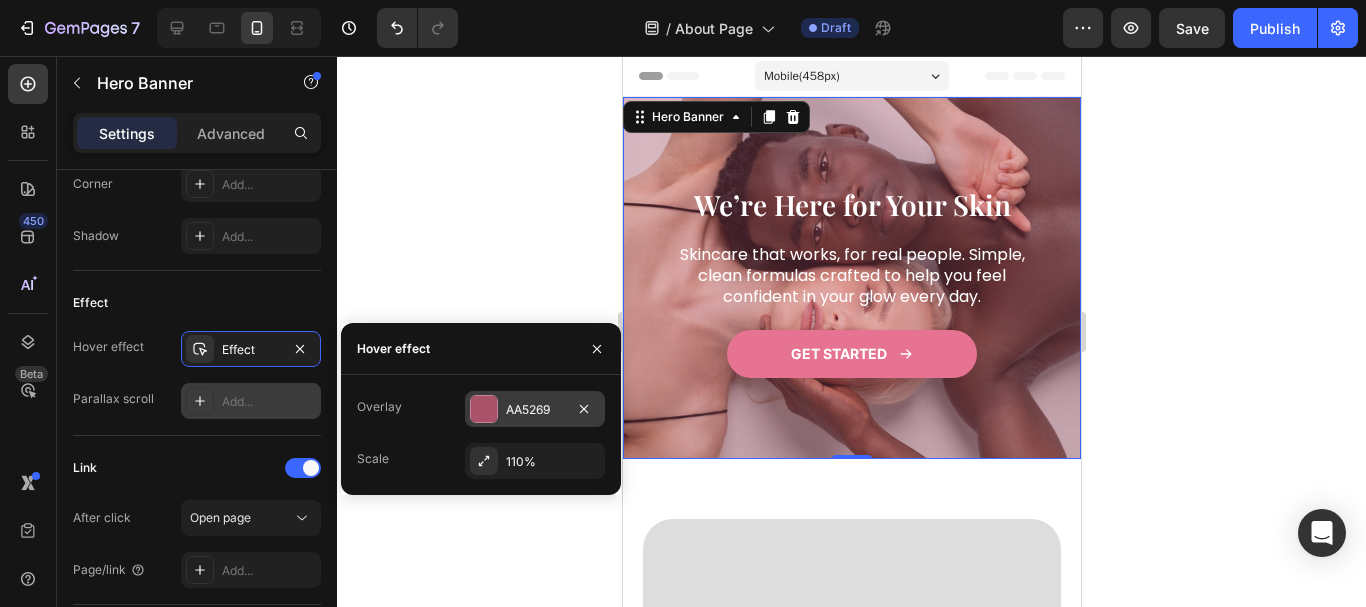 click at bounding box center [484, 409] 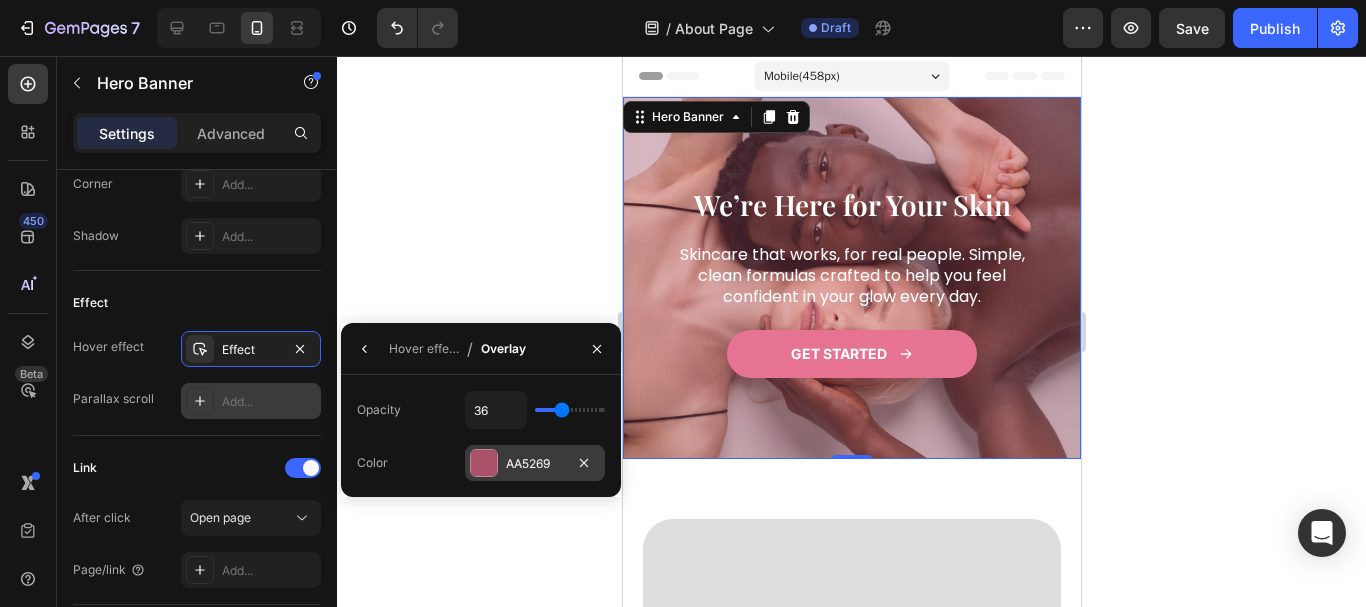 click at bounding box center (484, 463) 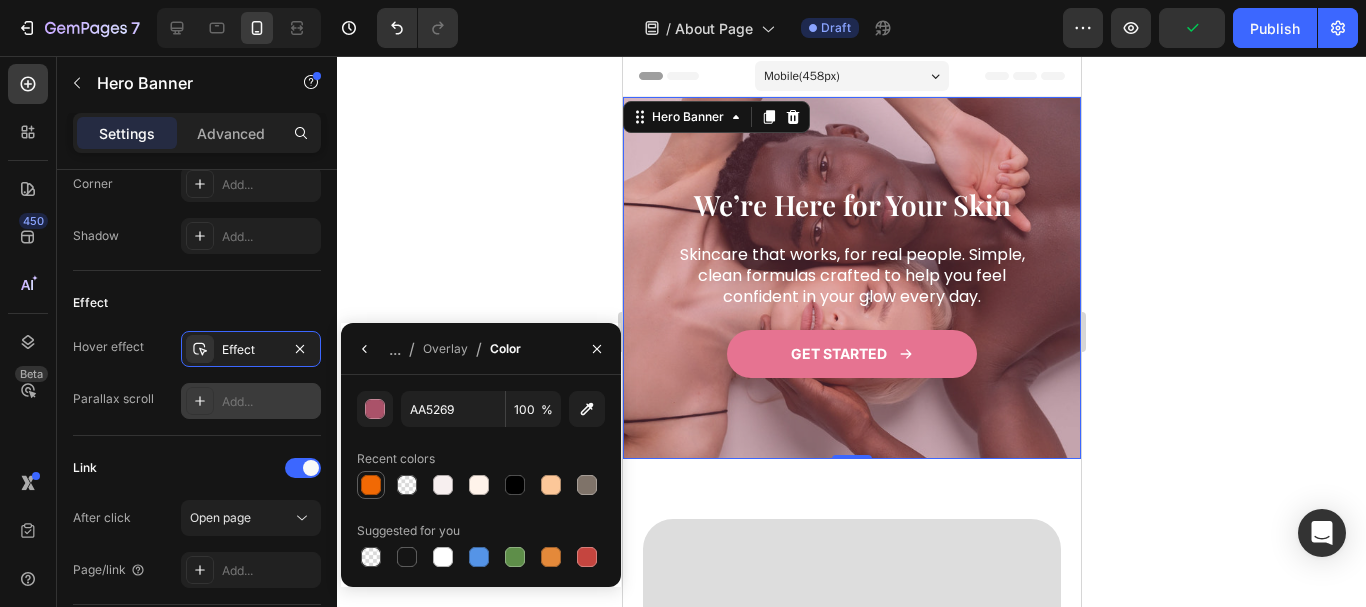 click at bounding box center [371, 485] 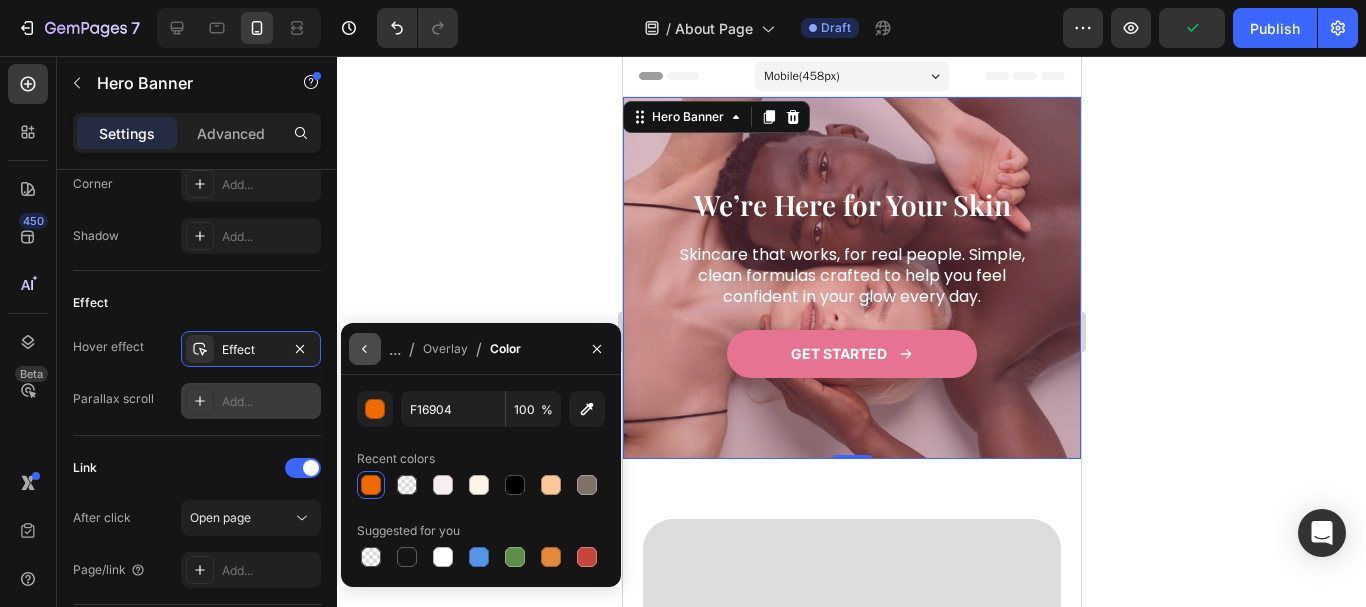click at bounding box center (365, 349) 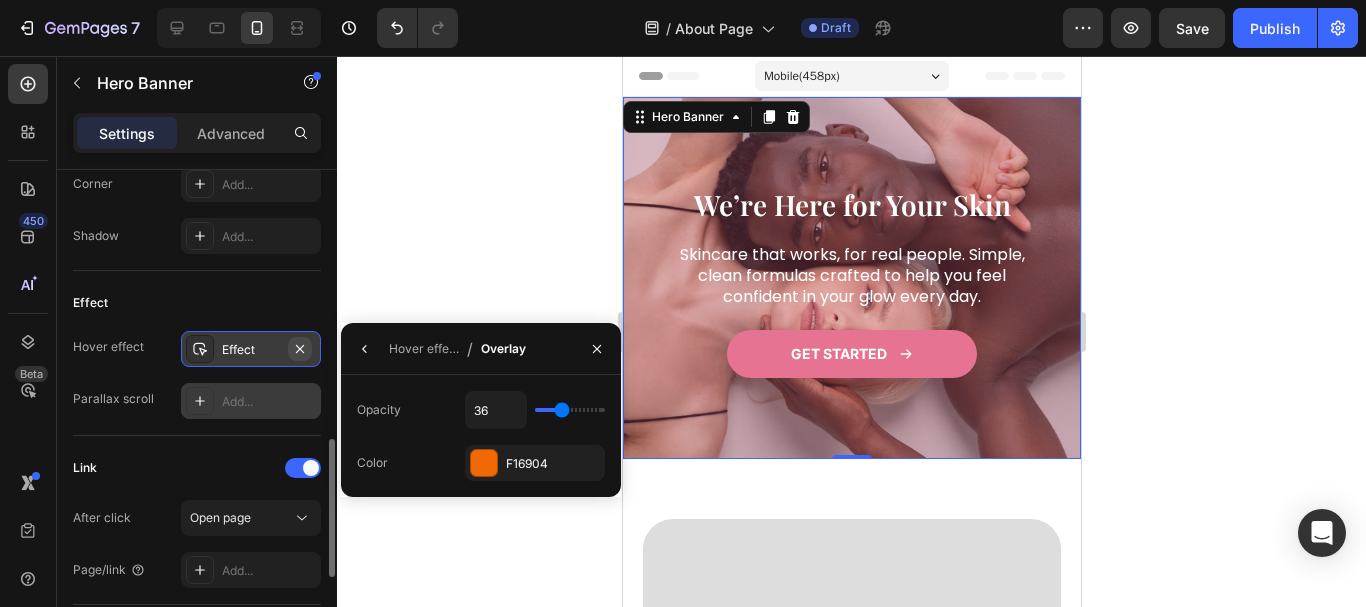 click 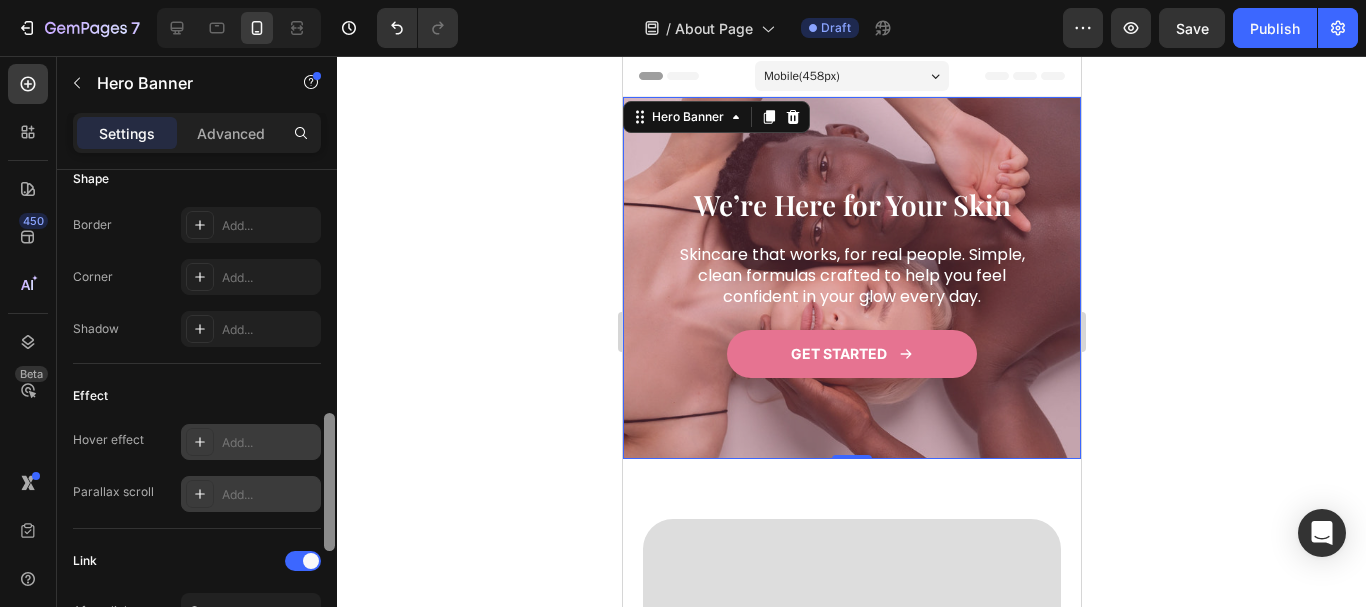 scroll, scrollTop: 865, scrollLeft: 0, axis: vertical 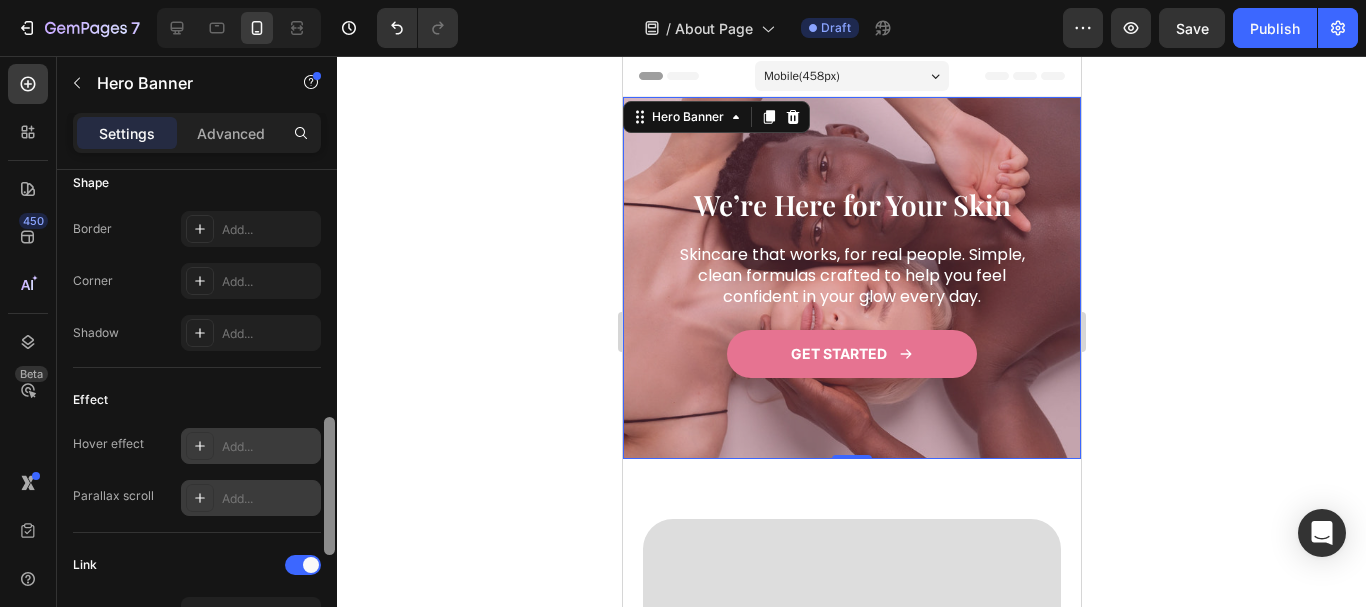drag, startPoint x: 327, startPoint y: 451, endPoint x: 324, endPoint y: 424, distance: 27.166155 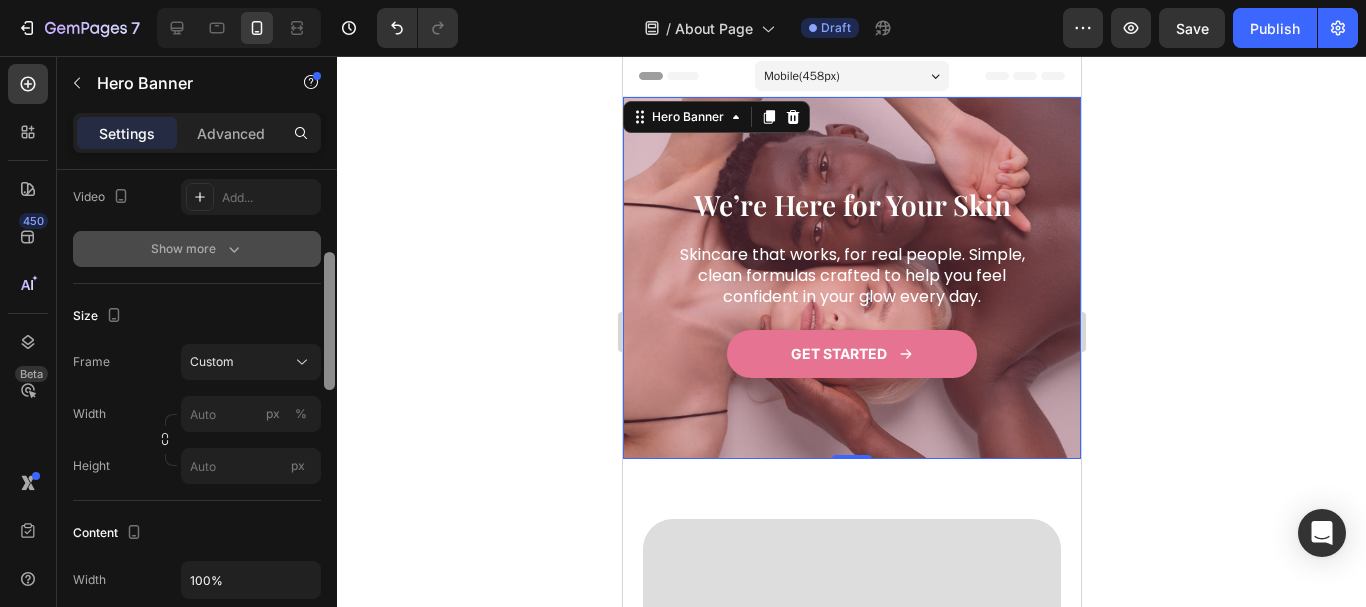 scroll, scrollTop: 250, scrollLeft: 0, axis: vertical 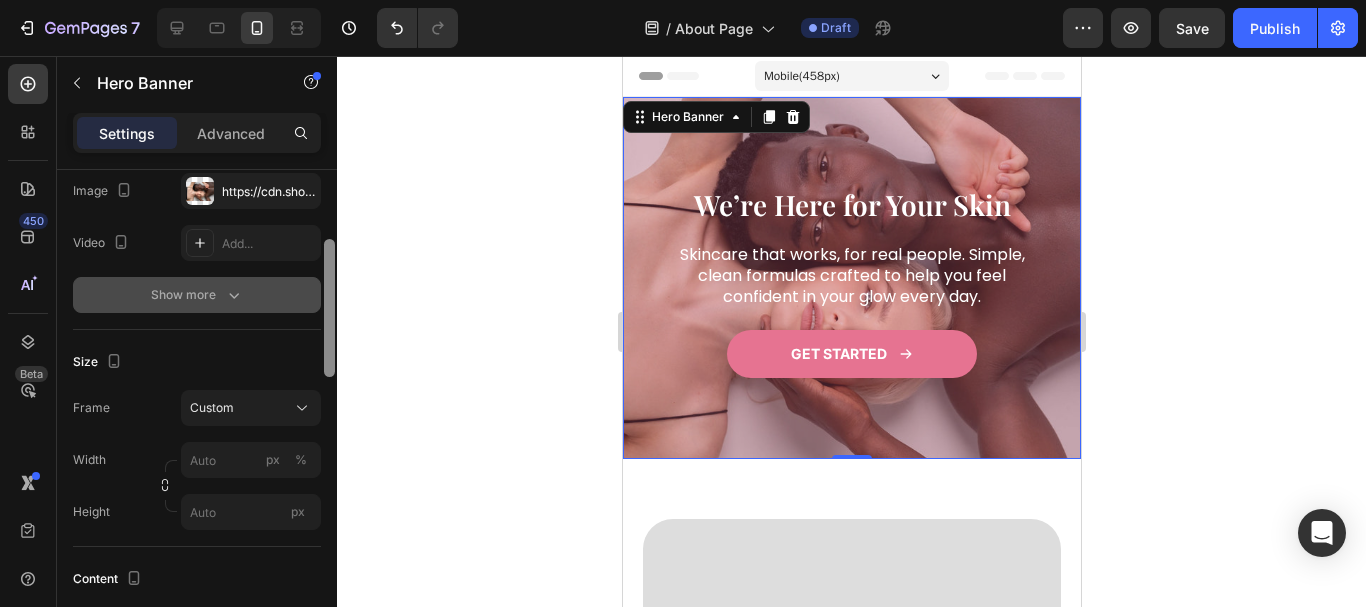 drag, startPoint x: 331, startPoint y: 440, endPoint x: 305, endPoint y: 268, distance: 173.95401 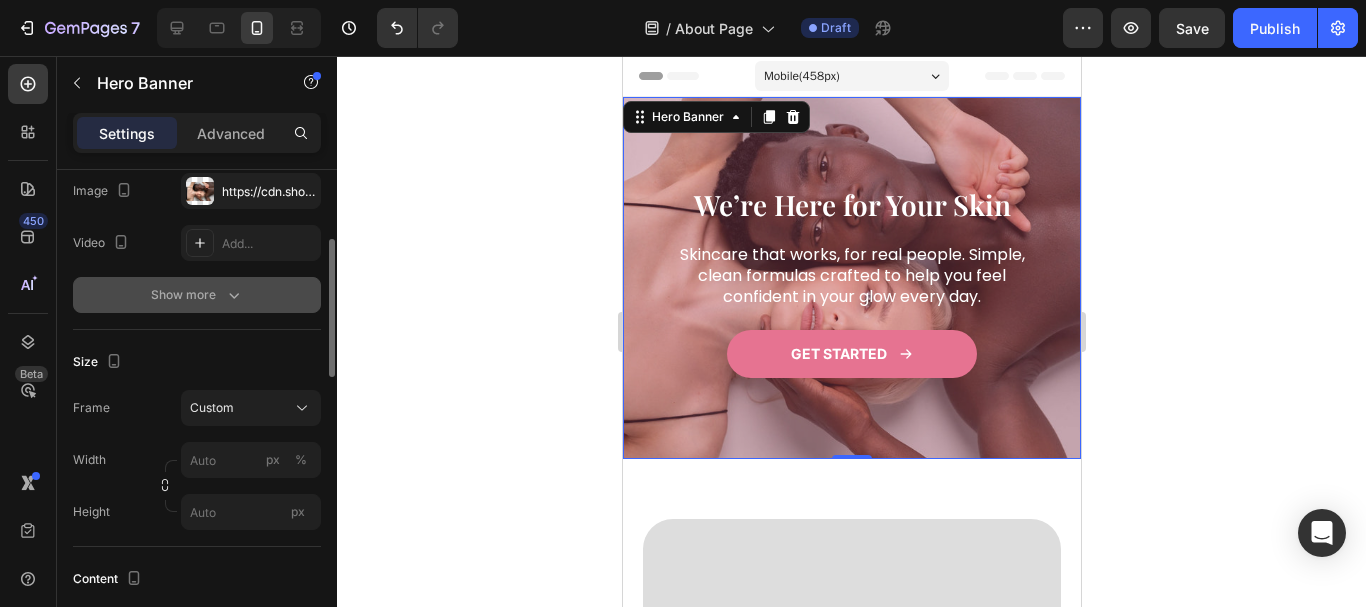 click on "Show more" at bounding box center (197, 295) 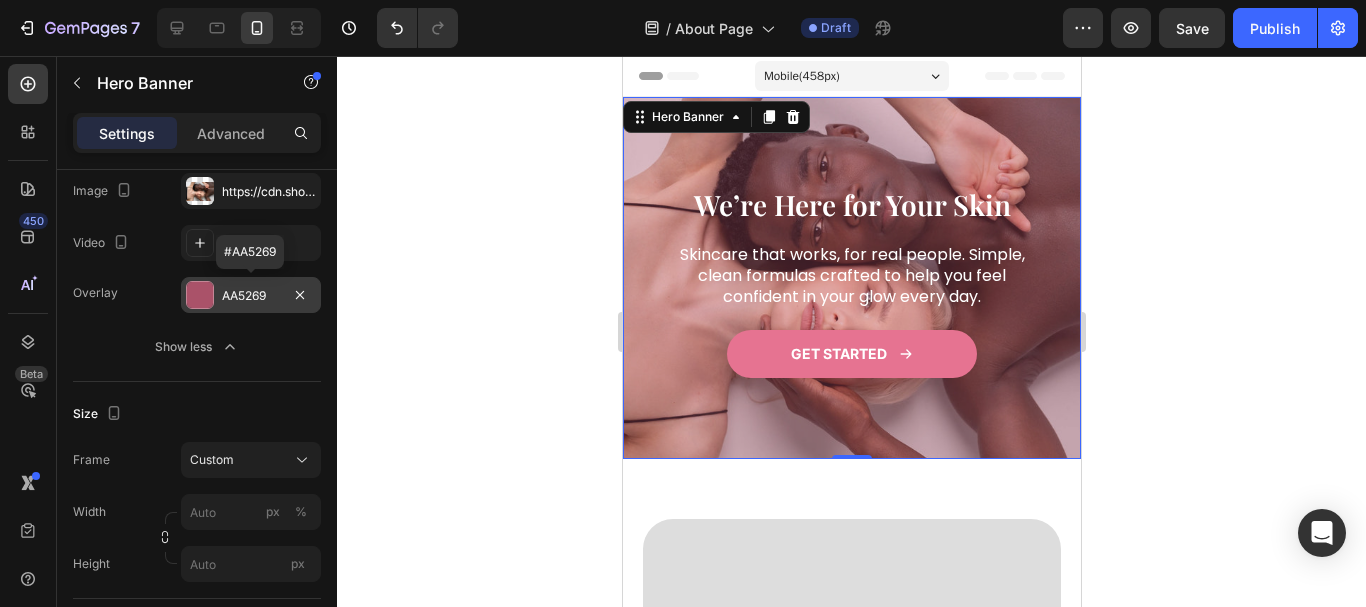 click at bounding box center (200, 295) 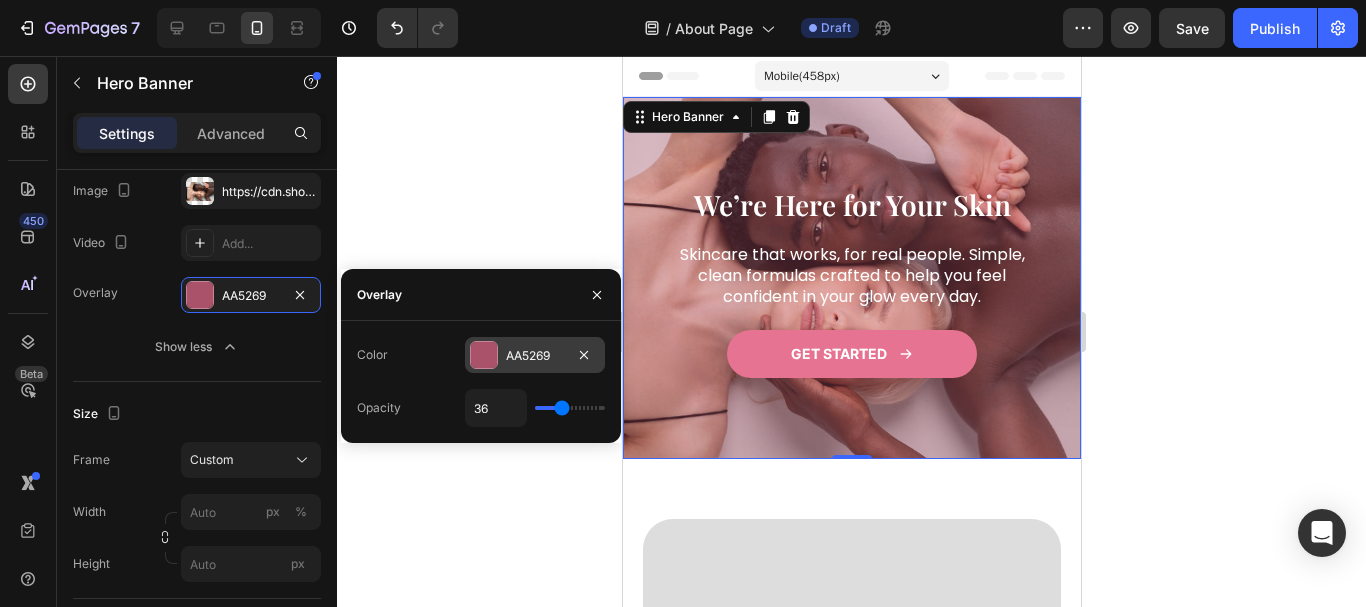 click at bounding box center (484, 355) 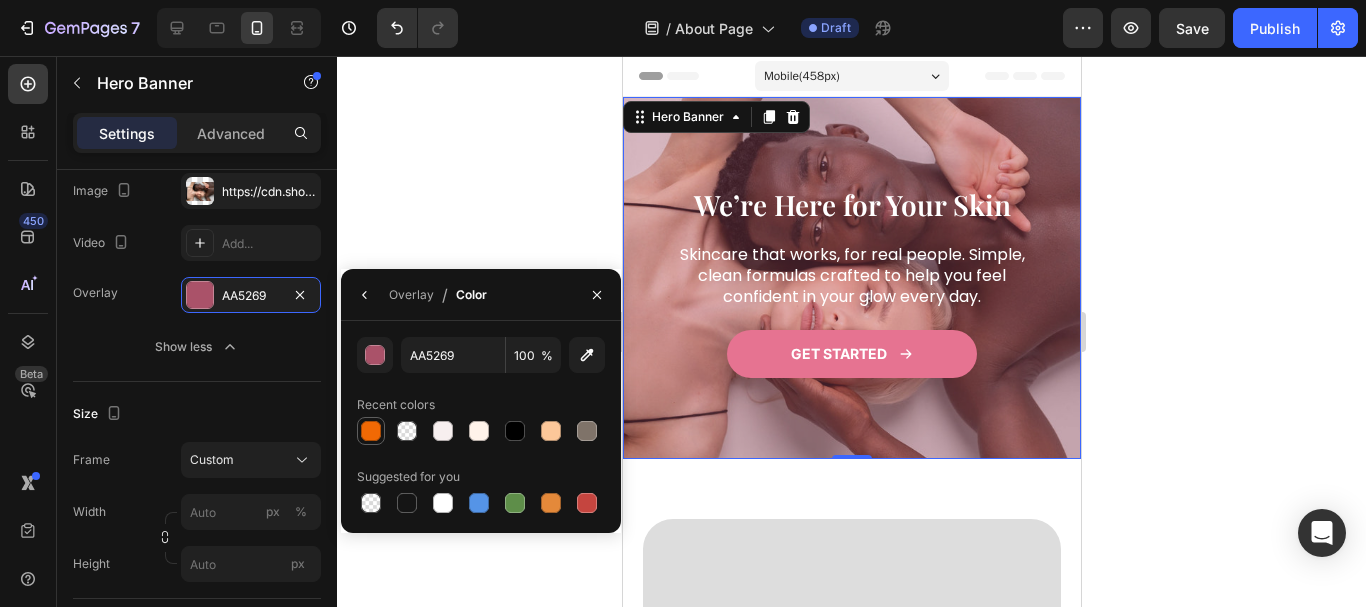 click at bounding box center [371, 431] 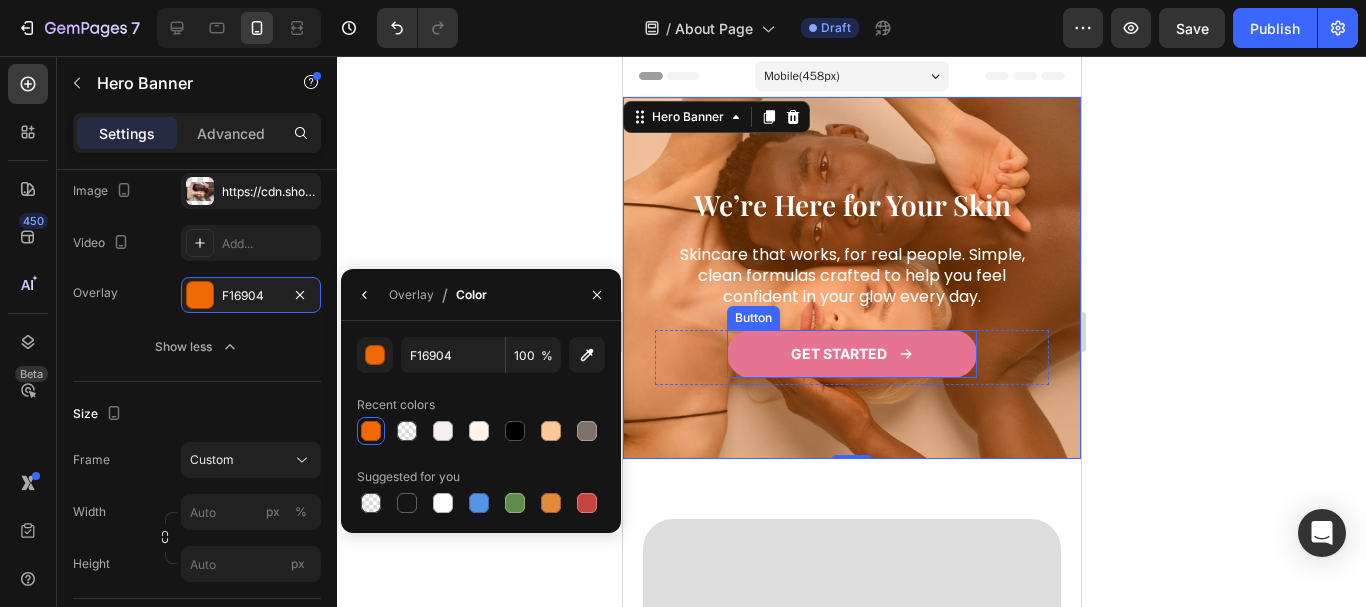 click on "GET STARTED" at bounding box center (851, 354) 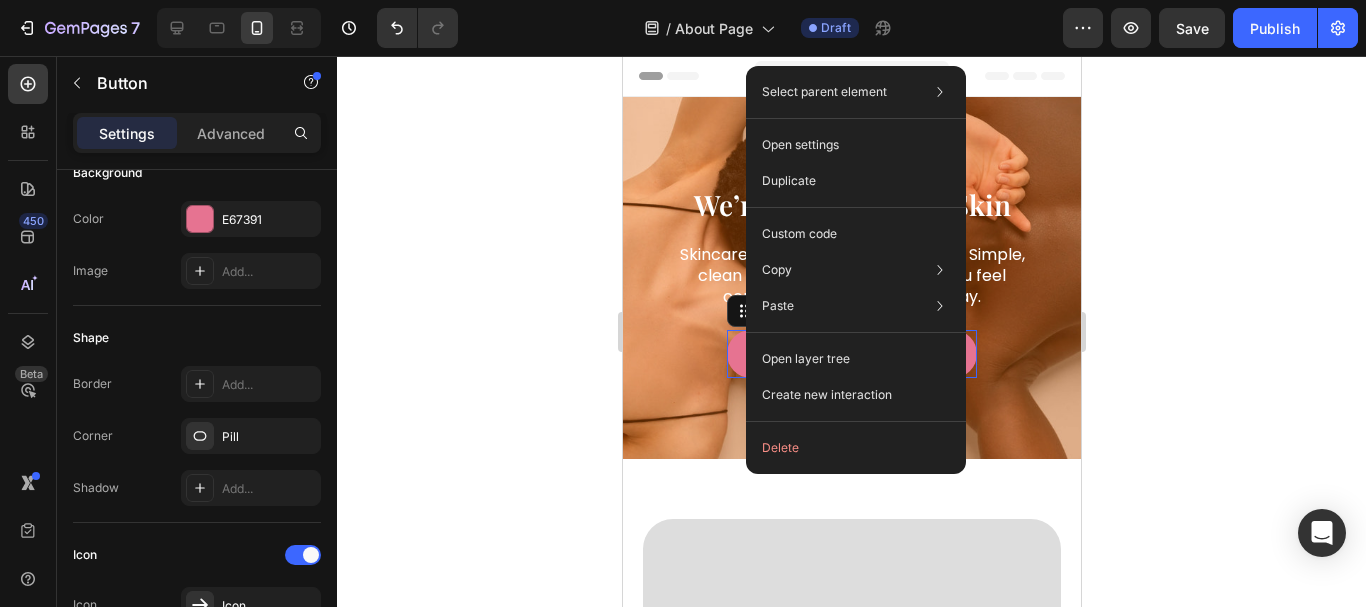 scroll, scrollTop: 0, scrollLeft: 0, axis: both 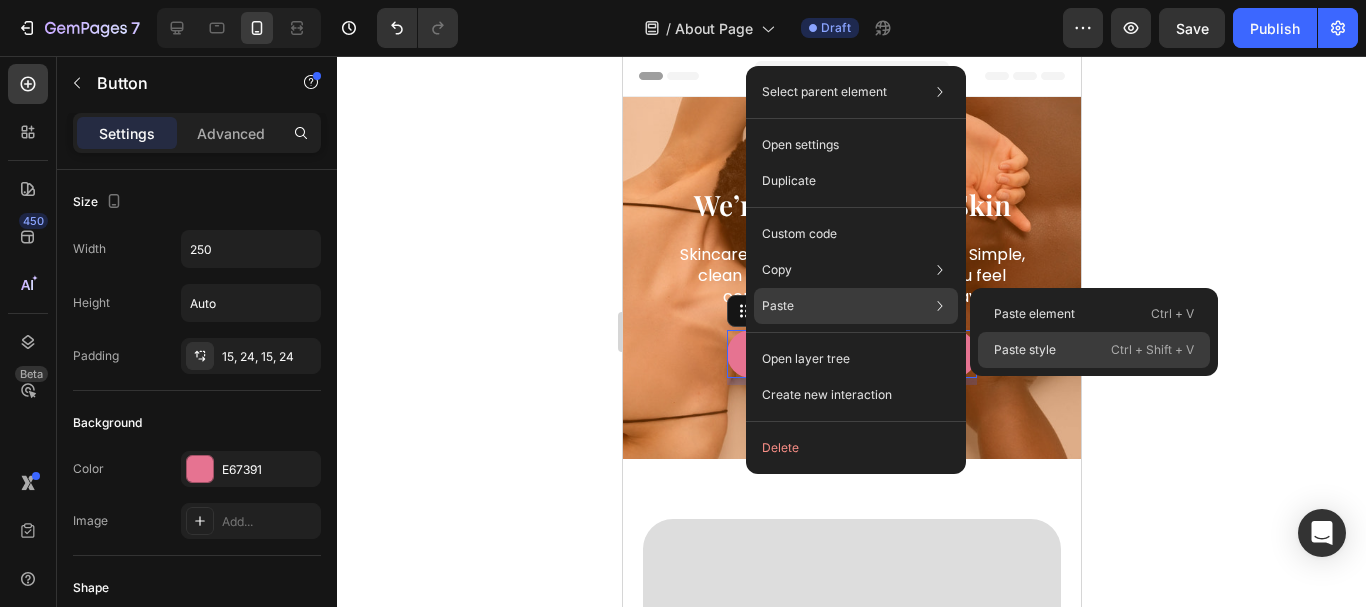 click on "Paste style" at bounding box center [1025, 350] 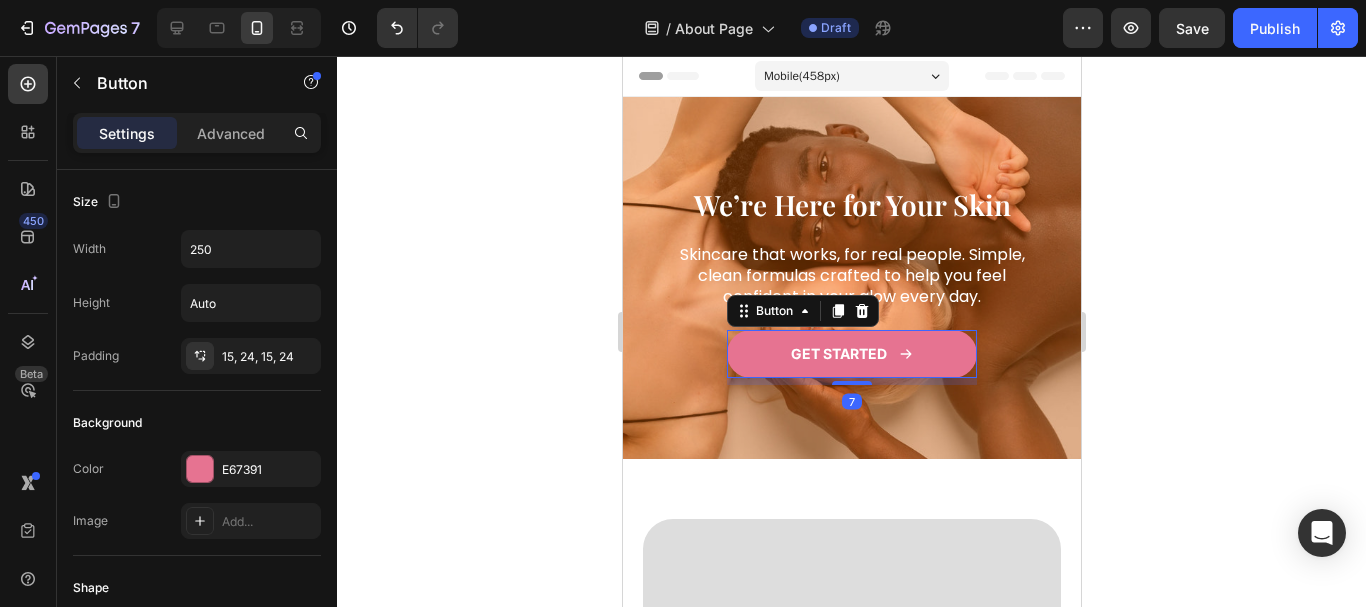 type on "8" 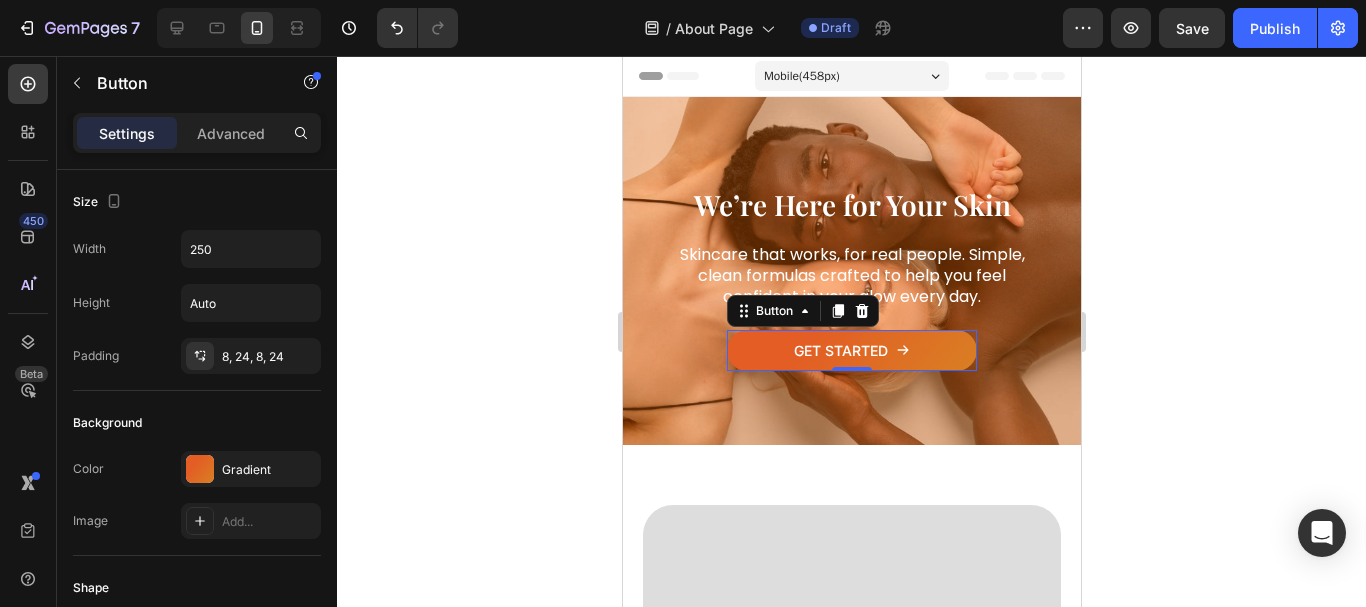 click 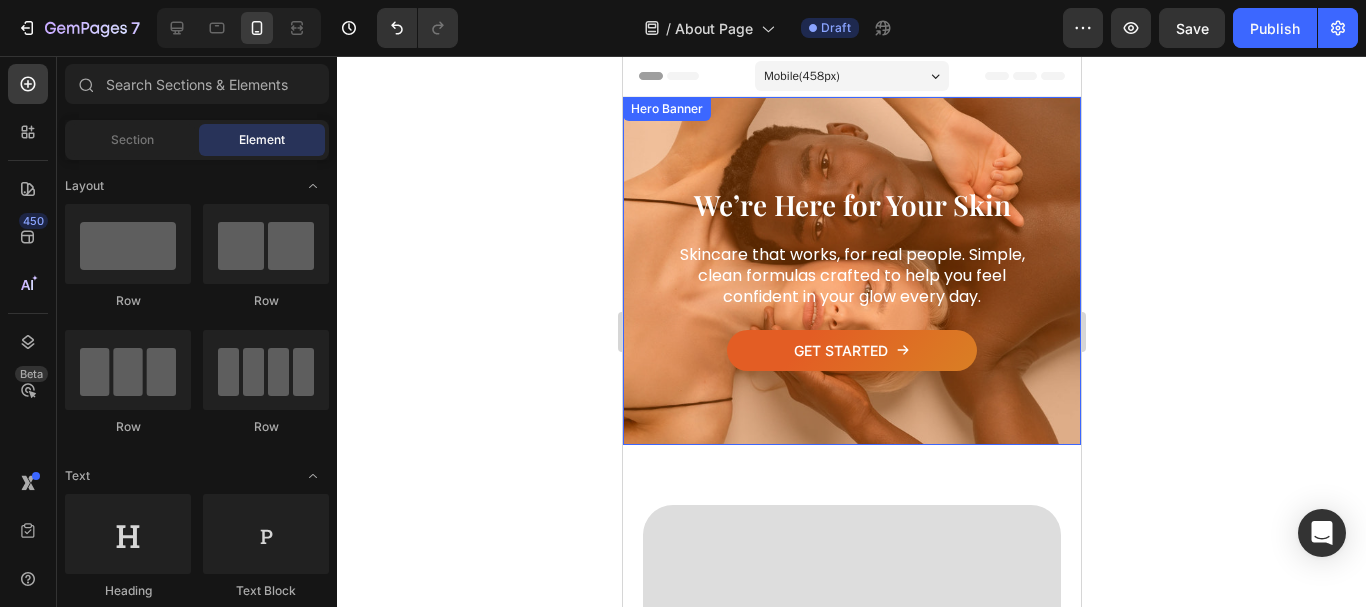 click on "We’re Here for Your Skin Heading Skincare that works, for real people. Simple, clean formulas crafted to help you feel confident in your glow every day. Text block
GET STARTED Button Row Row" at bounding box center (851, 271) 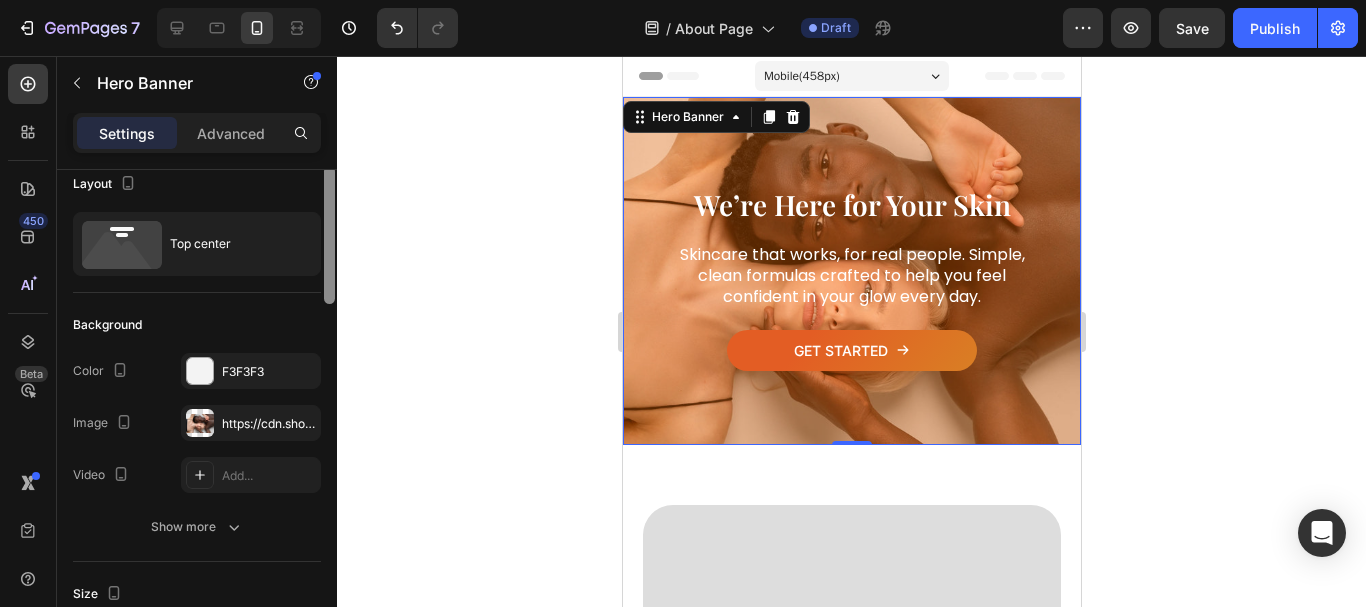 scroll, scrollTop: 0, scrollLeft: 0, axis: both 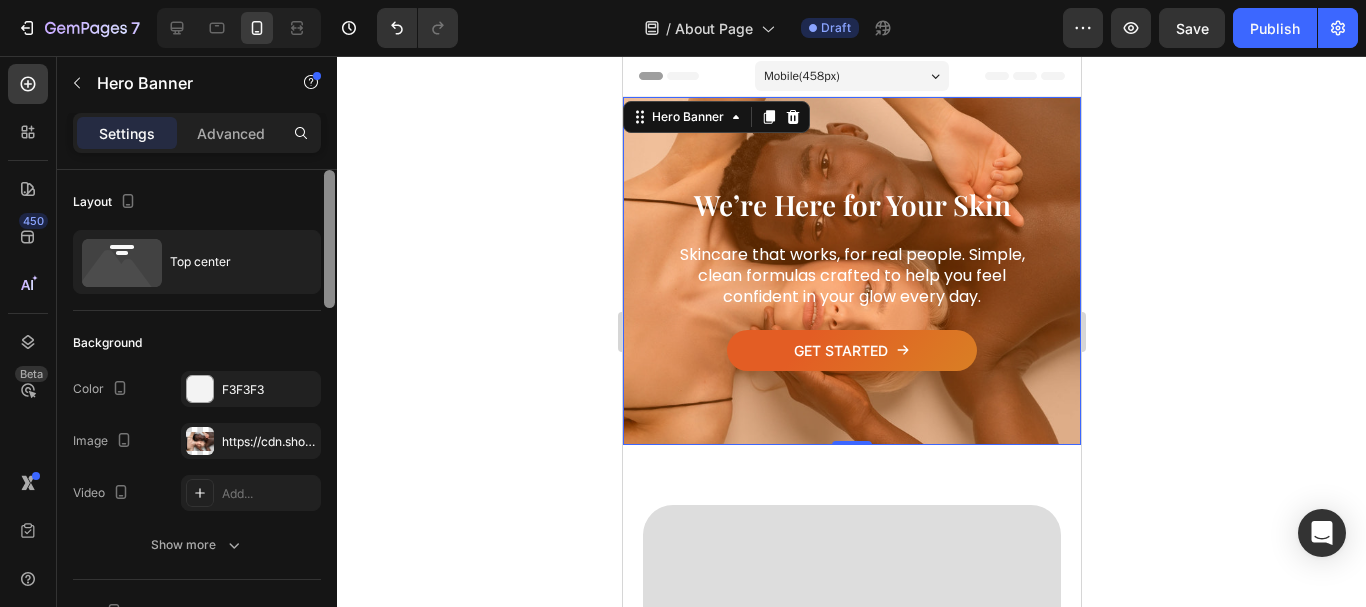 drag, startPoint x: 326, startPoint y: 227, endPoint x: 330, endPoint y: 198, distance: 29.274563 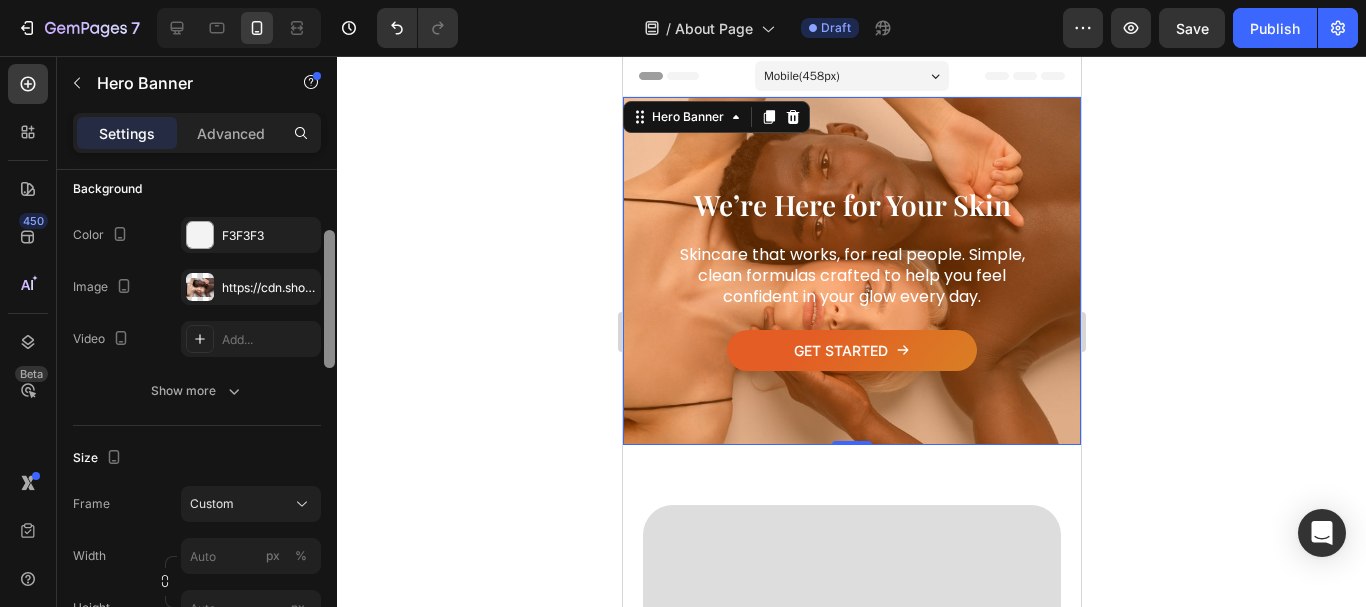 scroll, scrollTop: 204, scrollLeft: 0, axis: vertical 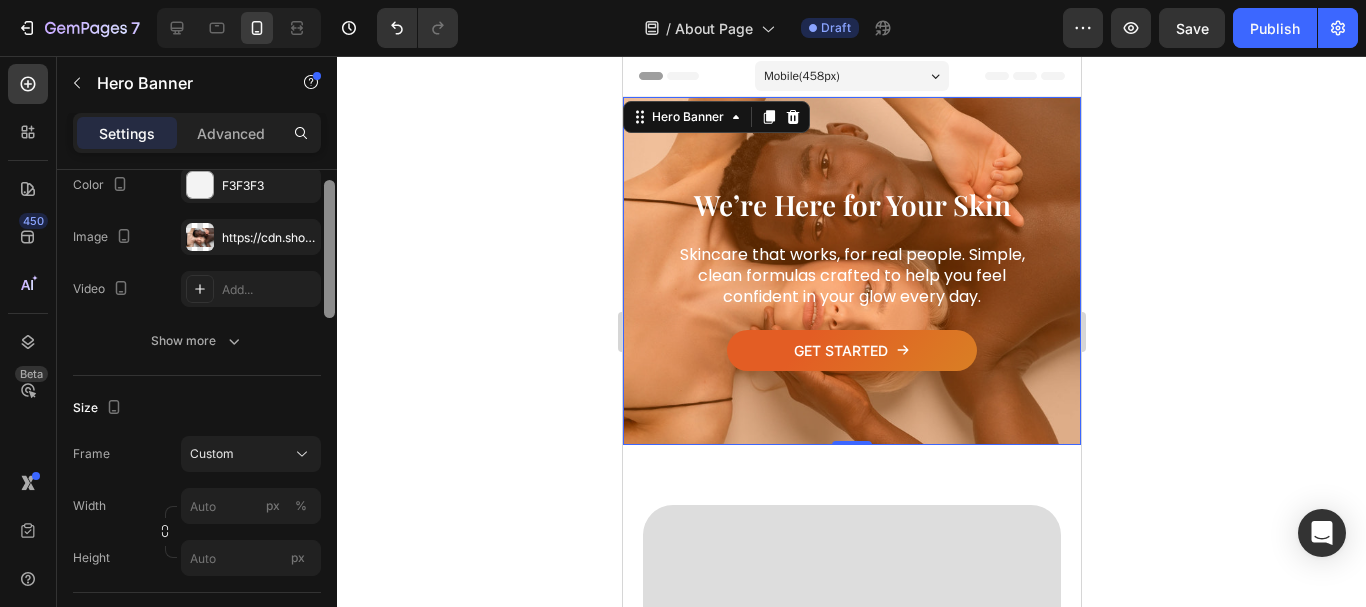 drag, startPoint x: 330, startPoint y: 198, endPoint x: 318, endPoint y: 255, distance: 58.249462 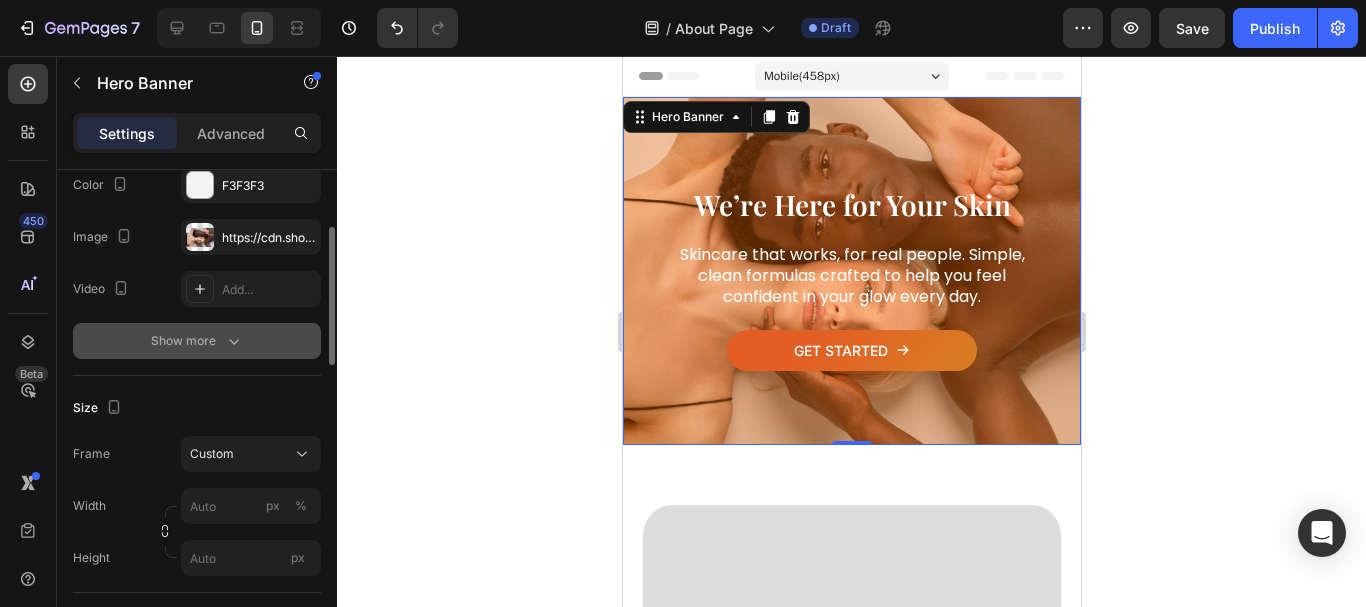 click on "Show more" at bounding box center [197, 341] 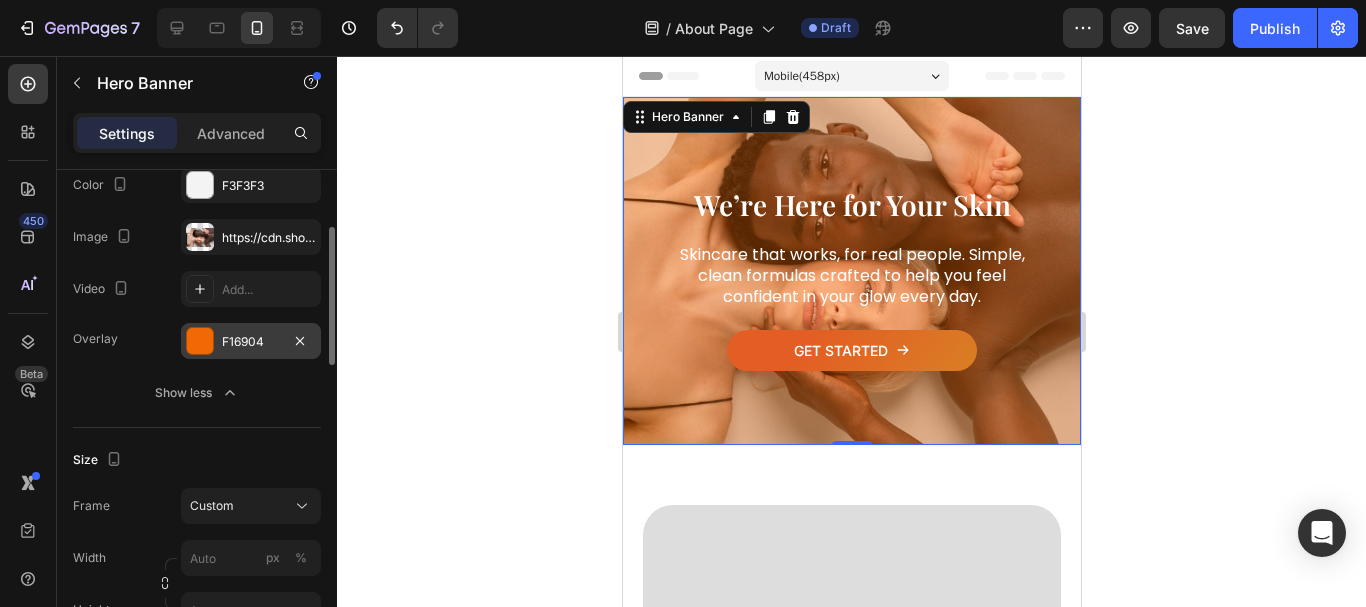 click on "F16904" at bounding box center [251, 341] 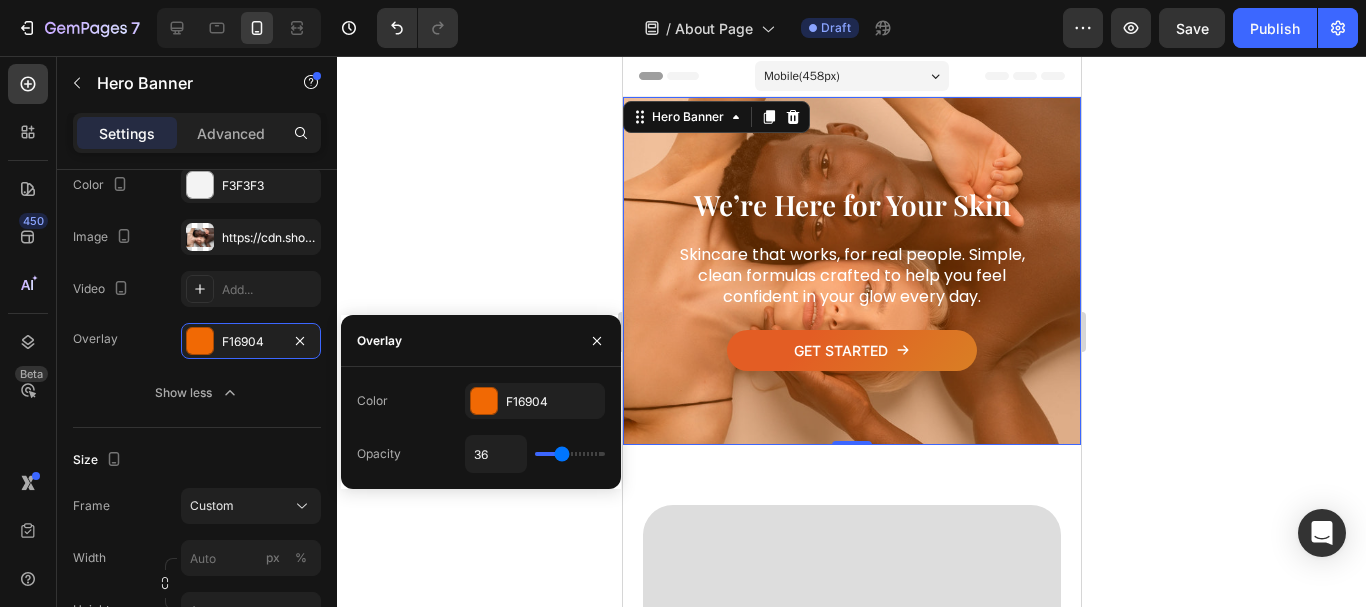 type on "22" 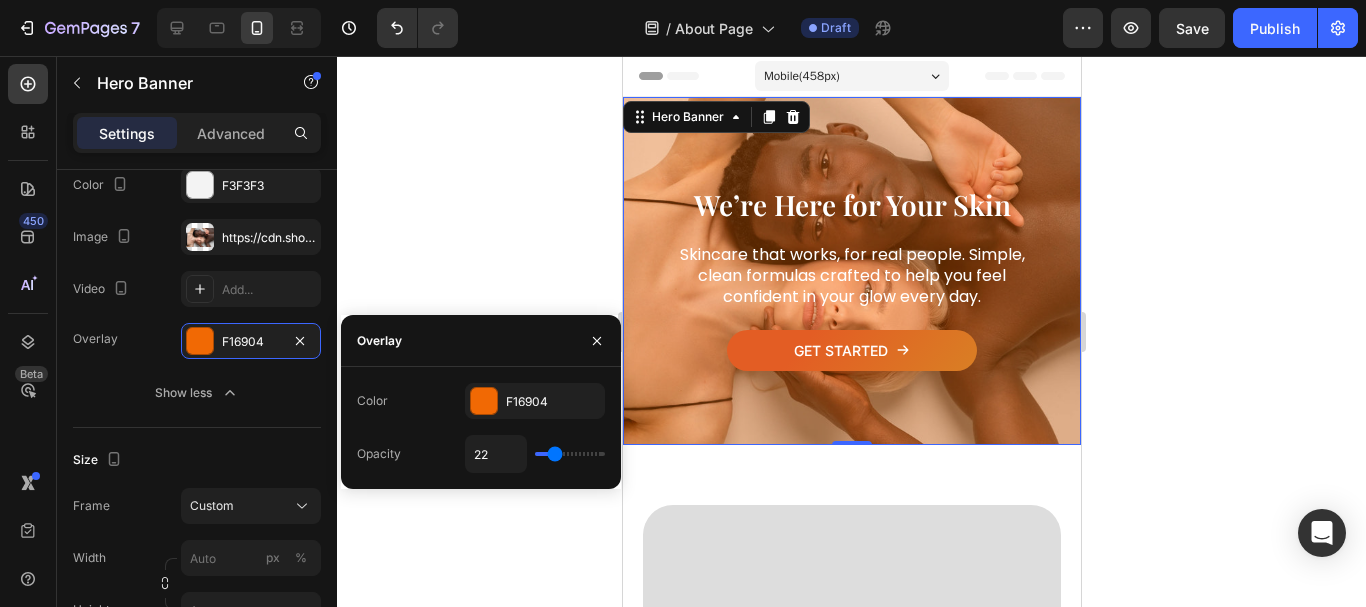 type on "20" 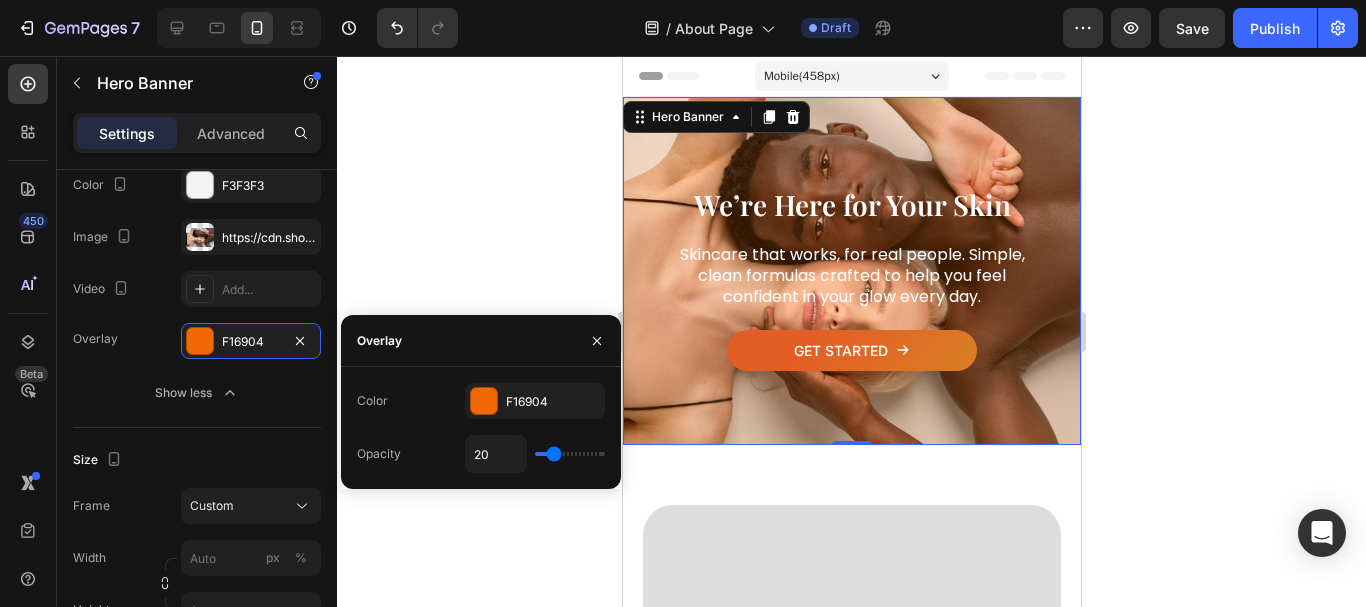 type on "19" 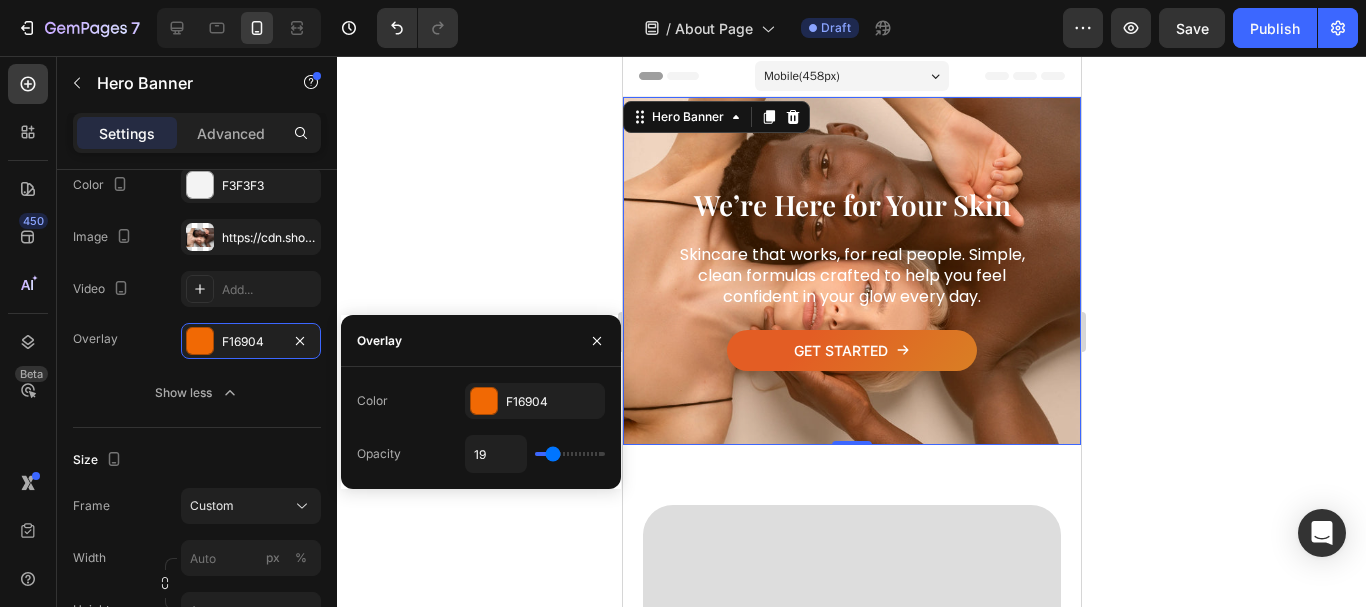 type on "17" 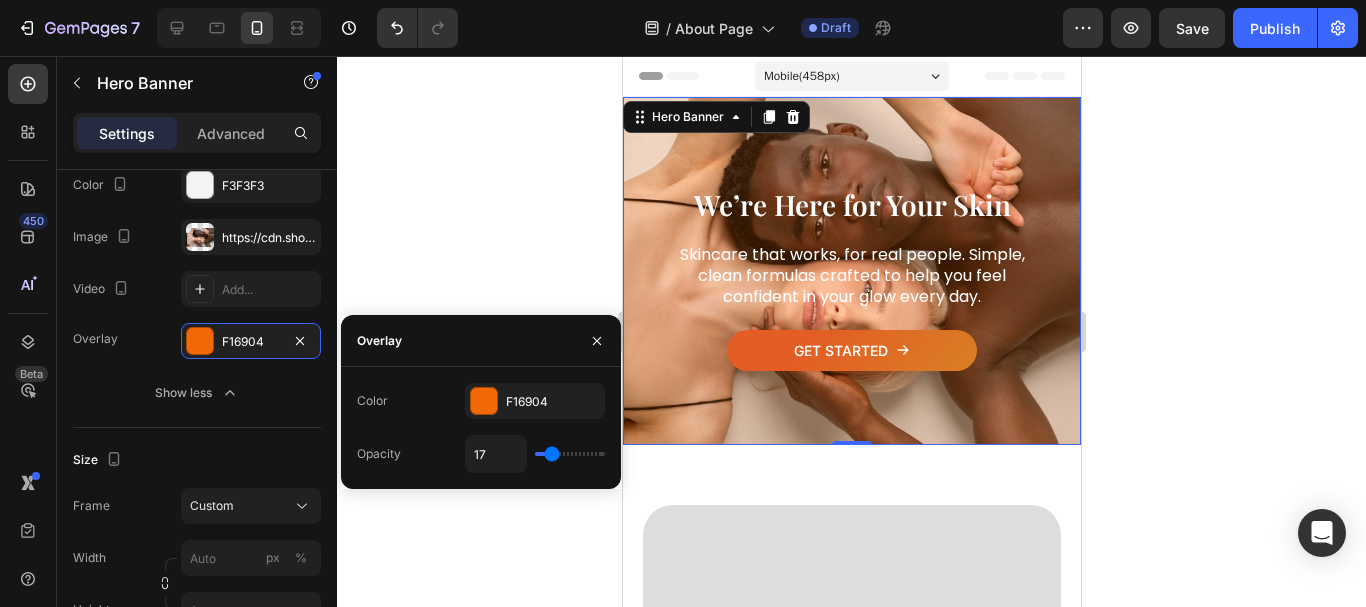 type on "15" 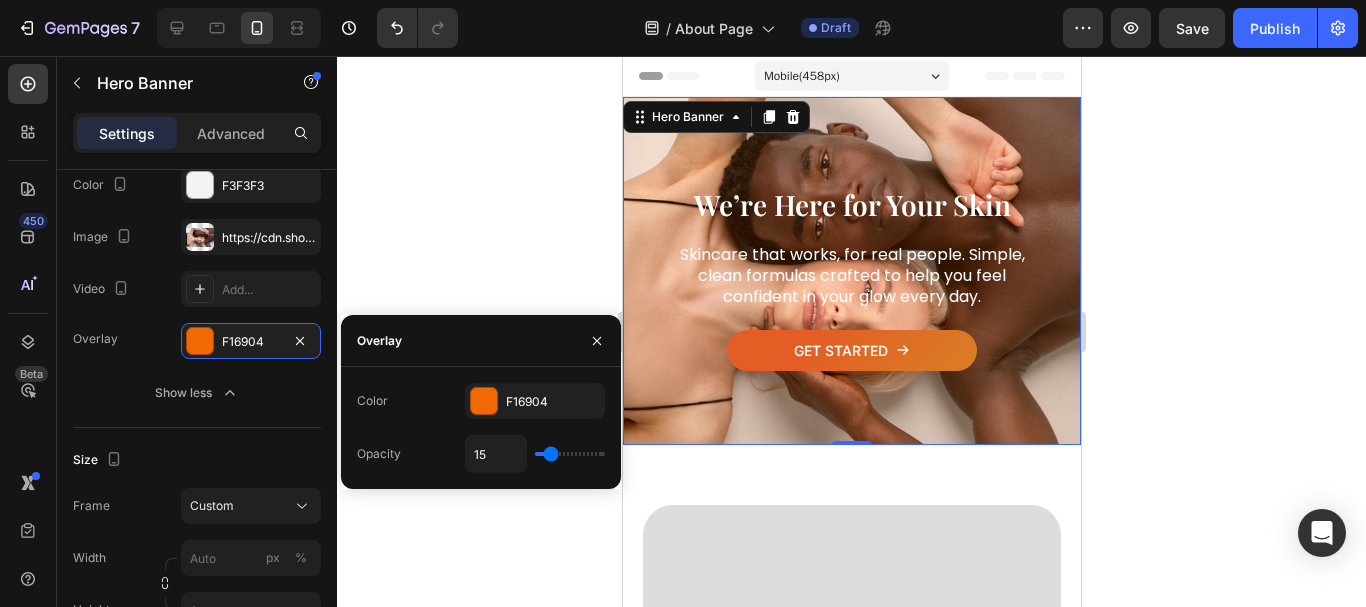 type on "13" 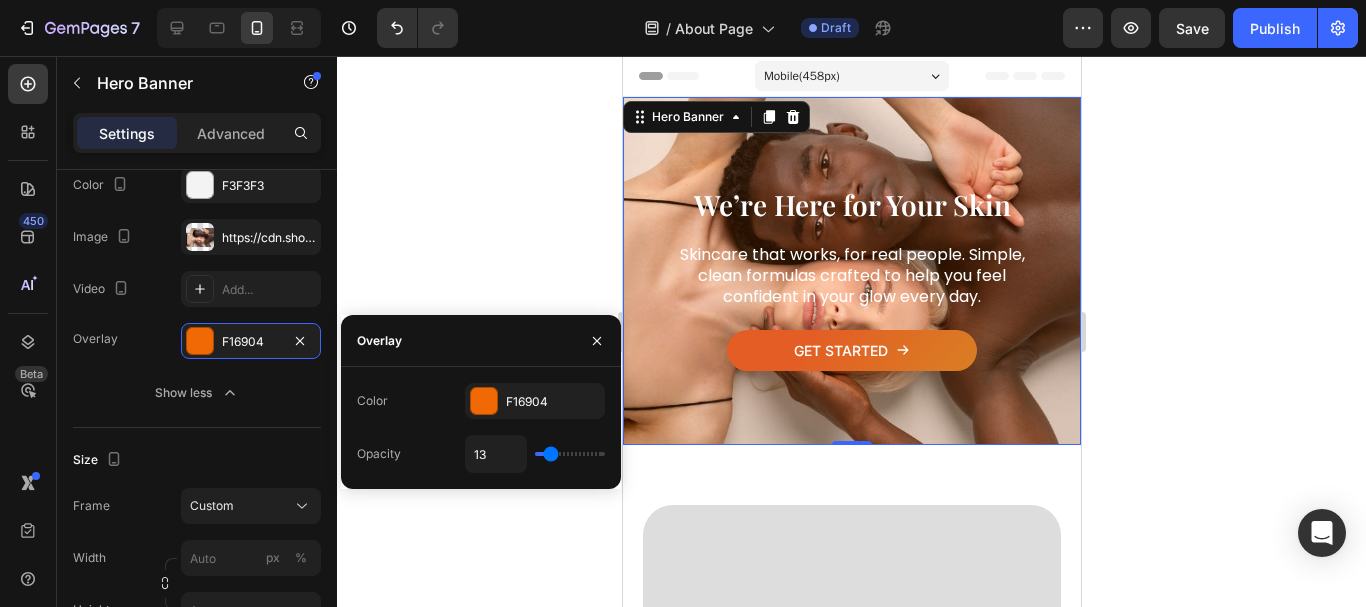 type on "13" 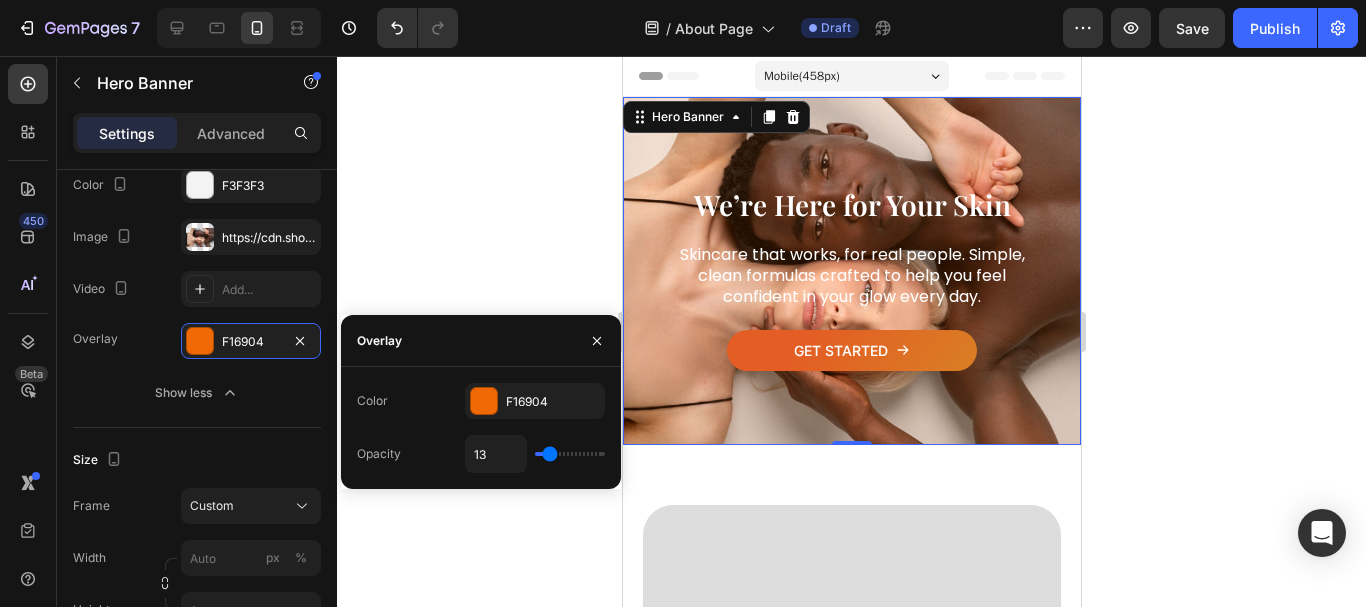 type on "15" 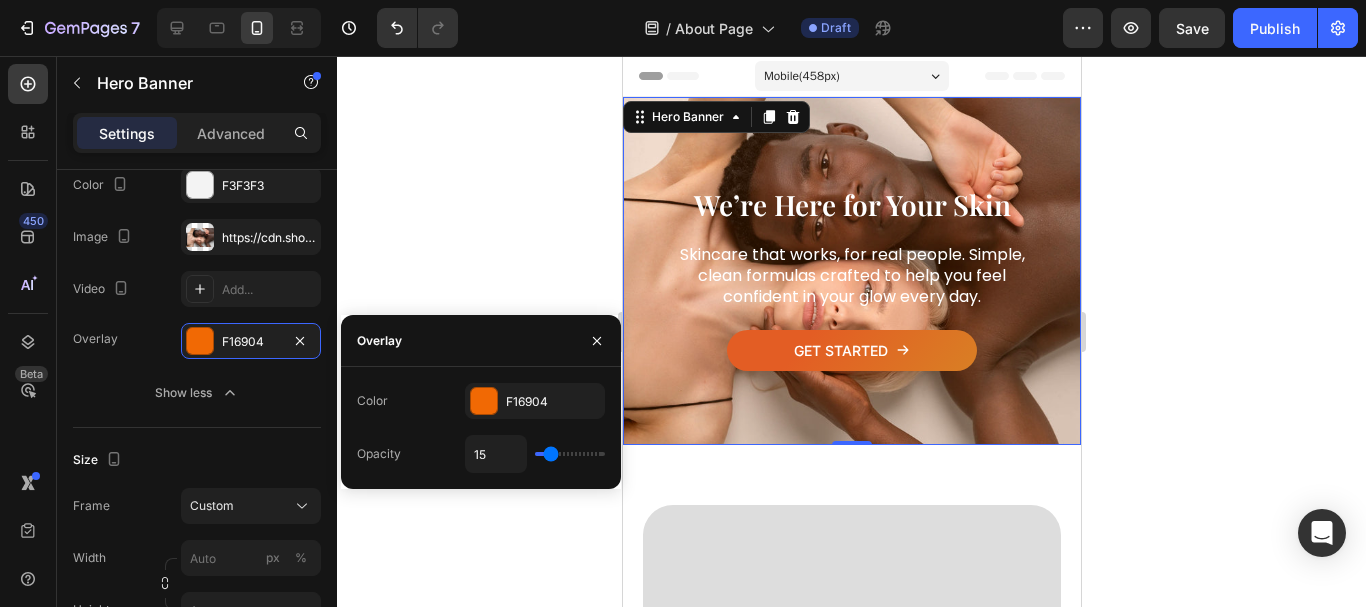 type on "17" 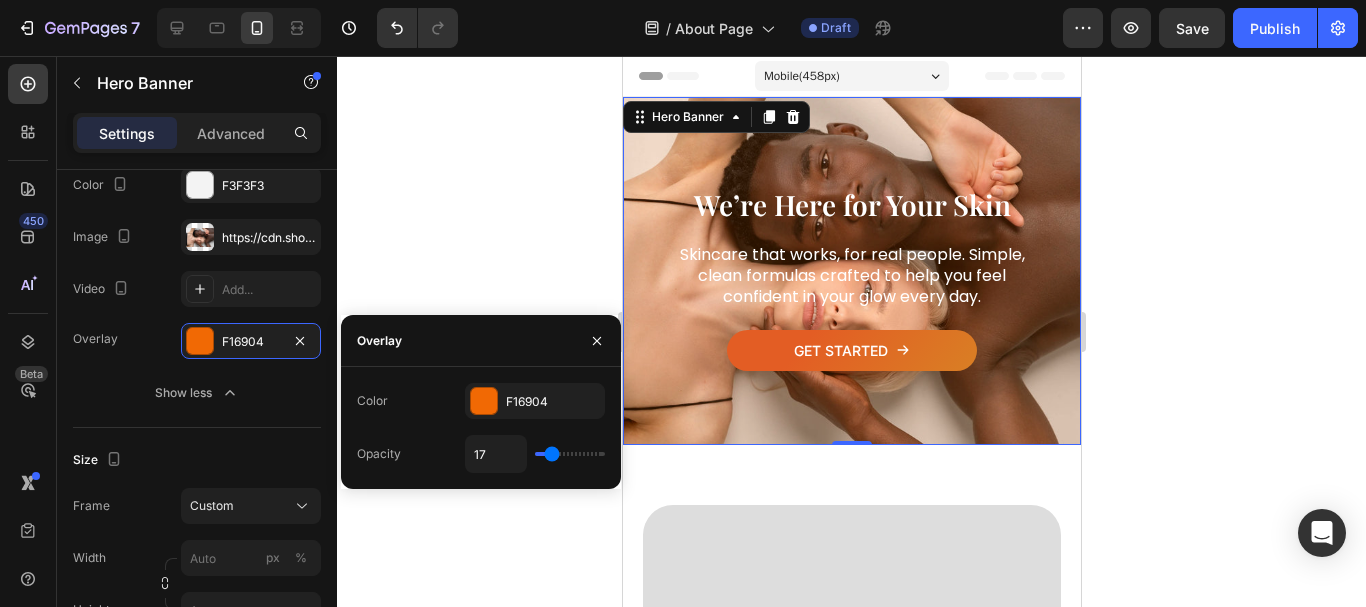 type on "19" 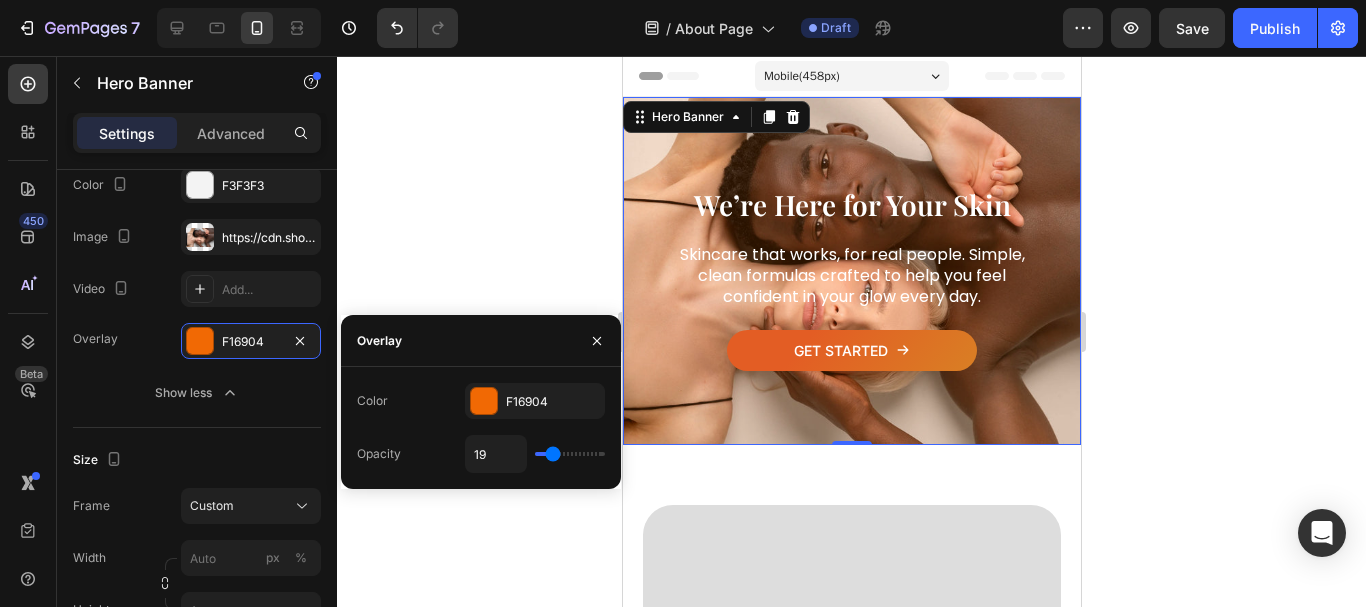 type on "20" 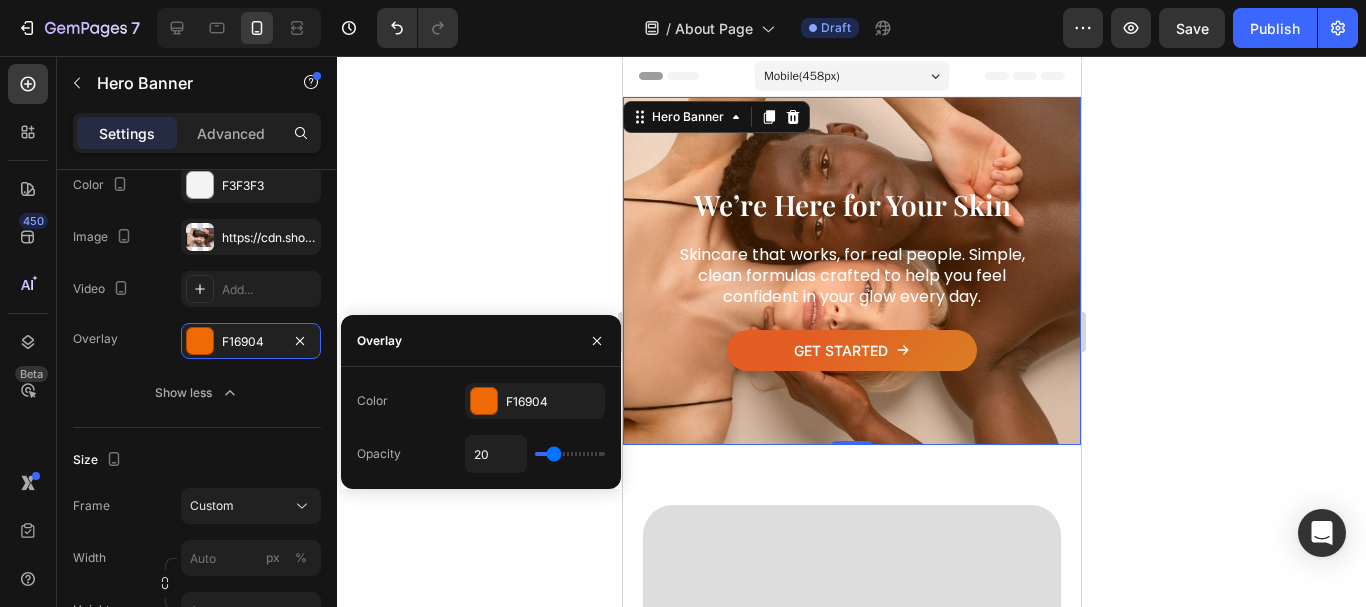 type on "22" 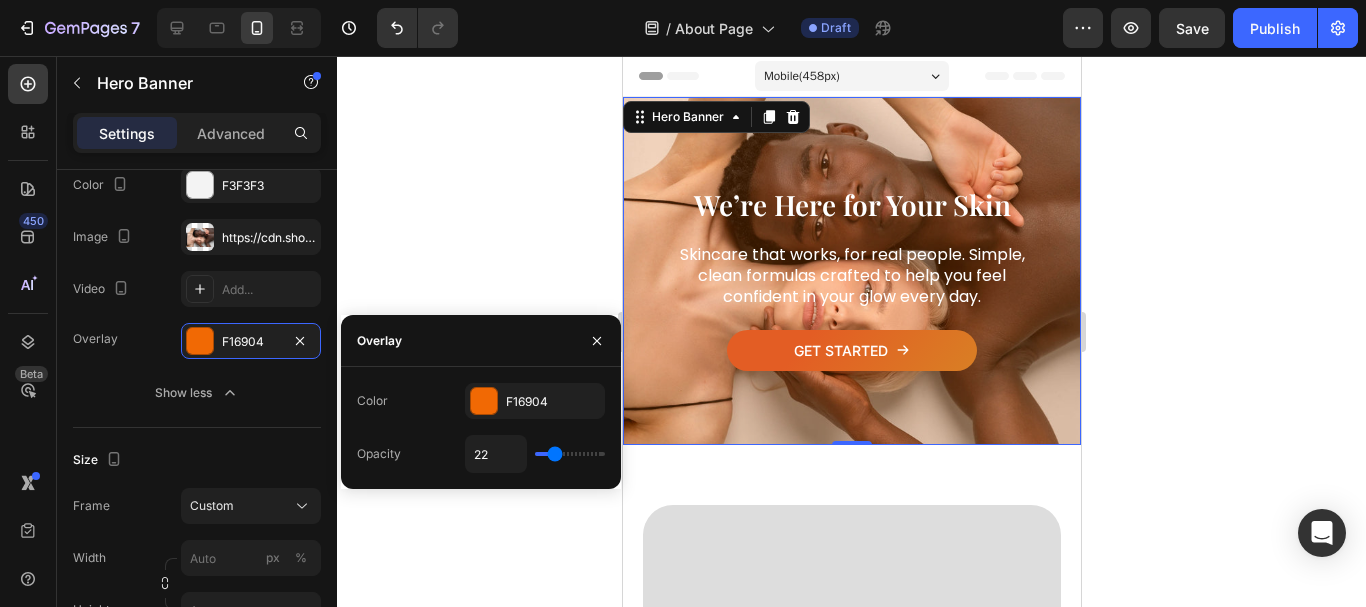 type on "24" 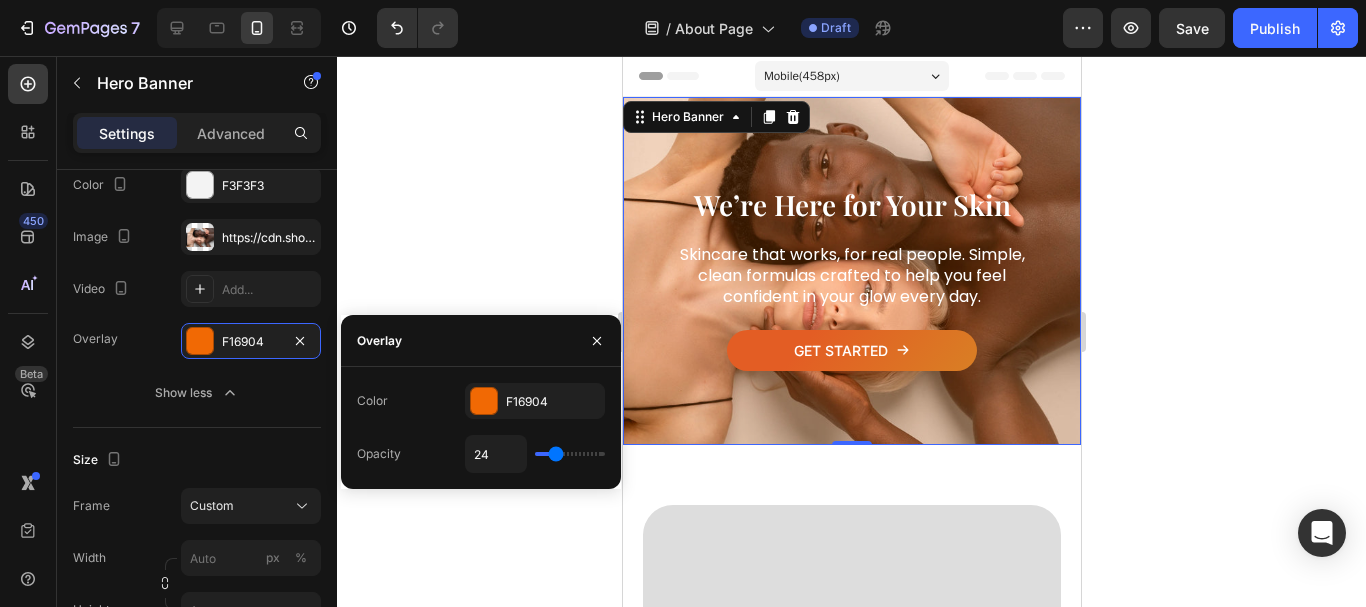 type on "26" 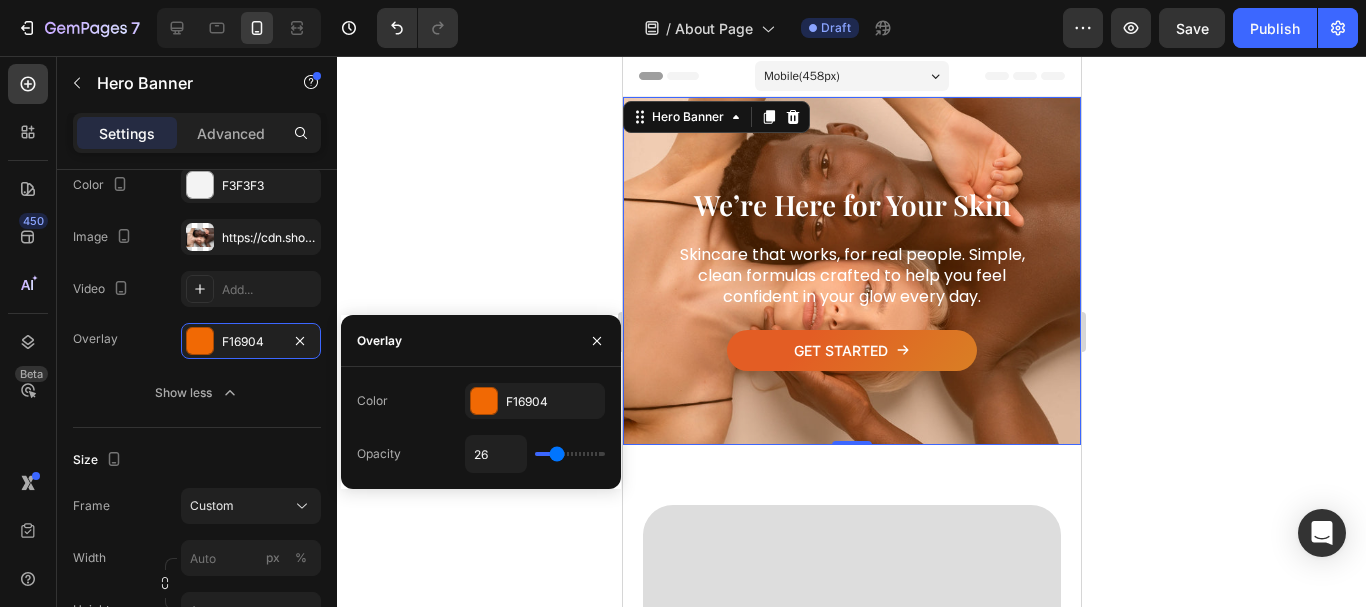 type on "24" 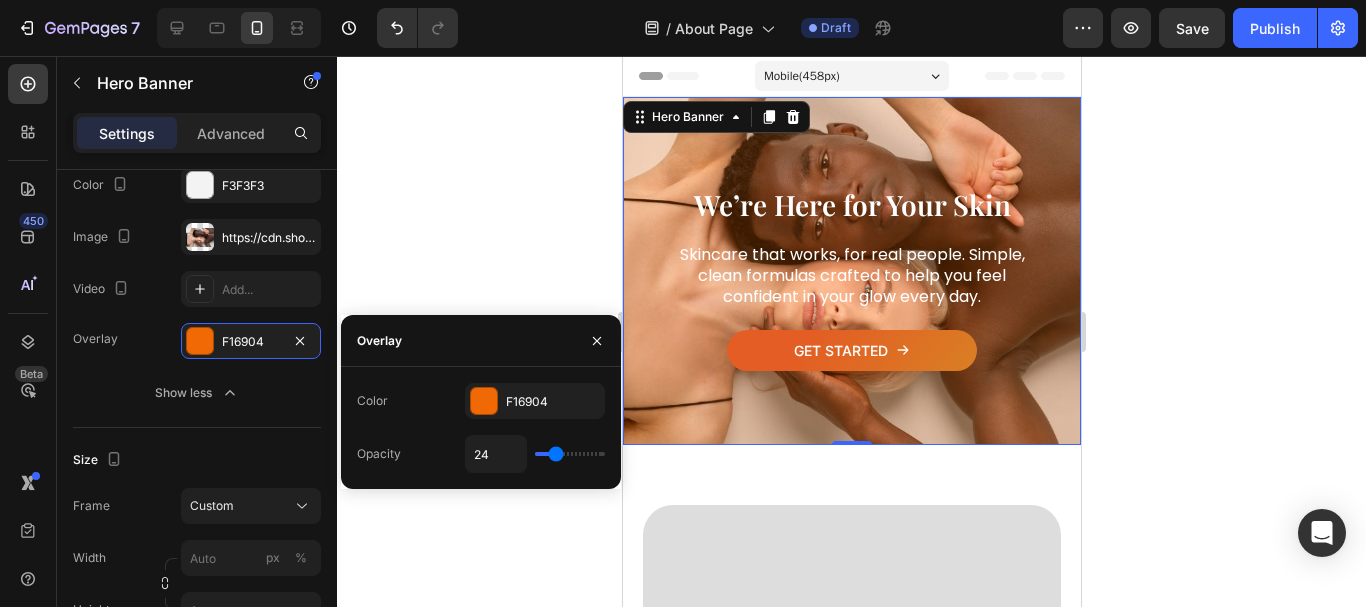 type on "22" 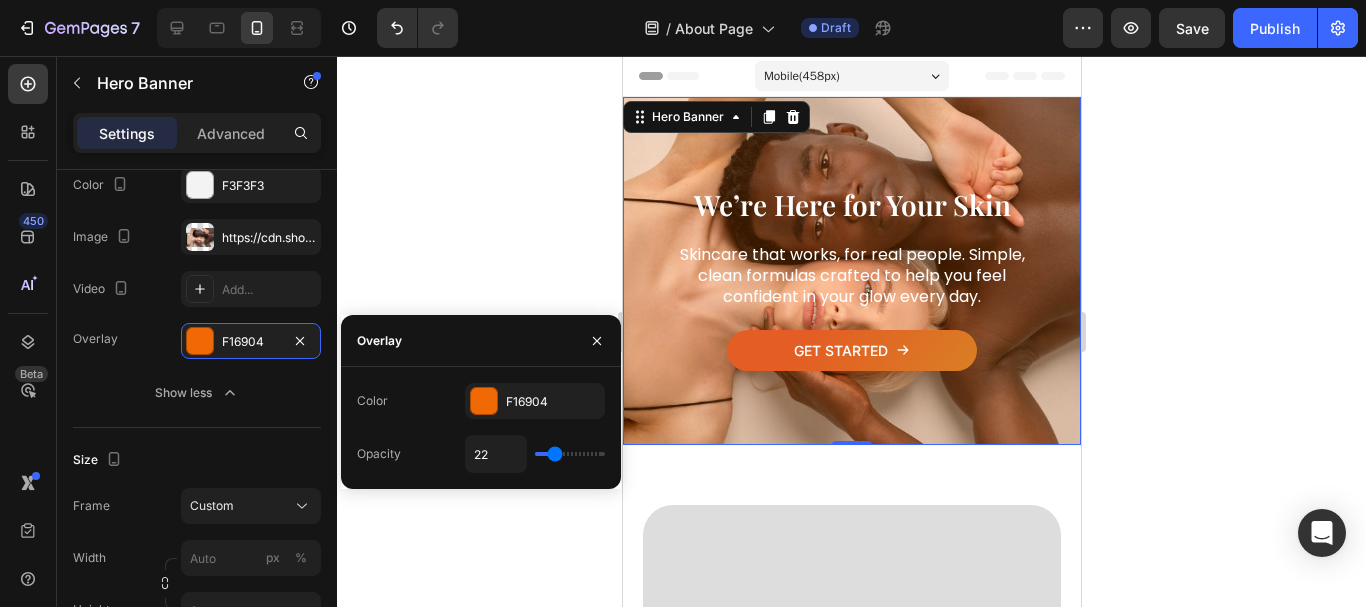 type on "20" 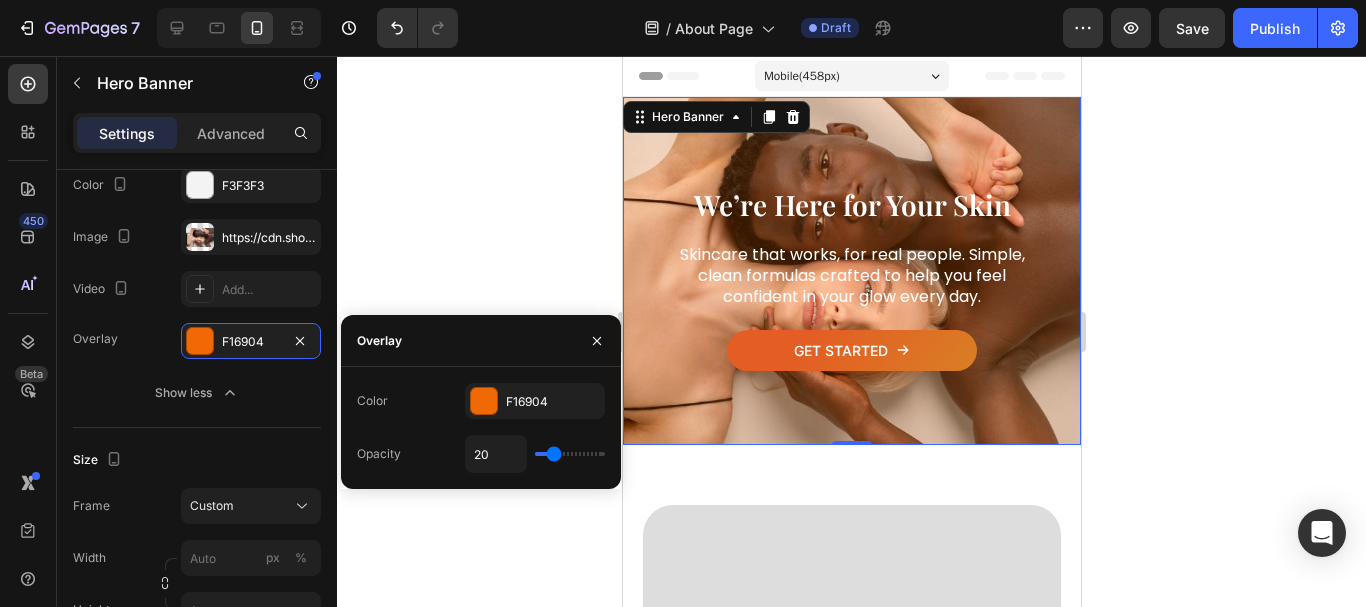 type on "19" 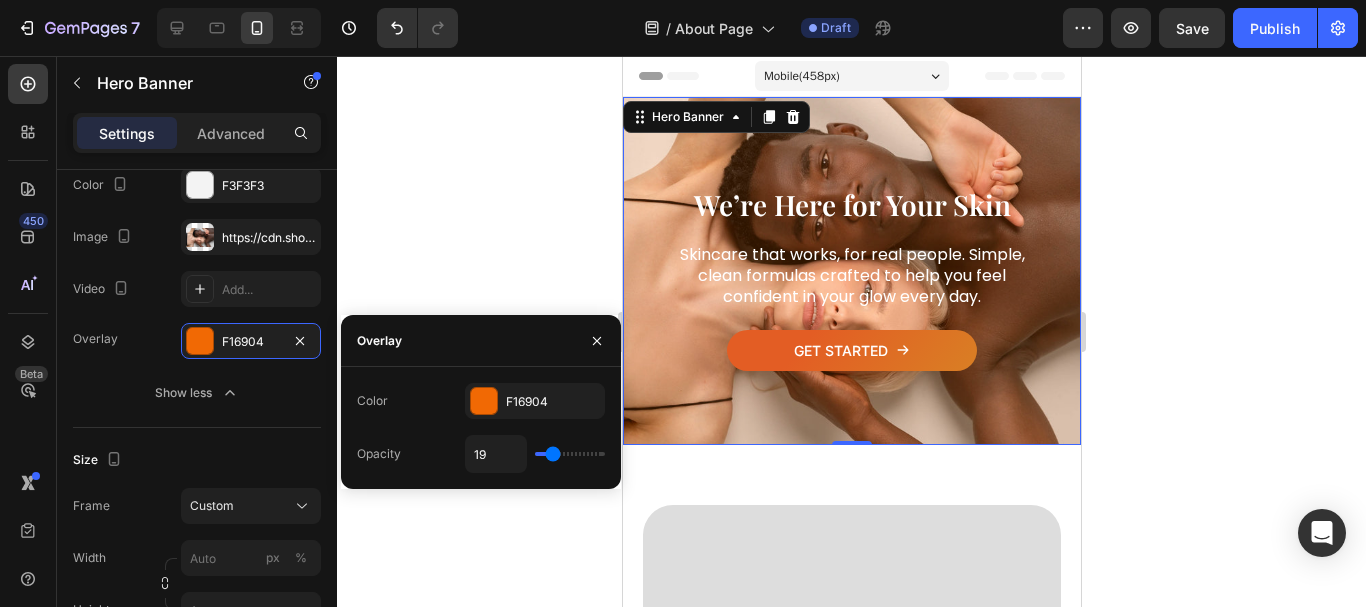 type on "20" 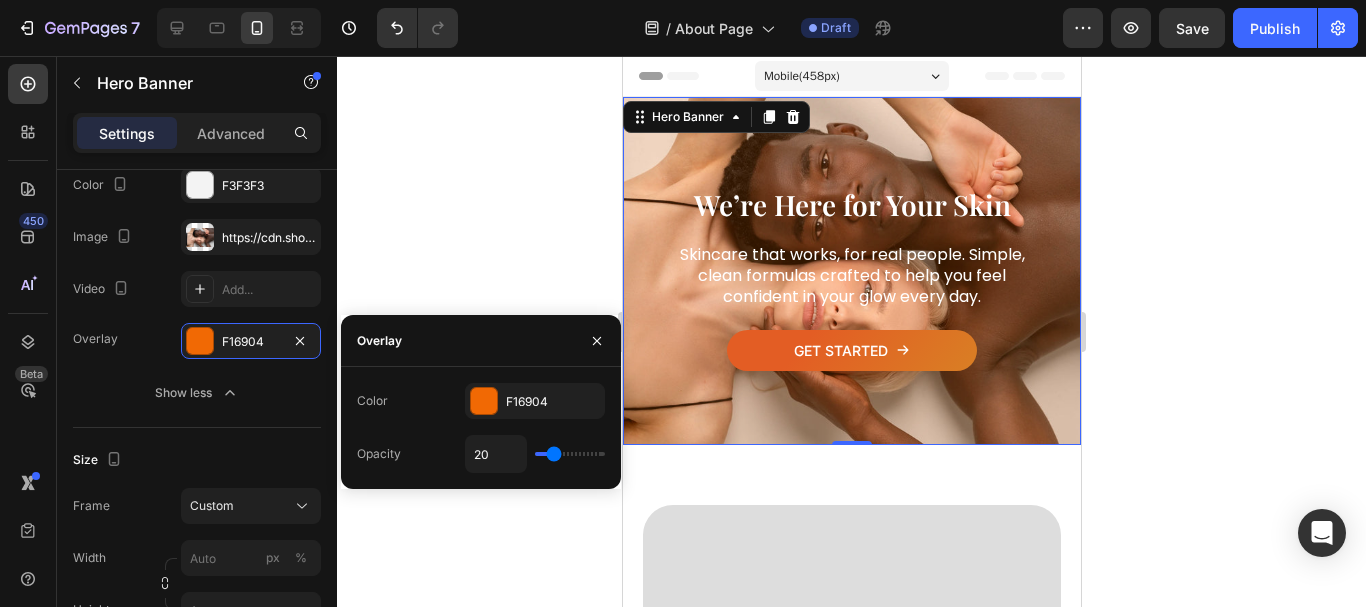 type on "0" 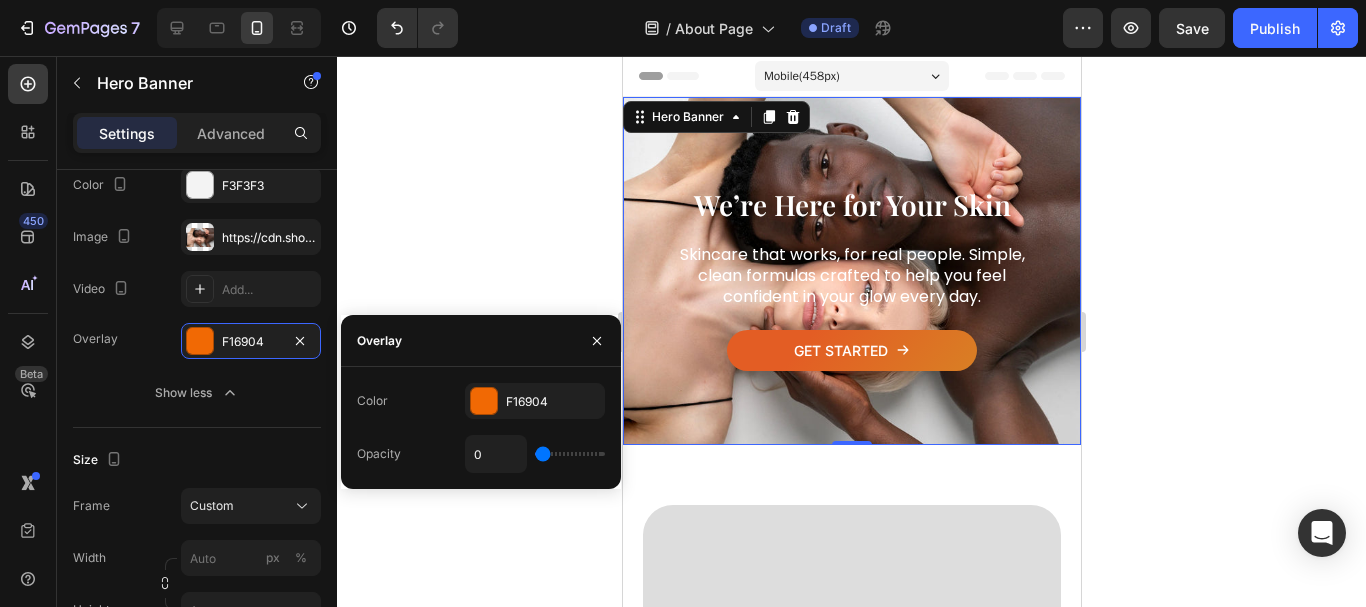 type on "4" 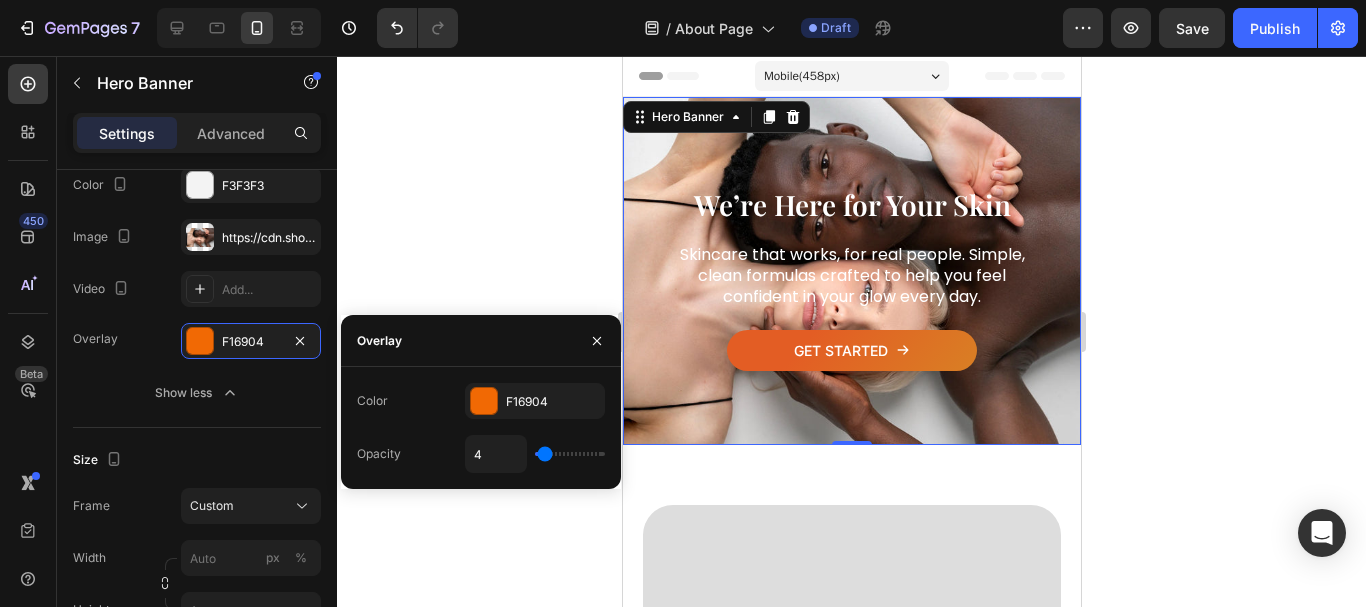 type on "6" 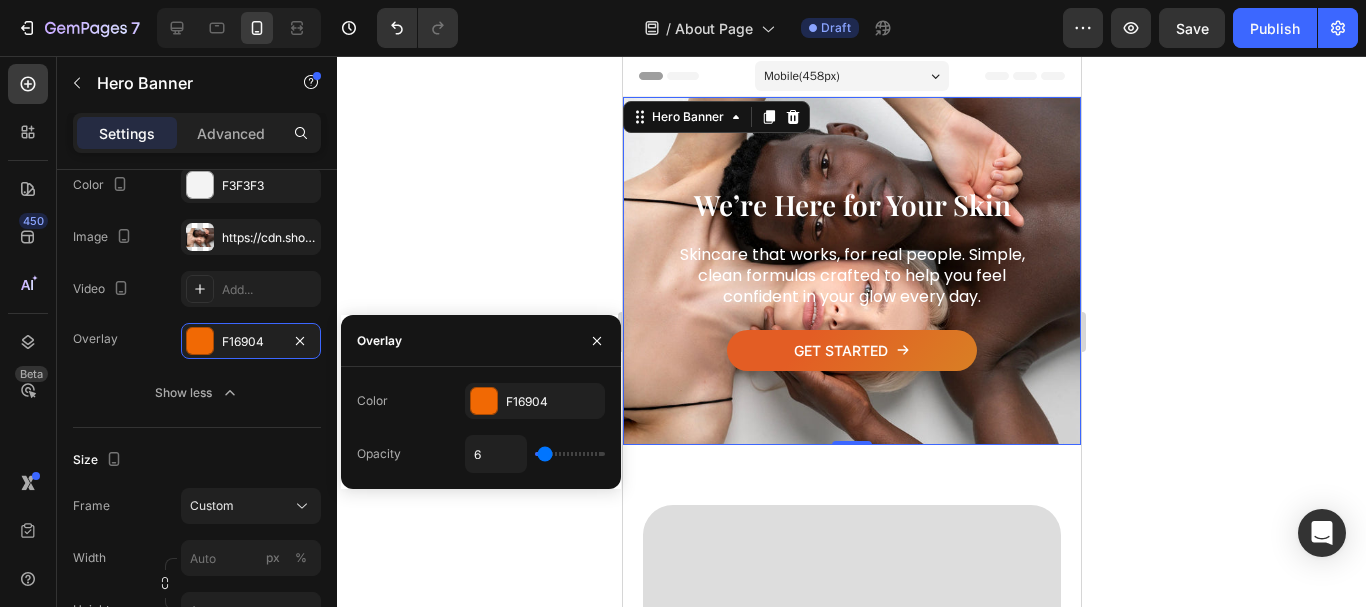 type on "6" 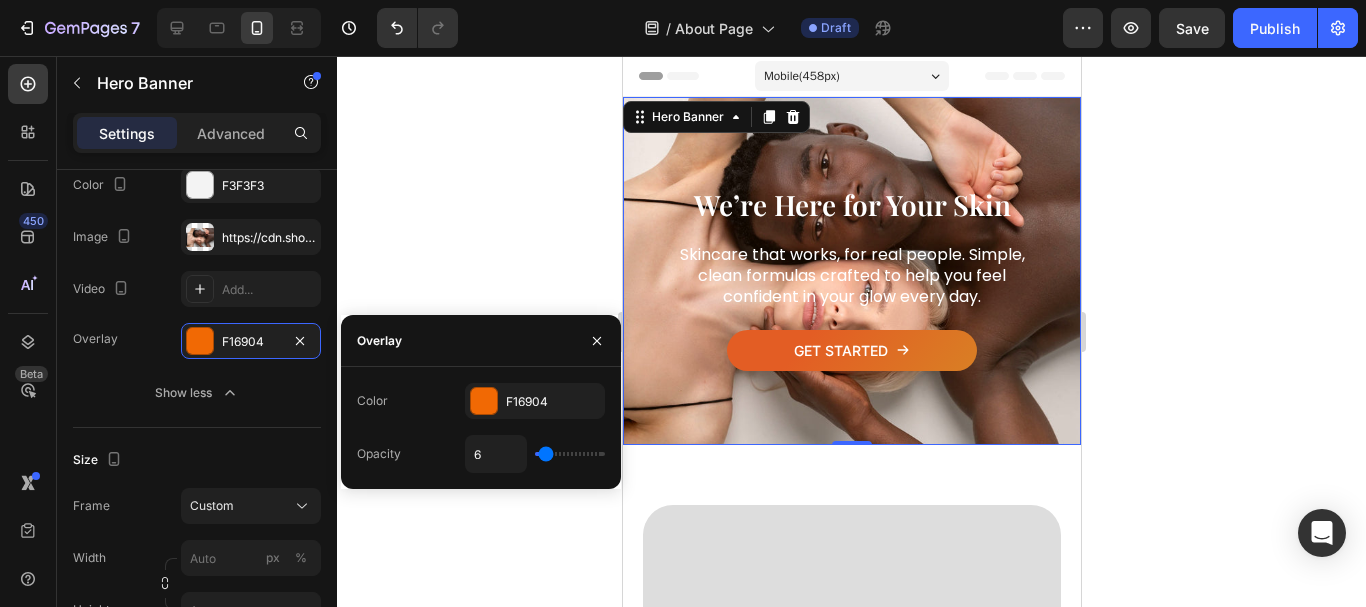 type on "11" 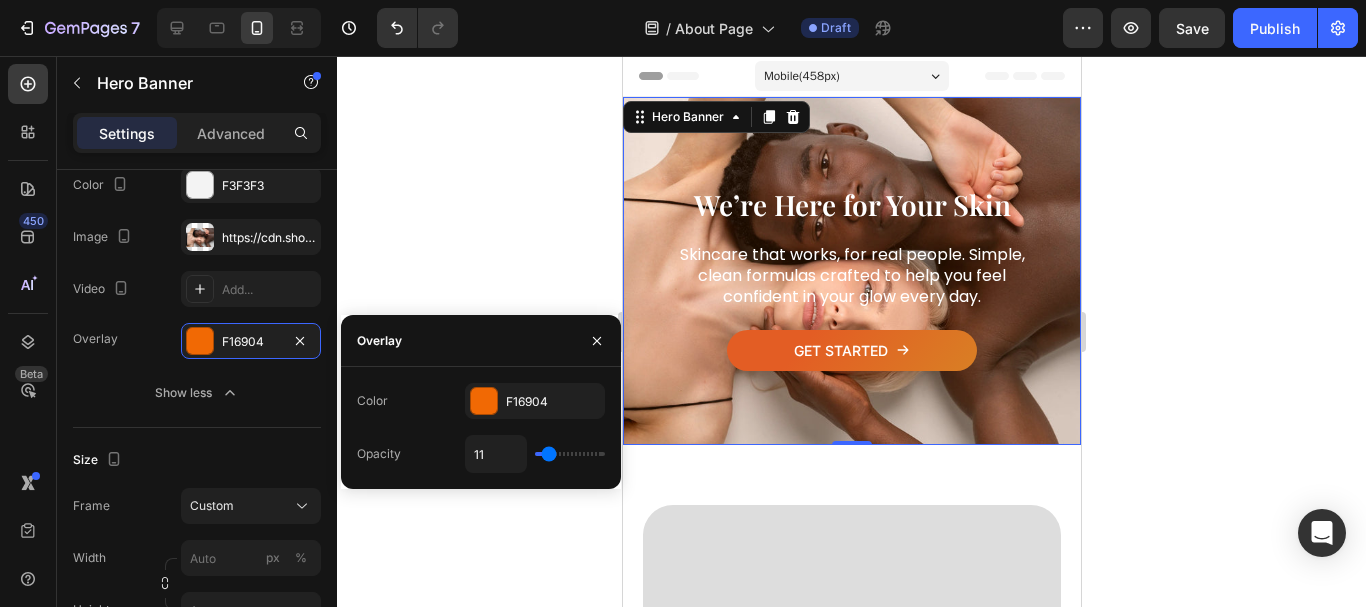 type on "13" 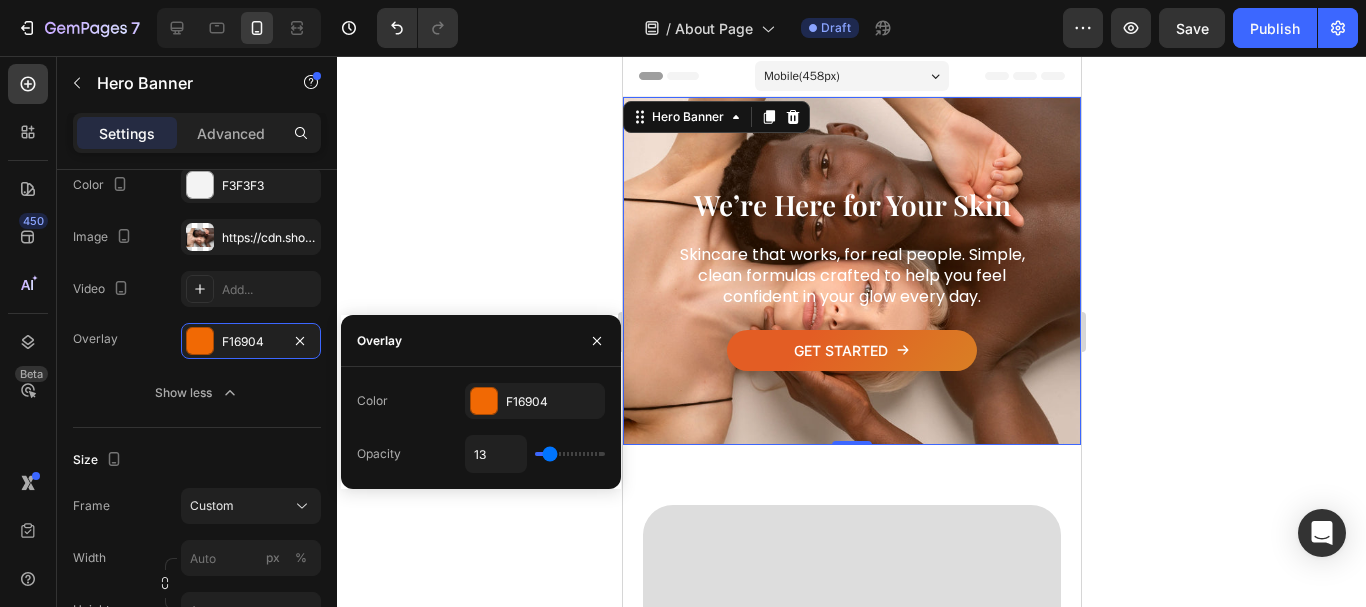 type on "22" 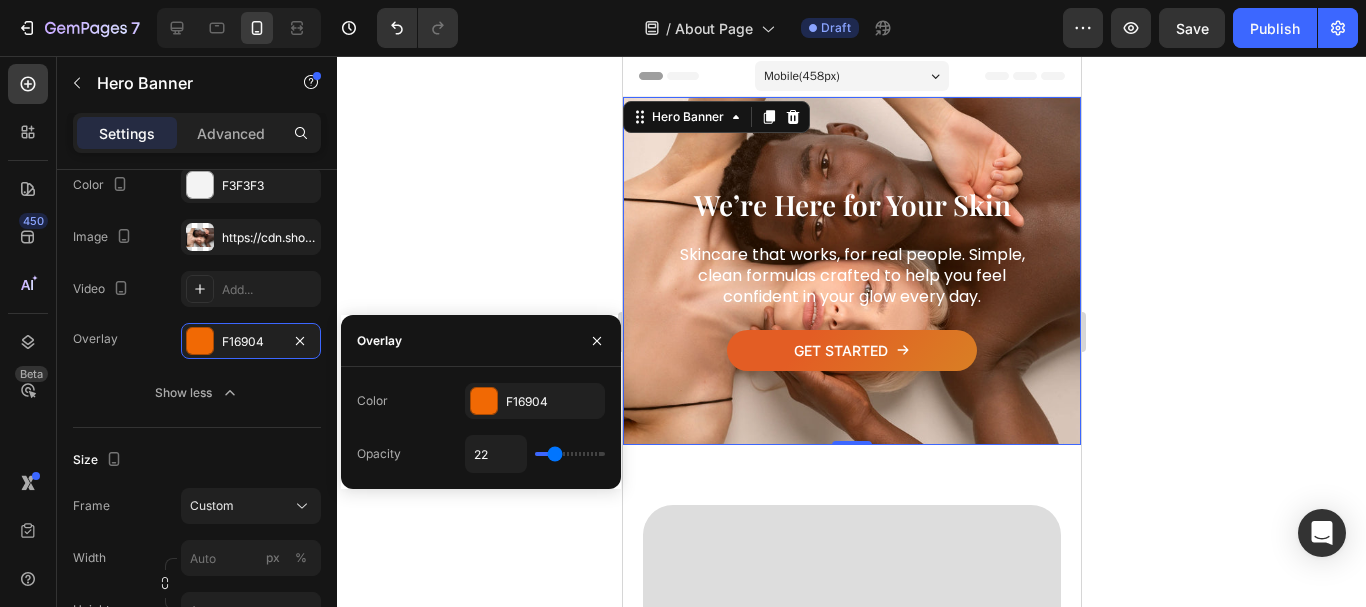 type on "48" 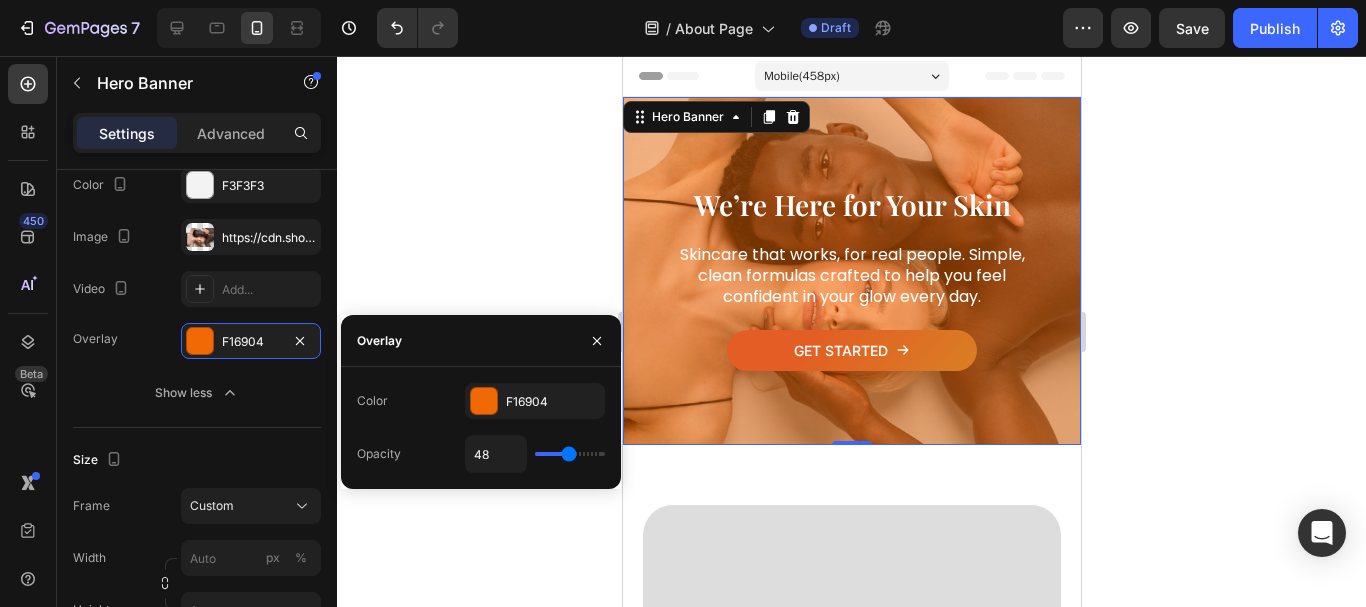type on "50" 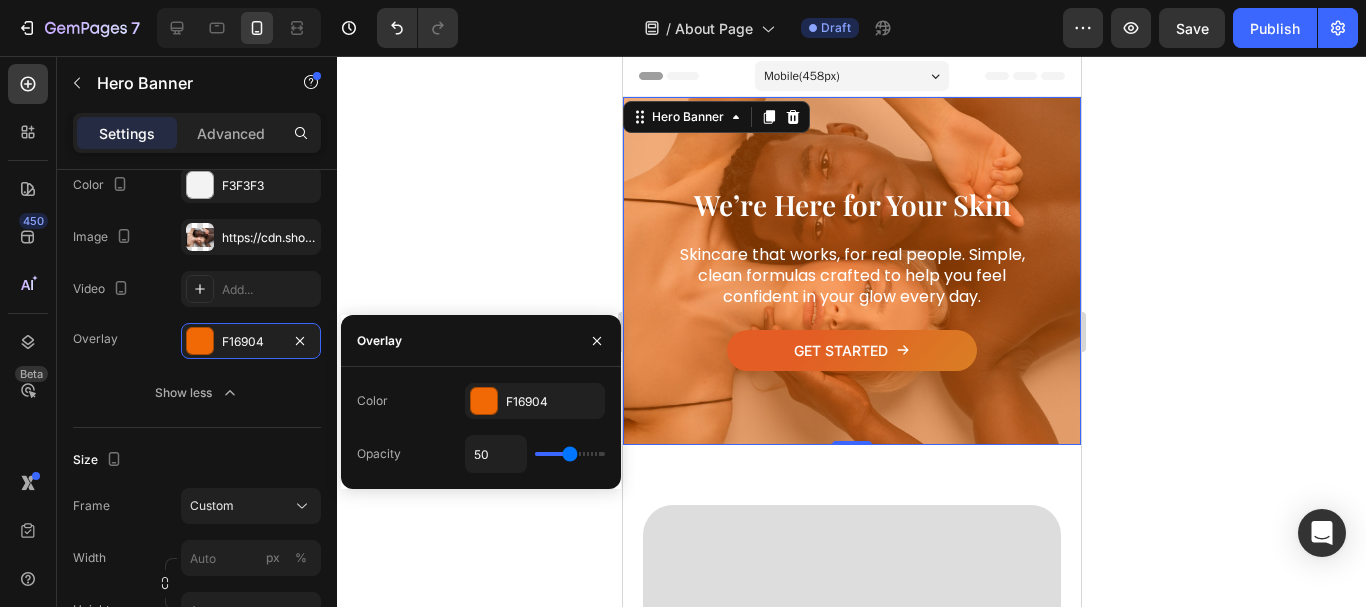 type on "46" 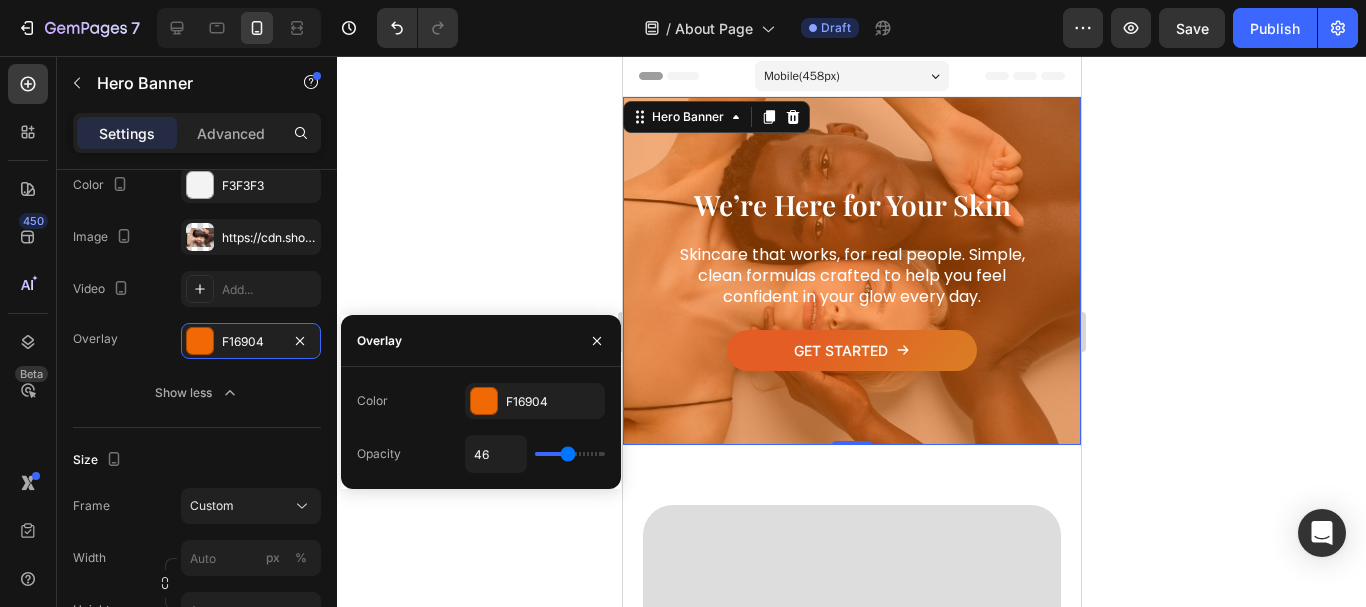 type on "44" 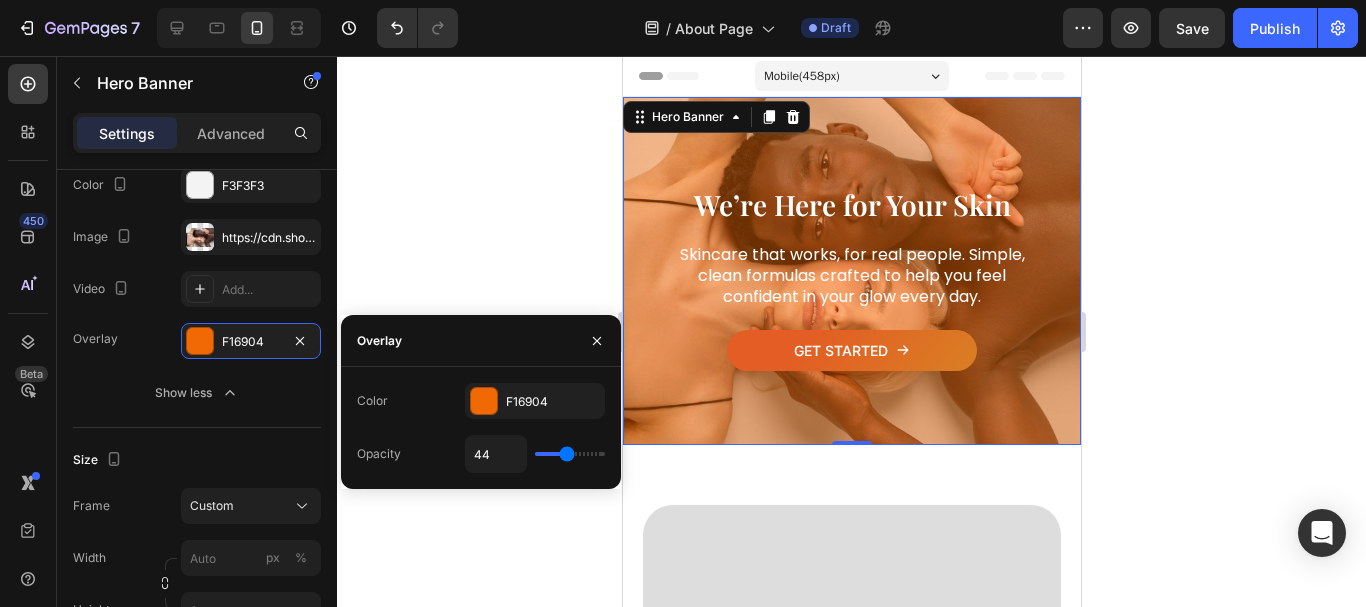 type on "39" 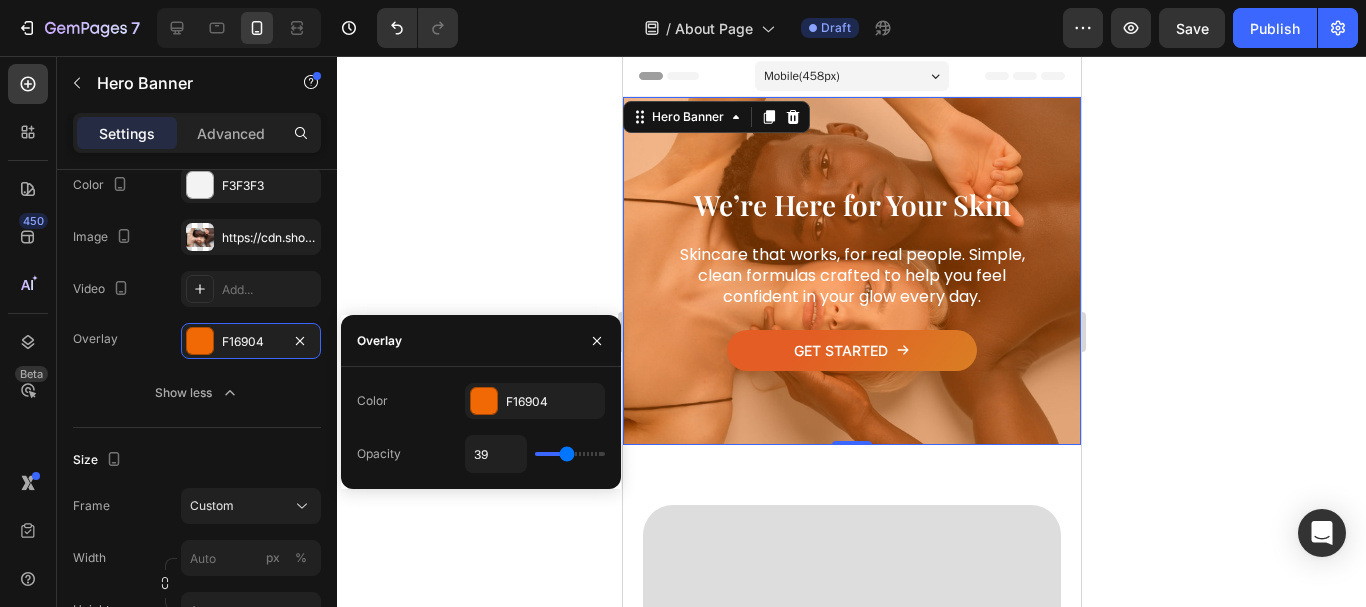 type on "39" 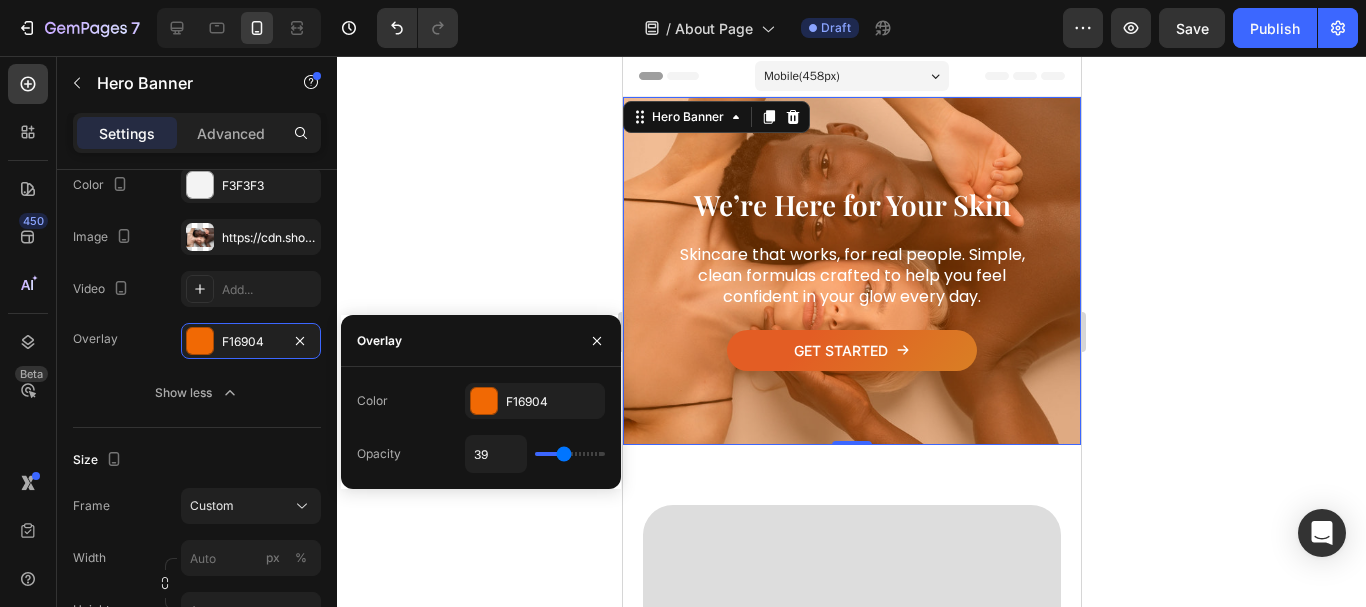 type on "31" 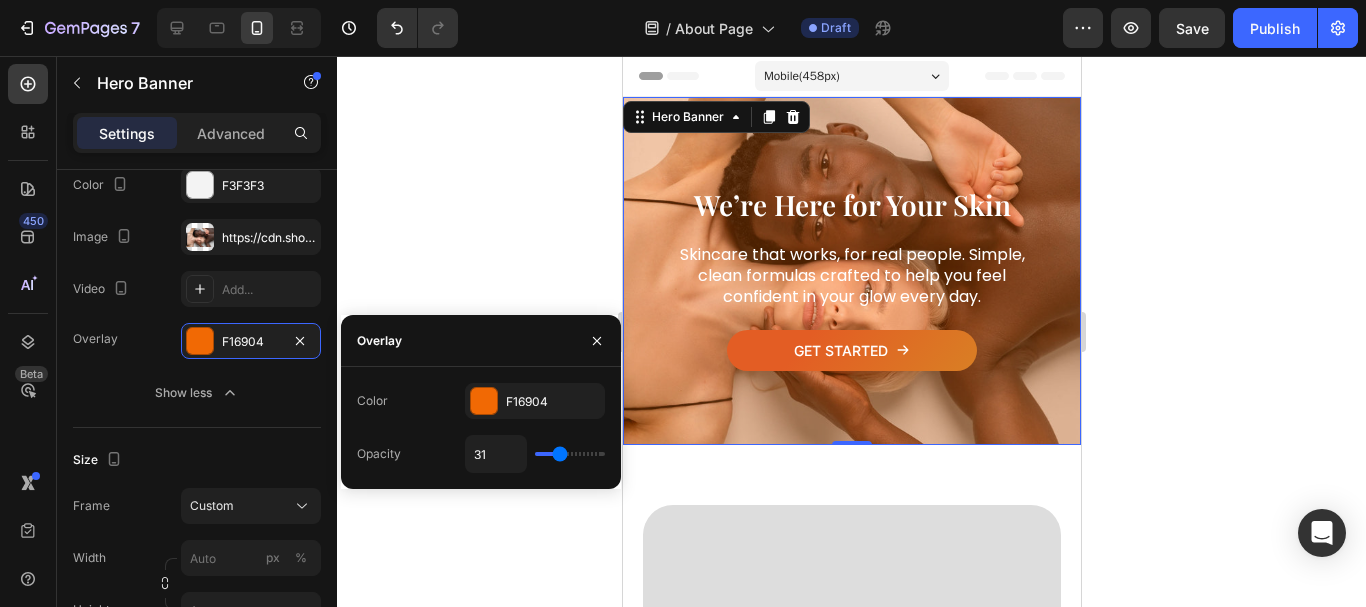 type on "30" 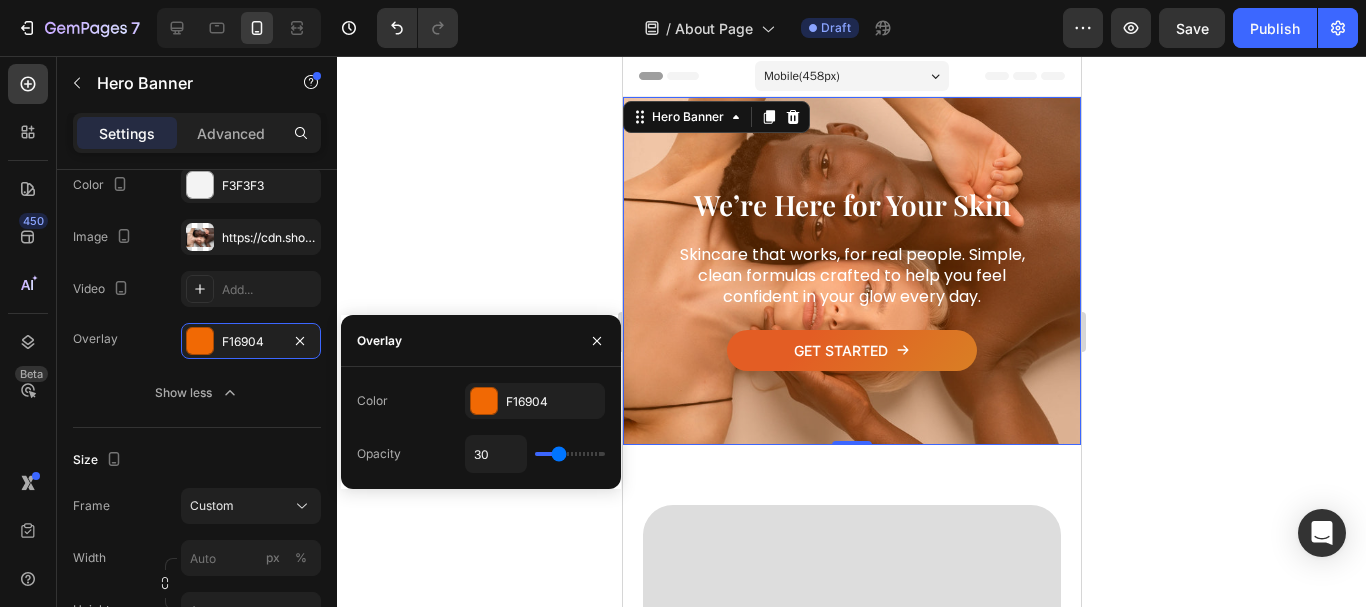 type on "28" 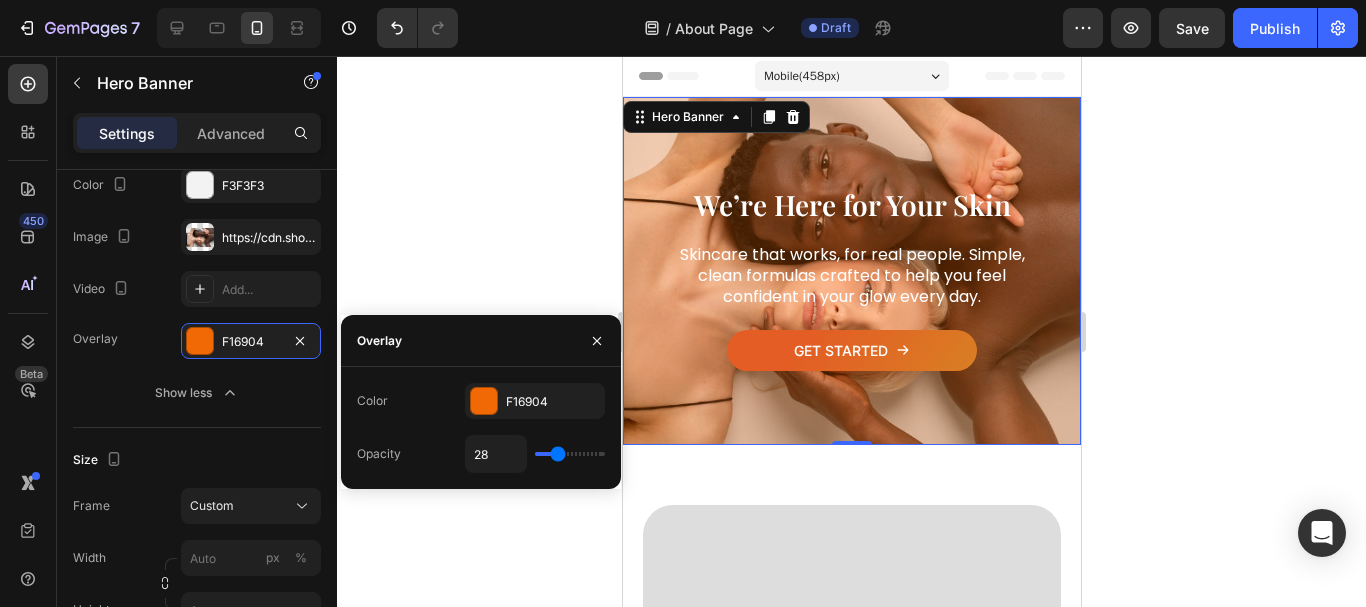 type on "24" 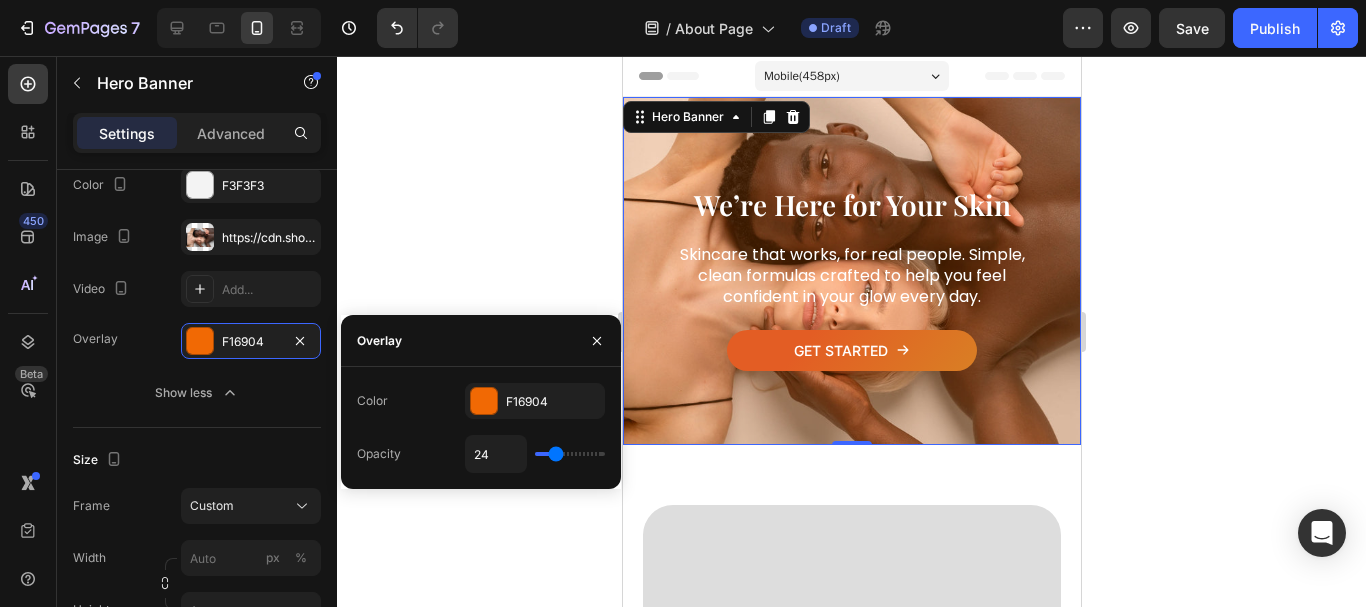 type on "22" 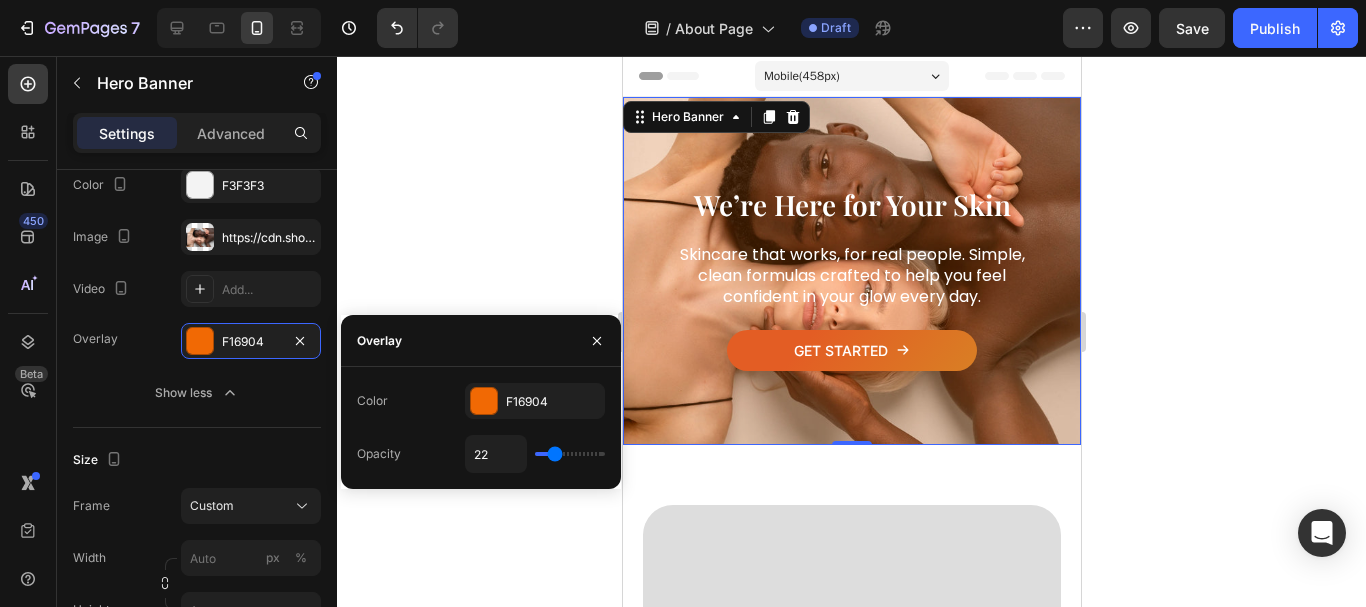 type on "24" 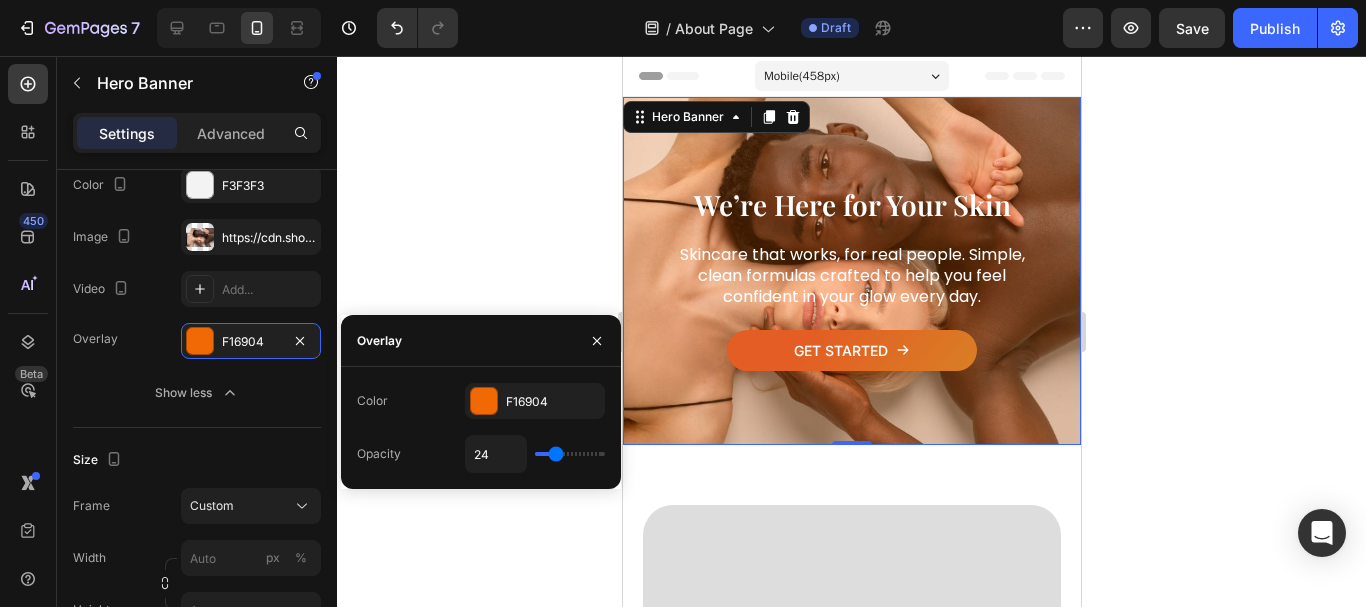 type on "26" 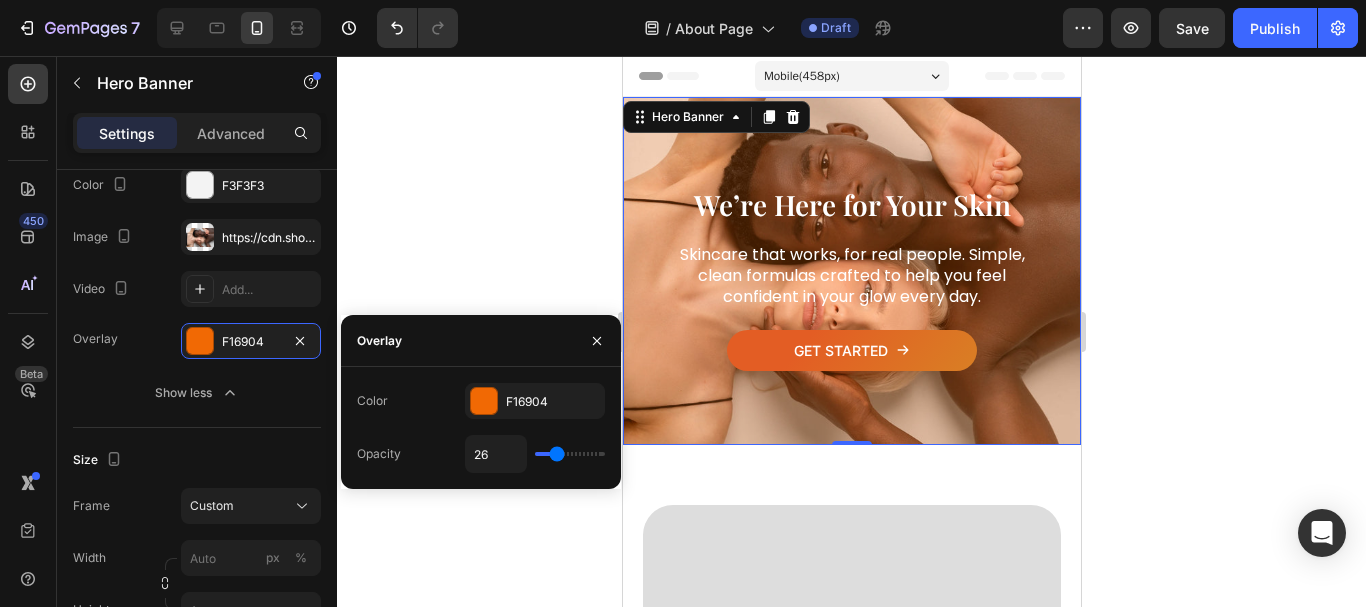 type on "28" 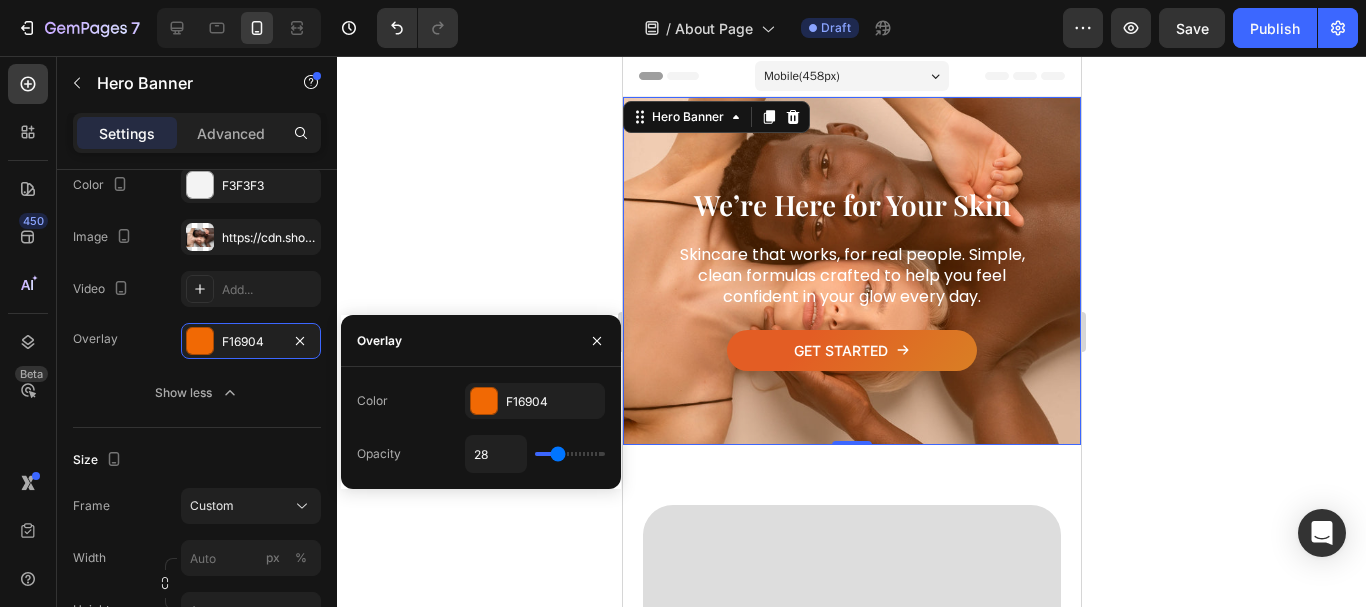 type on "30" 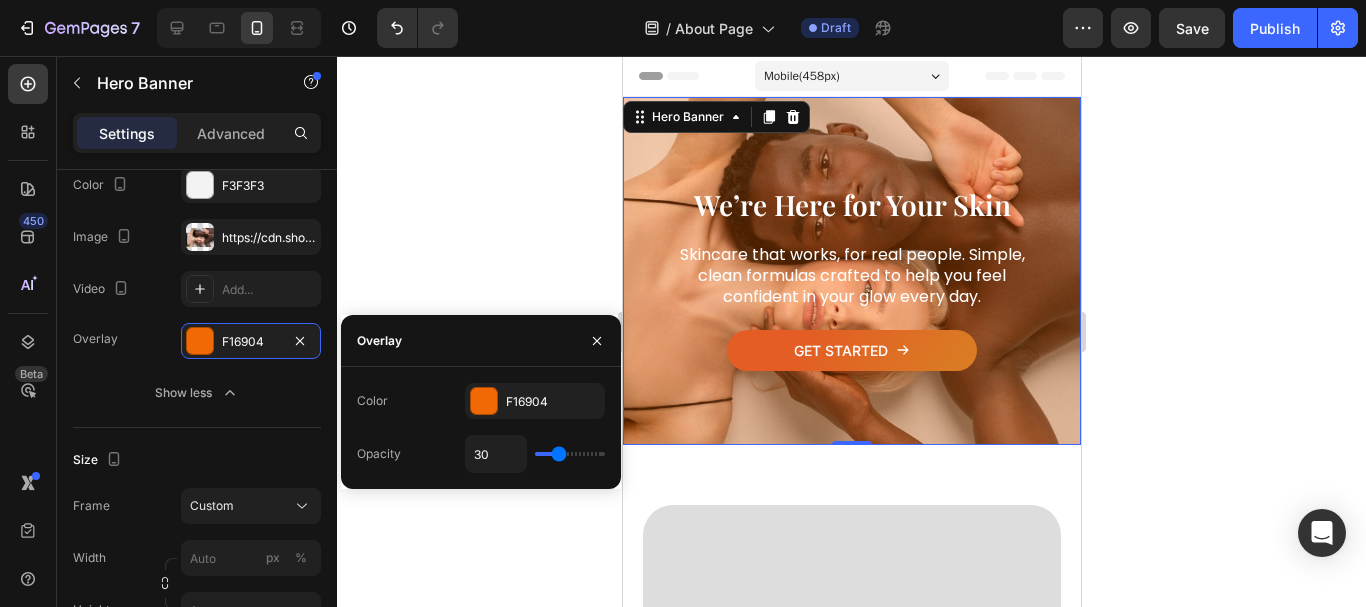 type on "31" 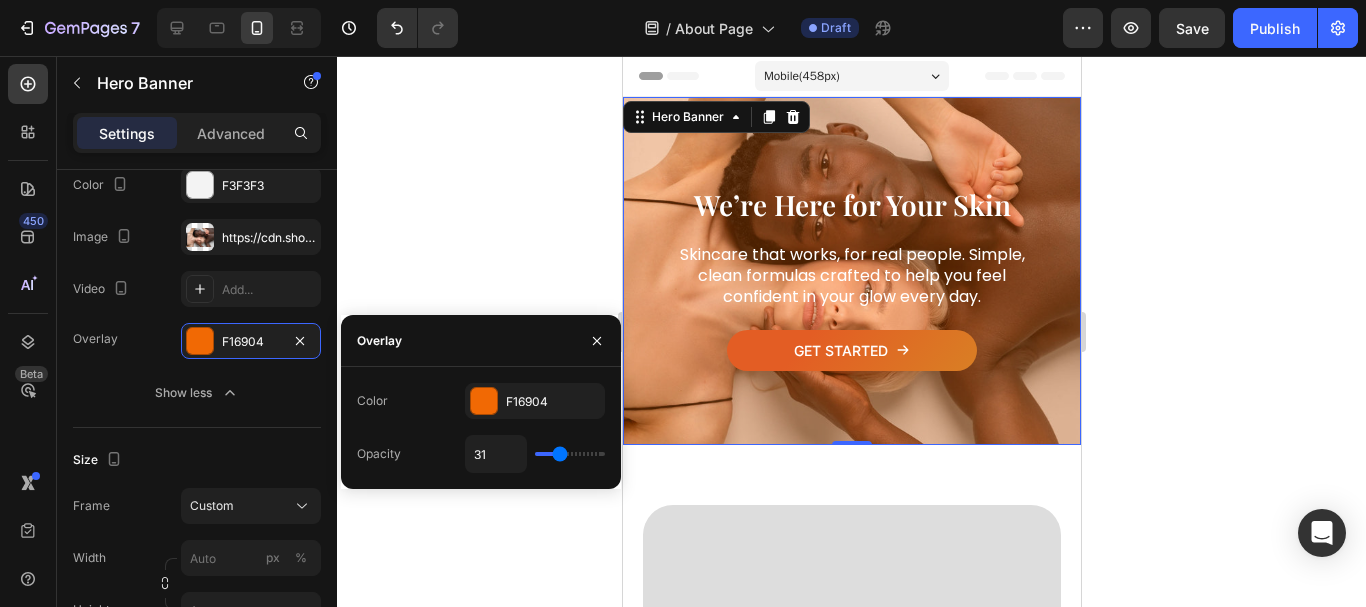 type on "30" 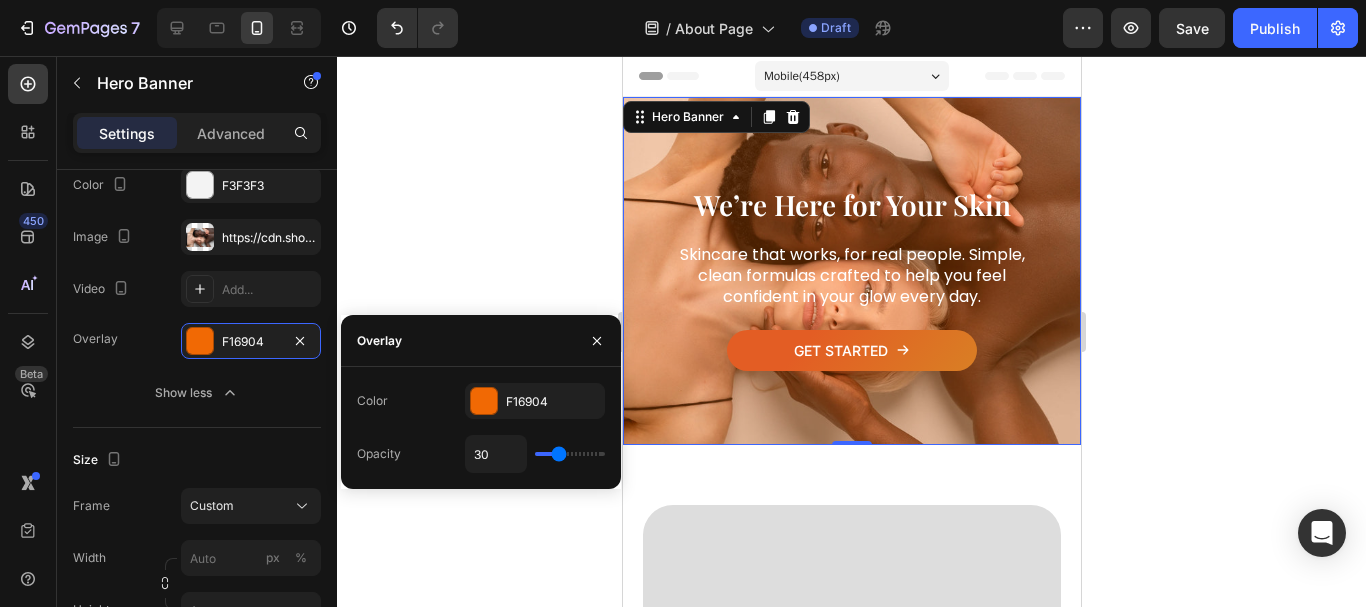 type on "28" 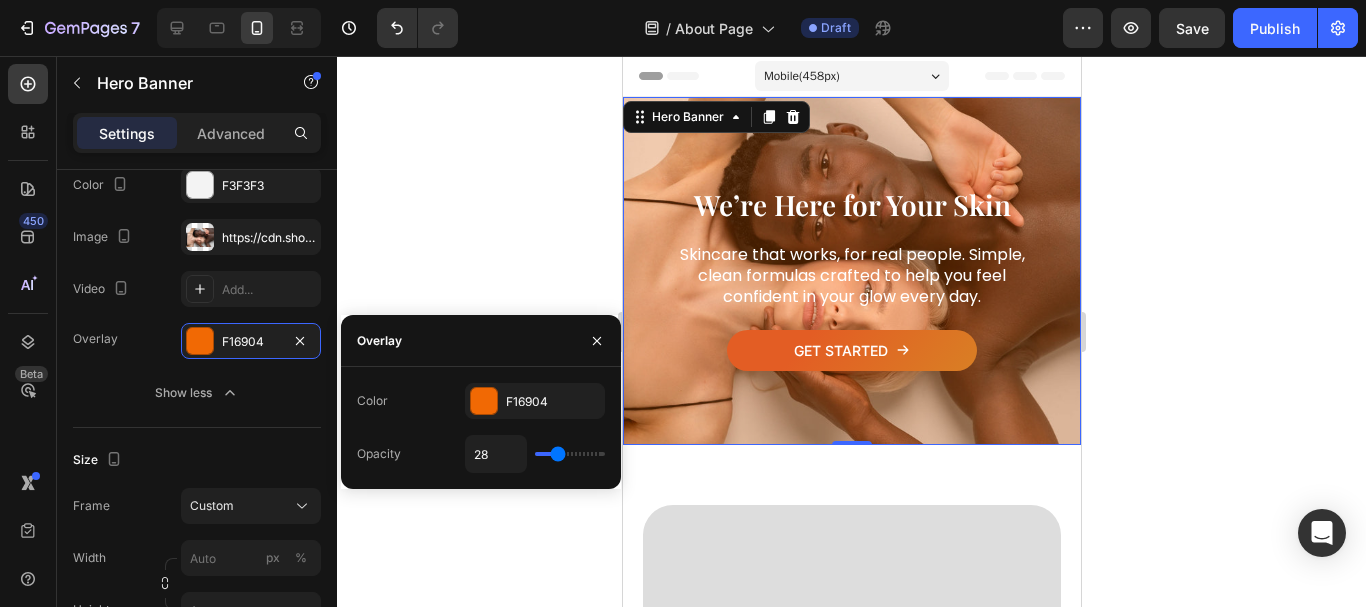 type on "30" 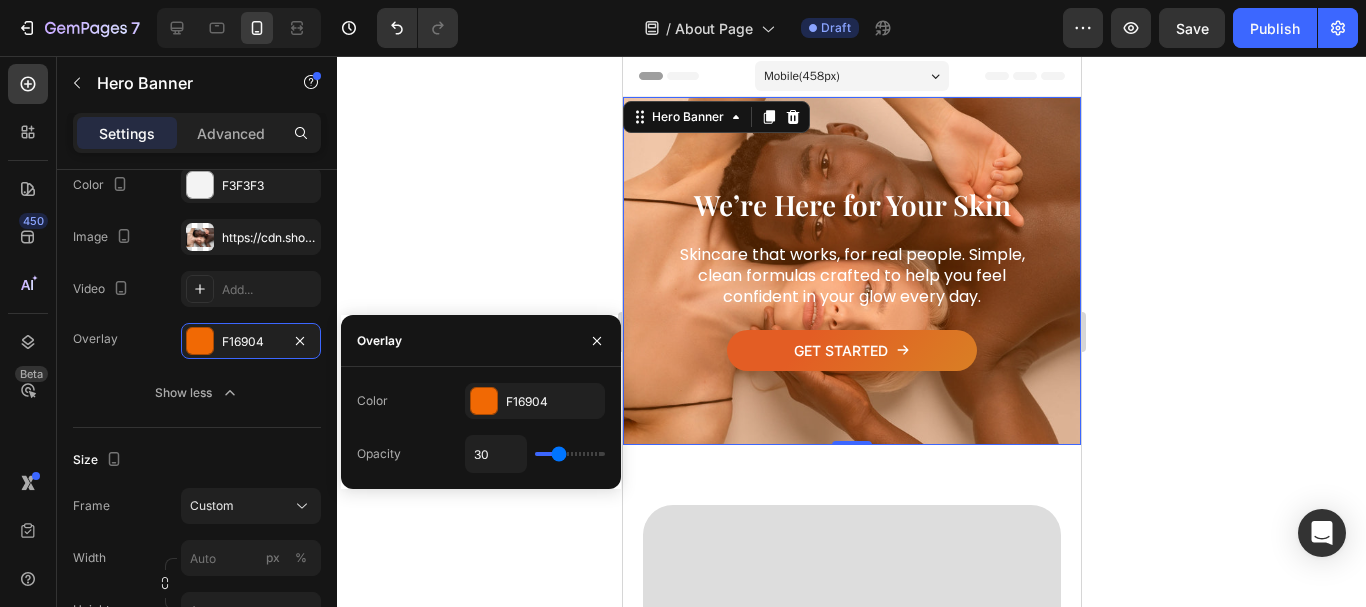 type on "28" 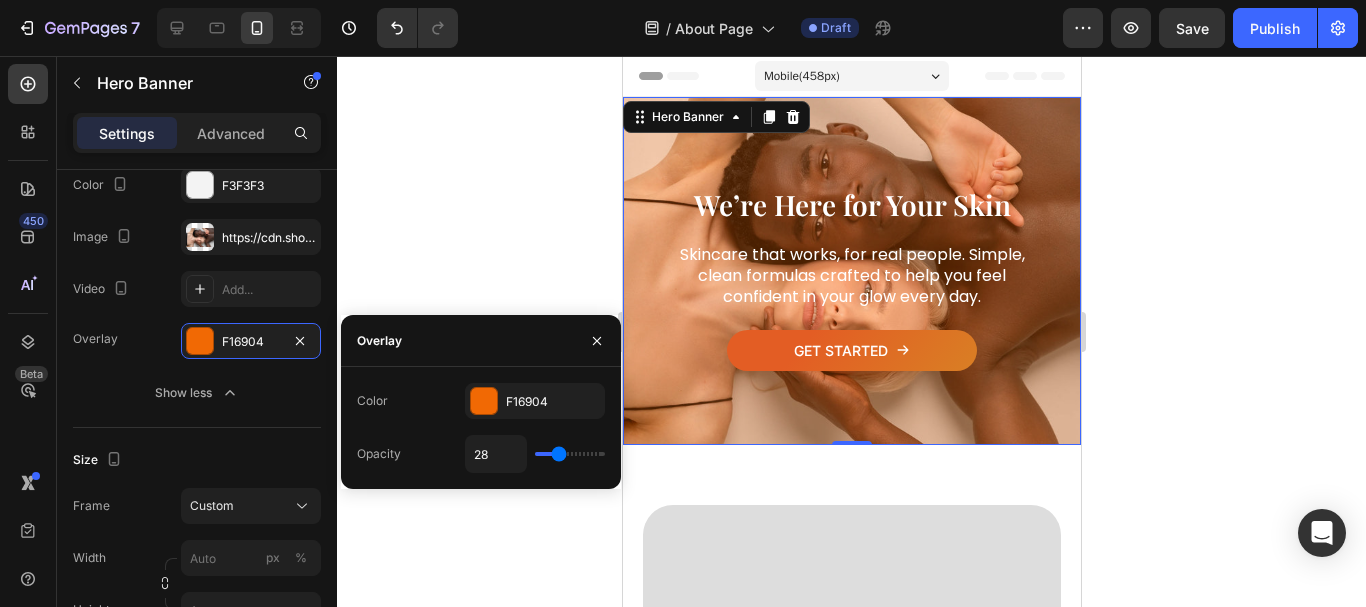 type on "28" 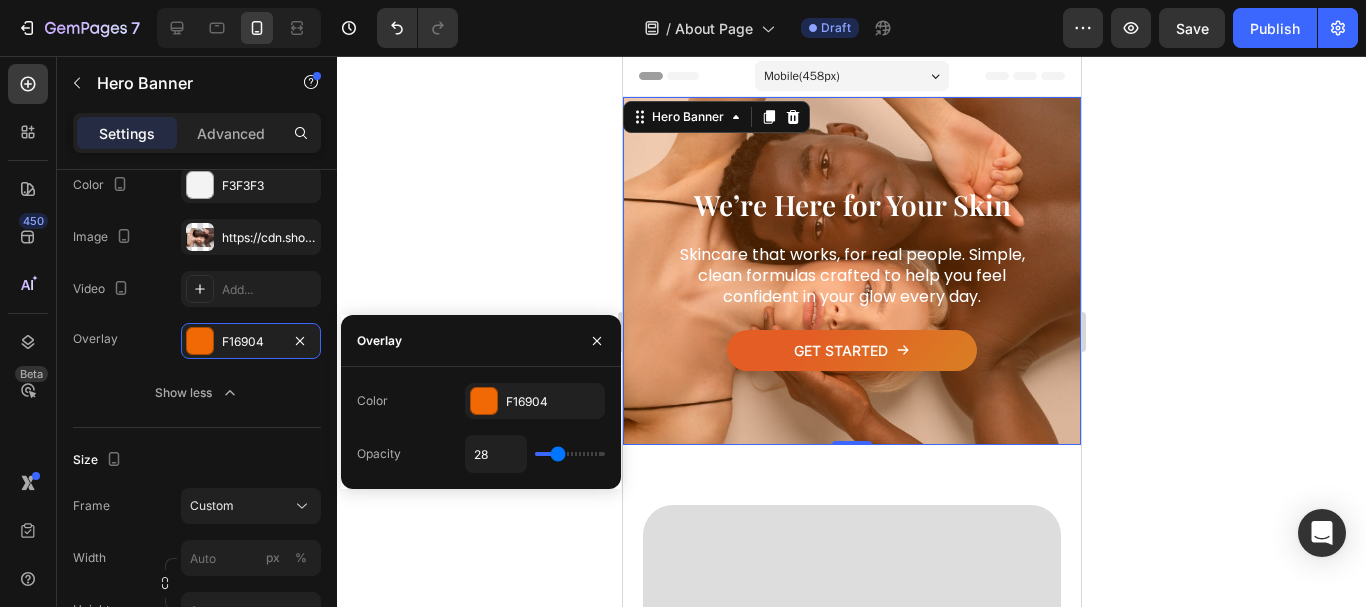 type on "26" 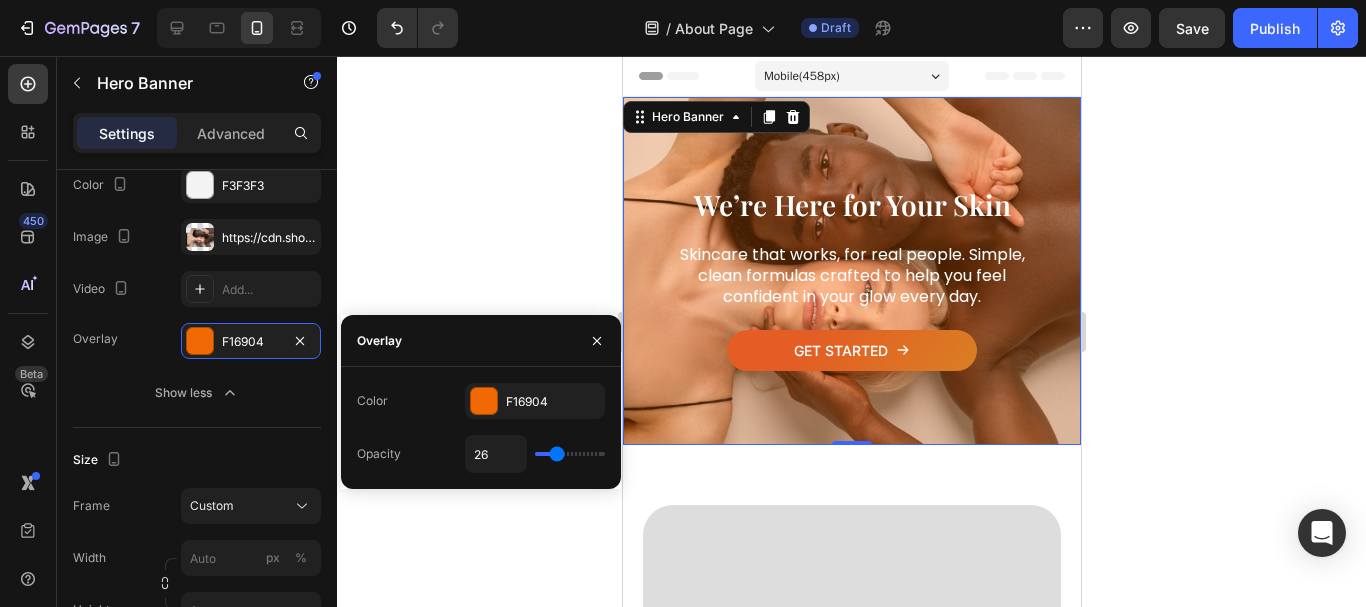 type on "24" 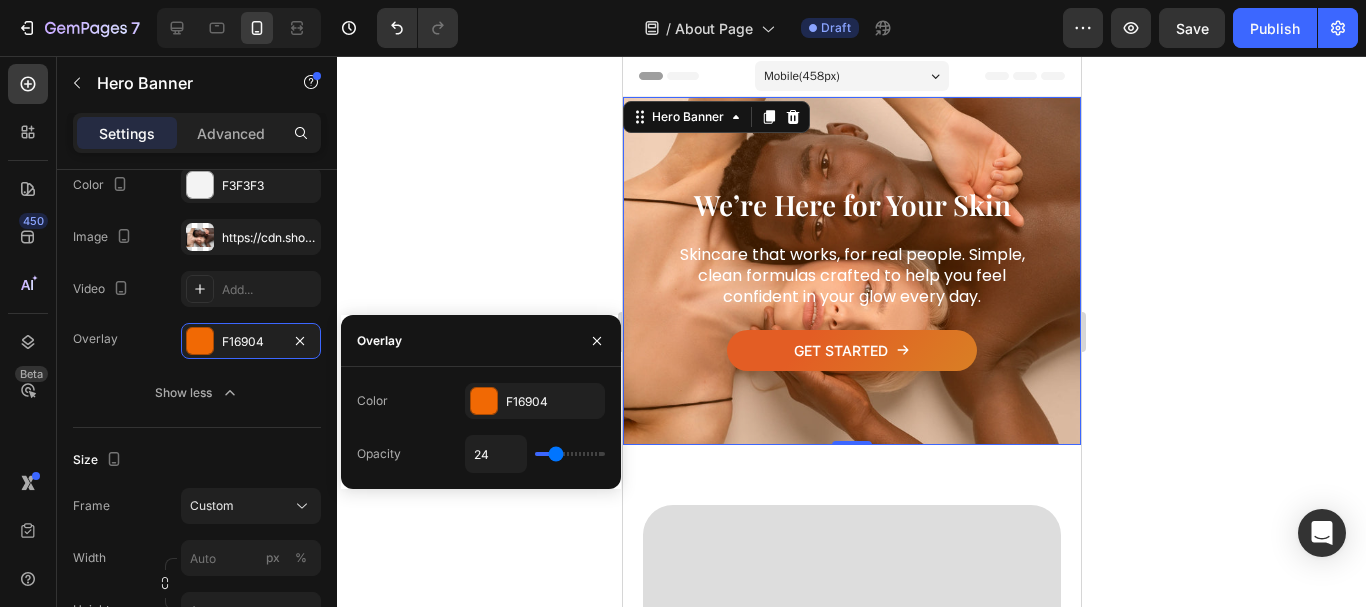 type on "26" 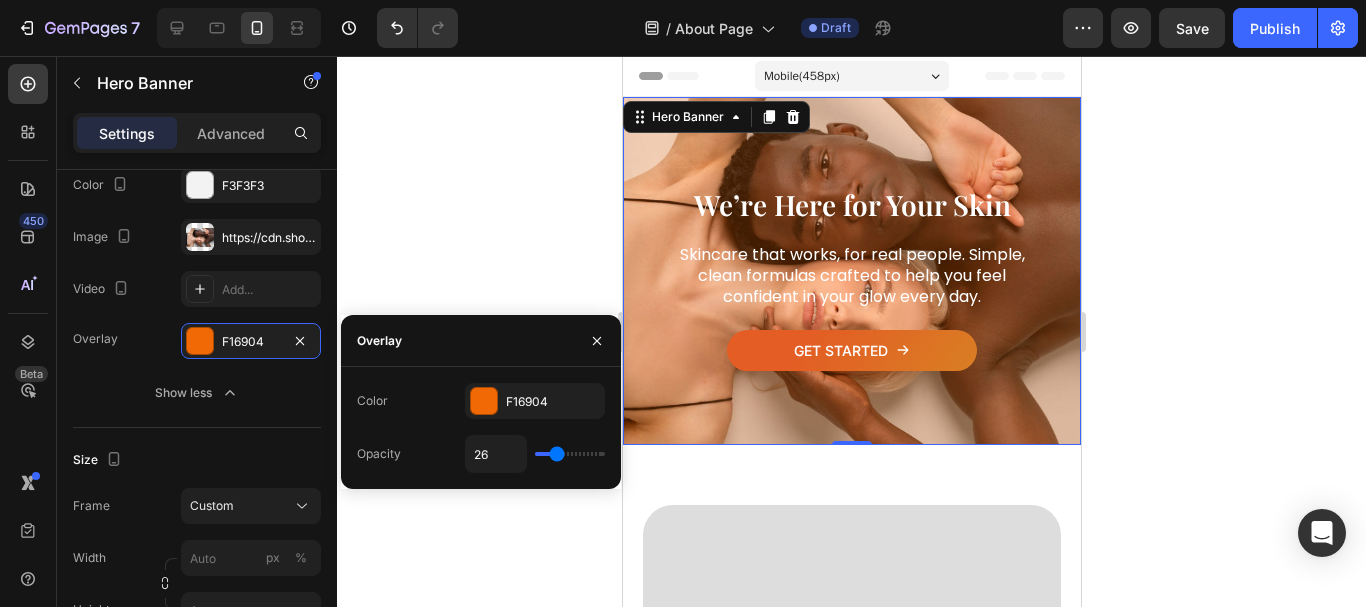 type on "24" 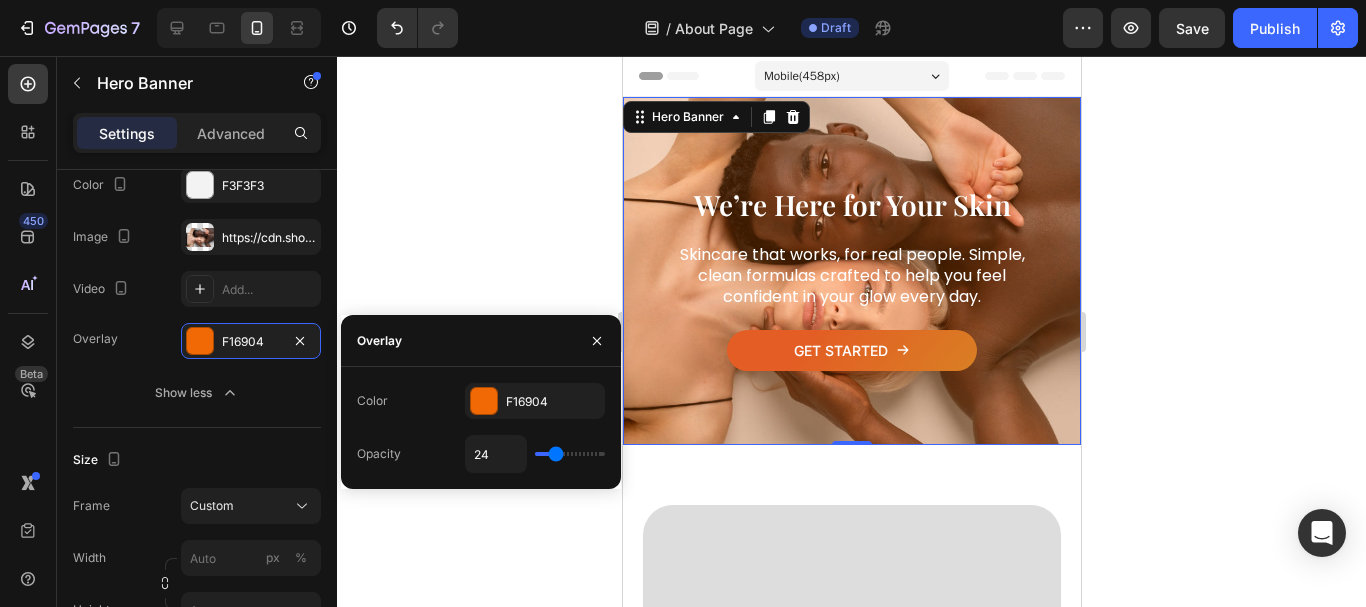 type on "24" 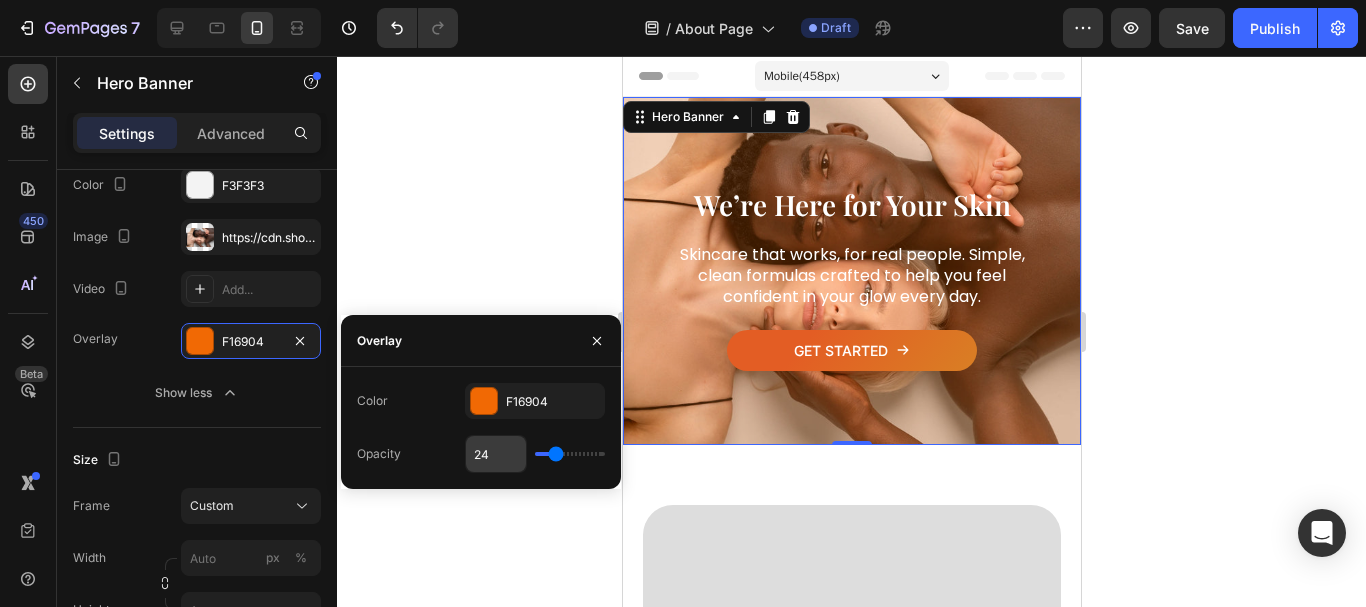 click on "24" at bounding box center (496, 454) 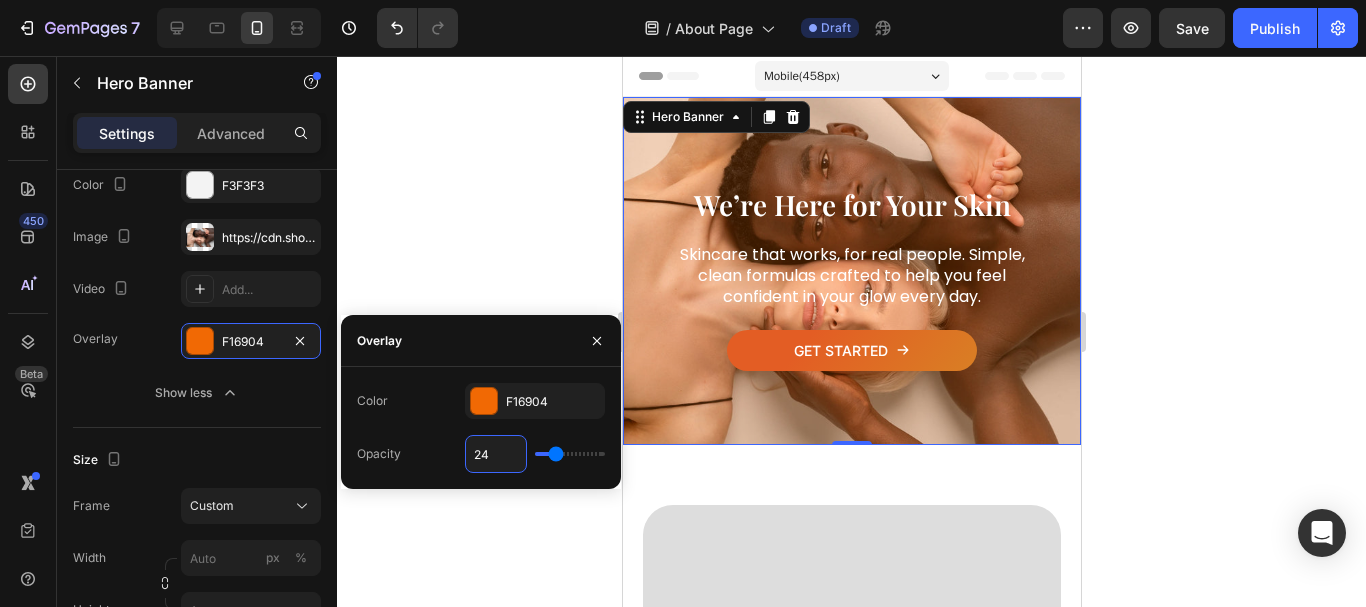 type on "2" 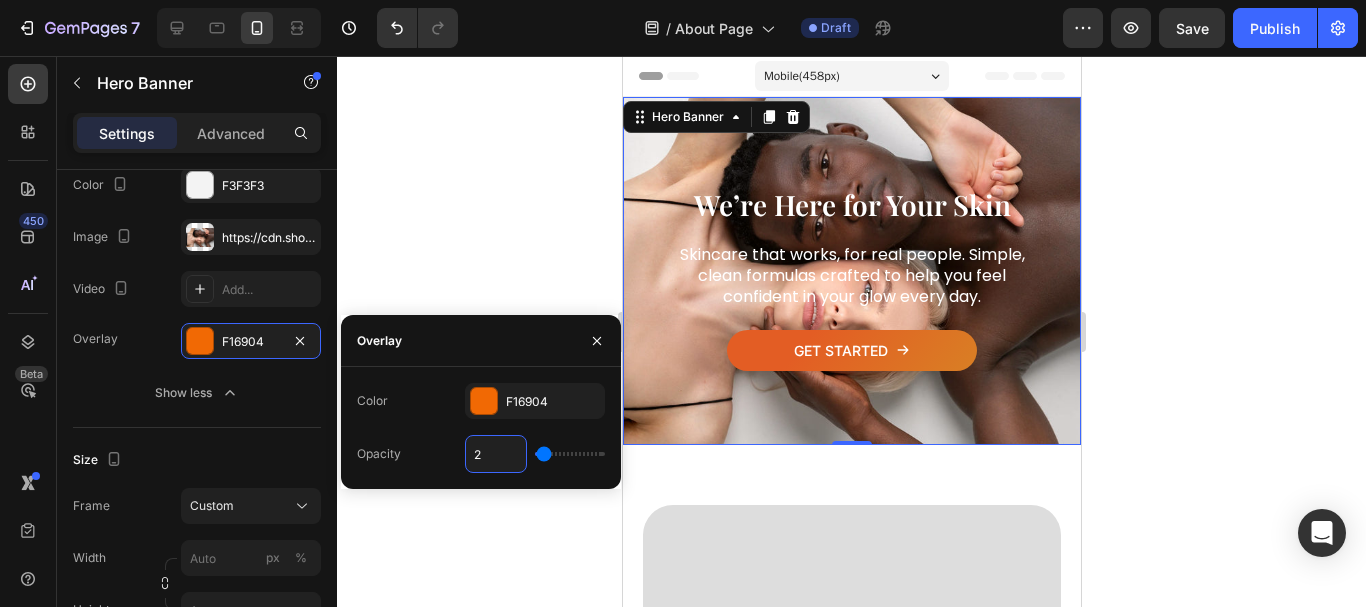 type on "25" 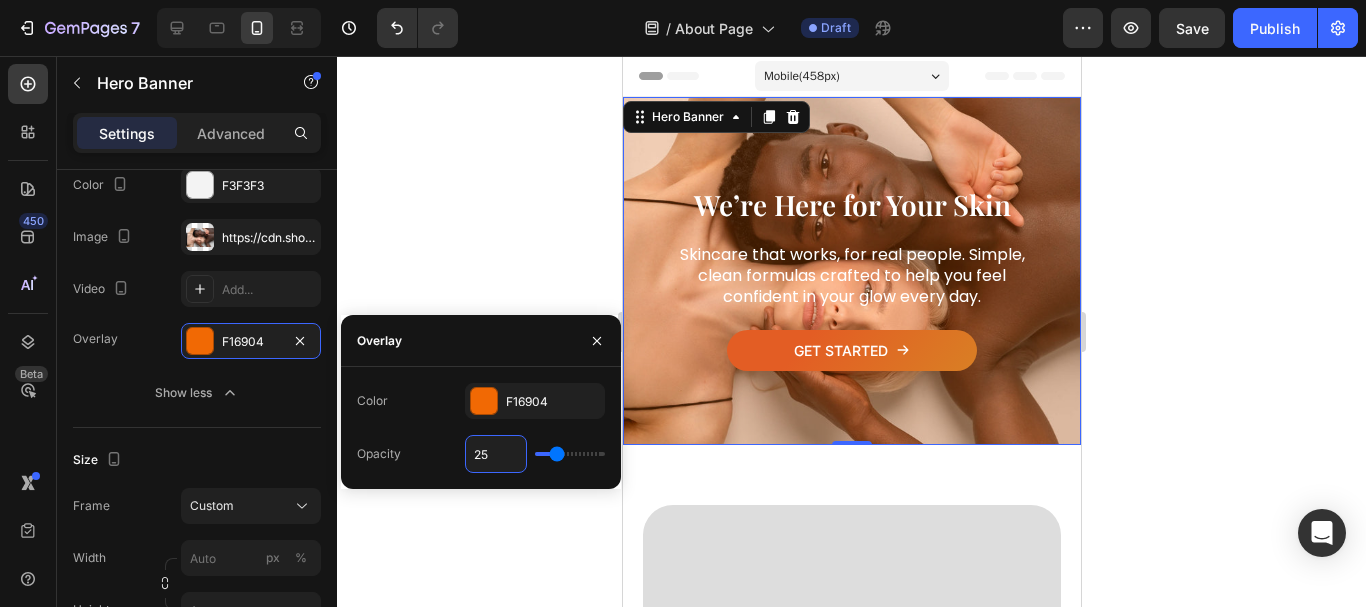 type on "25" 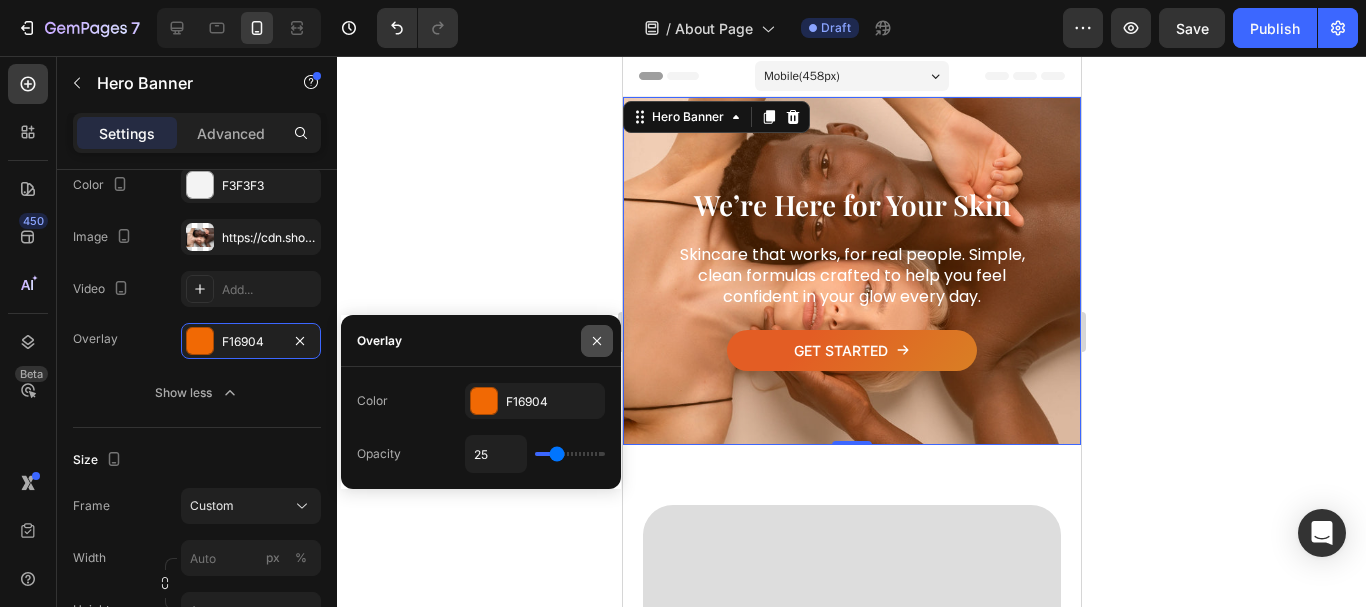 click 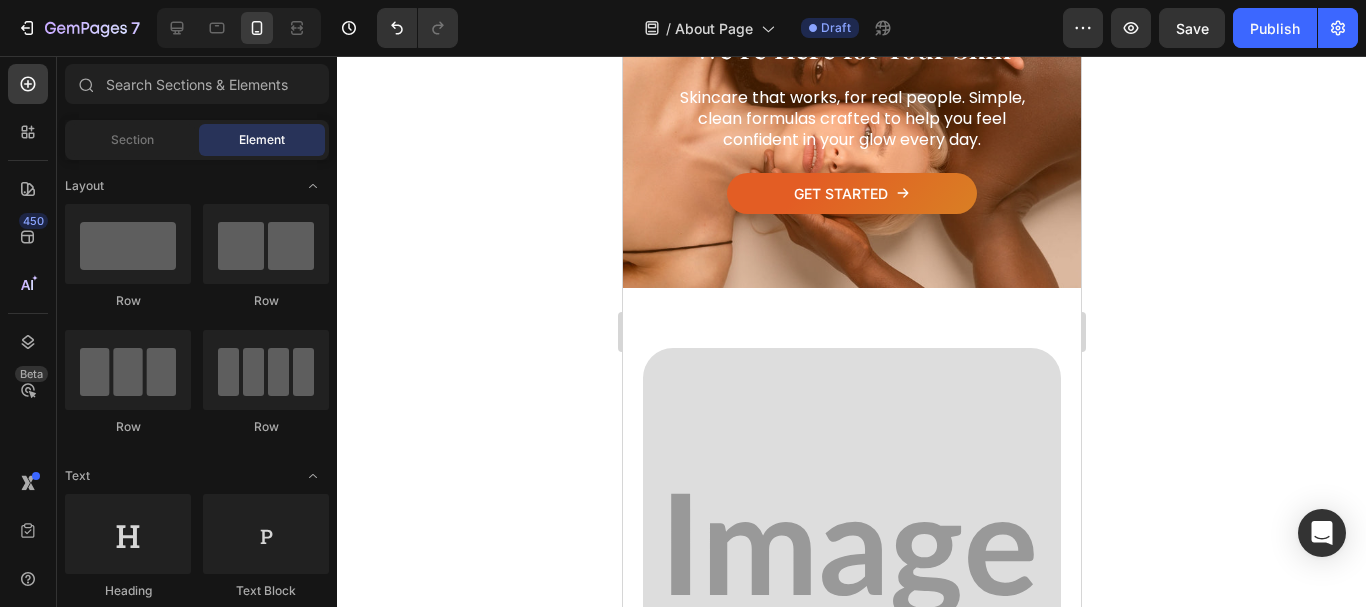 scroll, scrollTop: 175, scrollLeft: 0, axis: vertical 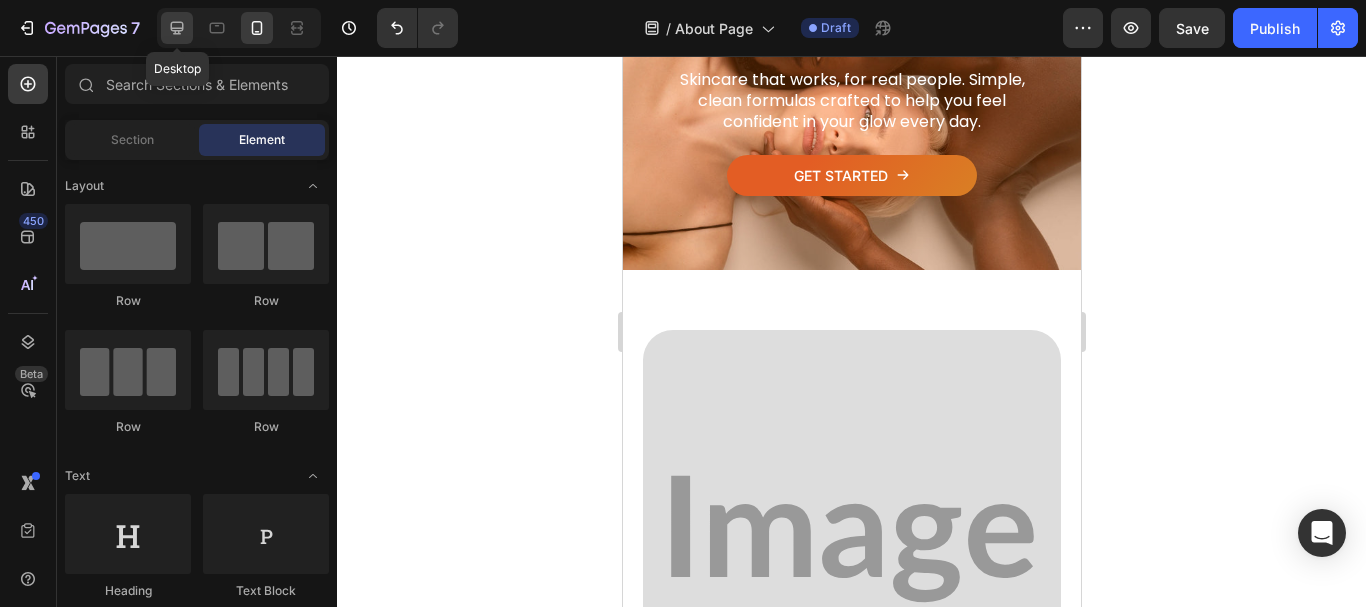 click 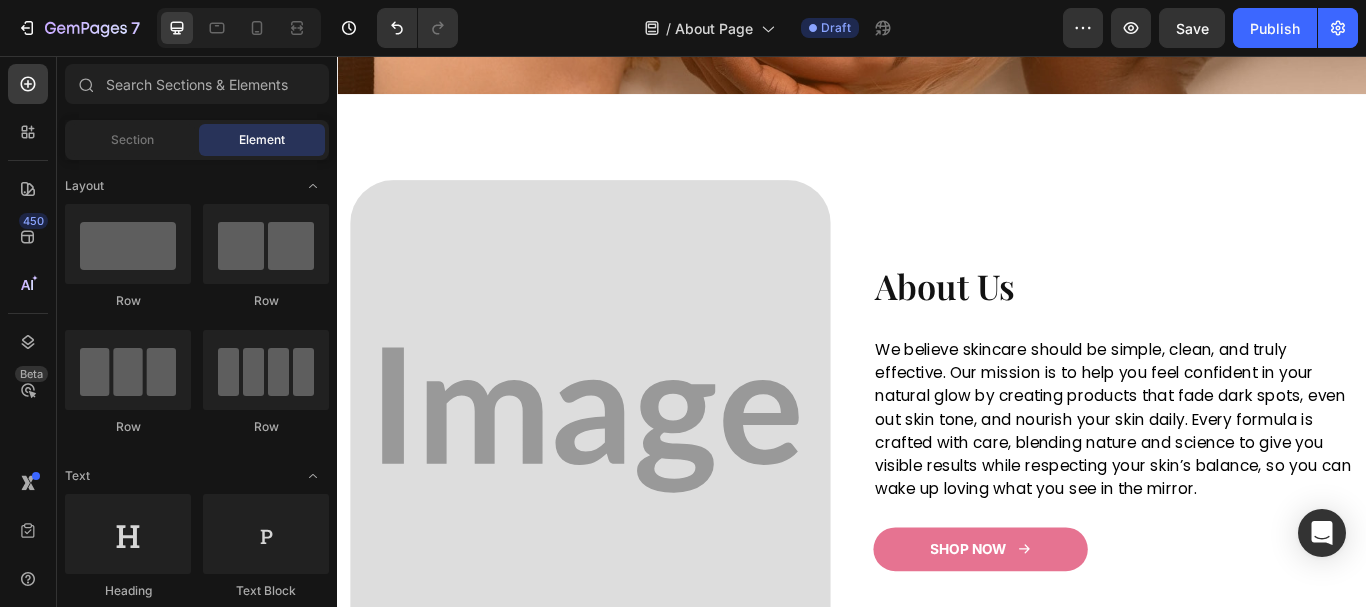 scroll, scrollTop: 507, scrollLeft: 0, axis: vertical 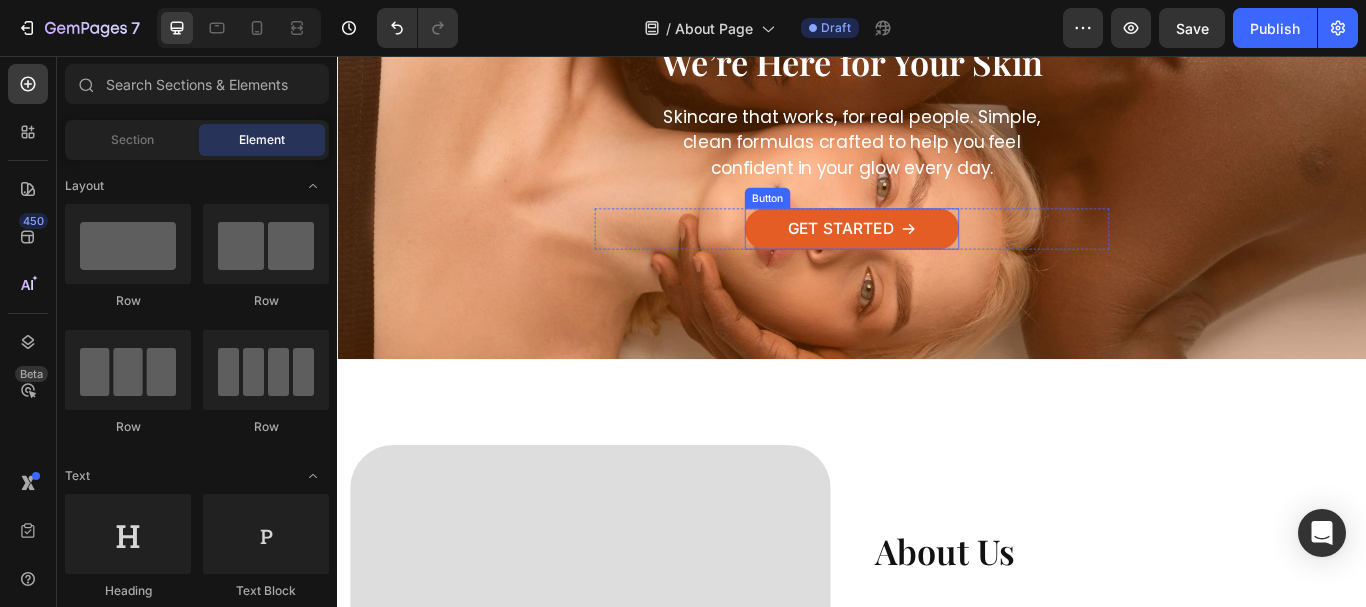 click on "GET STARTED" at bounding box center [937, 258] 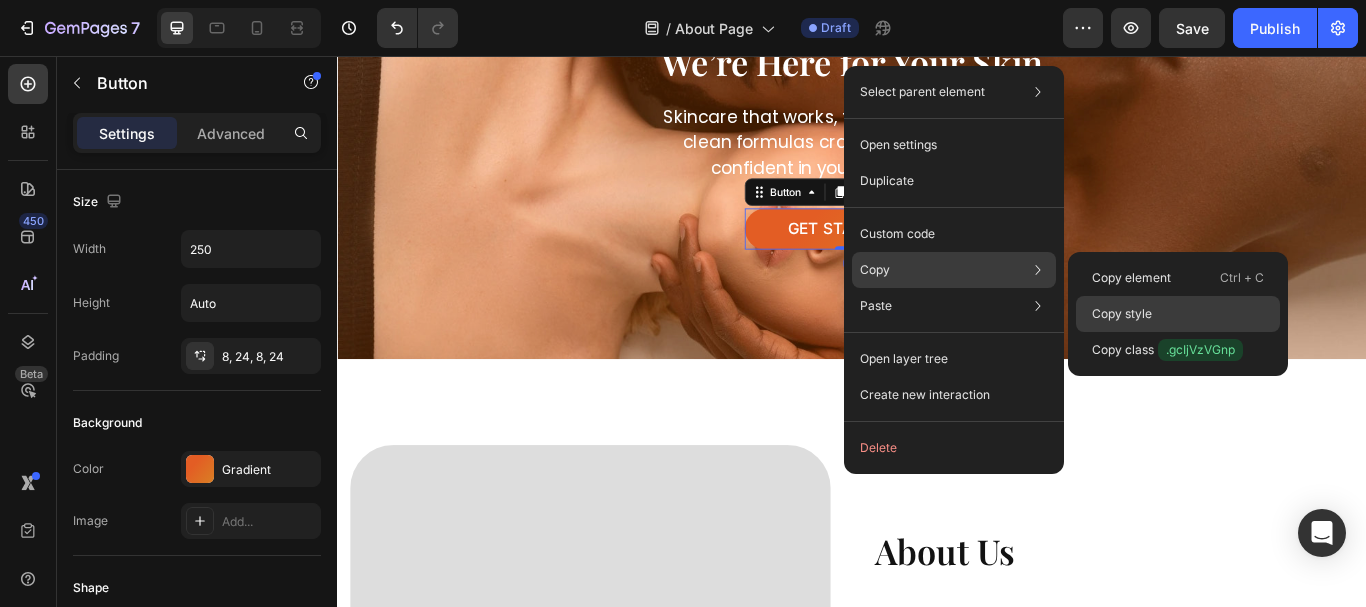 click on "Copy style" at bounding box center [1122, 314] 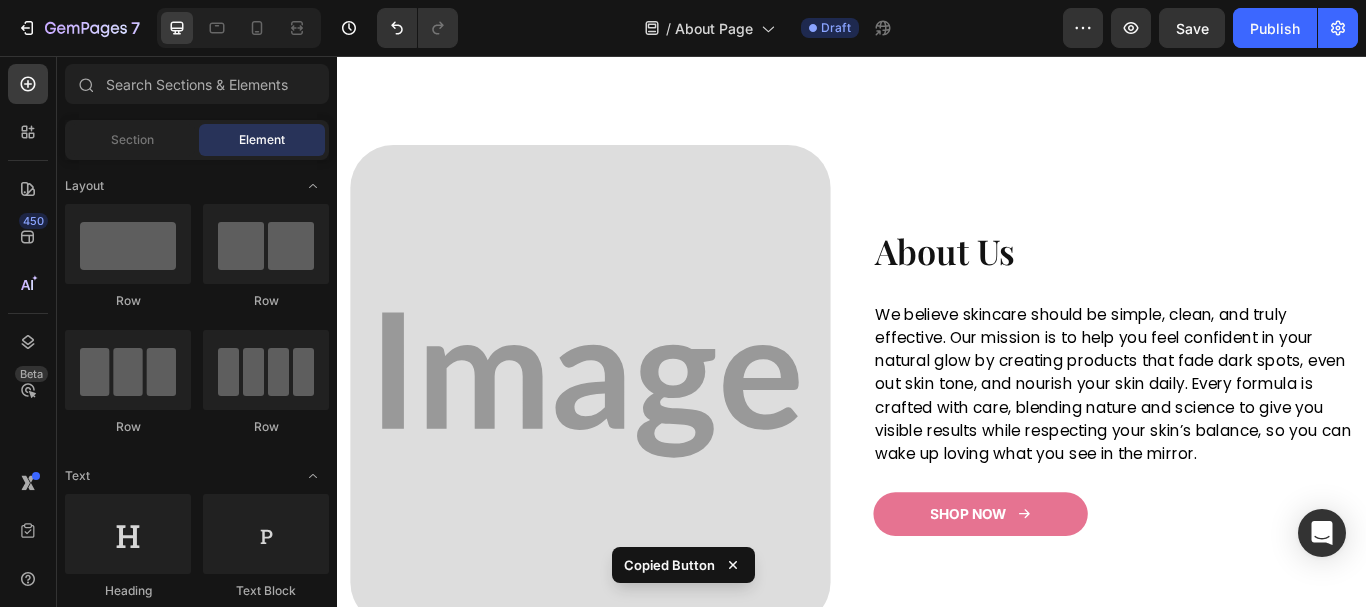 scroll, scrollTop: 739, scrollLeft: 0, axis: vertical 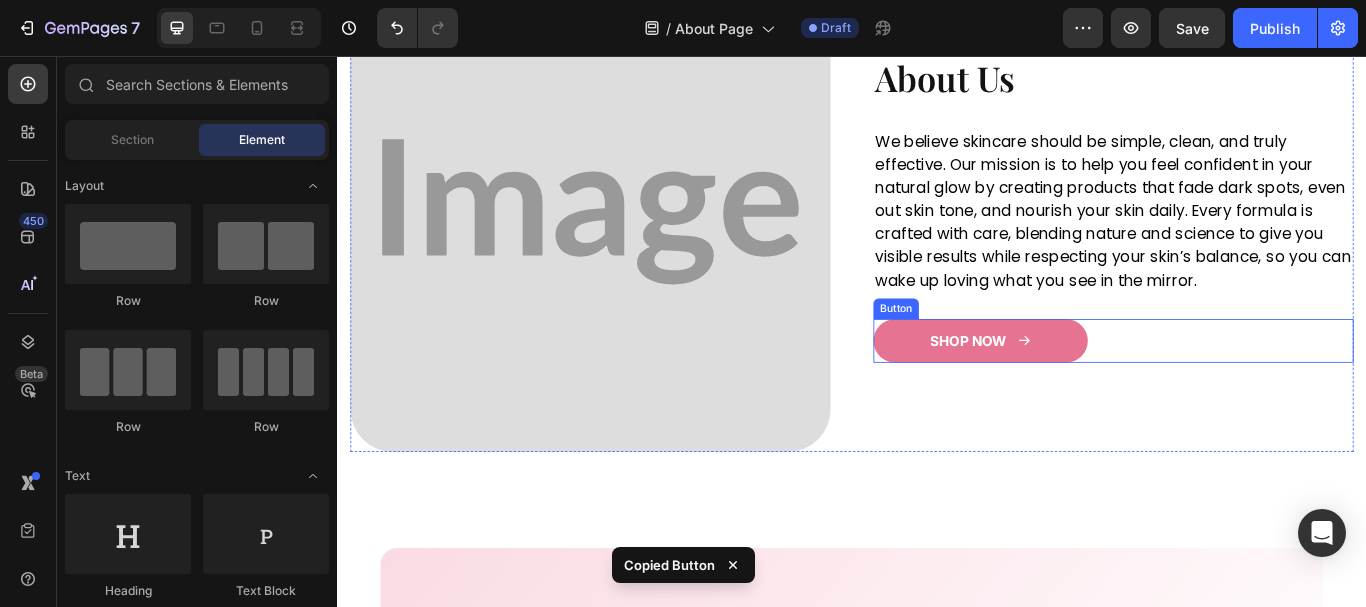 click on "SHOP NOW" at bounding box center [1087, 388] 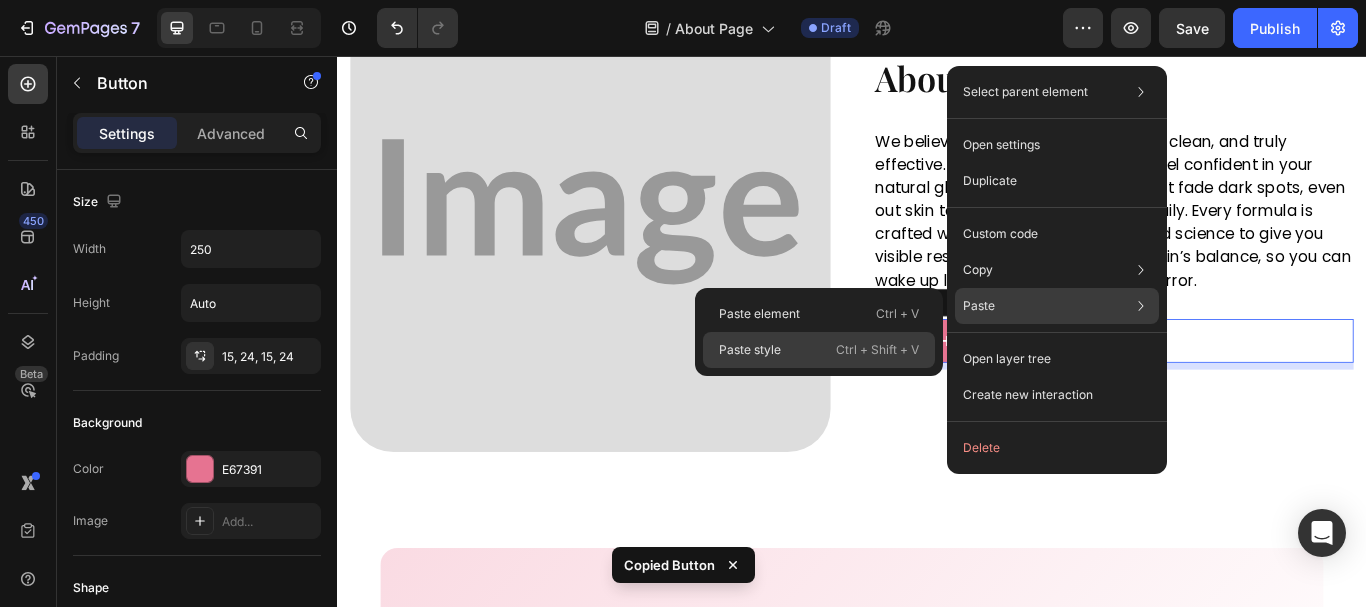 click on "Paste style  Ctrl + Shift + V" 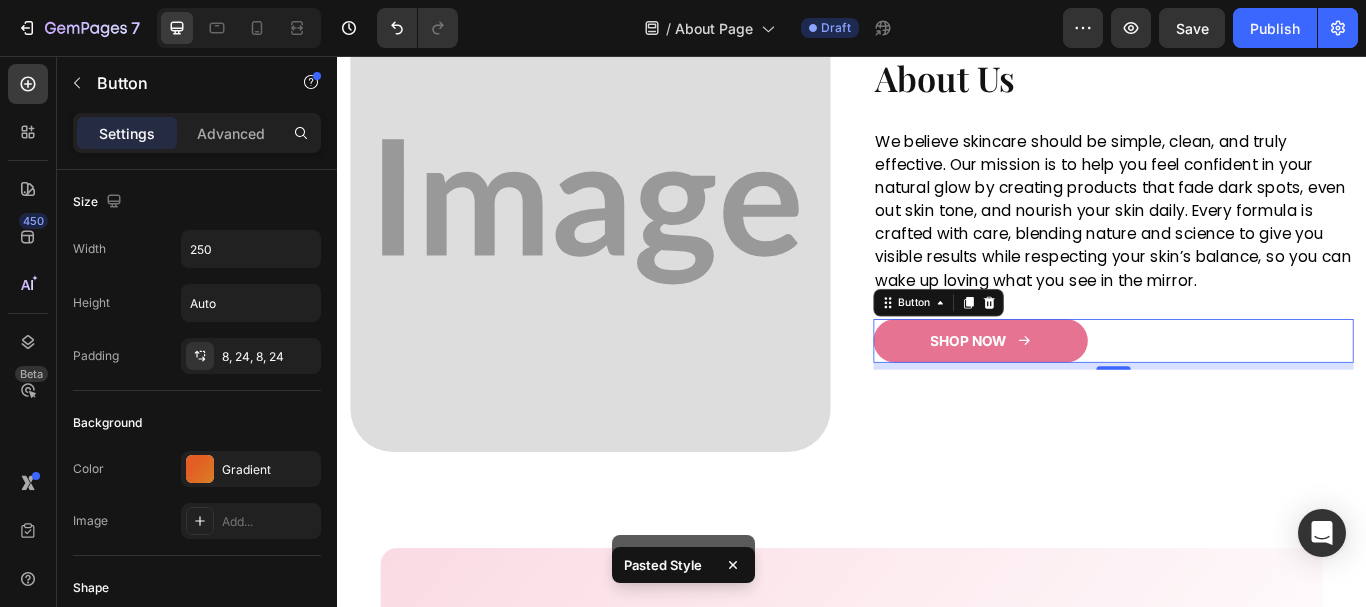 scroll, scrollTop: 745, scrollLeft: 0, axis: vertical 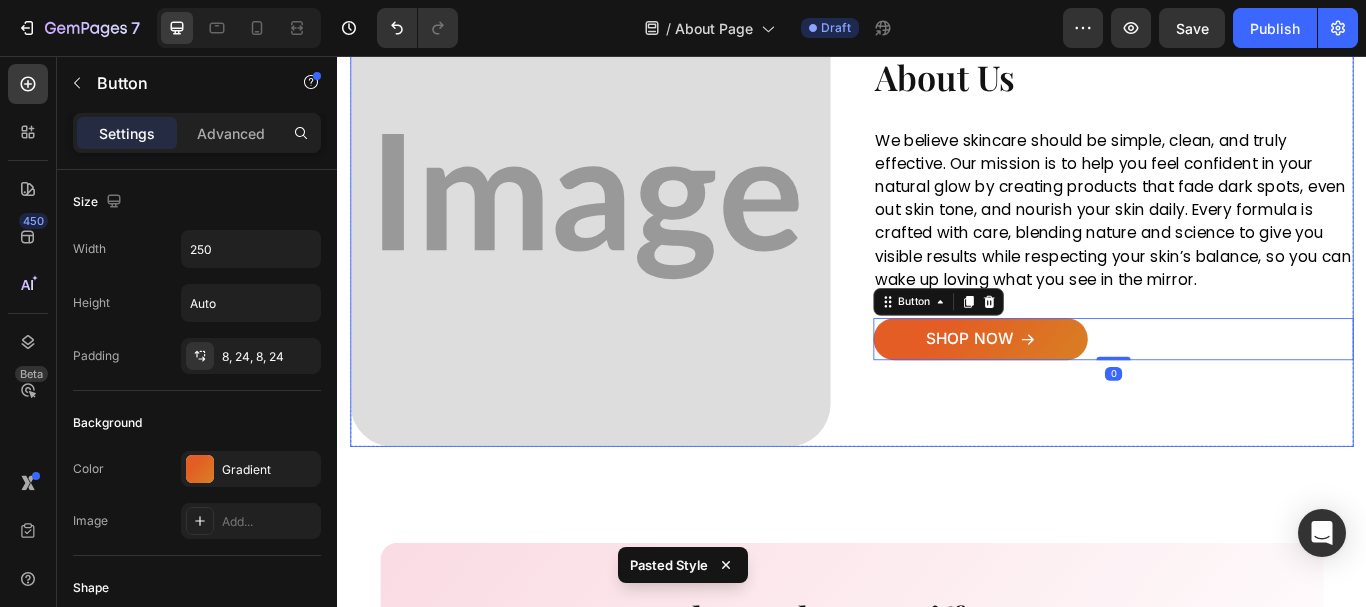 click on "Image About Us Heading We believe skincare should be simple, clean, and truly effective. Our mission is to help you feel confident in your natural glow by creating products that fade dark spots, even out skin tone, and nourish your skin daily. Every formula is crafted with care, blending nature and science to give you visible results while respecting your skin’s balance, so you can wake up loving what you see in the mirror. Text block Row
SHOP NOW Button   0" at bounding box center [1242, 232] 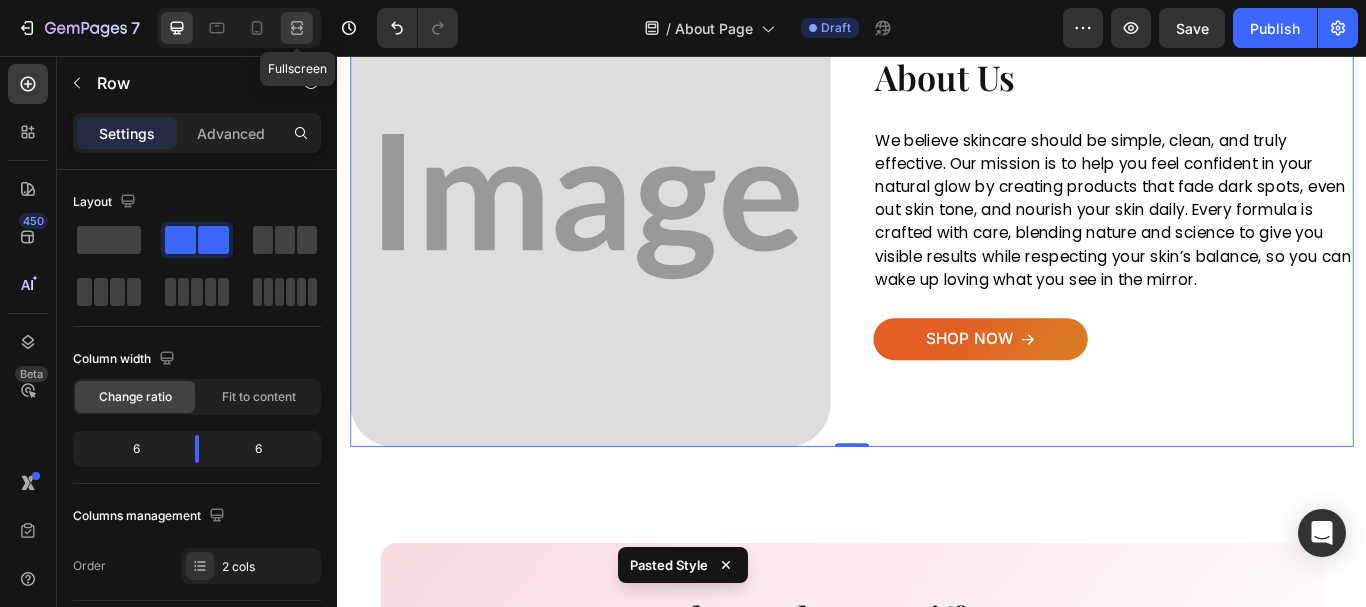 click 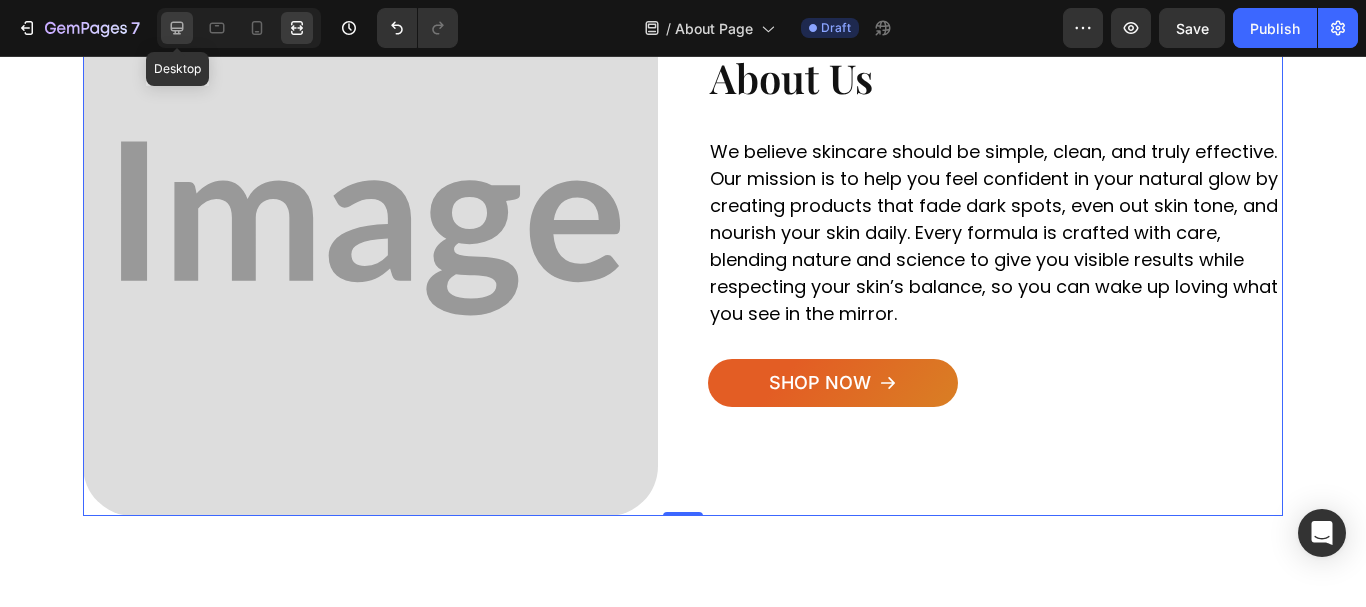 click 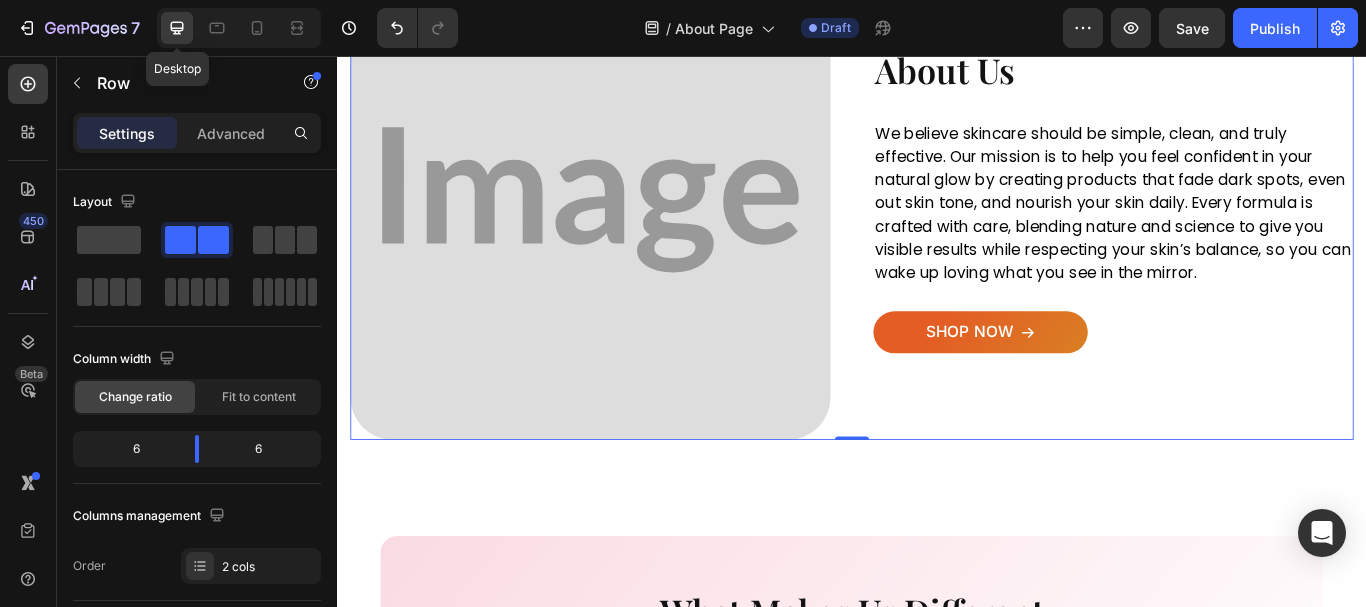 scroll, scrollTop: 745, scrollLeft: 0, axis: vertical 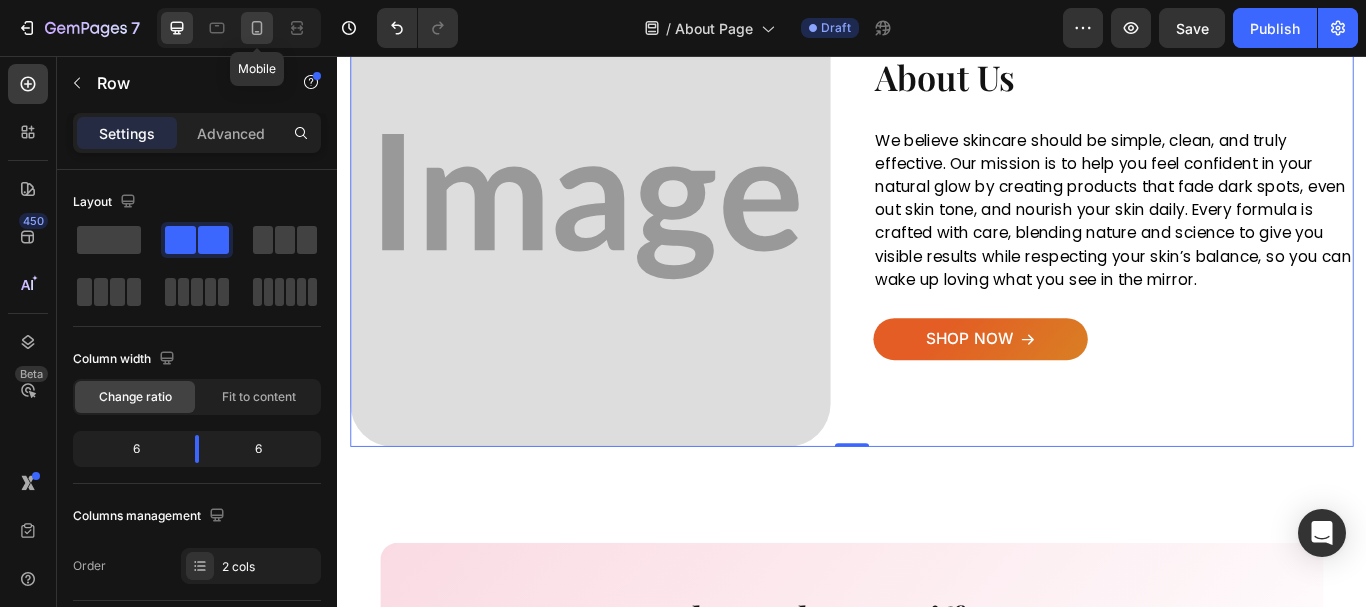 click 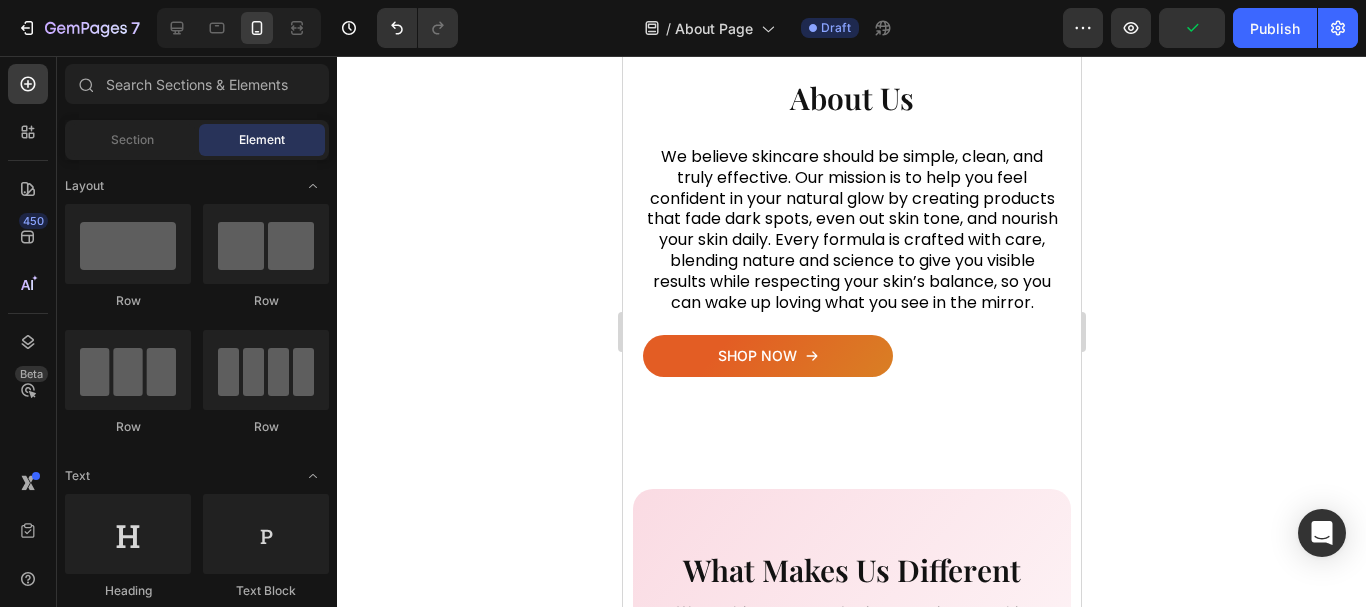 scroll, scrollTop: 891, scrollLeft: 0, axis: vertical 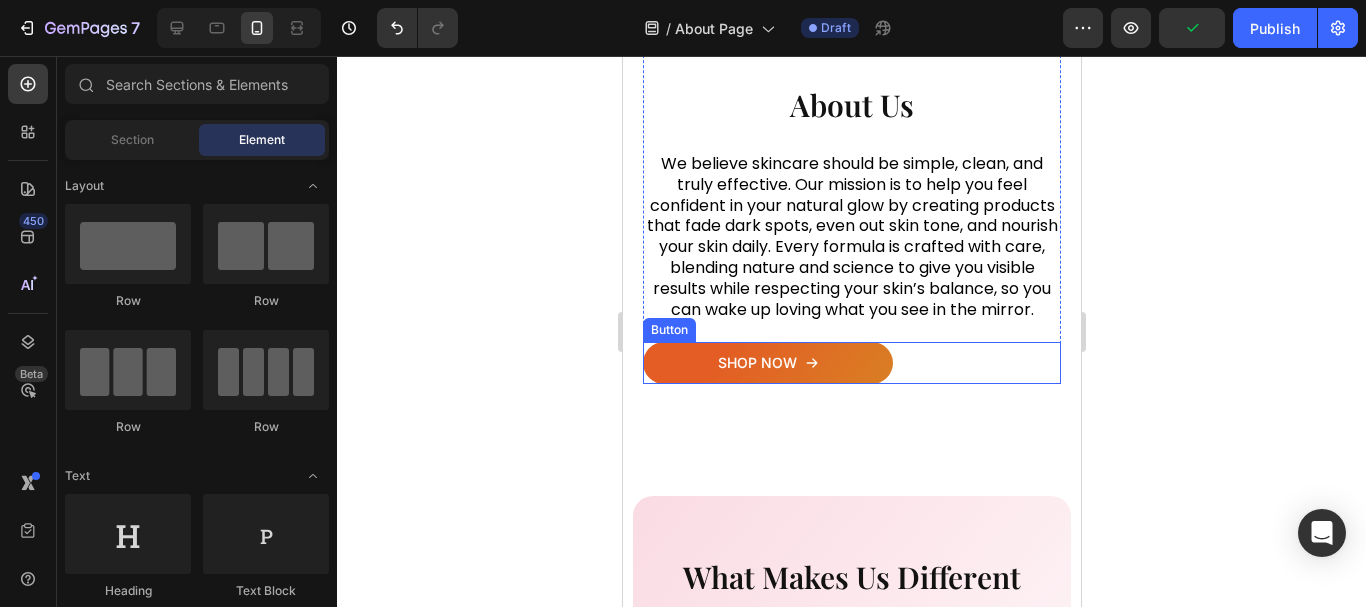 click on "SHOP NOW Button" at bounding box center [851, 362] 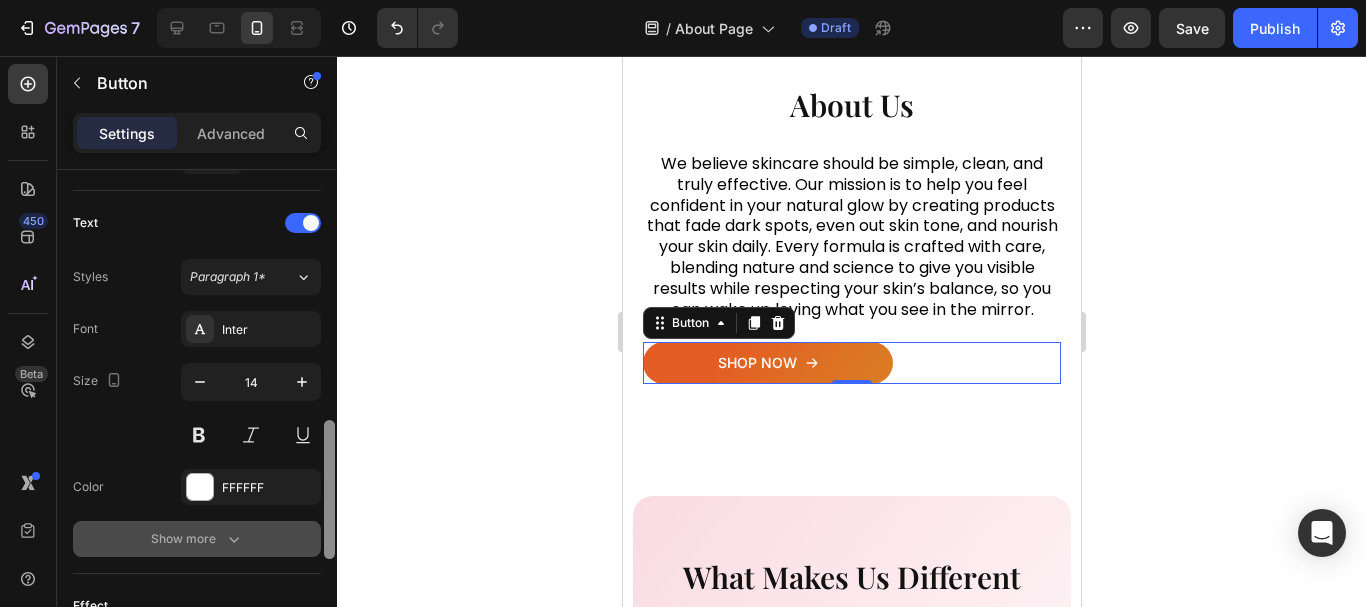 scroll, scrollTop: 823, scrollLeft: 0, axis: vertical 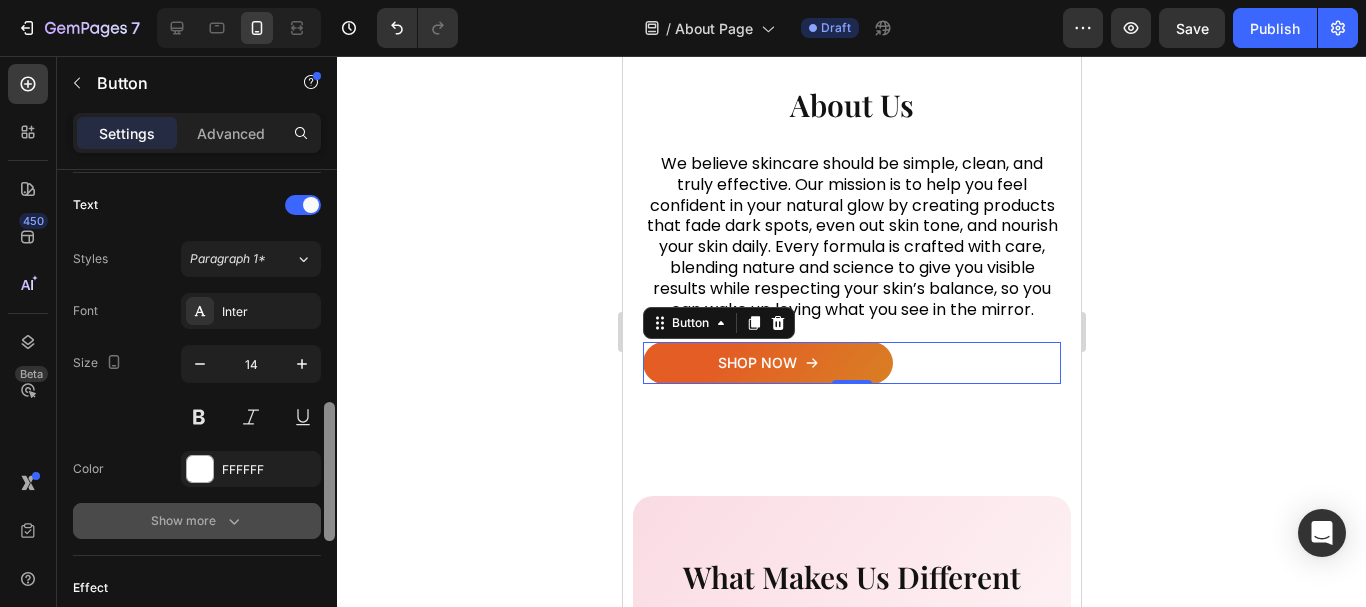 drag, startPoint x: 326, startPoint y: 295, endPoint x: 242, endPoint y: 520, distance: 240.16869 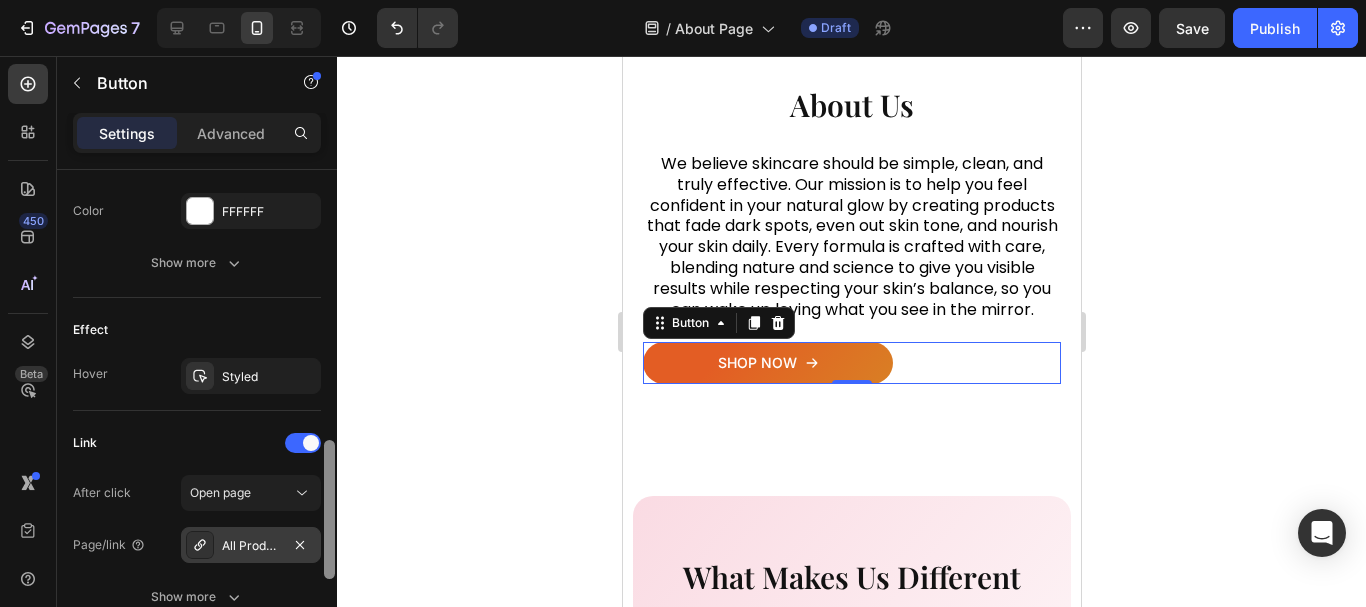scroll, scrollTop: 1088, scrollLeft: 0, axis: vertical 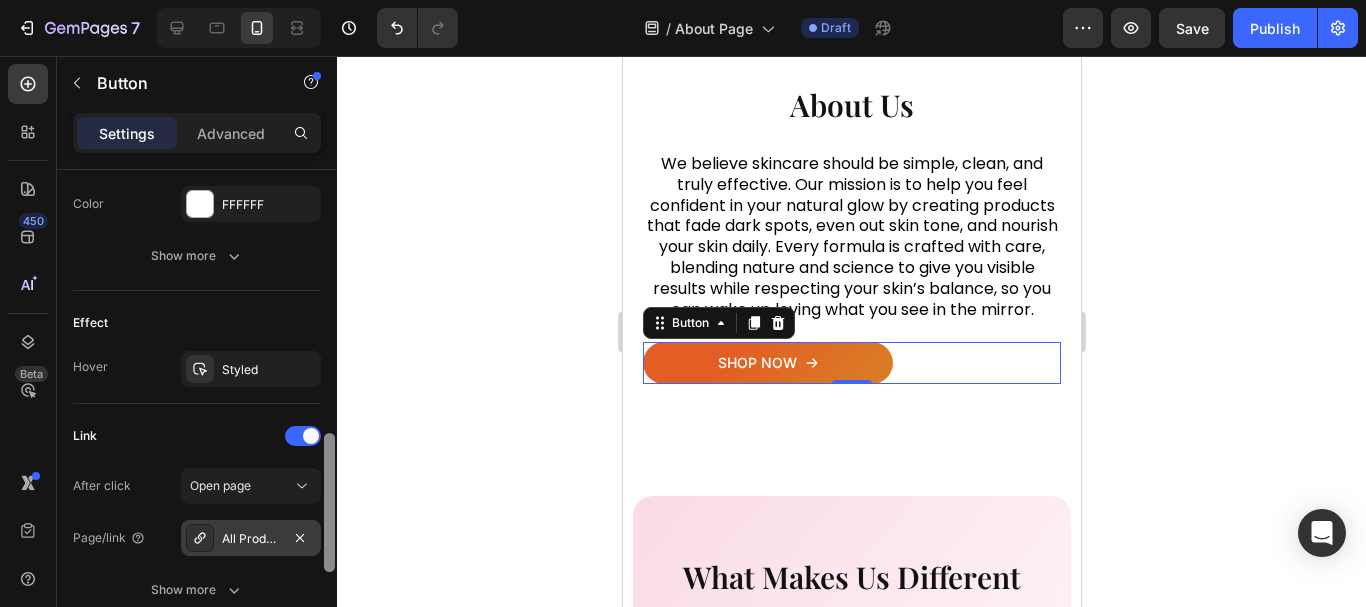drag, startPoint x: 331, startPoint y: 452, endPoint x: 292, endPoint y: 527, distance: 84.53402 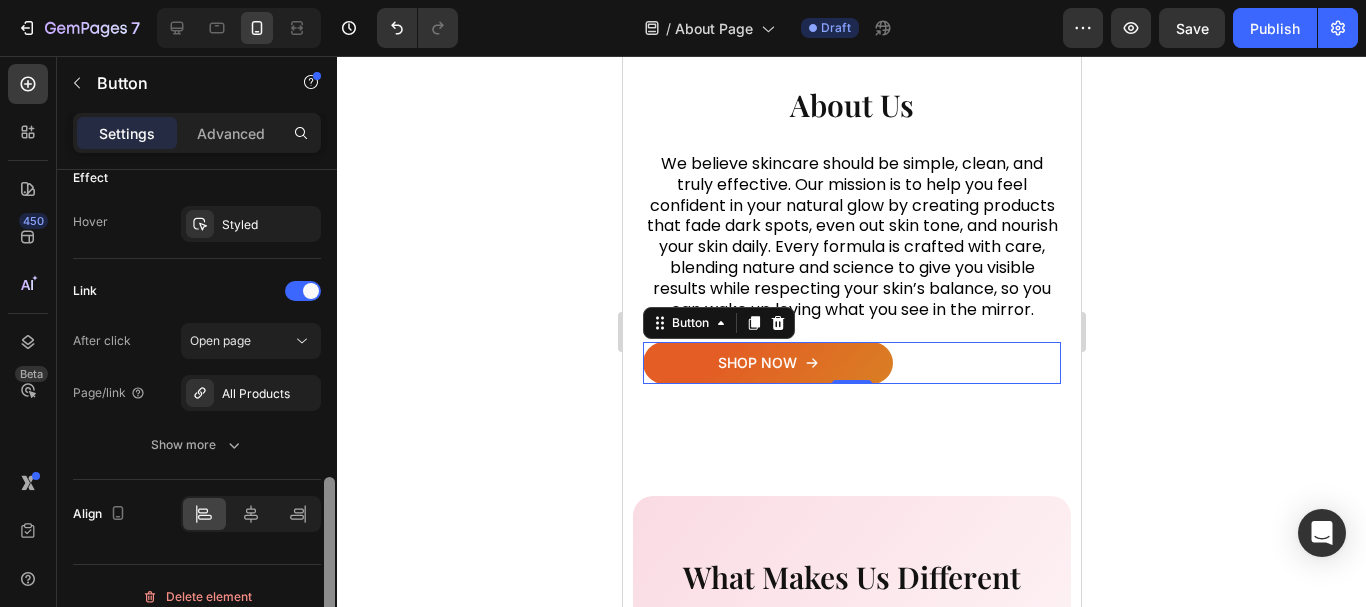 scroll, scrollTop: 1254, scrollLeft: 0, axis: vertical 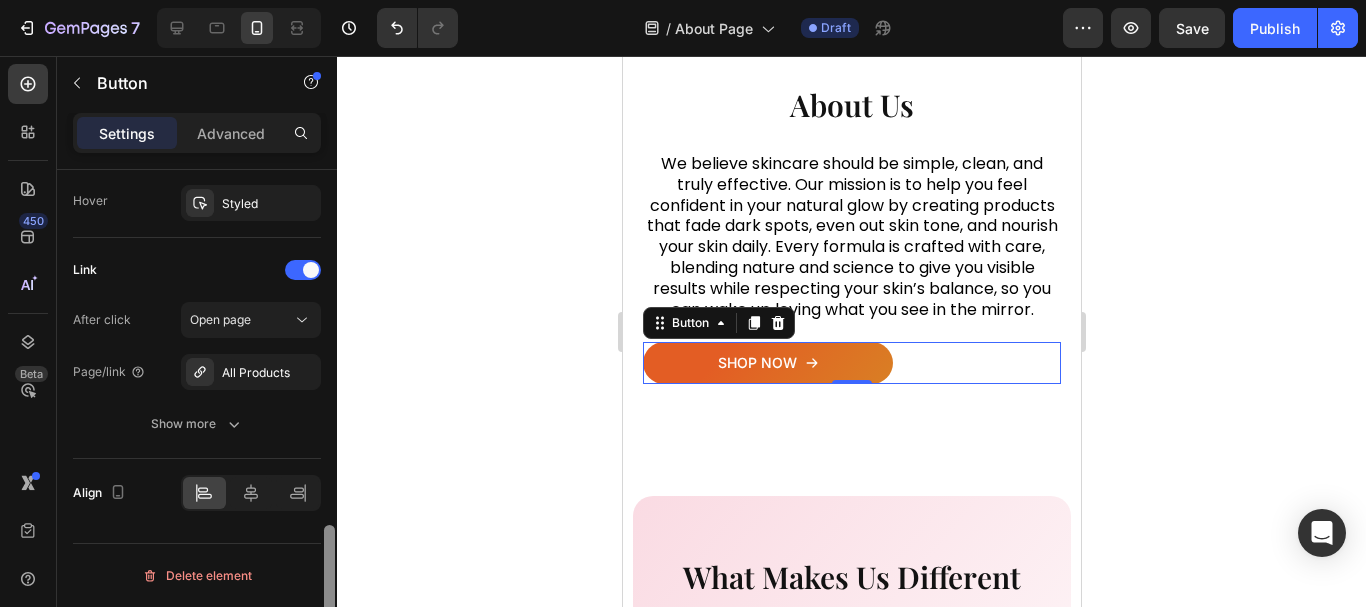 drag, startPoint x: 324, startPoint y: 511, endPoint x: 291, endPoint y: 545, distance: 47.38143 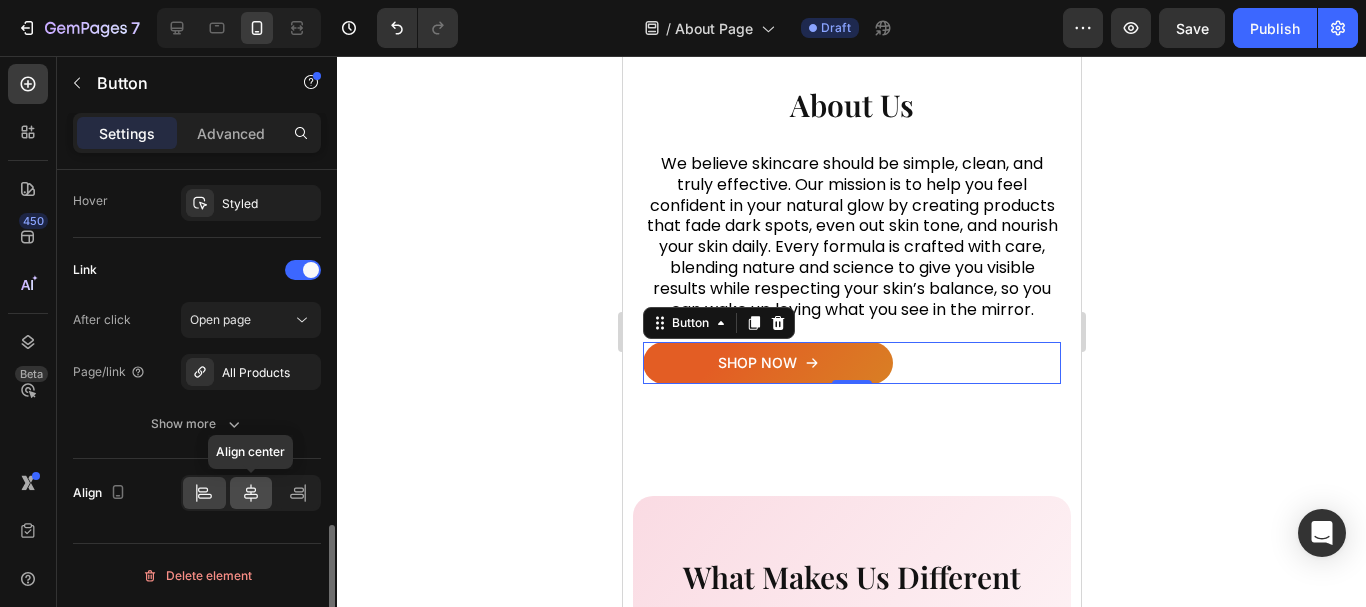 click 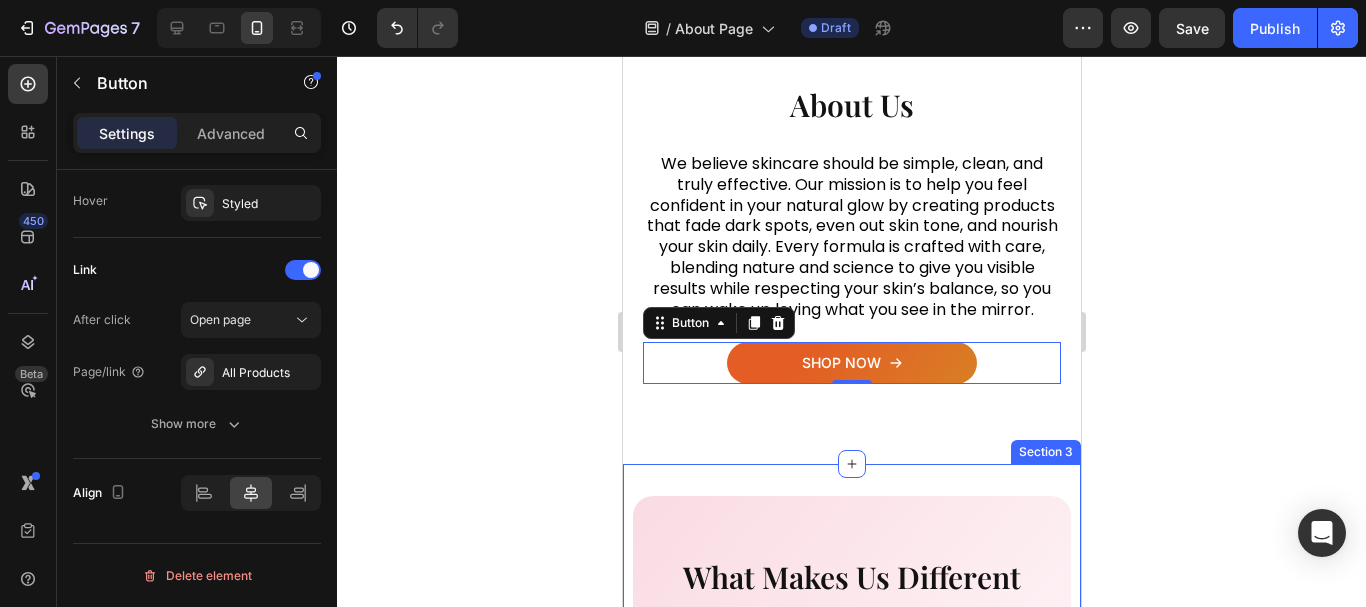 click on "What Makes Us Different Heading We combine nature and science to give your skin visible, lasting results you can trust. Text block Image Proven Long Lasting Efficacy Text Block Image 100% Natural Ingredients Text Block Image Safe for  Face & Body Text Block Image Clinically  Tested Results Text Block Row Row Section 3" at bounding box center (851, 785) 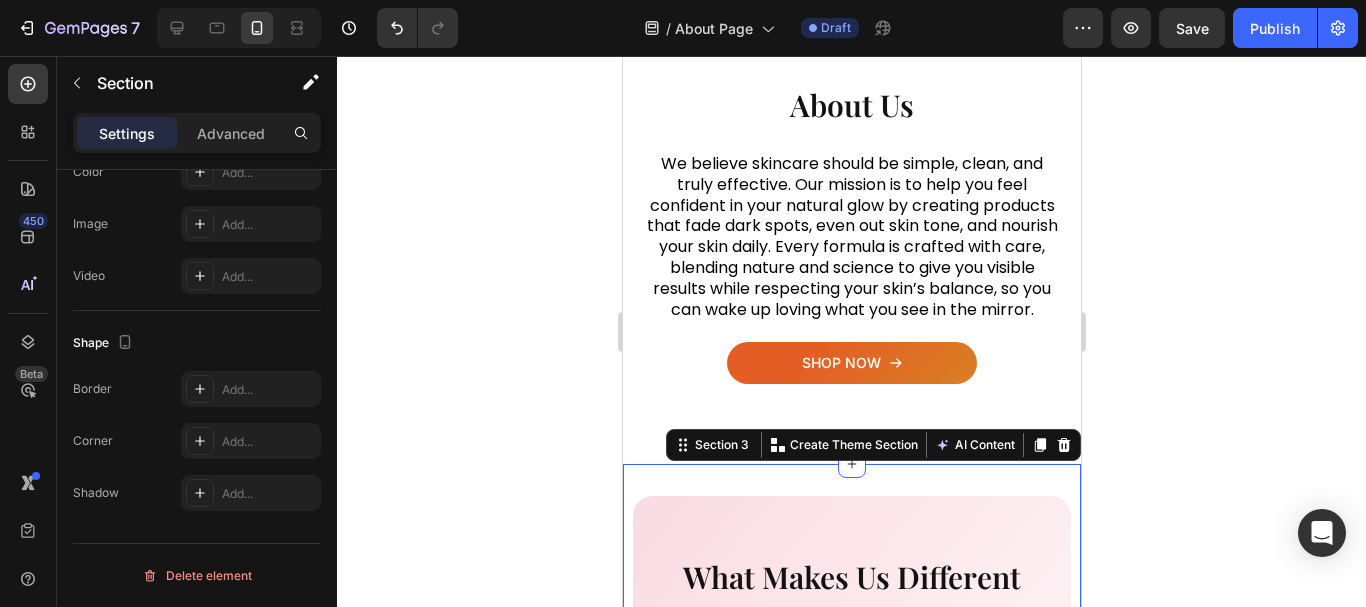 scroll, scrollTop: 0, scrollLeft: 0, axis: both 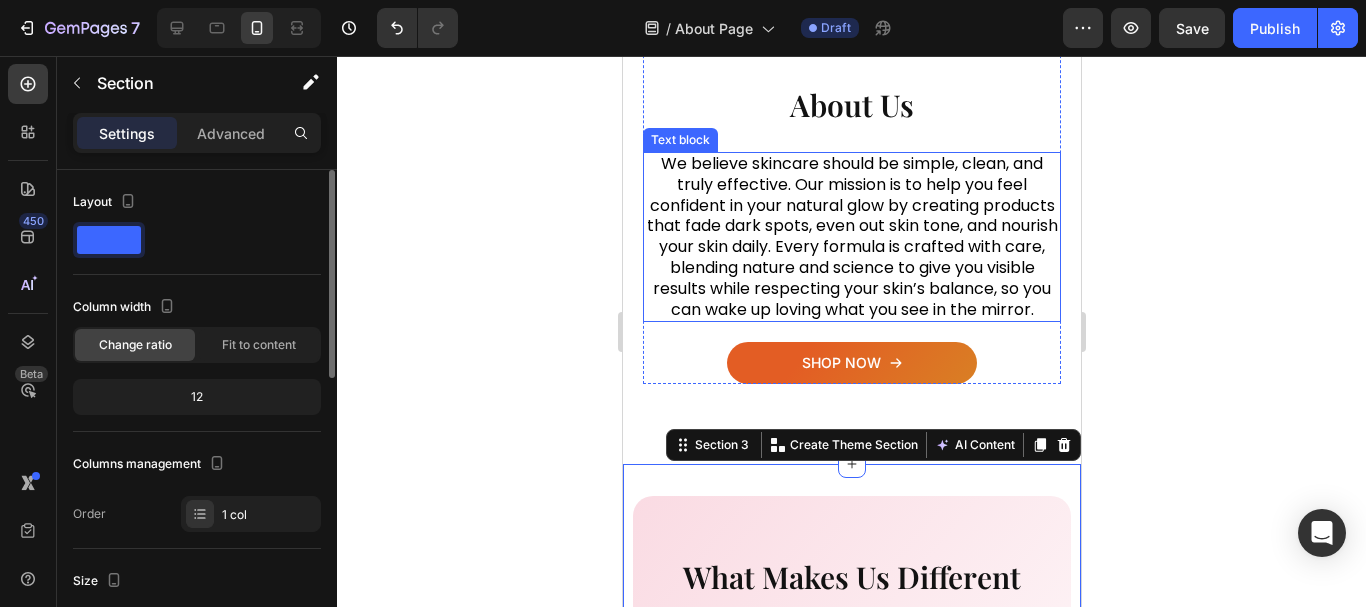 click on "We believe skincare should be simple, clean, and truly effective. Our mission is to help you feel confident in your natural glow by creating products that fade dark spots, even out skin tone, and nourish your skin daily. Every formula is crafted with care, blending nature and science to give you visible results while respecting your skin’s balance, so you can wake up loving what you see in the mirror." at bounding box center [851, 237] 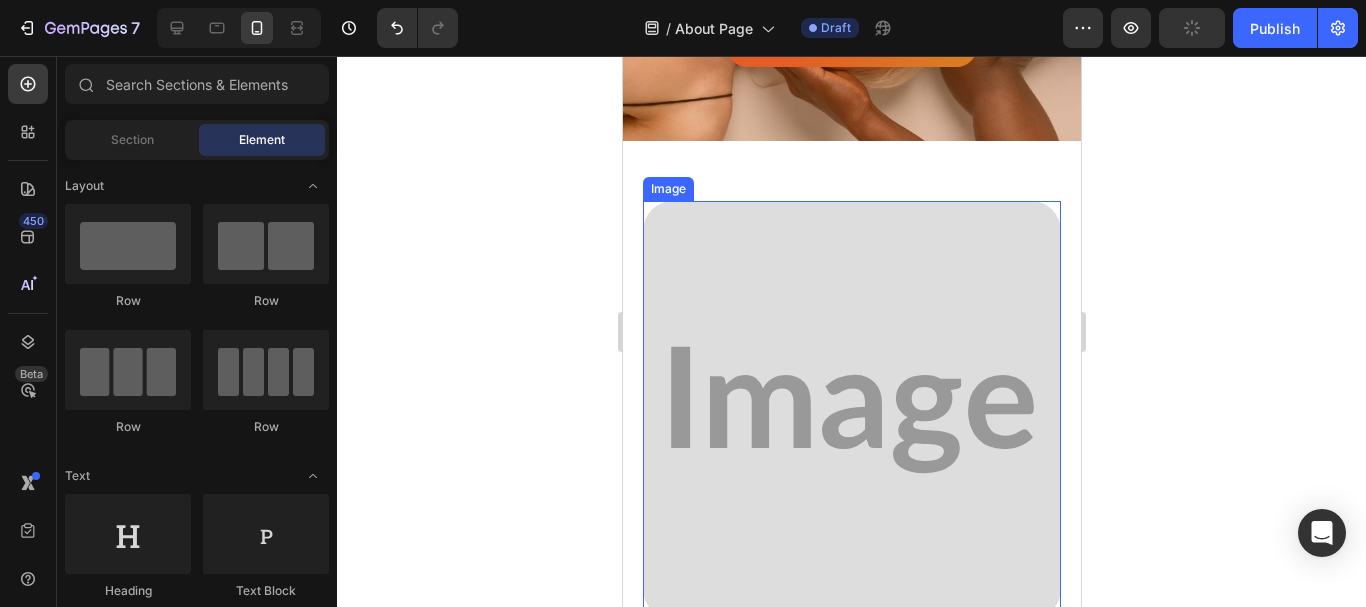 scroll, scrollTop: 364, scrollLeft: 0, axis: vertical 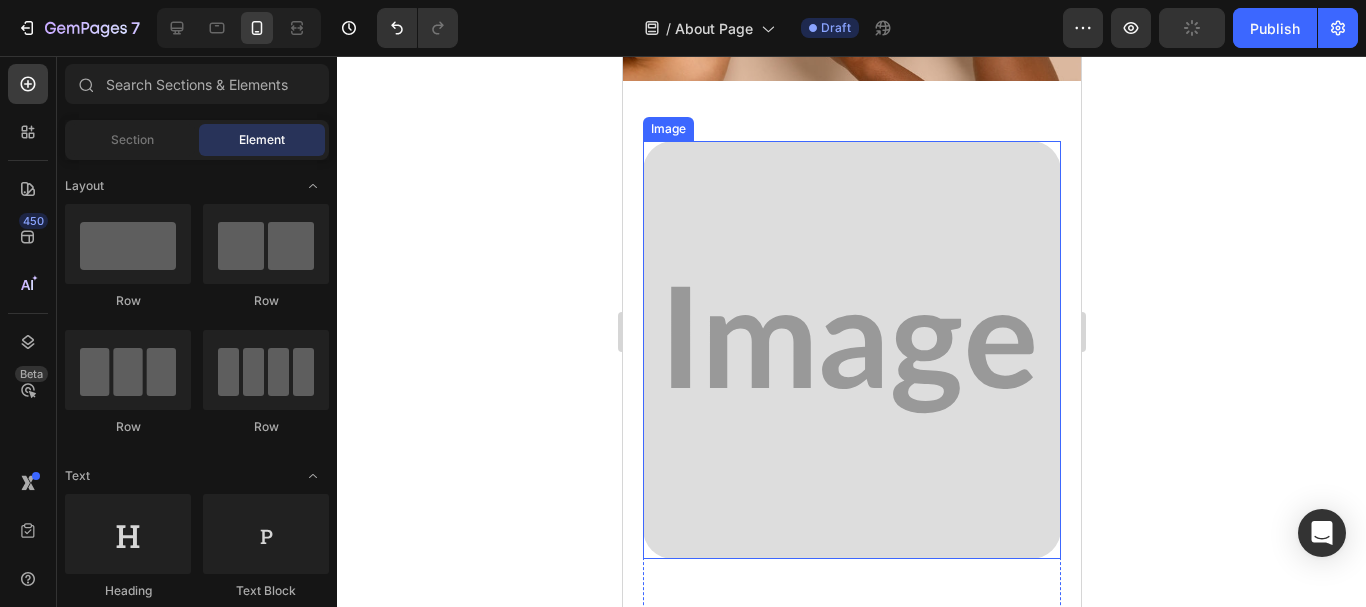 click at bounding box center [851, 350] 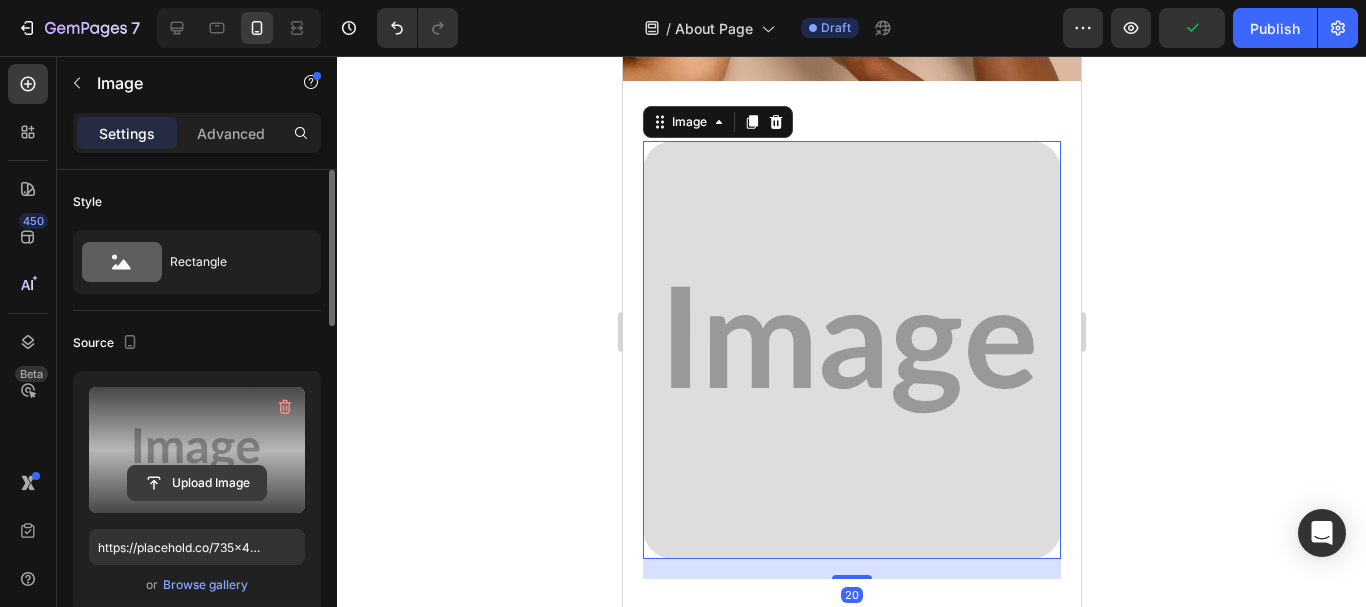click 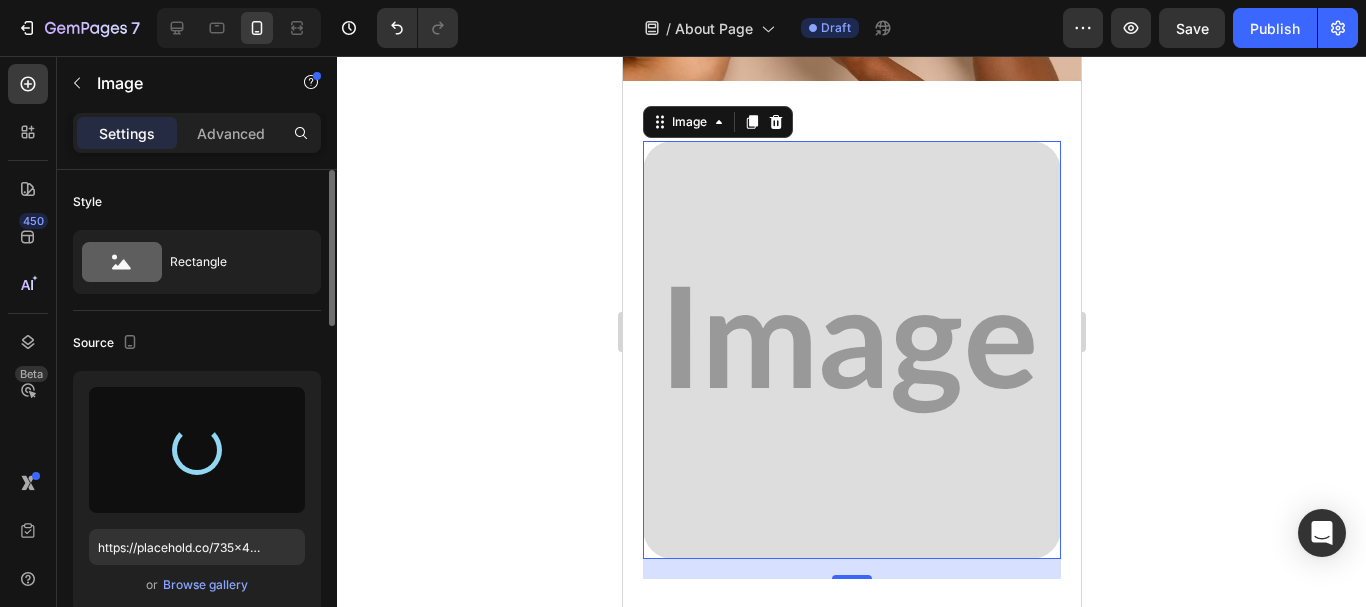 type on "https://cdn.shopify.com/s/files/1/0957/7467/1138/files/gempages_578069000072725008-5988fe15-d83b-4fa6-ac44-df2f6ddb4cf9.webp" 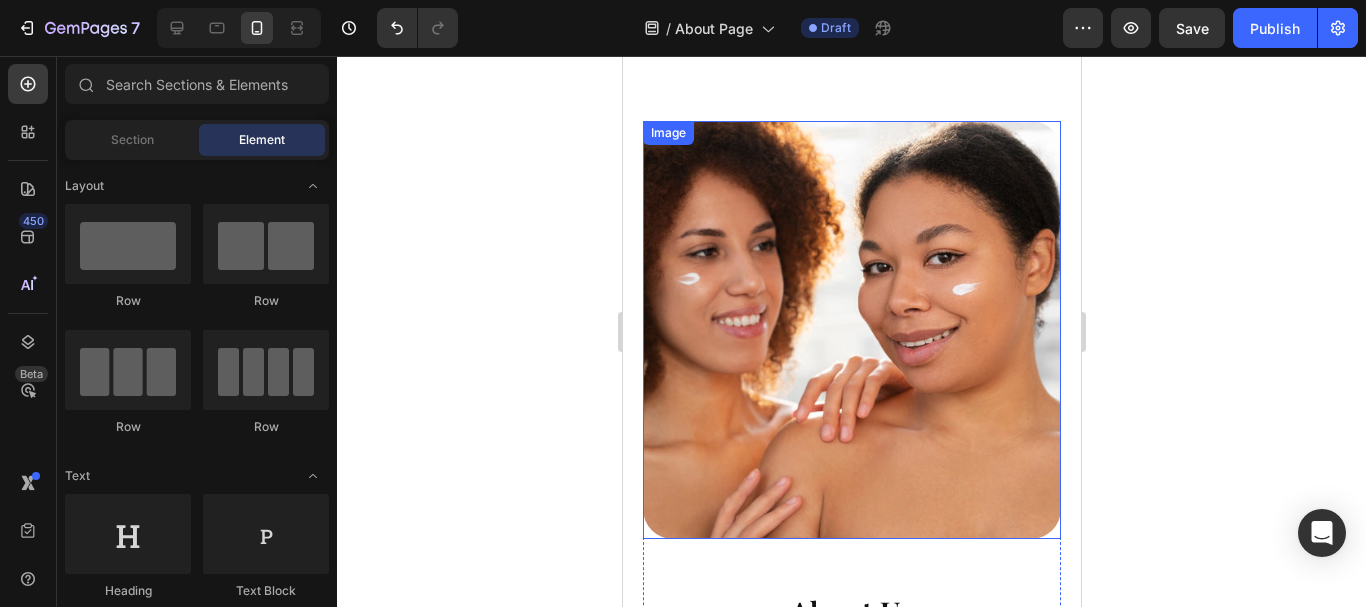 scroll, scrollTop: 462, scrollLeft: 0, axis: vertical 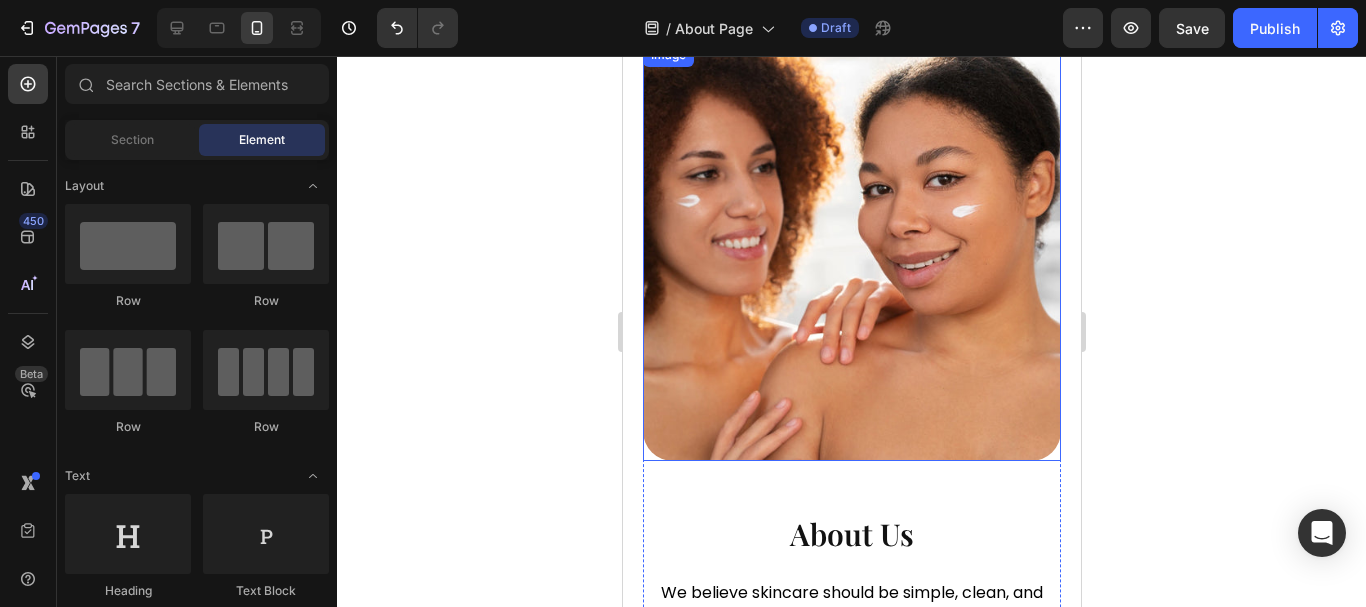 click at bounding box center (851, 252) 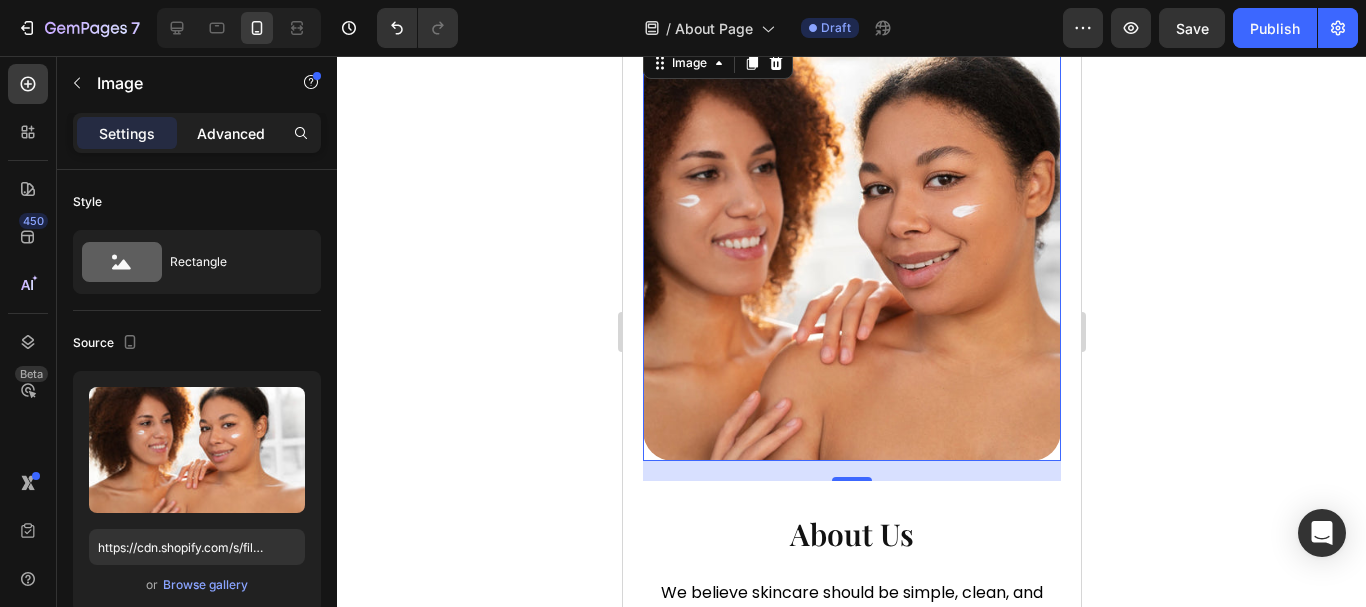 click on "Advanced" at bounding box center [231, 133] 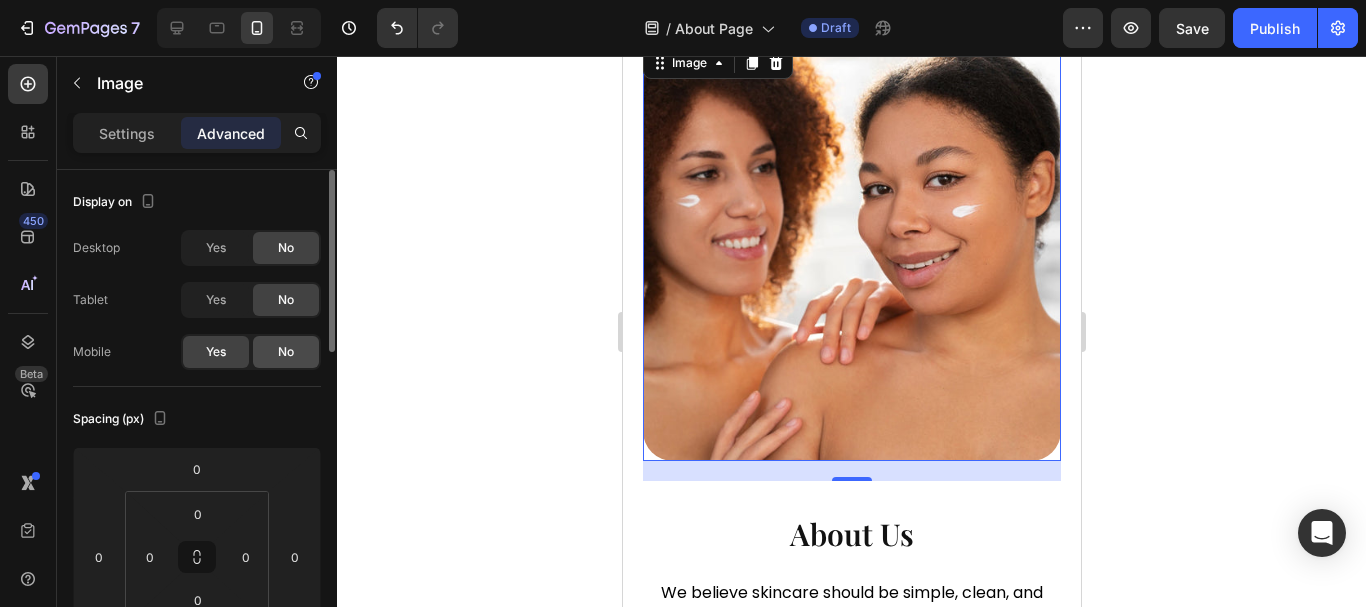 click on "No" 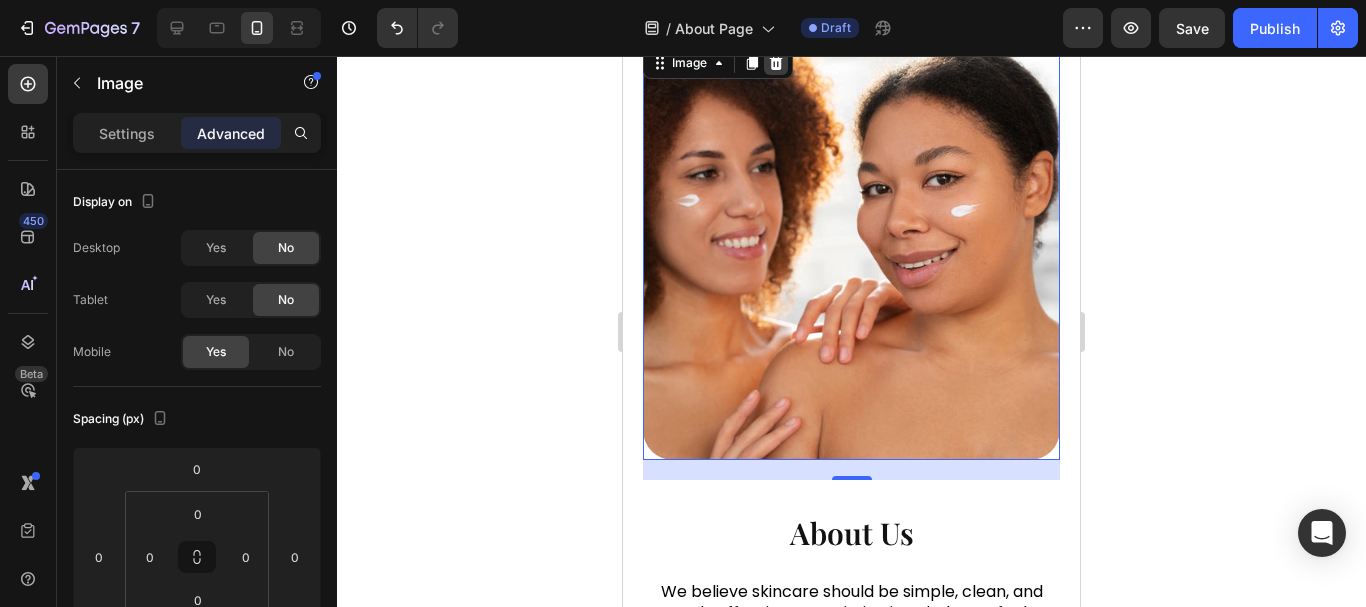click 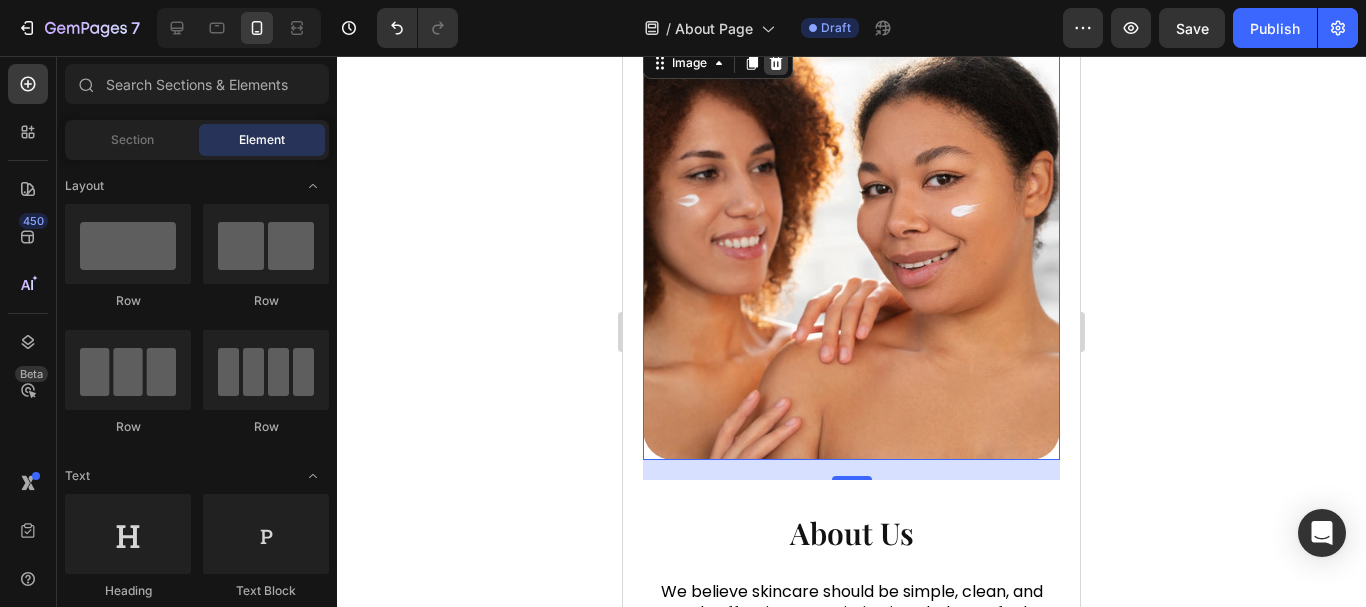 scroll, scrollTop: 40, scrollLeft: 0, axis: vertical 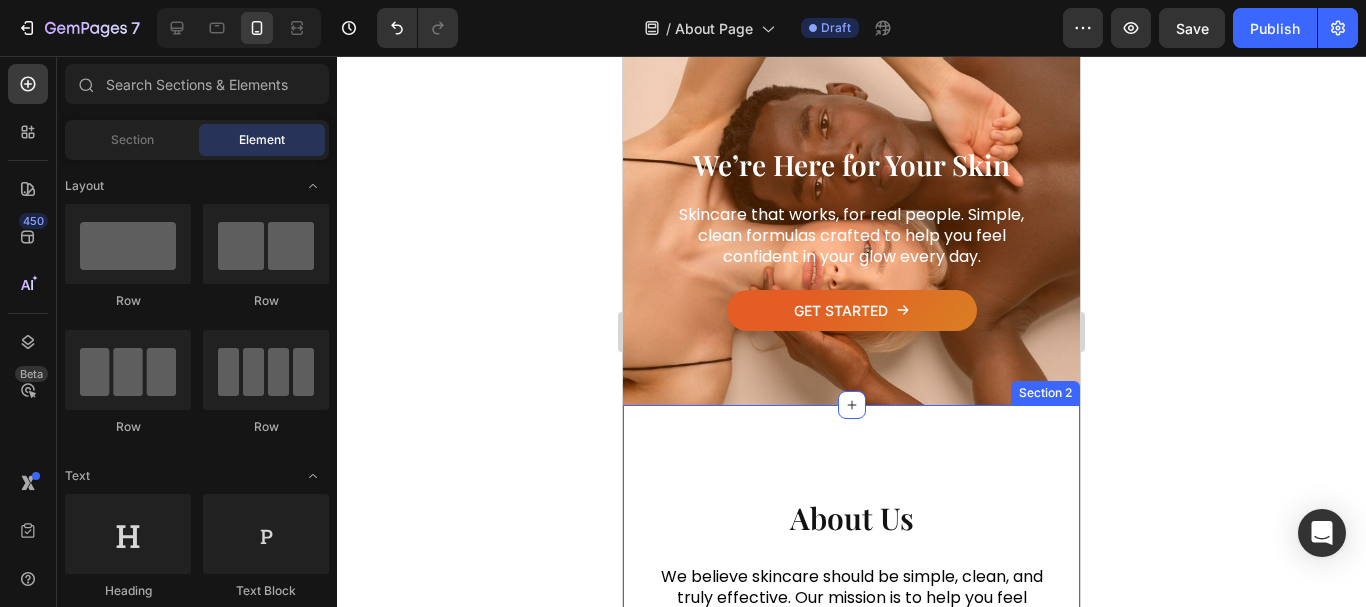 click on "About Us Heading We believe skincare should be simple, clean, and truly effective. Our mission is to help you feel confident in your natural glow by creating products that fade dark spots, even out skin tone, and nourish your skin daily. Every formula is crafted with care, blending nature and science to give you visible results while respecting your skin’s balance, so you can wake up loving what you see in the mirror. Text block Row
SHOP NOW Button Image Row Row Section 2" at bounding box center [851, 641] 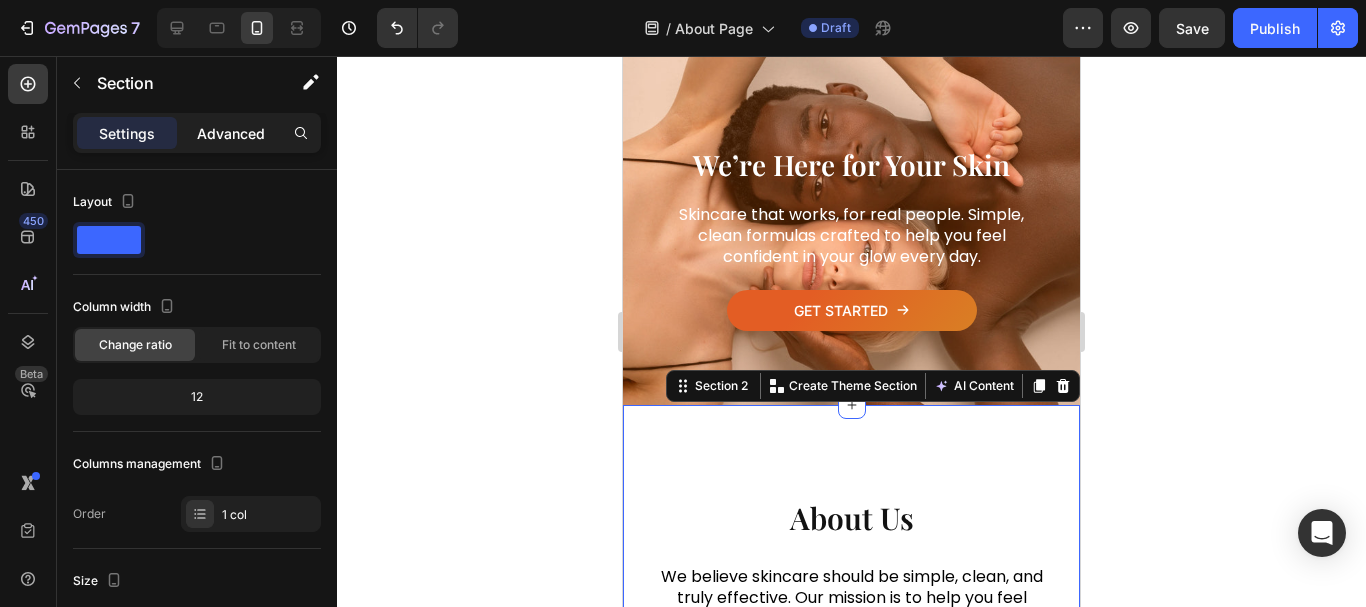 click on "Advanced" at bounding box center (231, 133) 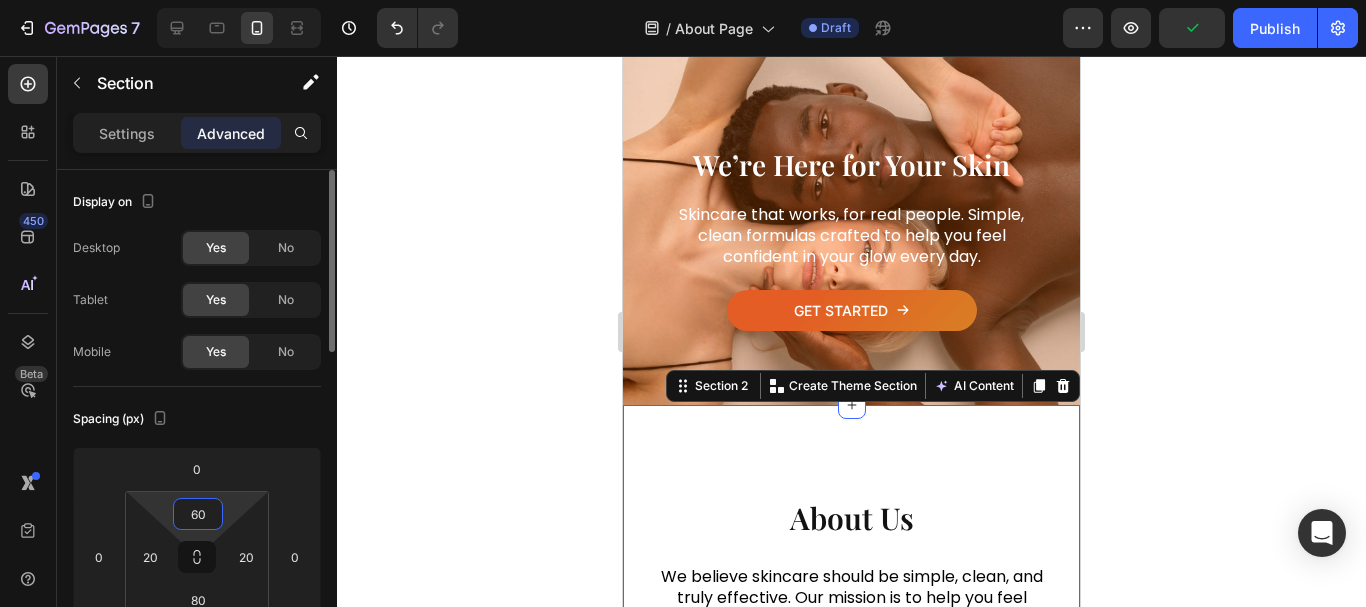 click on "60" at bounding box center [198, 514] 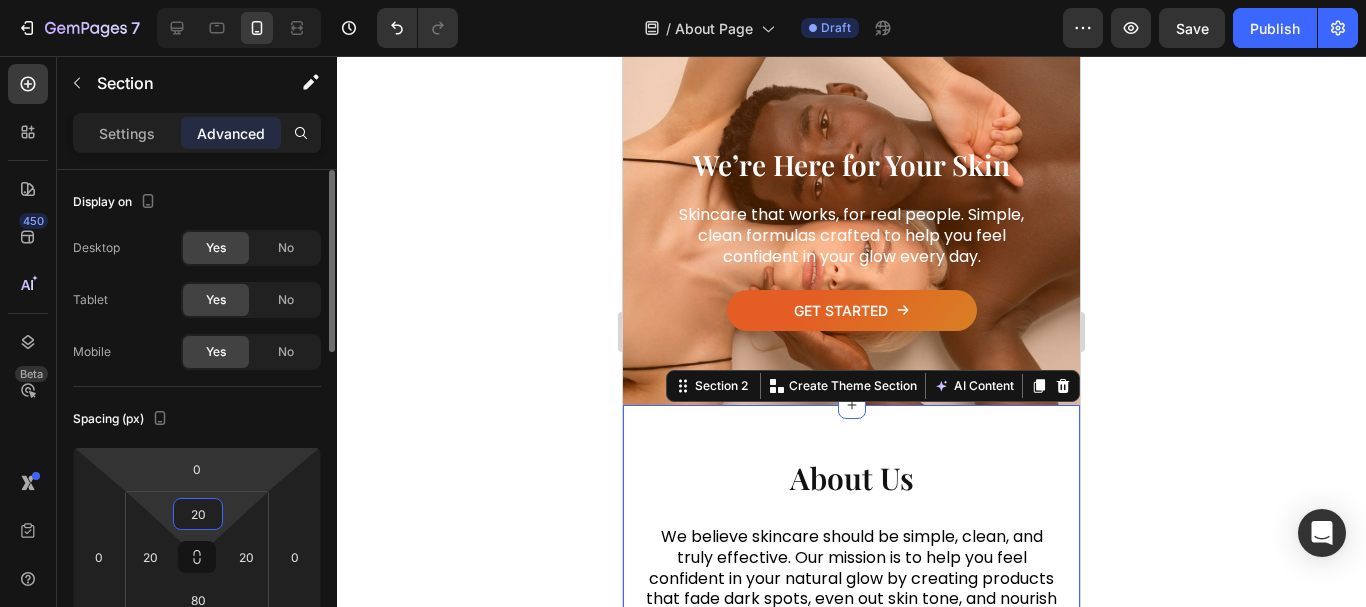 type on "20" 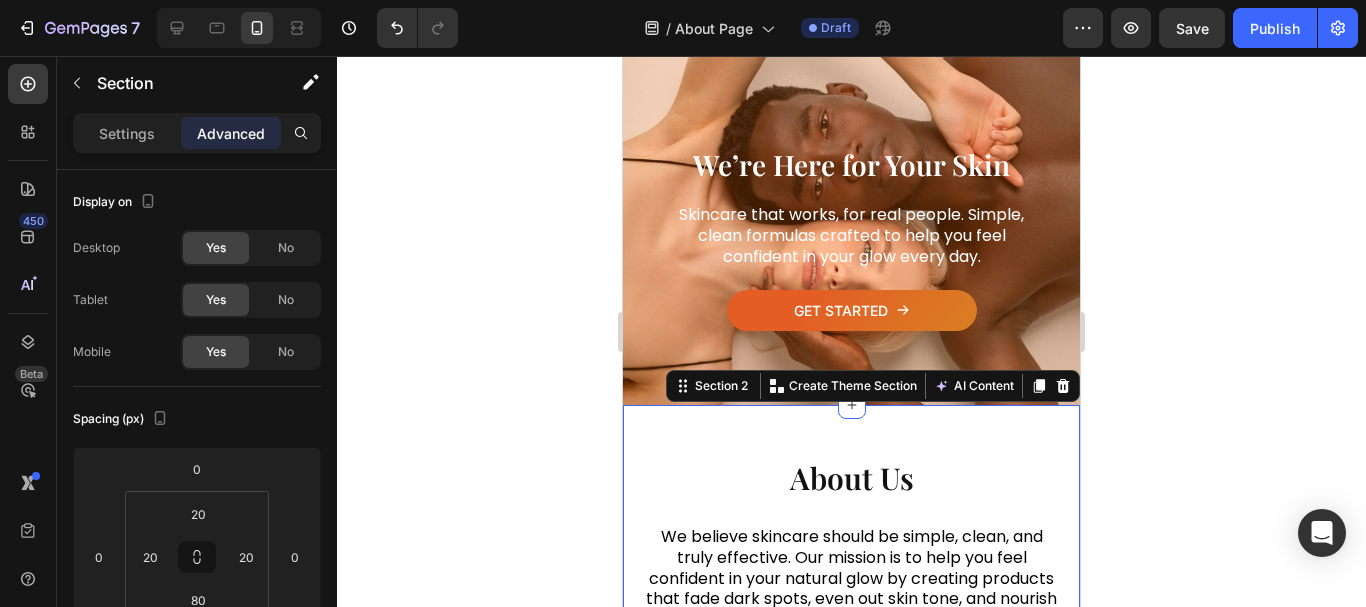 click 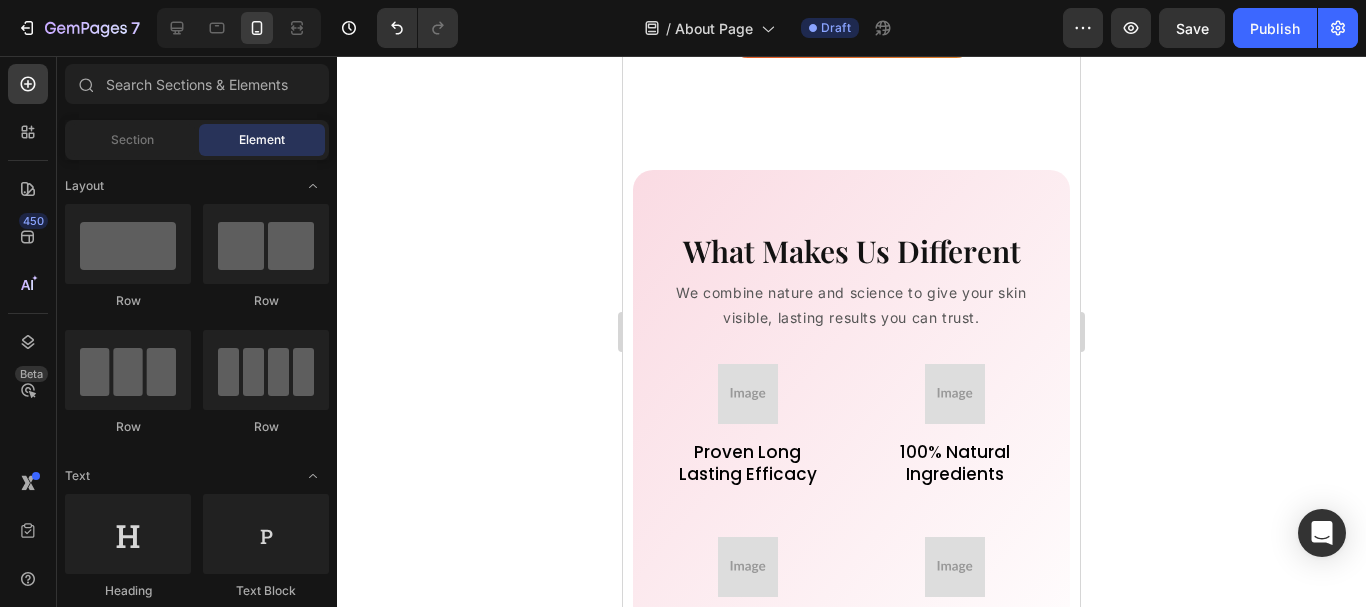 scroll, scrollTop: 708, scrollLeft: 0, axis: vertical 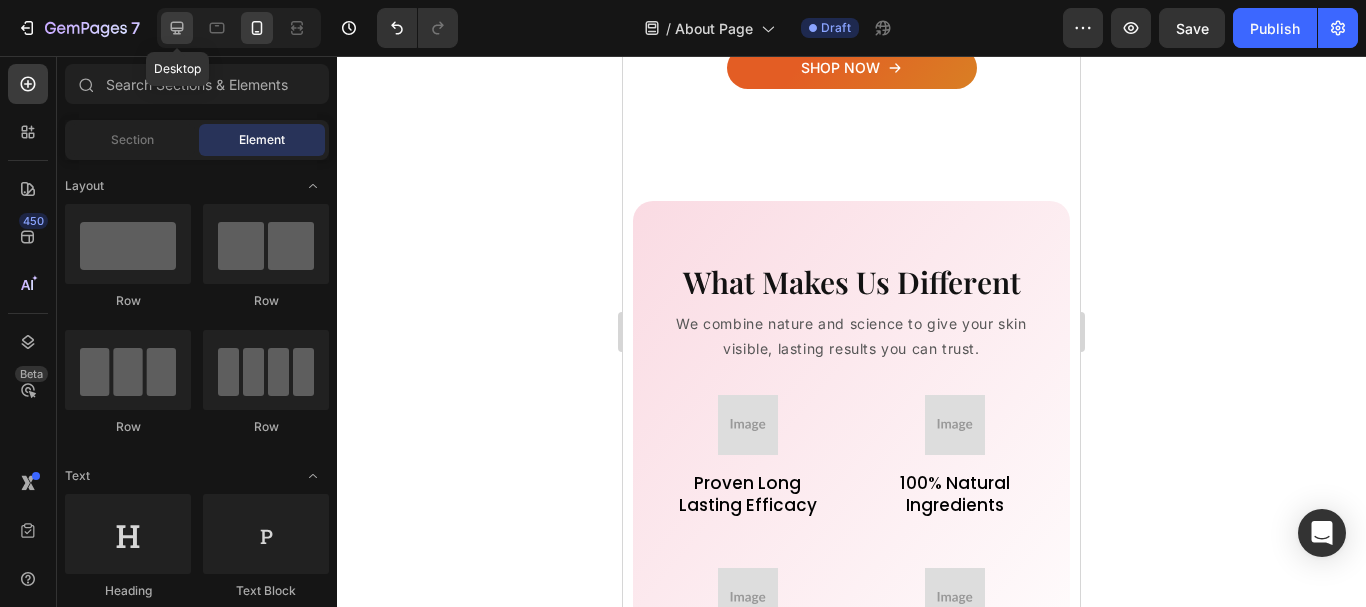 click 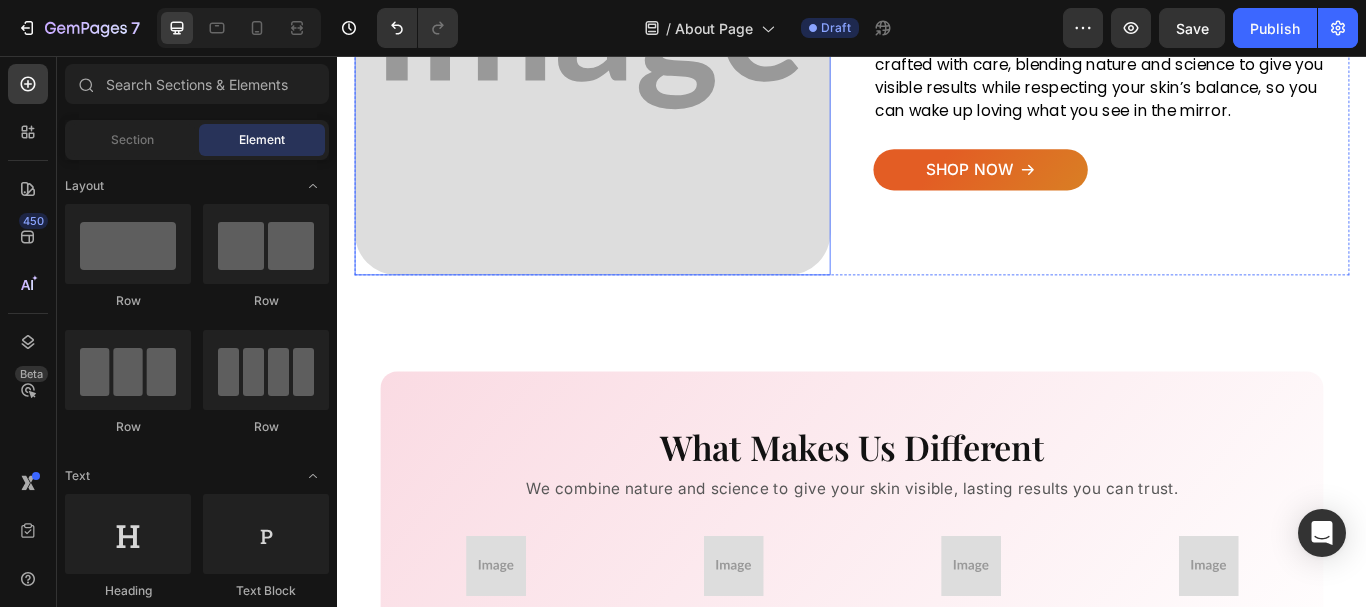 scroll, scrollTop: 724, scrollLeft: 0, axis: vertical 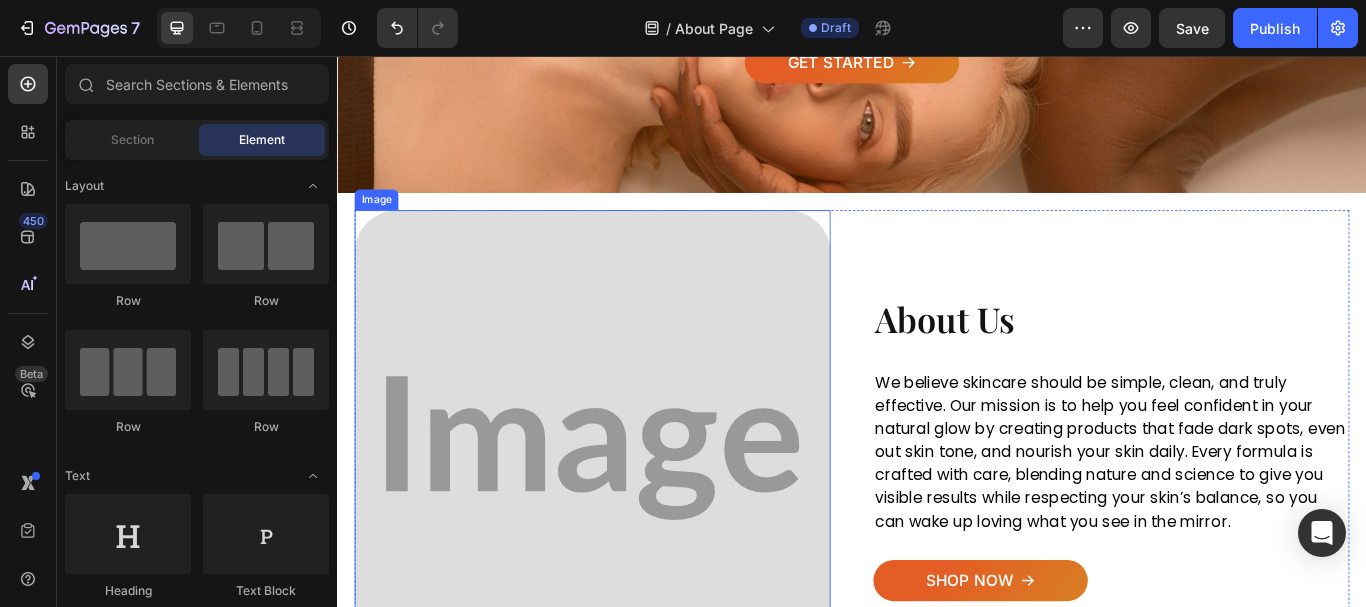 click at bounding box center (634, 513) 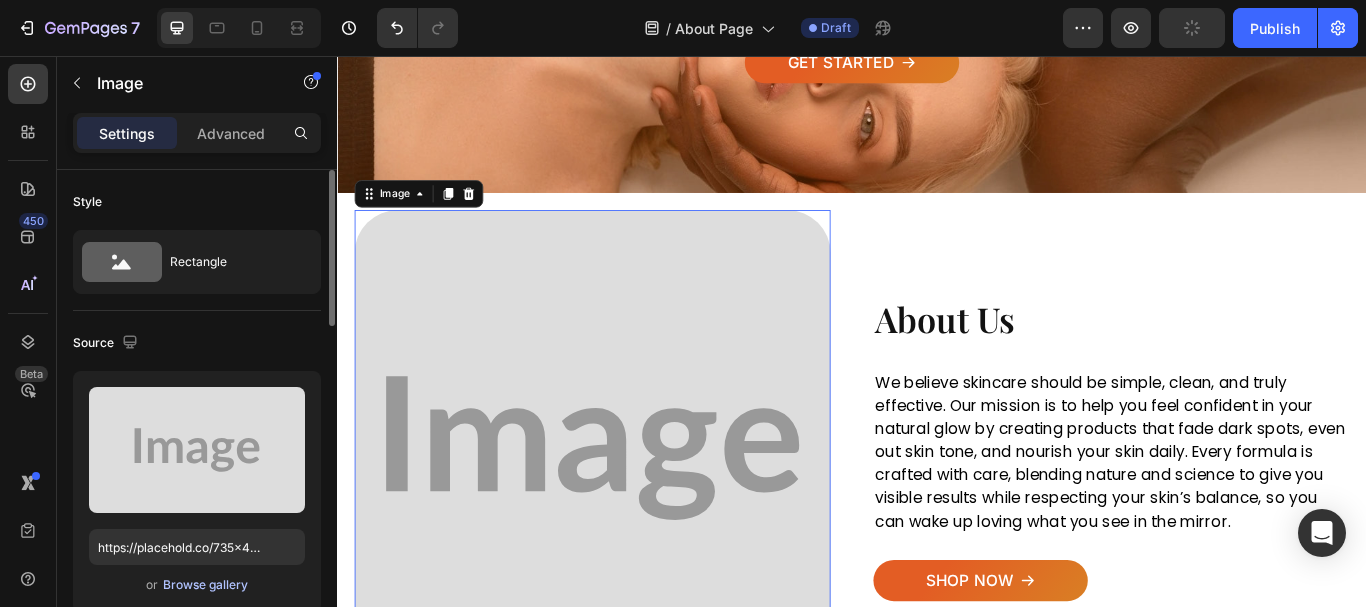 click on "Browse gallery" at bounding box center [205, 585] 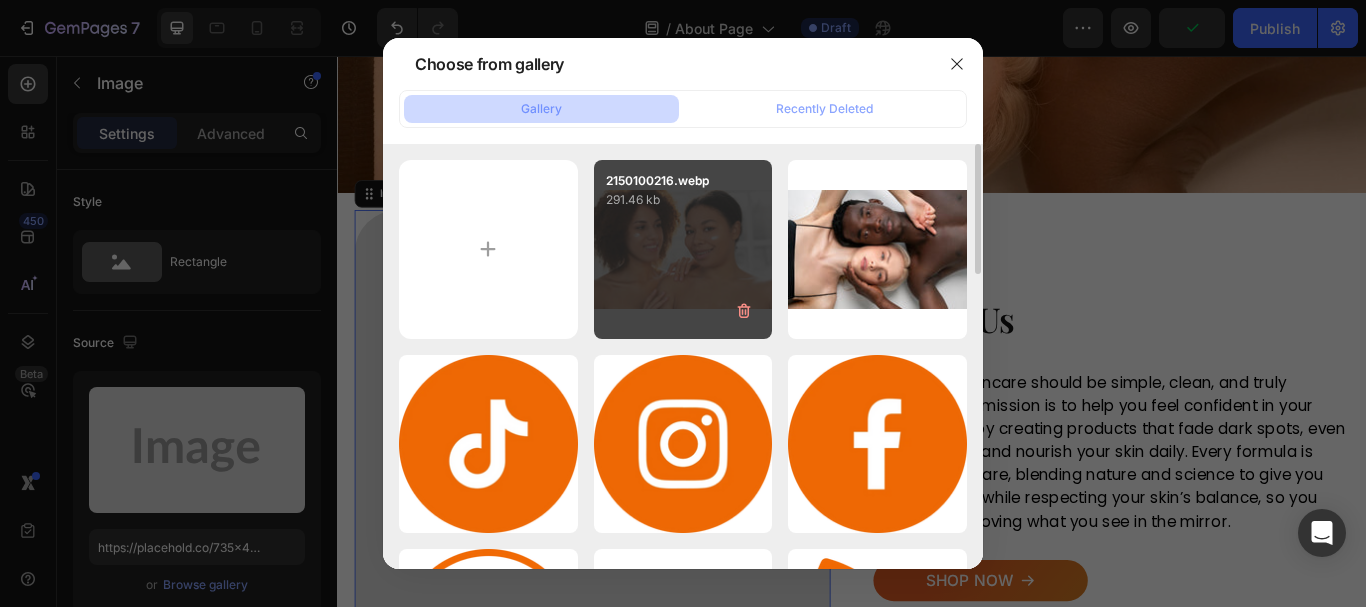 click on "2150100216.webp 291.46 kb" at bounding box center [683, 249] 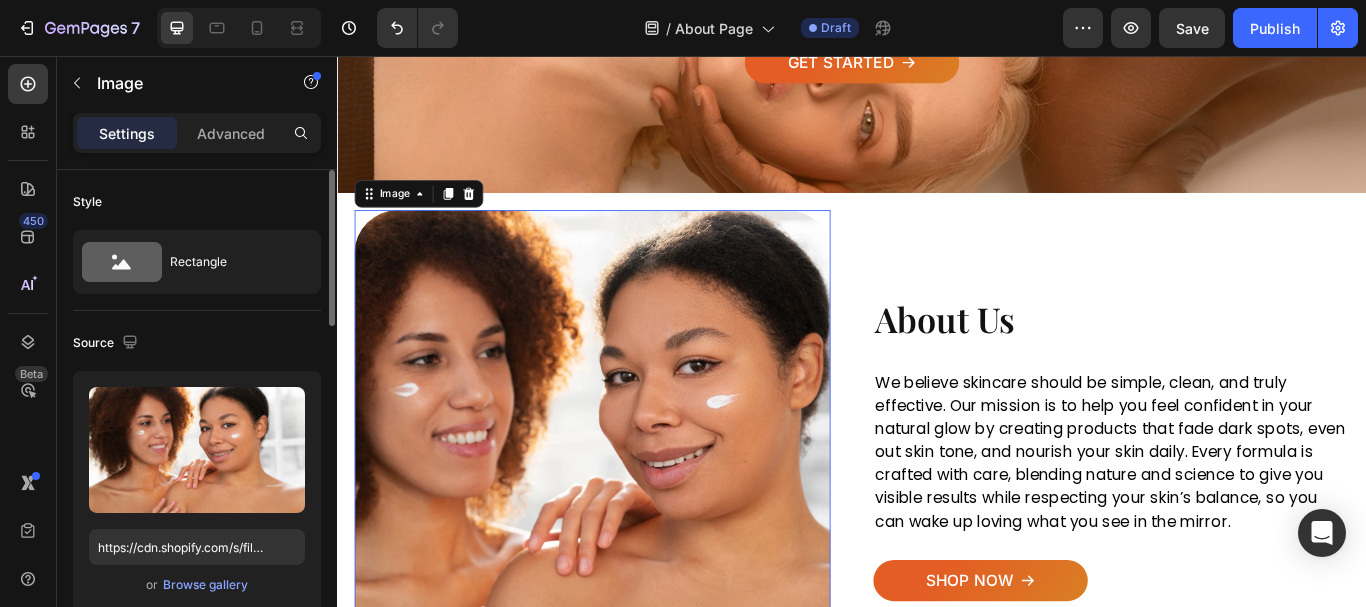 click on "Source" at bounding box center [197, 343] 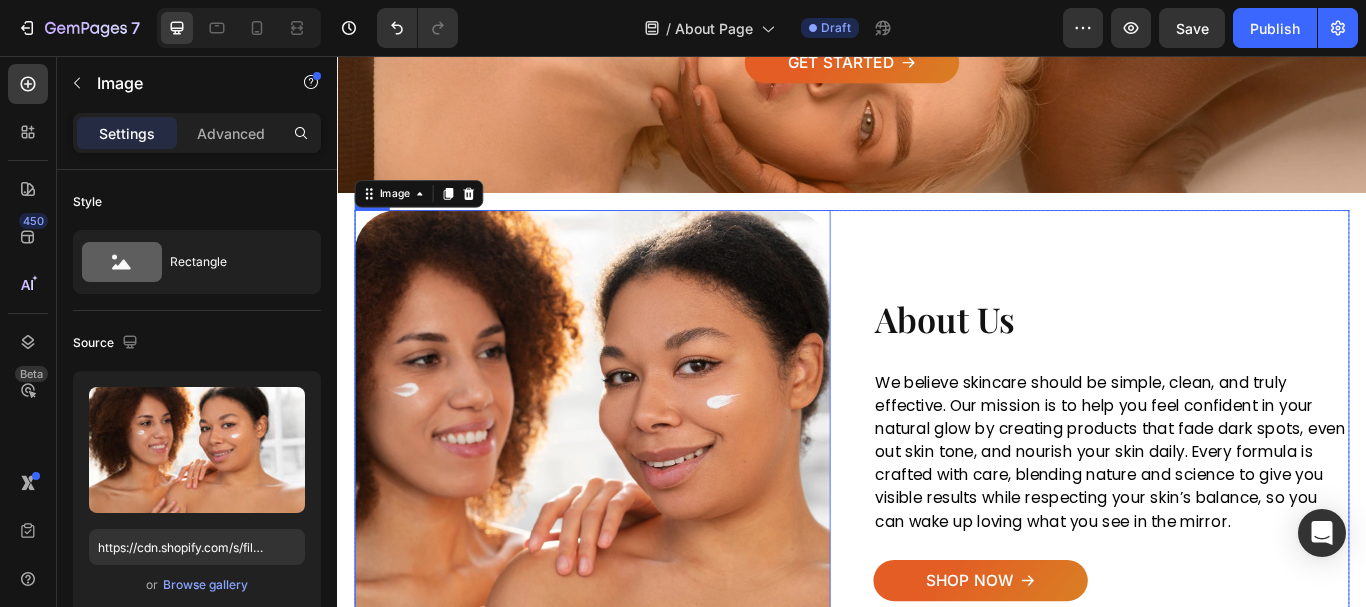 click on "About Us Heading We believe skincare should be simple, clean, and truly effective. Our mission is to help you feel confident in your natural glow by creating products that fade dark spots, even out skin tone, and nourish your skin daily. Every formula is crafted with care, blending nature and science to give you visible results while respecting your skin’s balance, so you can wake up loving what you see in the mirror. Text block Row
SHOP NOW Button" at bounding box center [1239, 513] 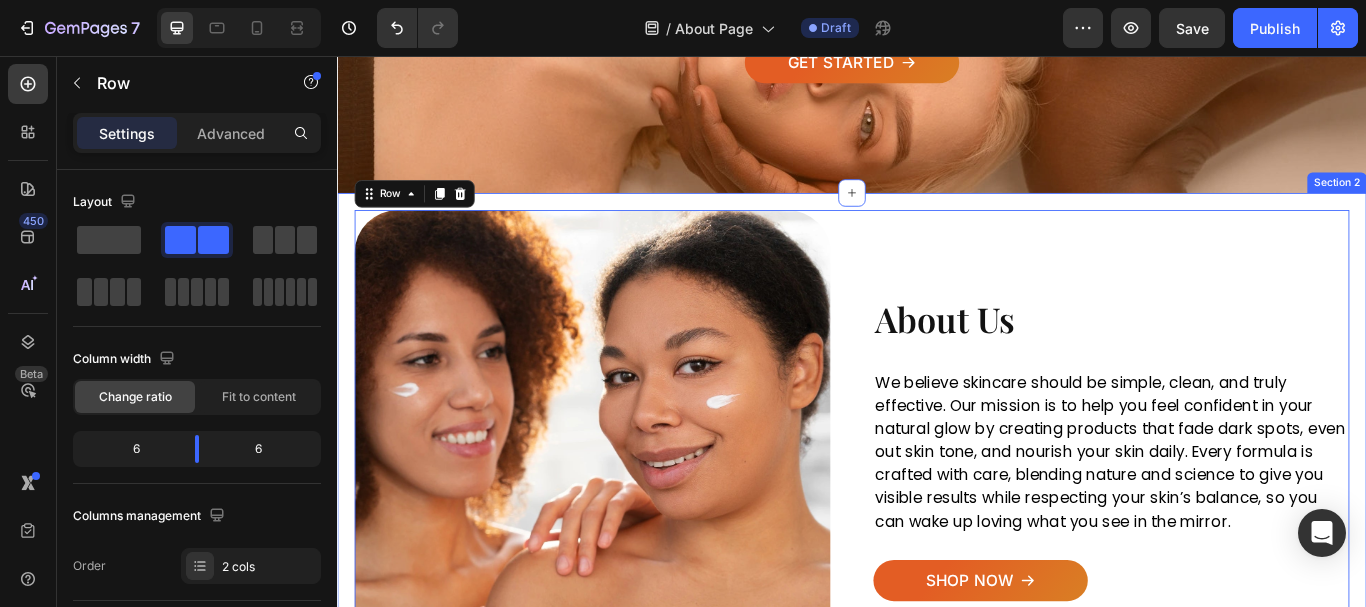 click on "About Us Heading We believe skincare should be simple, clean, and truly effective. Our mission is to help you feel confident in your natural glow by creating products that fade dark spots, even out skin tone, and nourish your skin daily. Every formula is crafted with care, blending nature and science to give you visible results while respecting your skin’s balance, so you can wake up loving what you see in the mirror. Text block Row
SHOP NOW Button Image Row   0 Row Section 2" at bounding box center (937, 543) 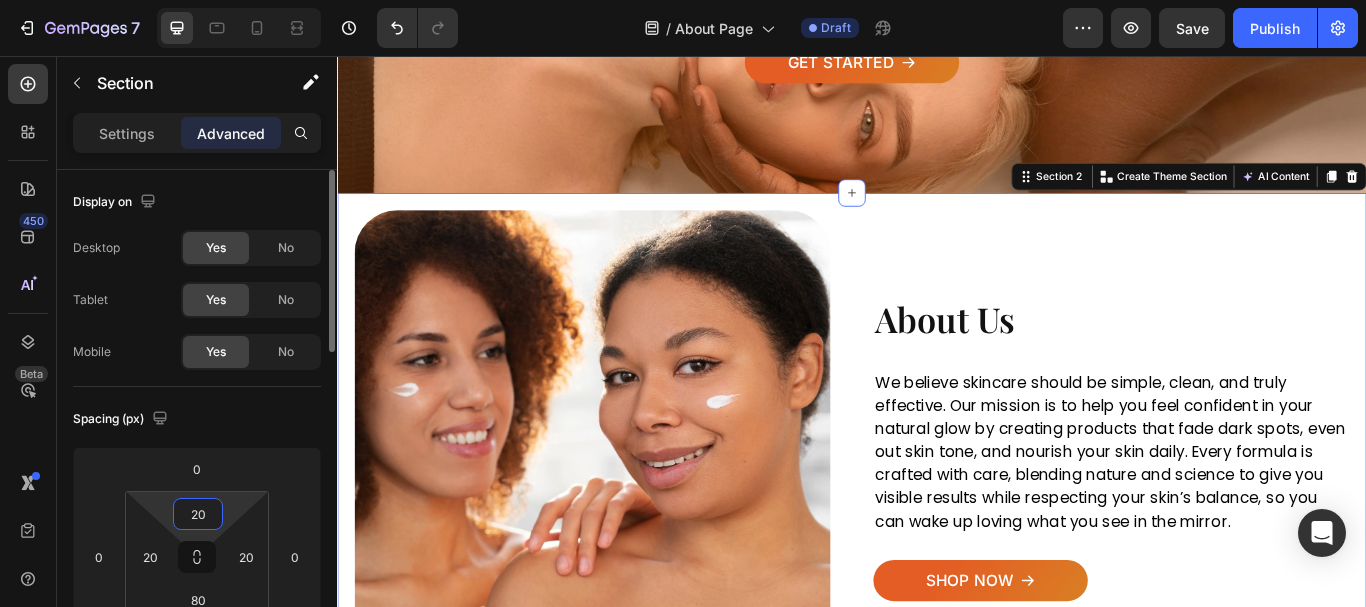click on "20" at bounding box center (198, 514) 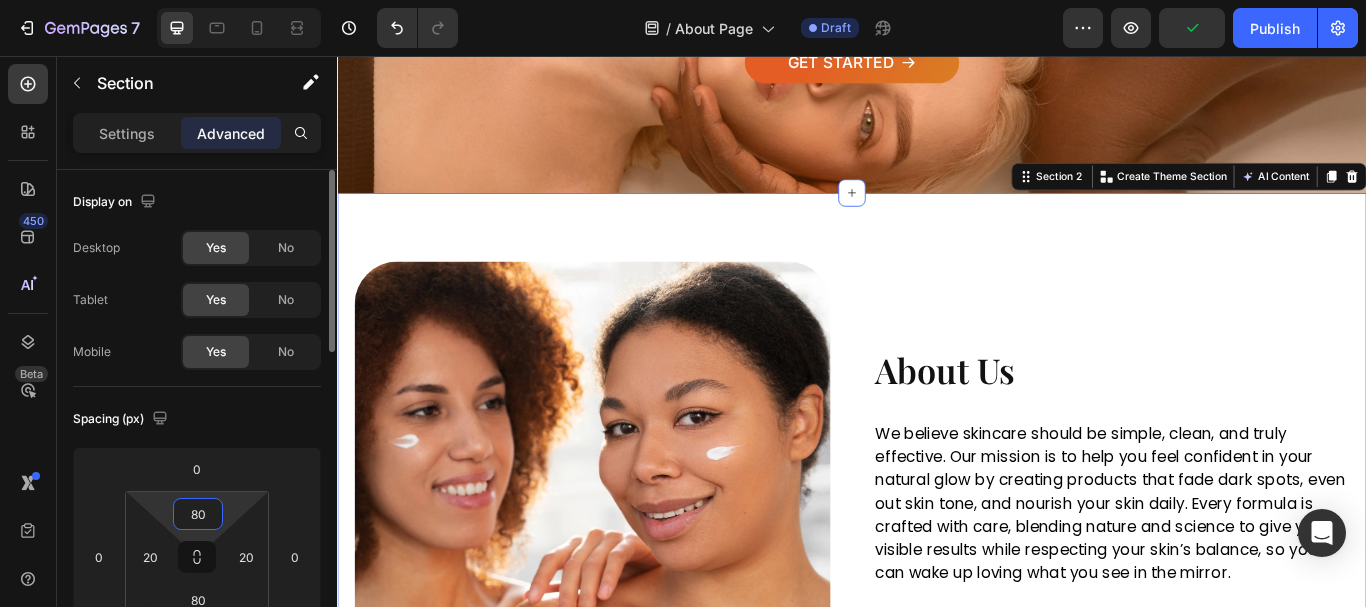 type on "80" 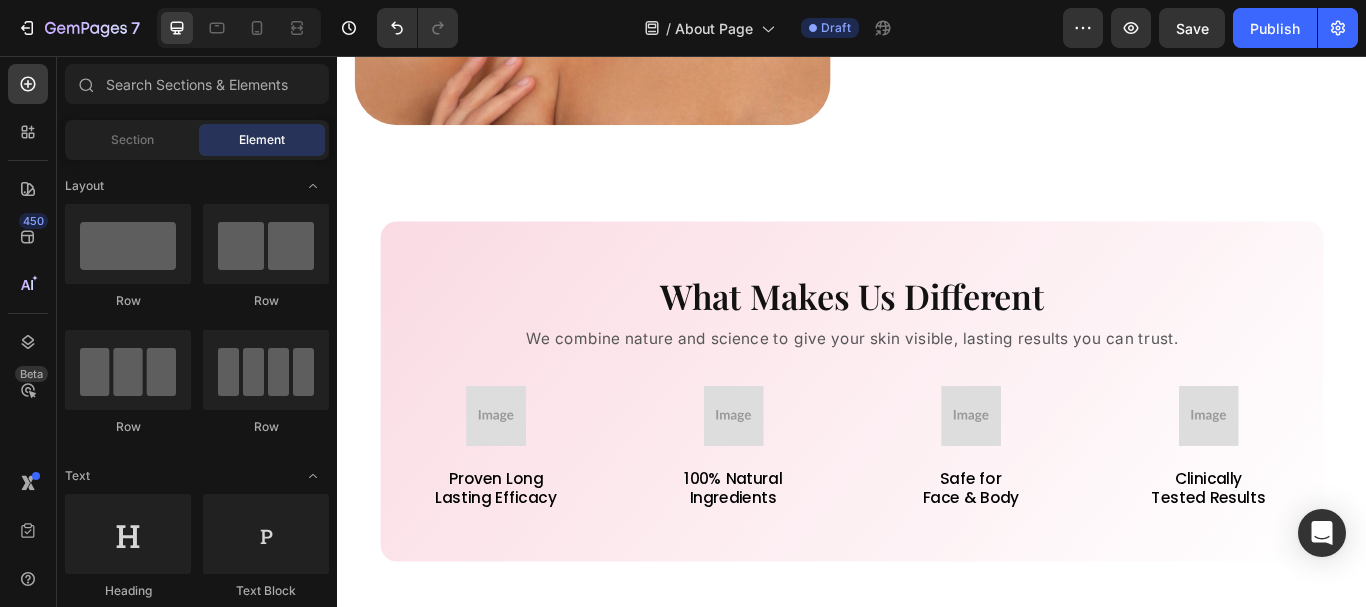 scroll, scrollTop: 1113, scrollLeft: 0, axis: vertical 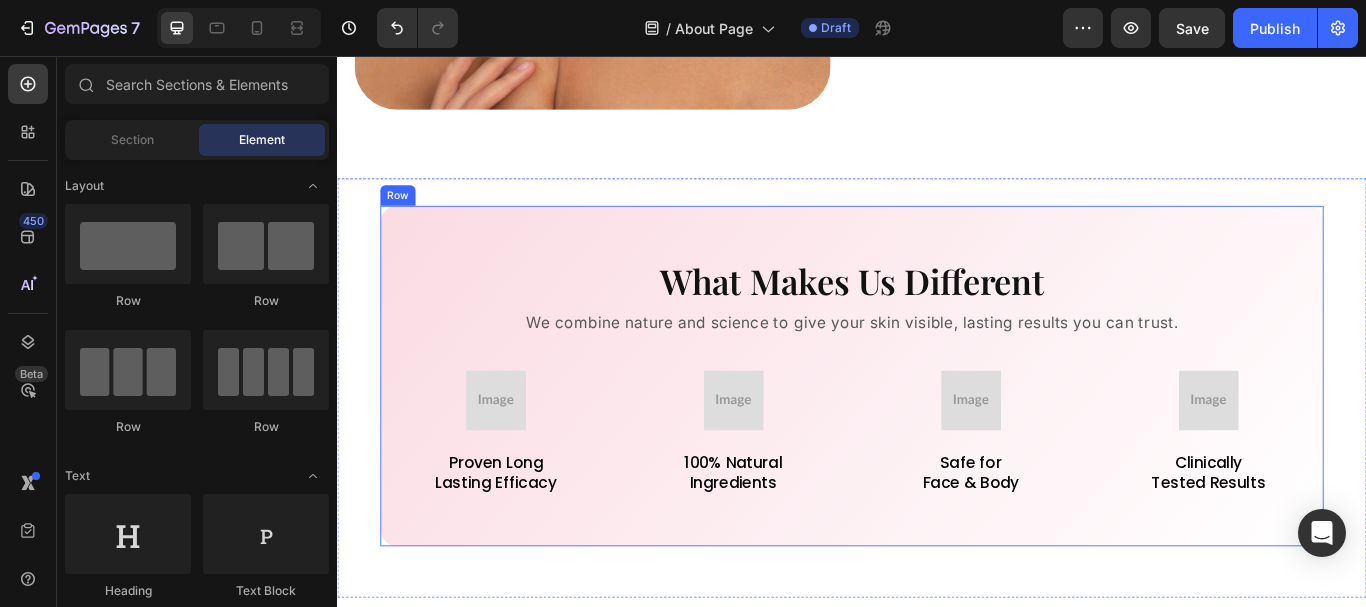 click on "What Makes Us Different Heading We combine nature and science to give your skin visible, lasting results you can trust. Text block Image Proven Long Lasting Efficacy Text Block Image 100% Natural Ingredients Text Block Image Safe for  Face & Body Text Block Image Clinically  Tested Results Text Block Row Row" at bounding box center [937, 429] 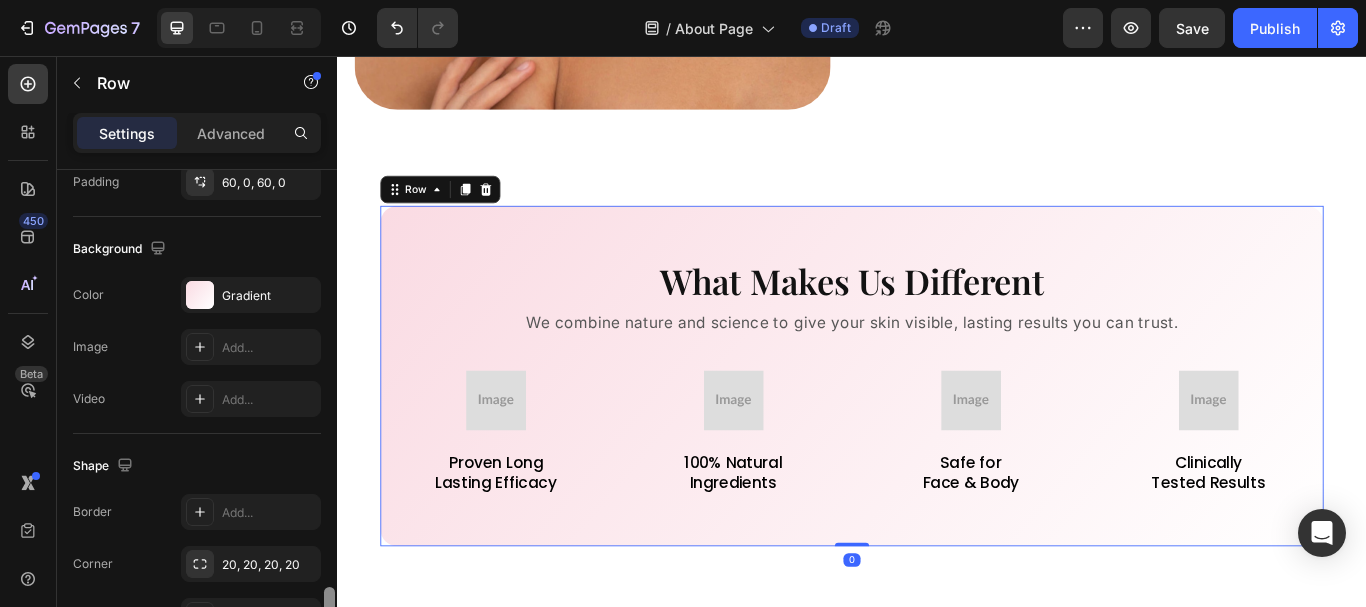 scroll, scrollTop: 726, scrollLeft: 0, axis: vertical 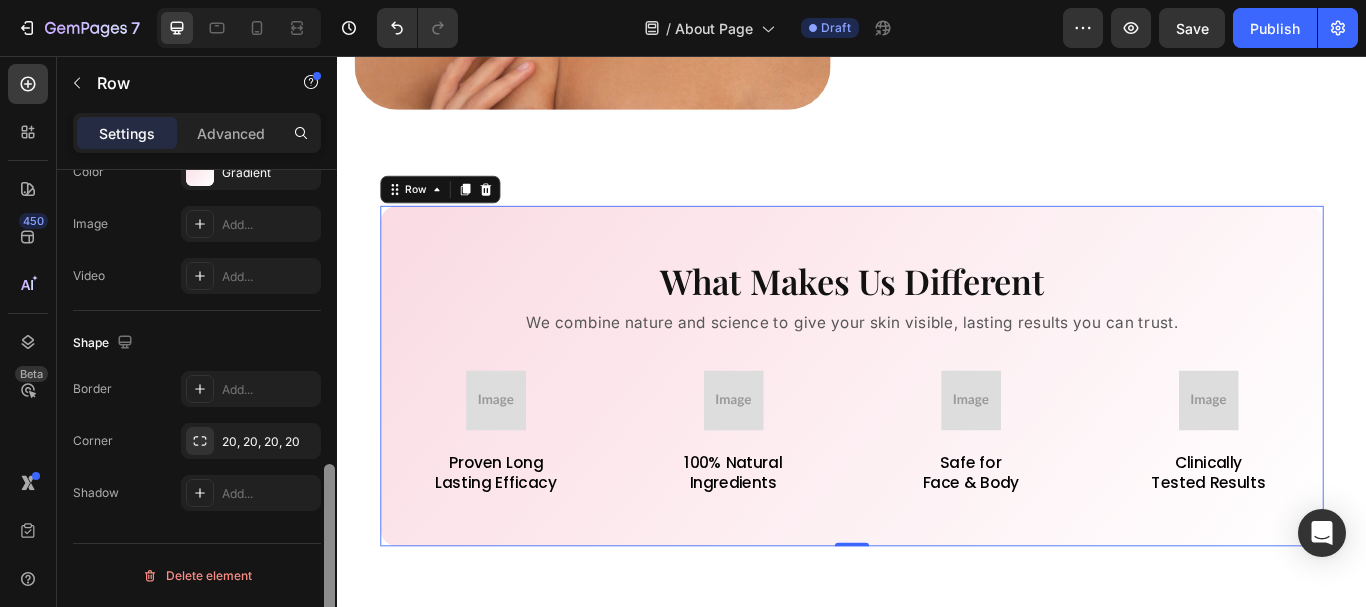 drag, startPoint x: 331, startPoint y: 216, endPoint x: 286, endPoint y: 615, distance: 401.52957 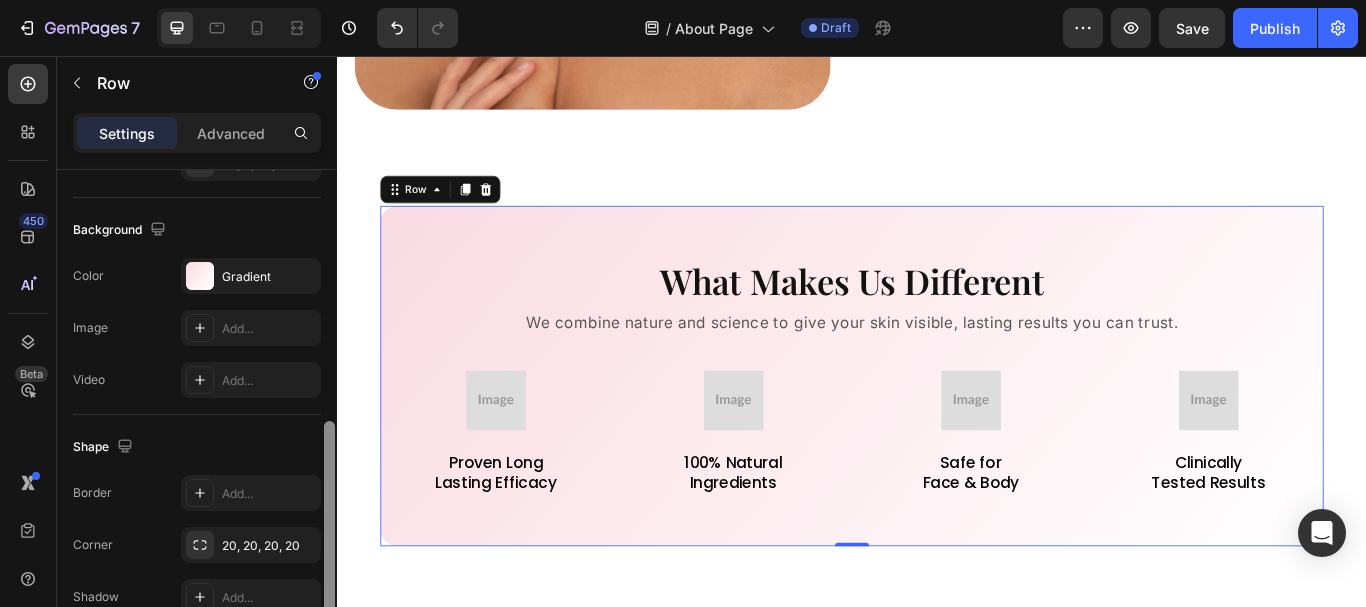 drag, startPoint x: 323, startPoint y: 463, endPoint x: 299, endPoint y: 415, distance: 53.66563 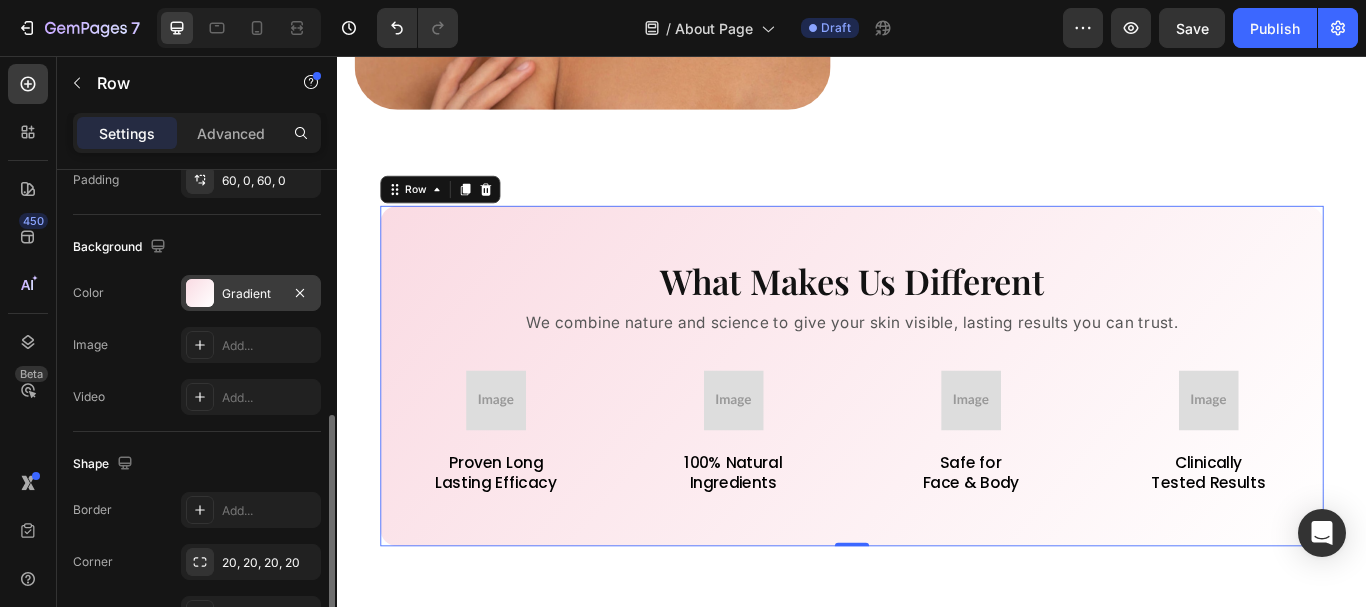 click on "Gradient" at bounding box center (251, 294) 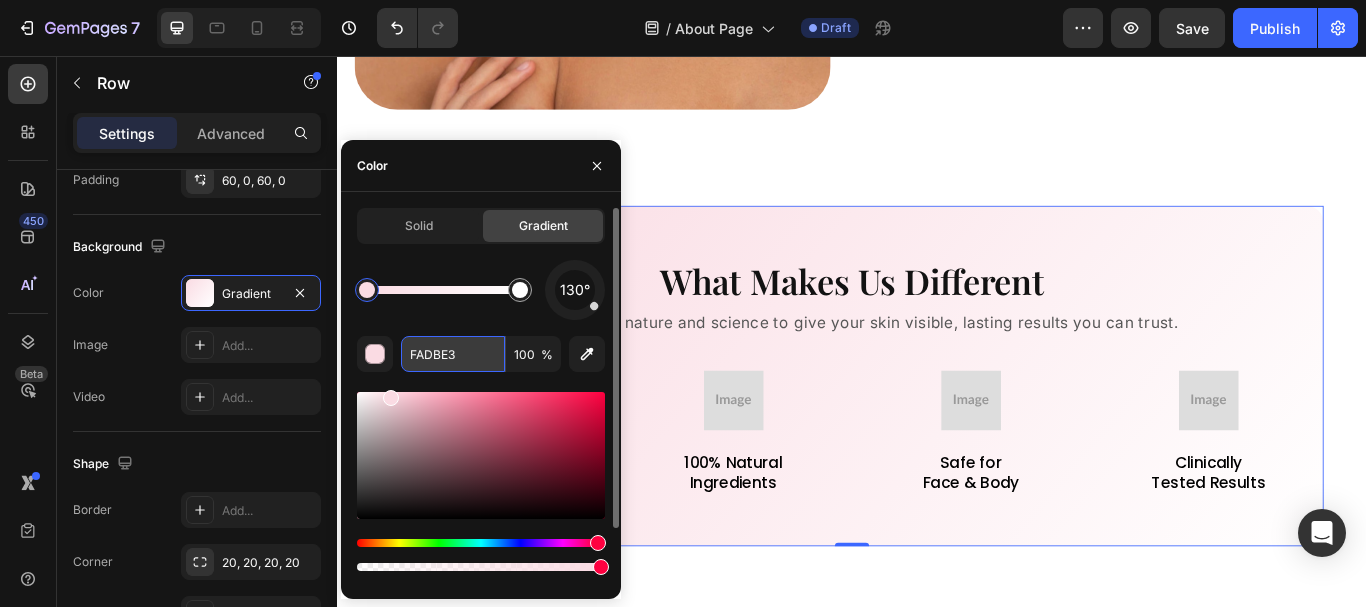 click on "FADBE3" at bounding box center (453, 354) 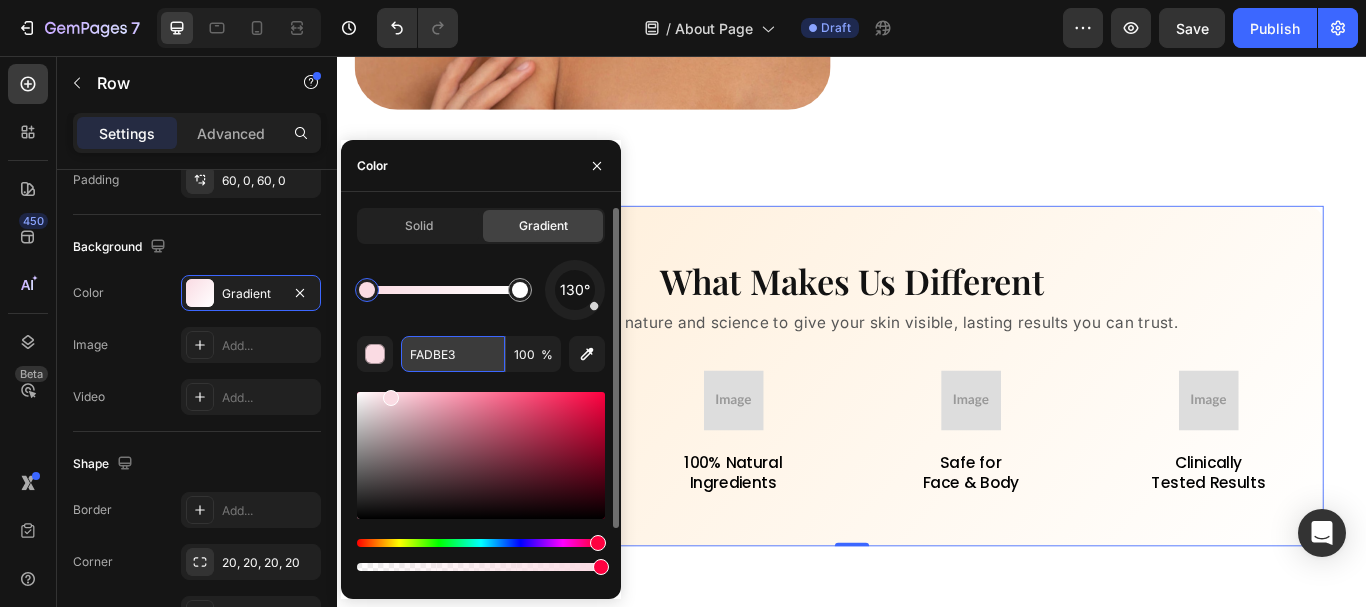 type on "FFEDD6" 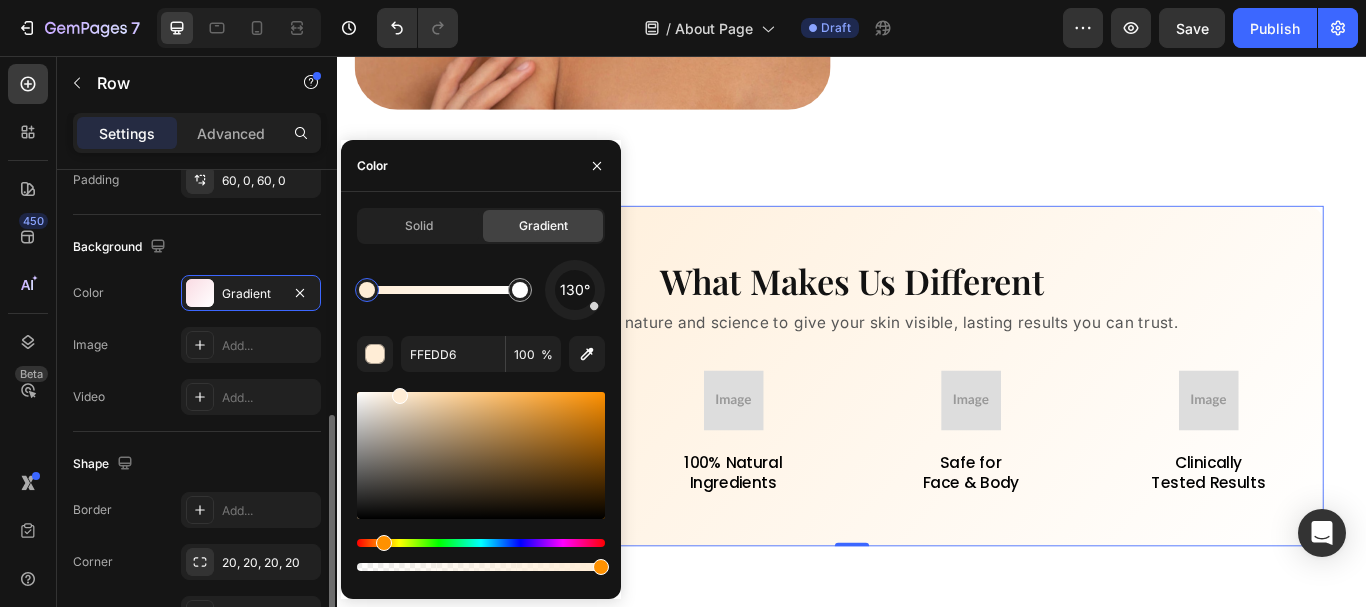 click on "Shape" at bounding box center [197, 464] 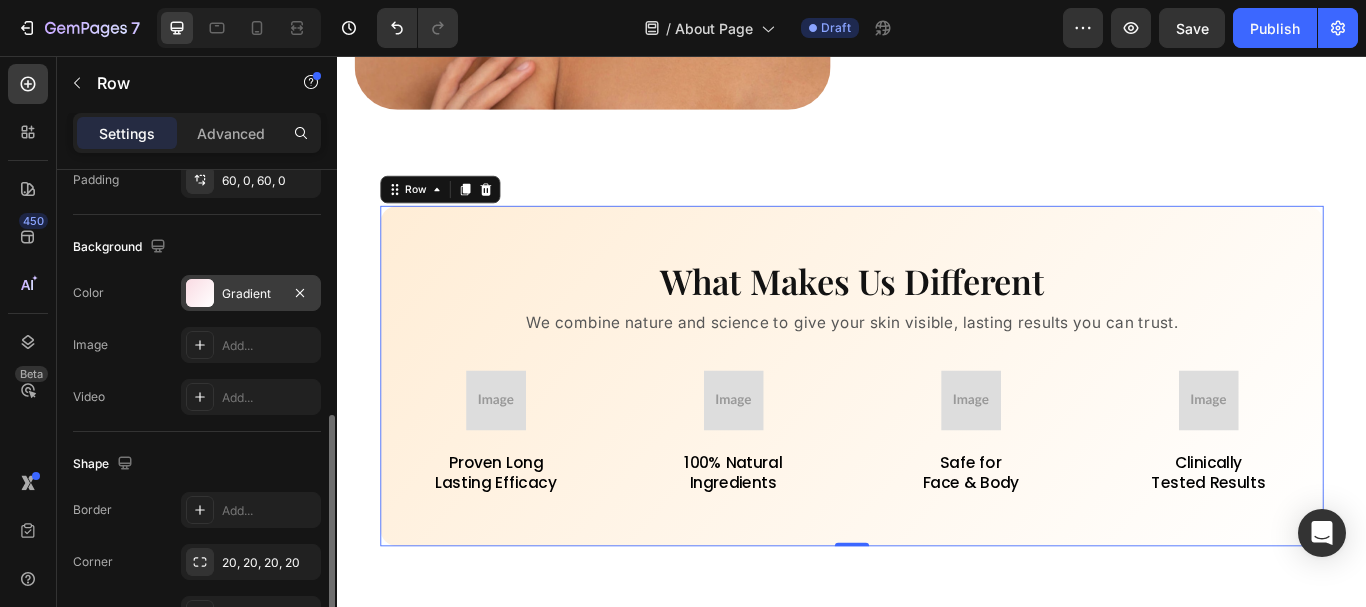 click on "Gradient" at bounding box center (251, 294) 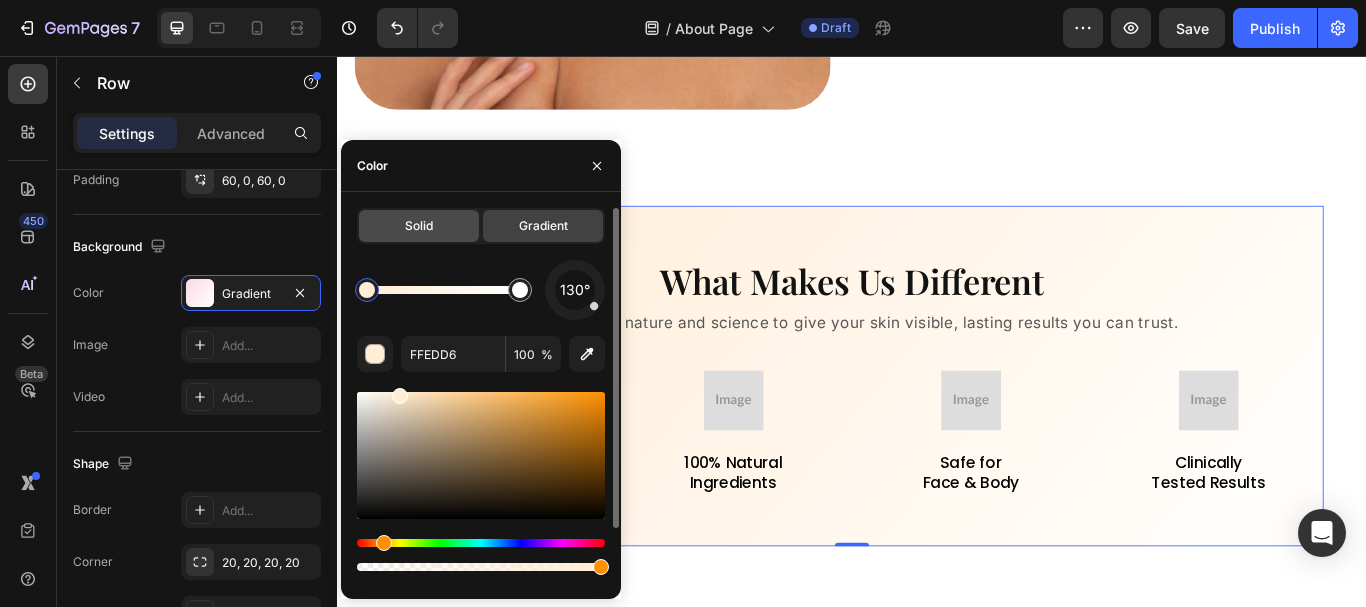 click on "Solid" 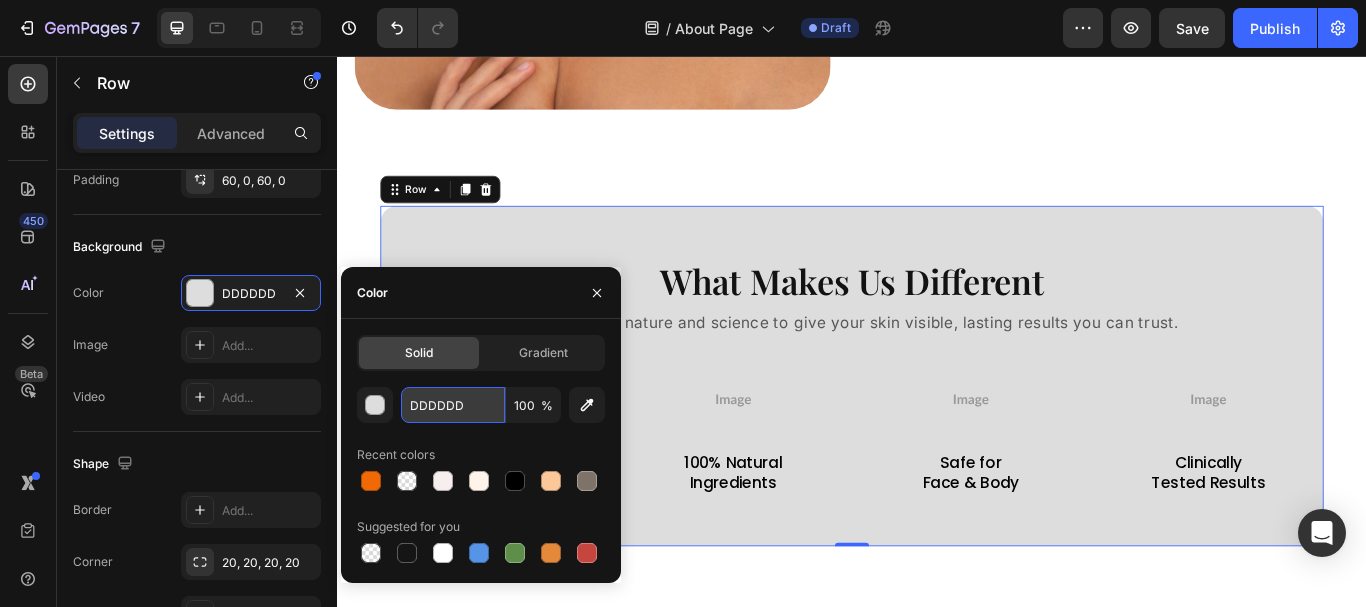 click on "DDDDDD" at bounding box center [453, 405] 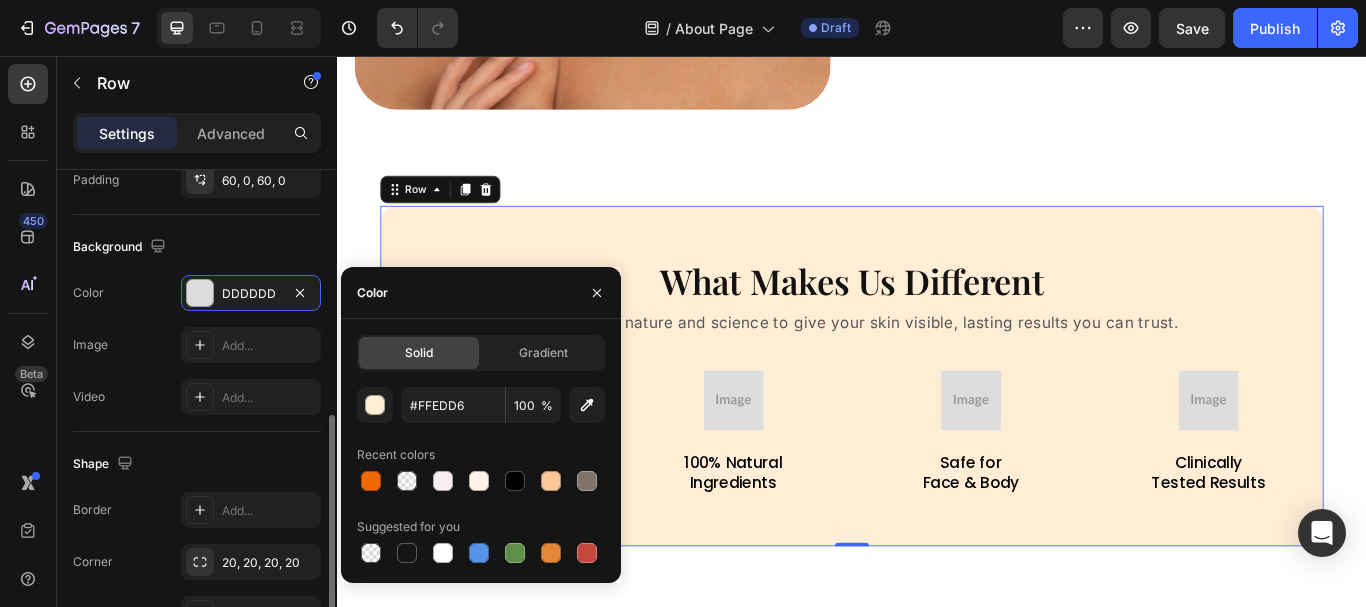 click on "Shape Border Add... Corner 20, 20, 20, 20 Shadow Add..." 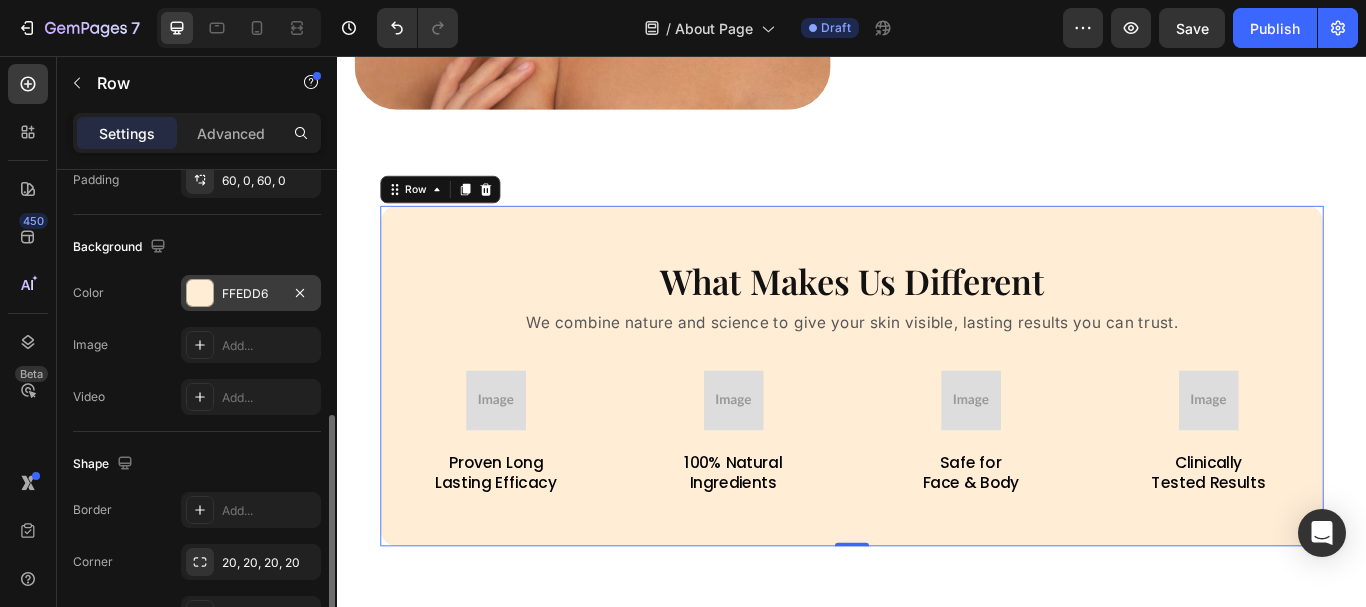 click on "FFEDD6" at bounding box center [251, 294] 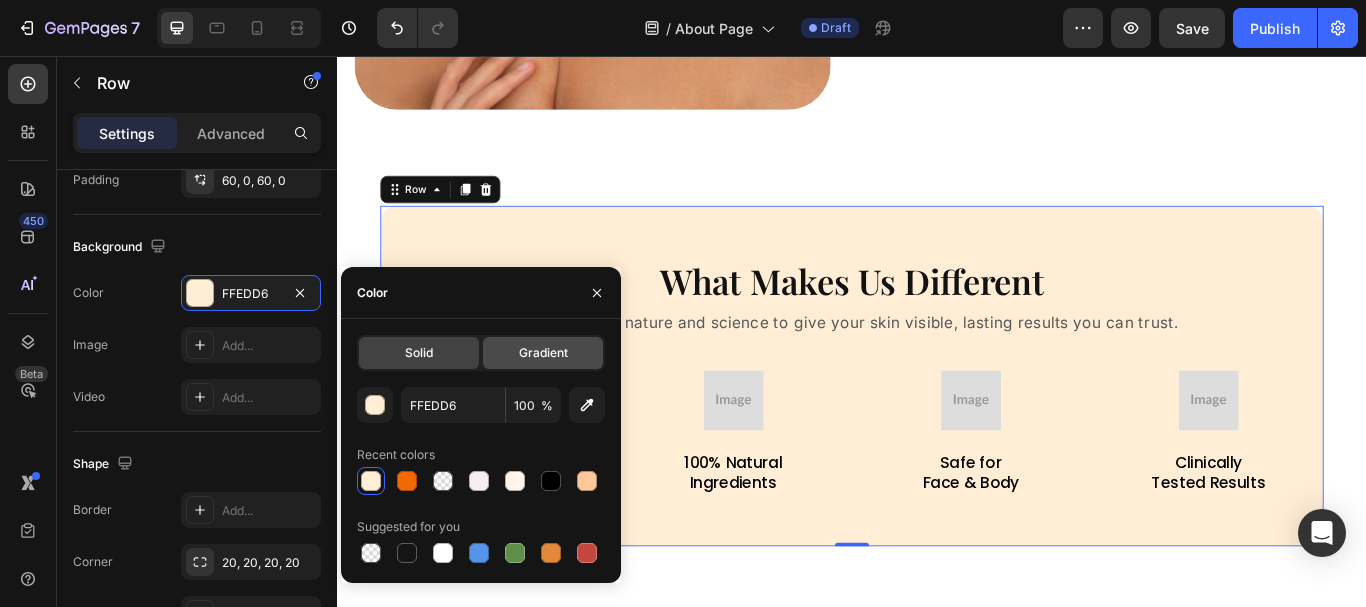 click on "Gradient" 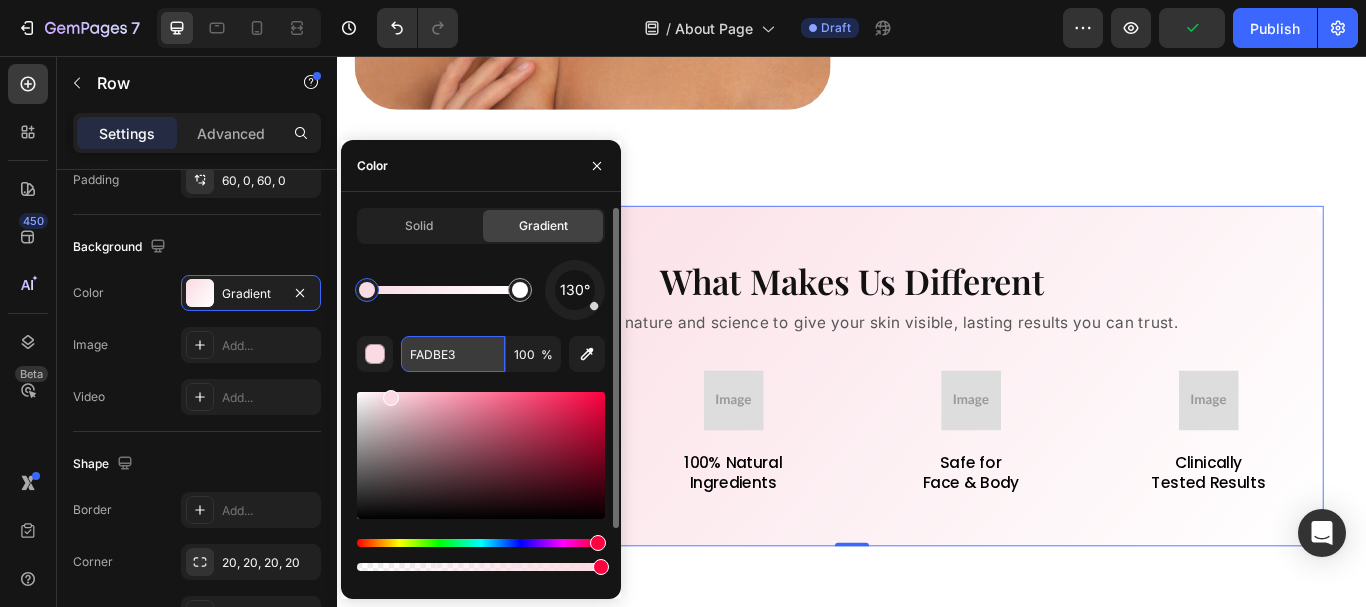 click on "FADBE3" at bounding box center [453, 354] 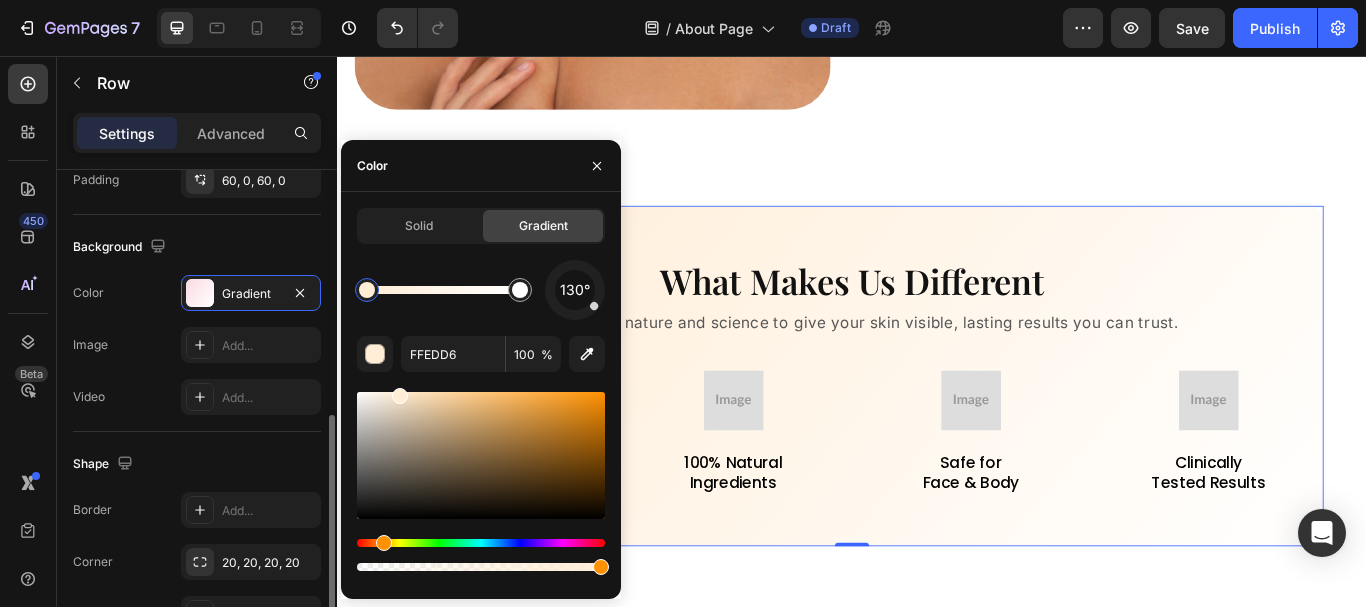 click on "Shape Border Add... Corner 20, 20, 20, 20 Shadow Add..." 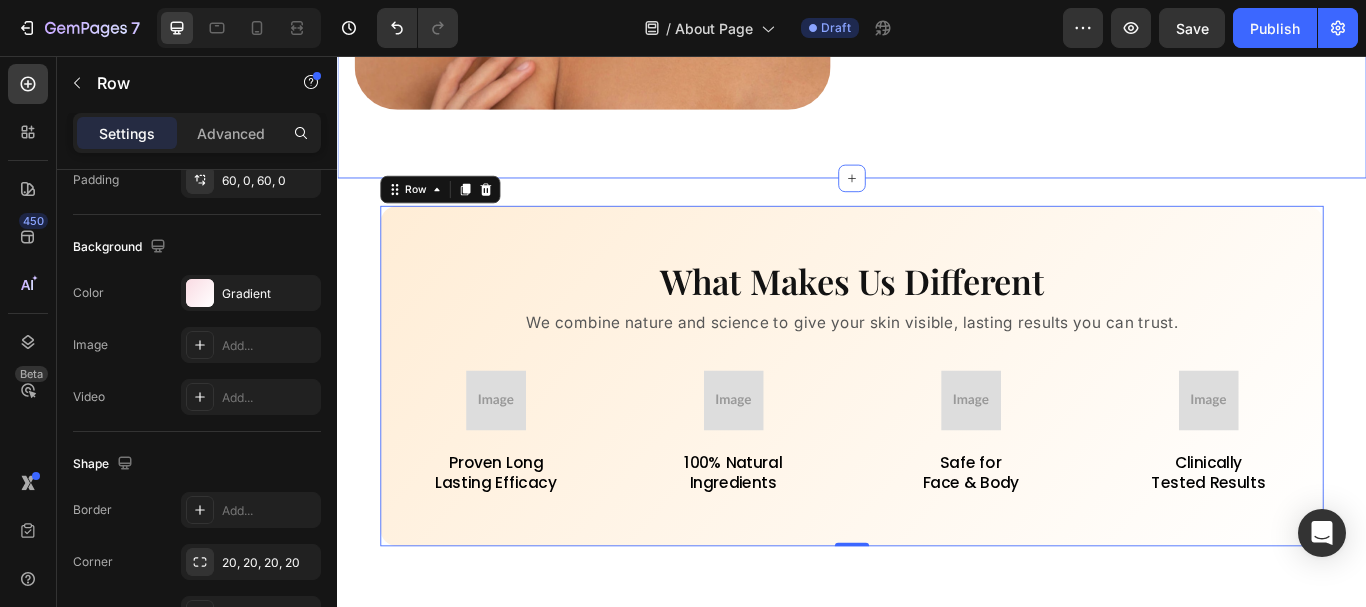 click on "About Us Heading We believe skincare should be simple, clean, and truly effective. Our mission is to help you feel confident in your natural glow by creating products that fade dark spots, even out skin tone, and nourish your skin daily. Every formula is crafted with care, blending nature and science to give you visible results while respecting your skin’s balance, so you can wake up loving what you see in the mirror. Text block Row
SHOP NOW Button Image Row Row Section 2" at bounding box center (937, -159) 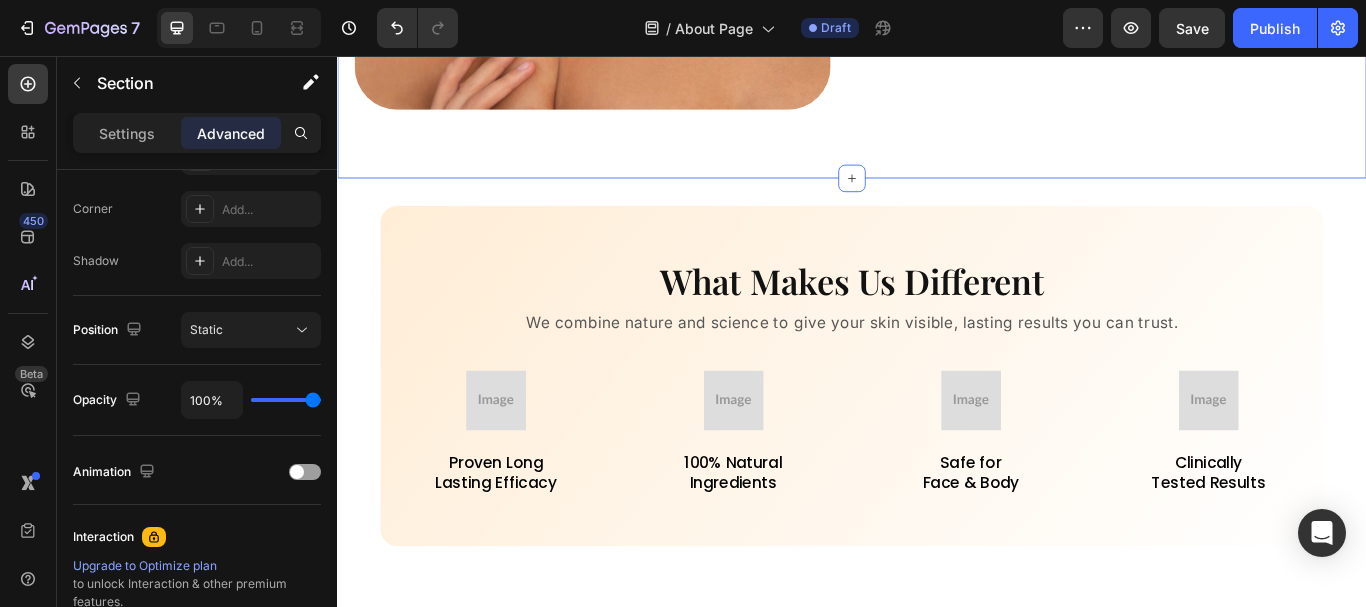 scroll, scrollTop: 0, scrollLeft: 0, axis: both 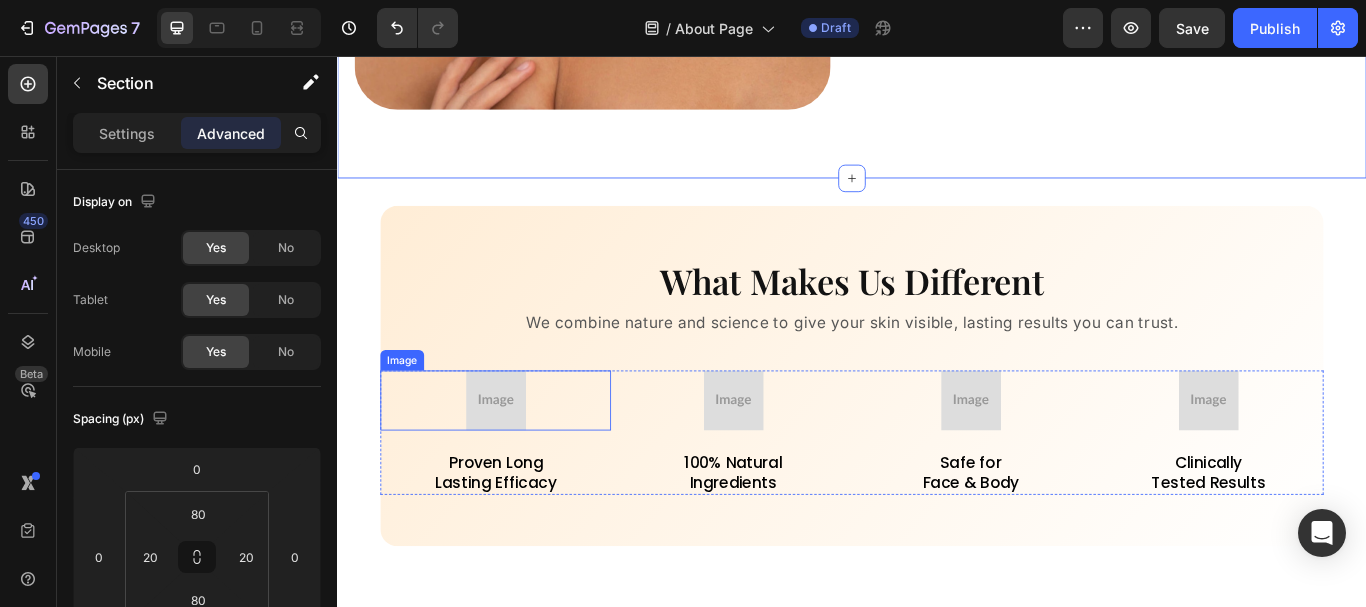 click at bounding box center [522, 458] 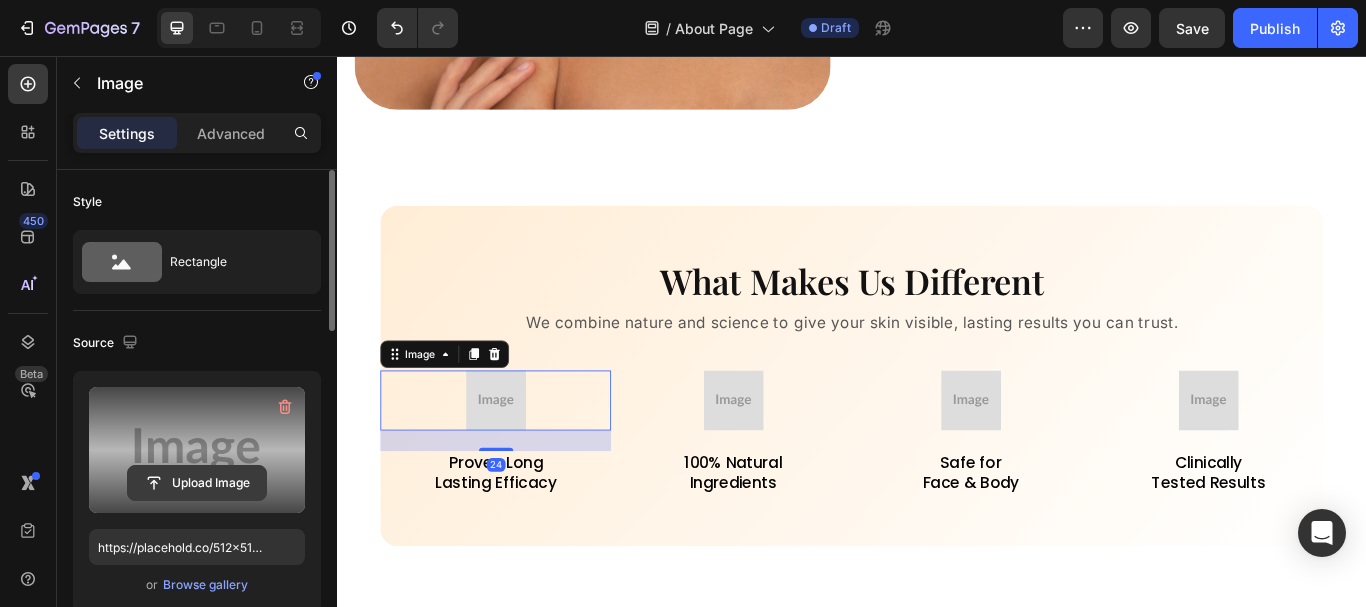 click 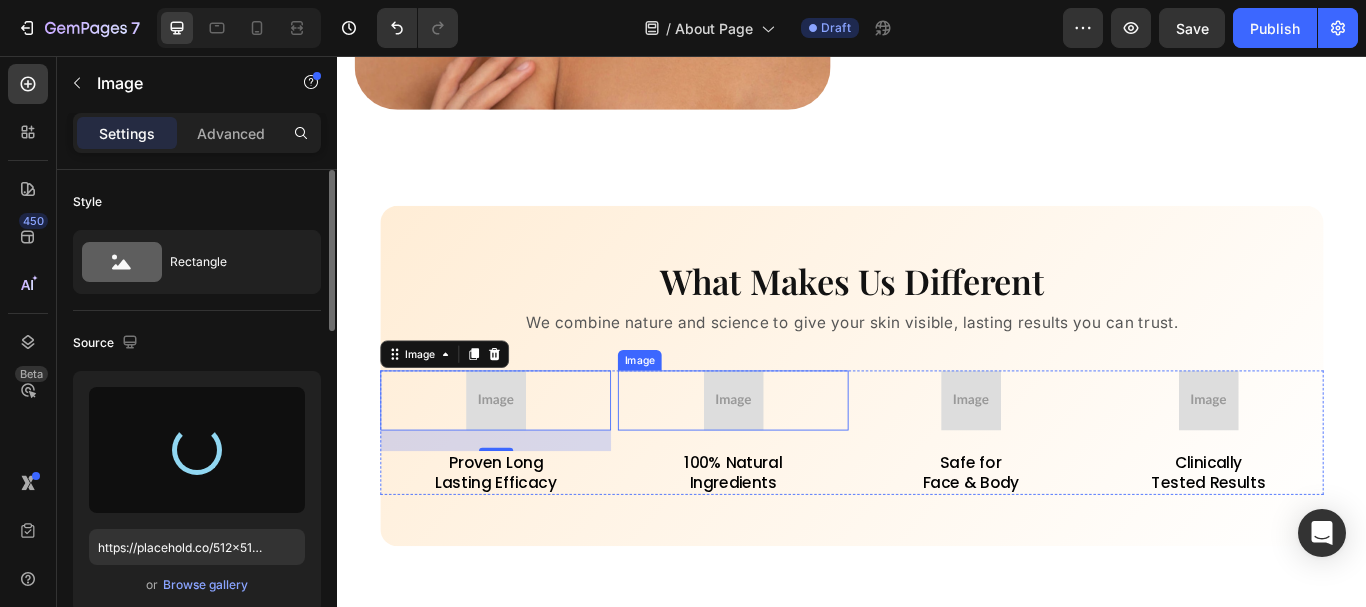 type on "https://cdn.shopify.com/s/files/1/0957/7467/1138/files/gempages_578069000072725008-2f0b462b-32b5-43a8-93e9-885164116c9c.webp" 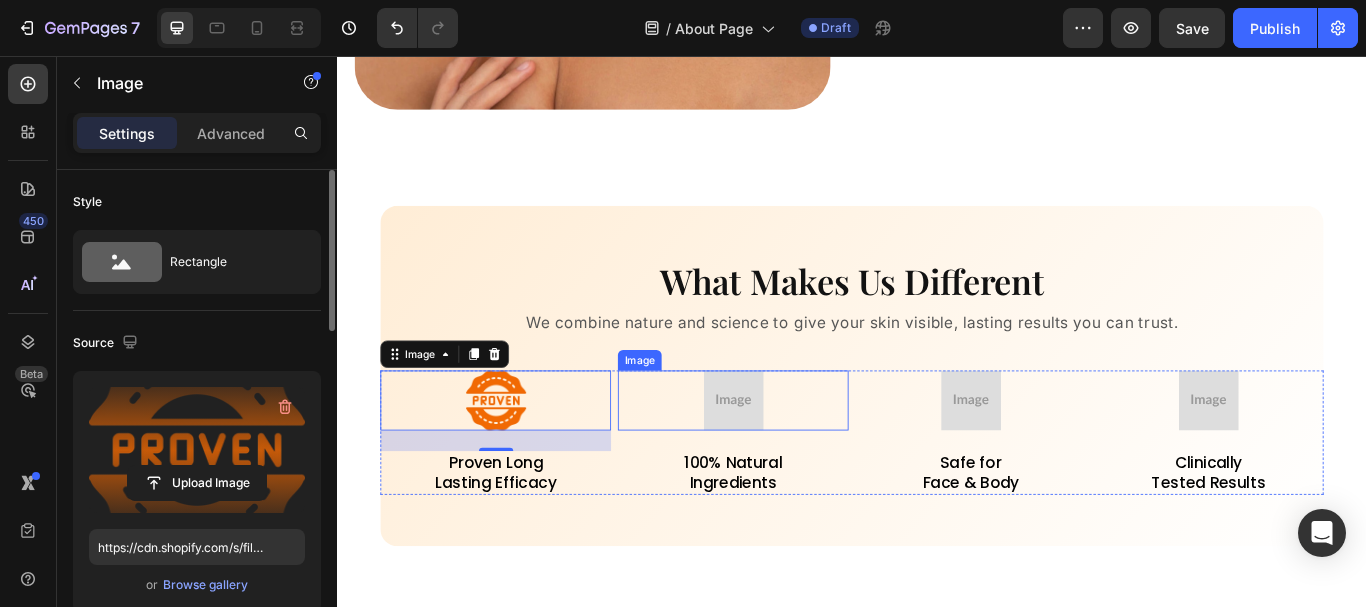 click at bounding box center (799, 458) 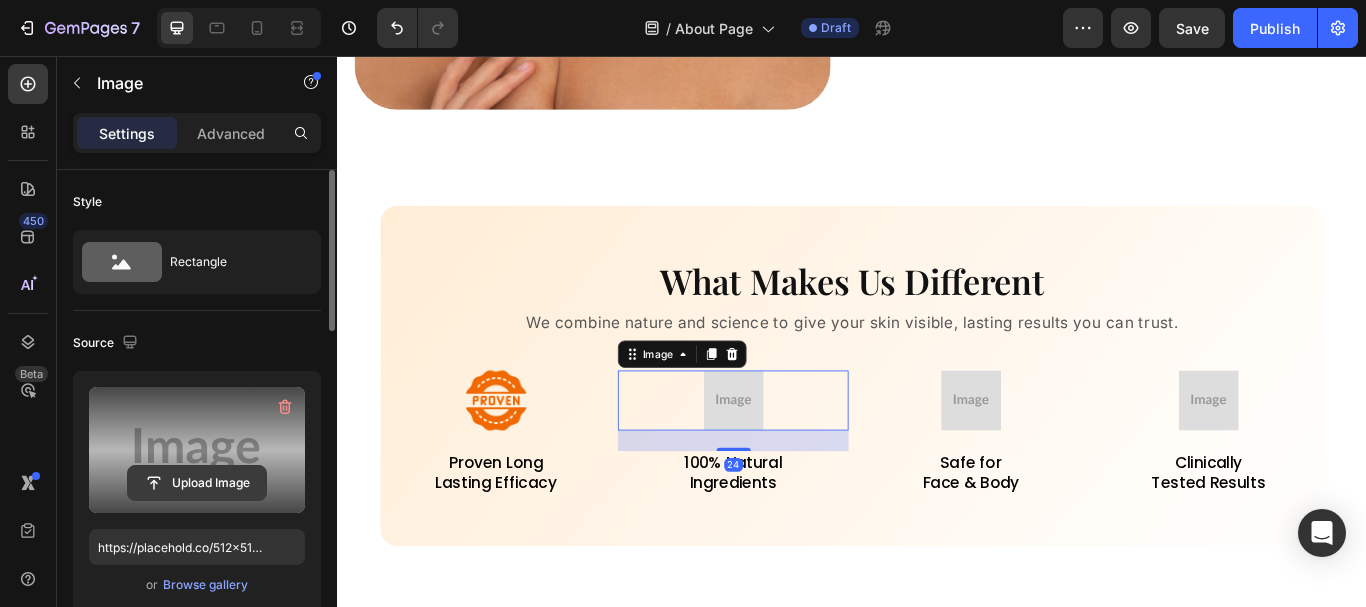 click 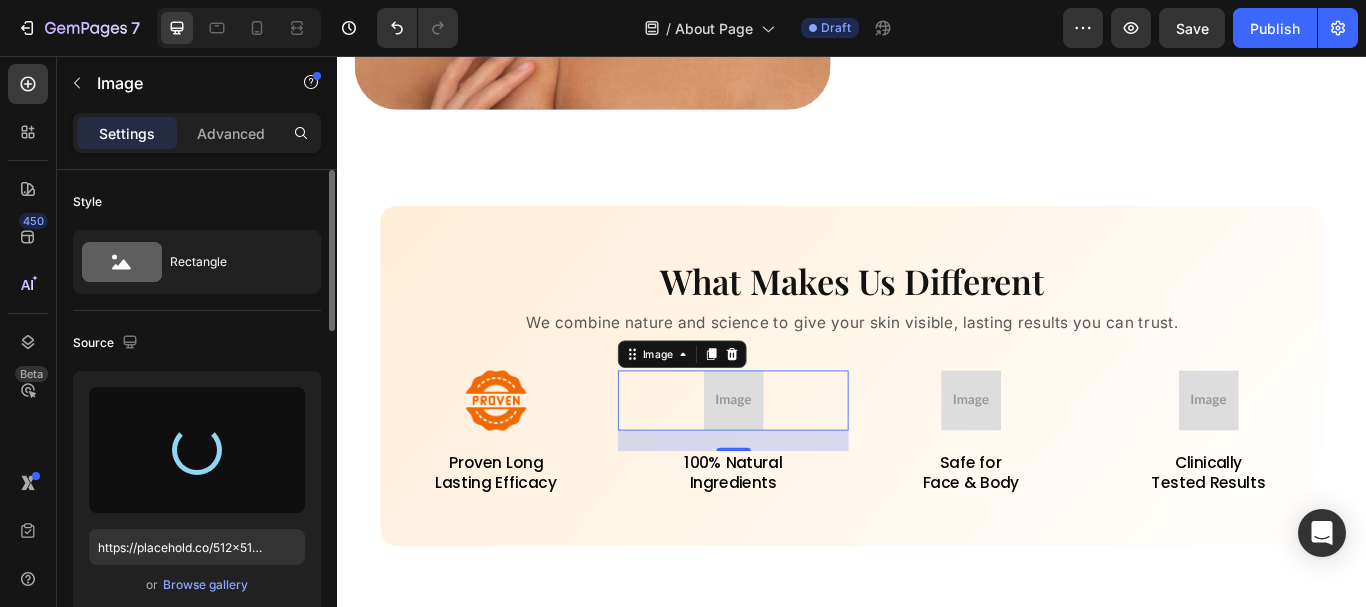 type on "https://cdn.shopify.com/s/files/1/0957/7467/1138/files/gempages_578069000072725008-0491ff67-eef5-4ff9-87ea-e90712373afb.webp" 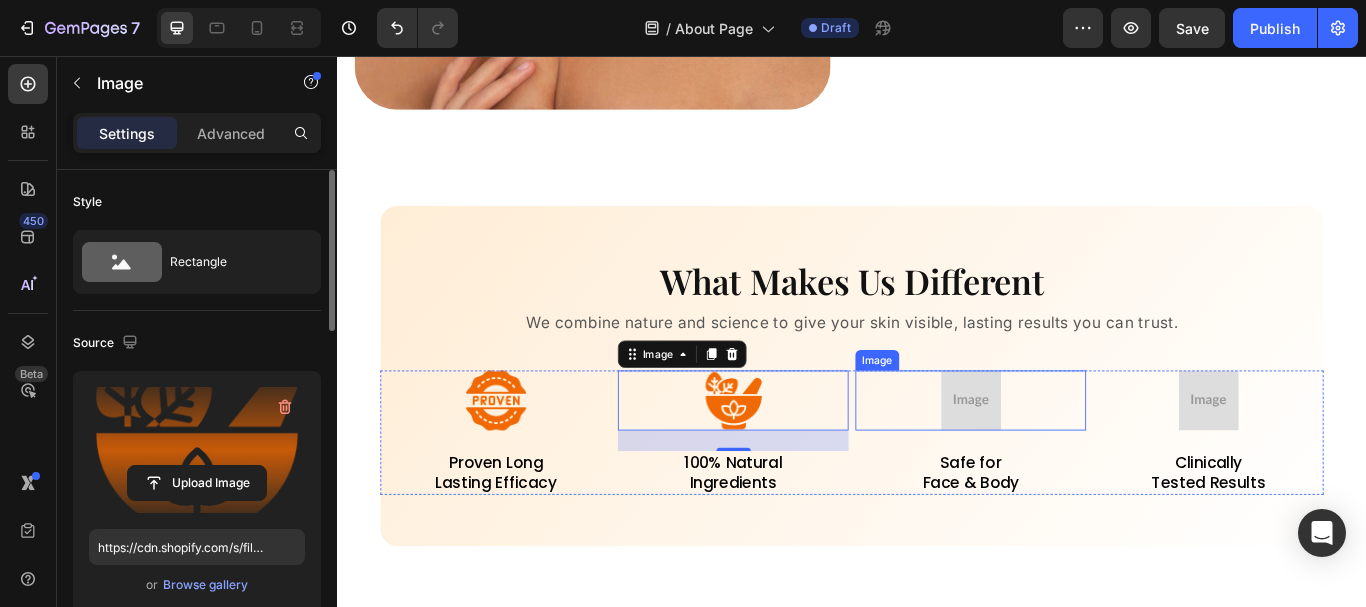 click at bounding box center [1076, 458] 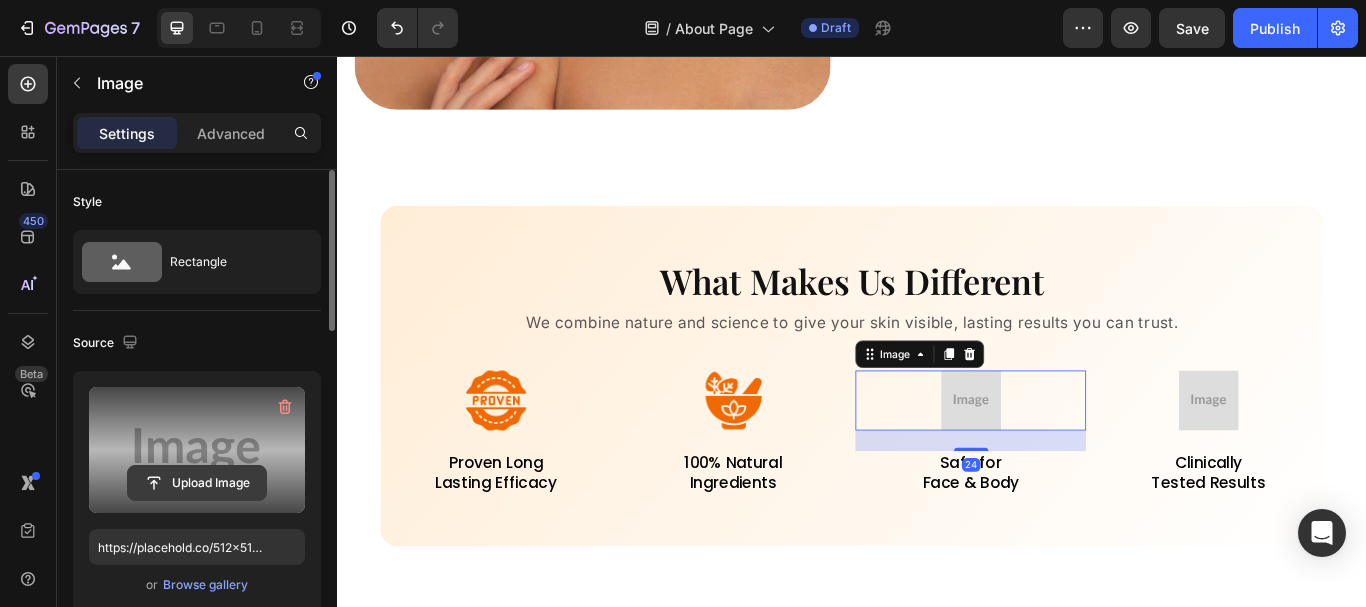 click 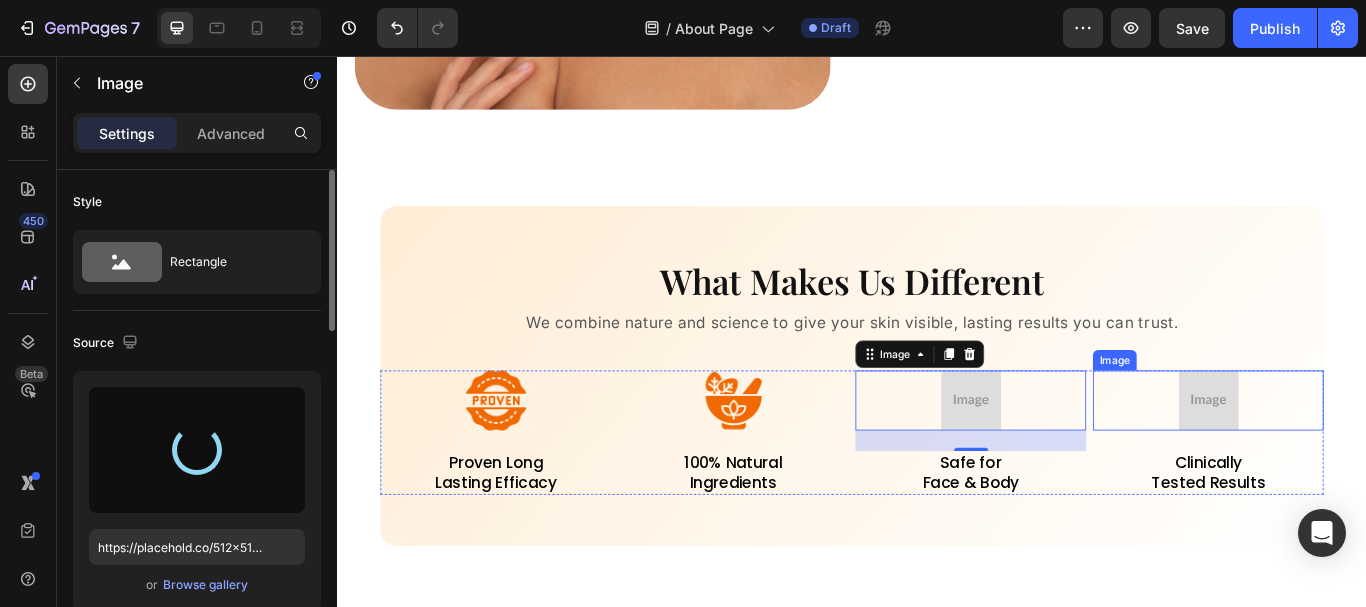 type on "https://cdn.shopify.com/s/files/1/0957/7467/1138/files/gempages_578069000072725008-19ded004-c0cd-426a-9476-5a7f6c0be576.webp" 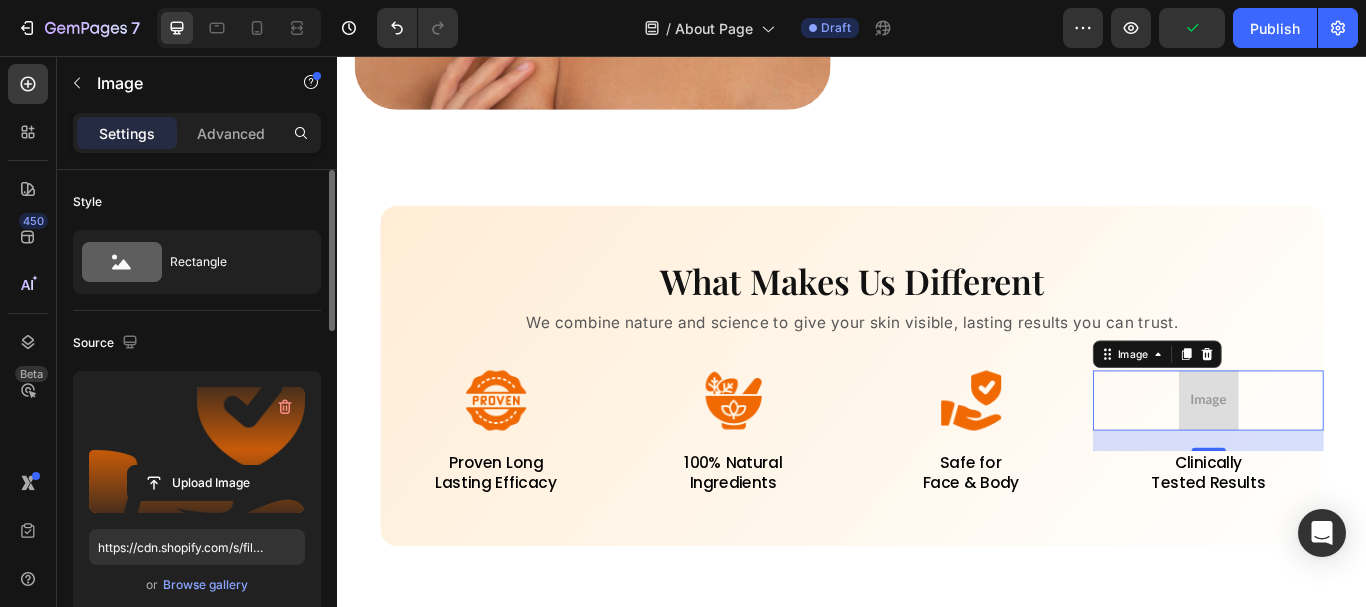 click at bounding box center [1353, 458] 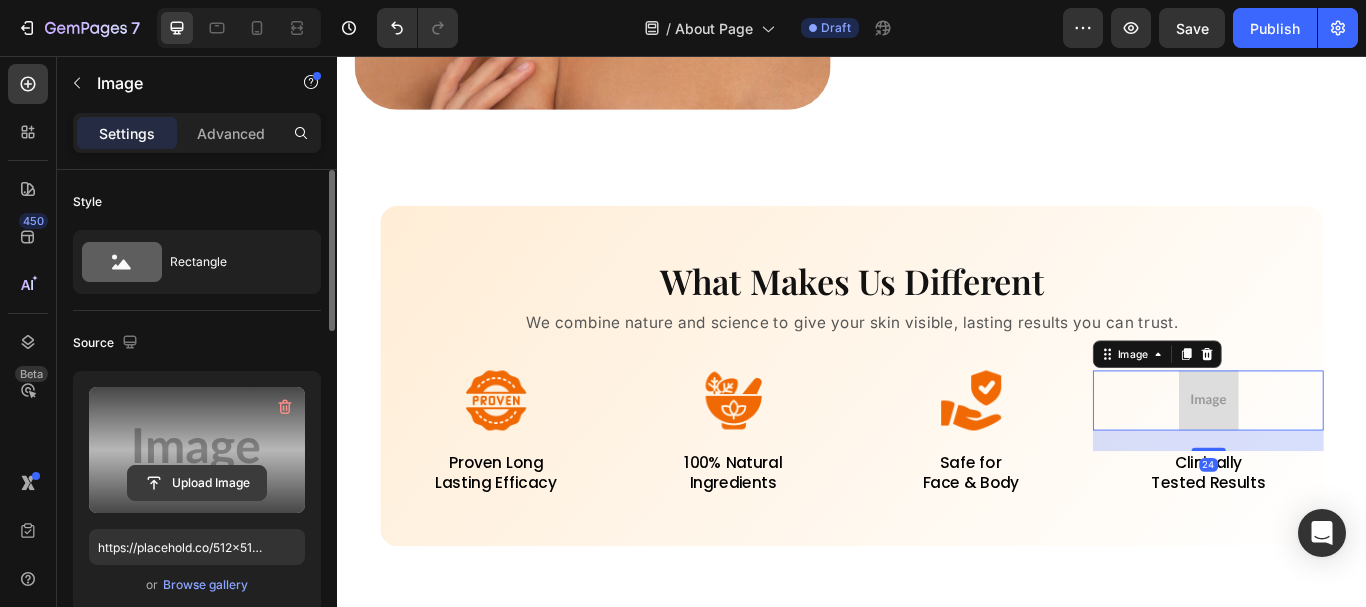 click 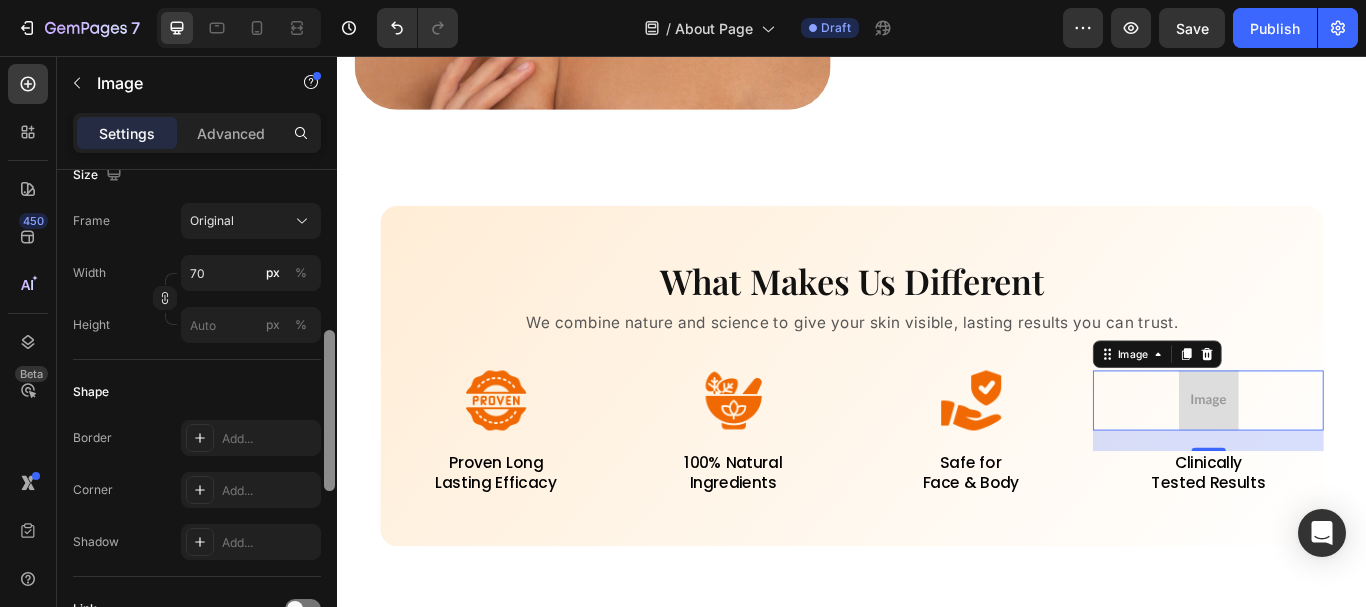 drag, startPoint x: 328, startPoint y: 229, endPoint x: 312, endPoint y: 393, distance: 164.77864 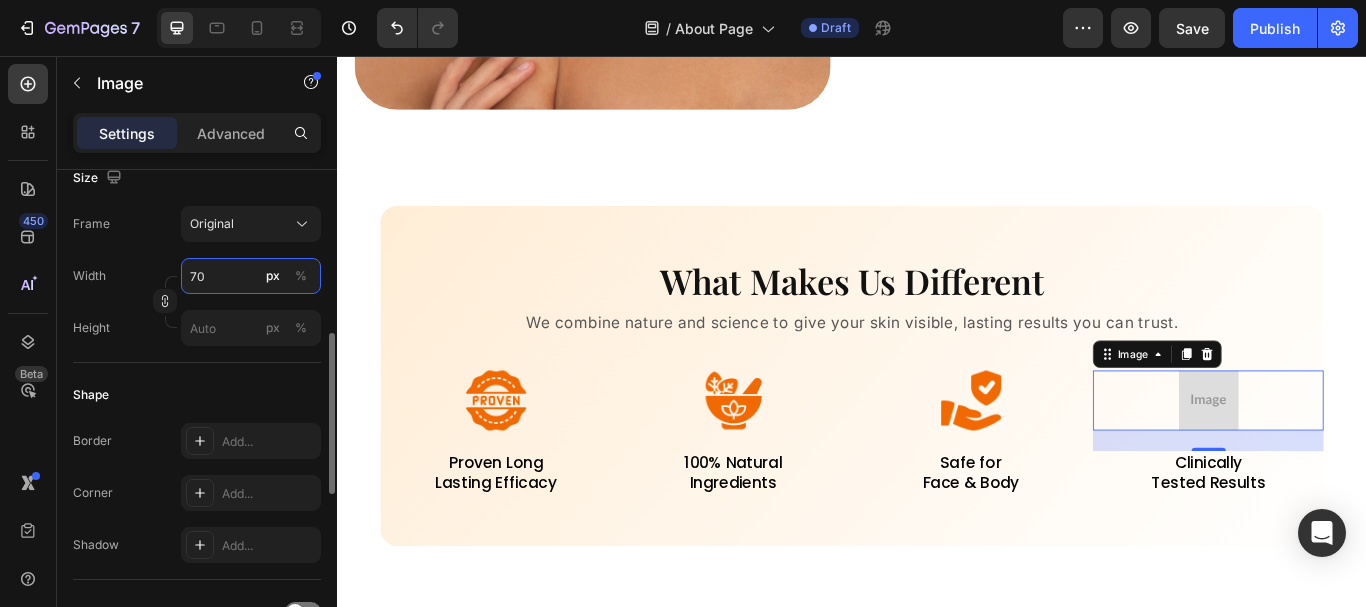 click on "70" at bounding box center (251, 276) 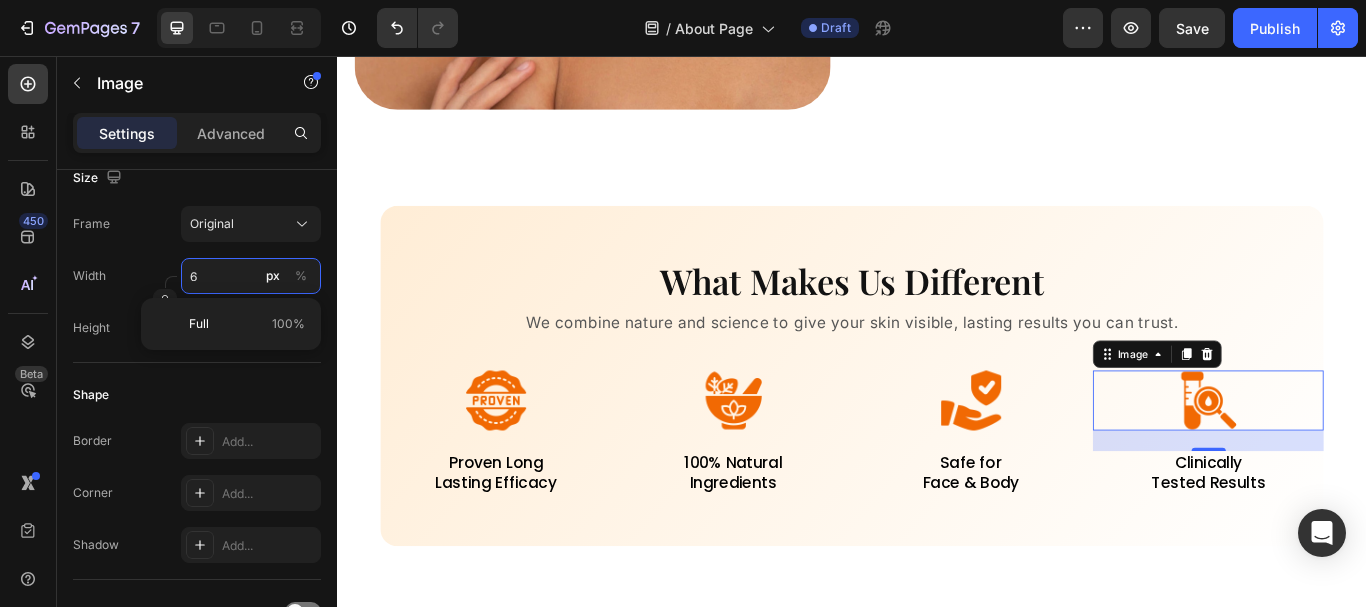 type on "60" 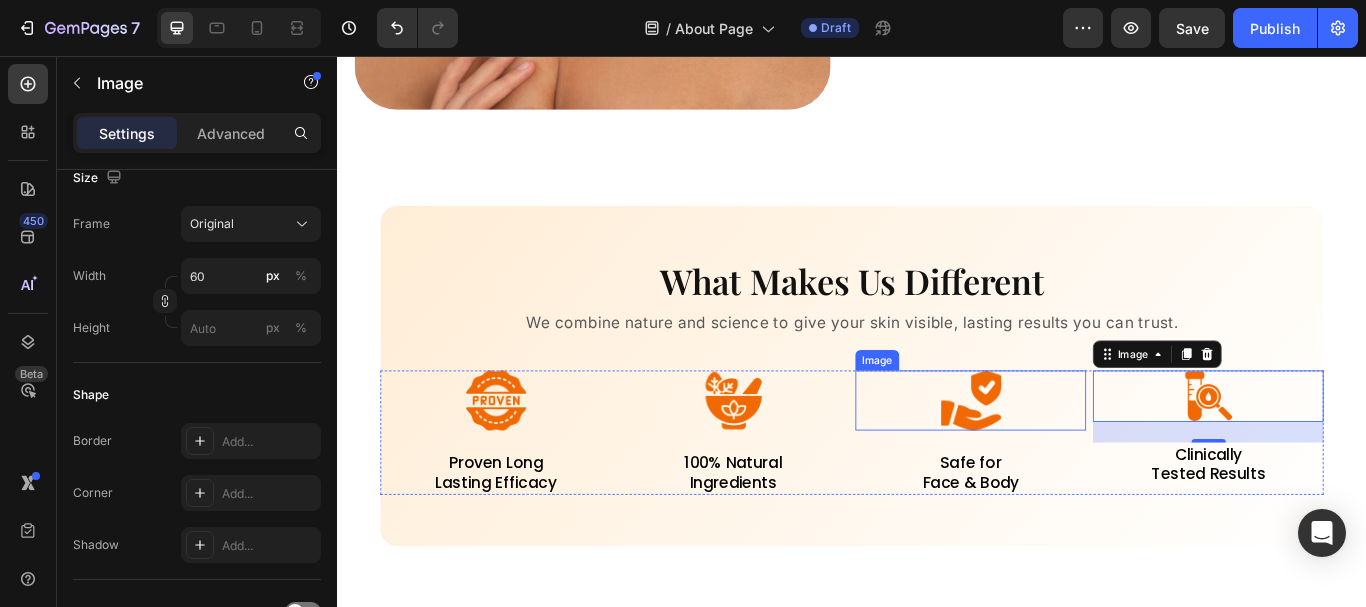 click at bounding box center [1076, 458] 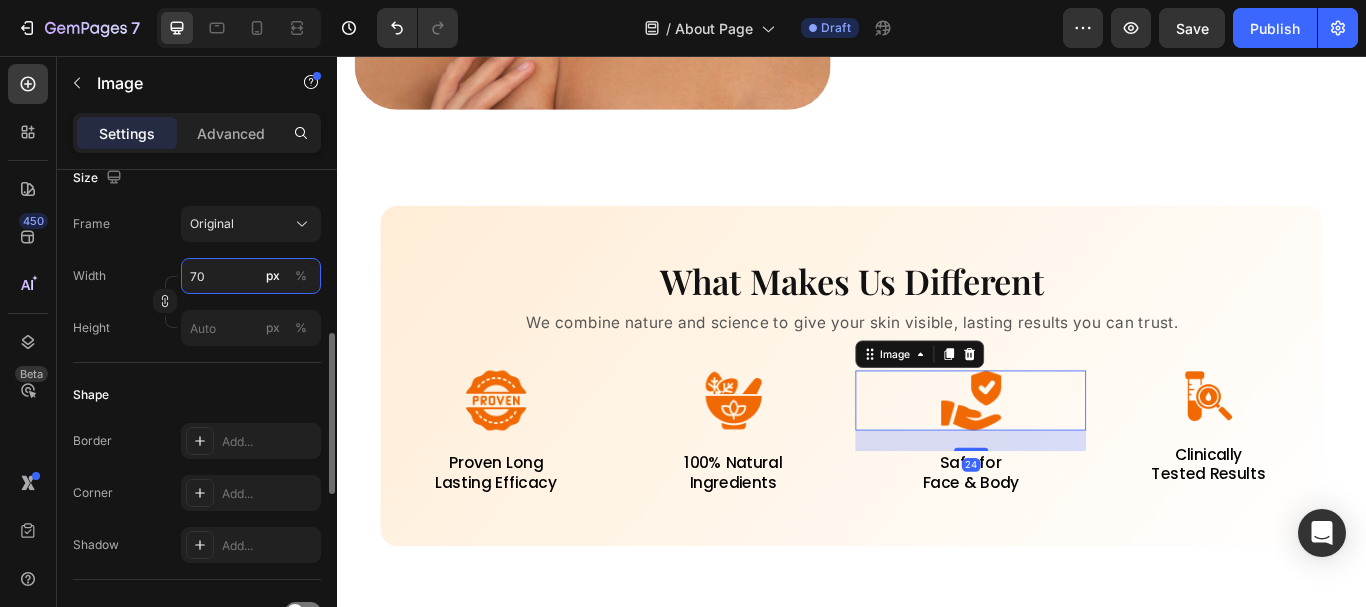 click on "70" at bounding box center (251, 276) 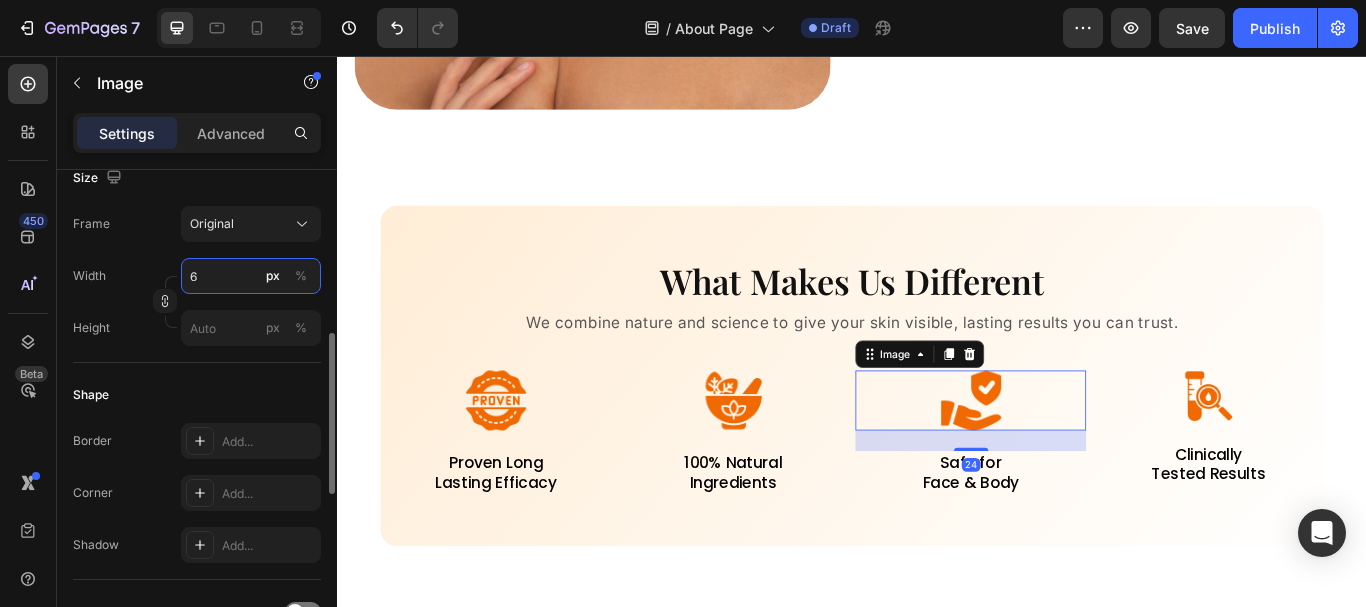 type on "60" 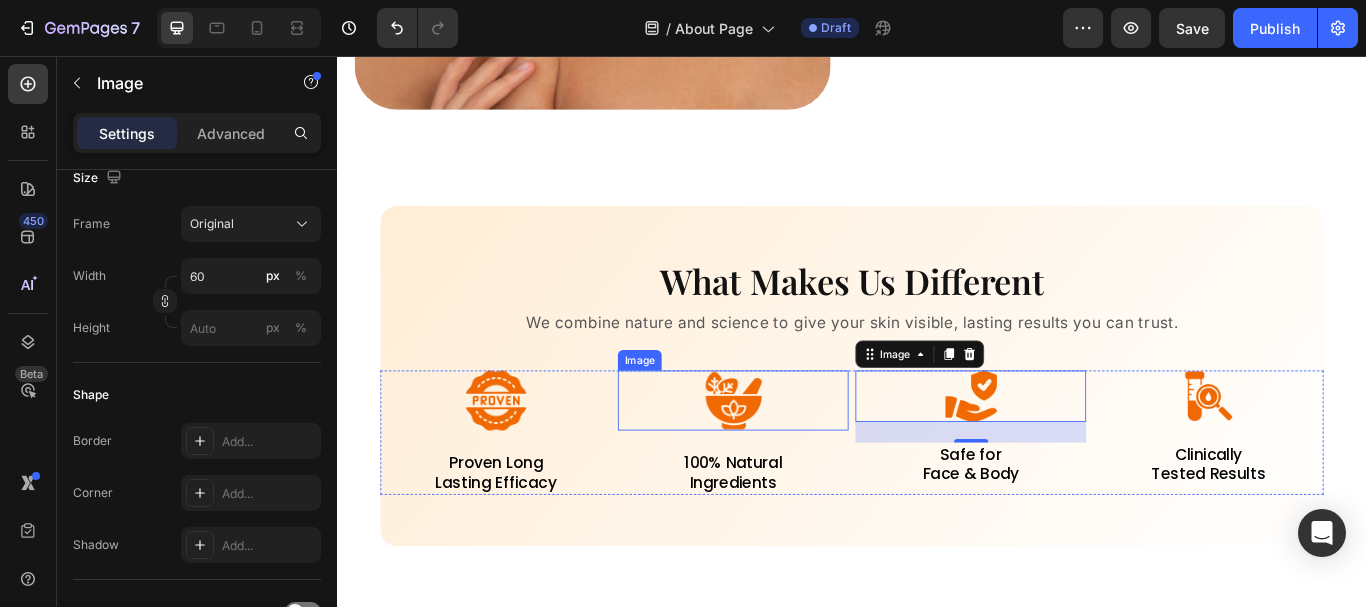 click at bounding box center (799, 458) 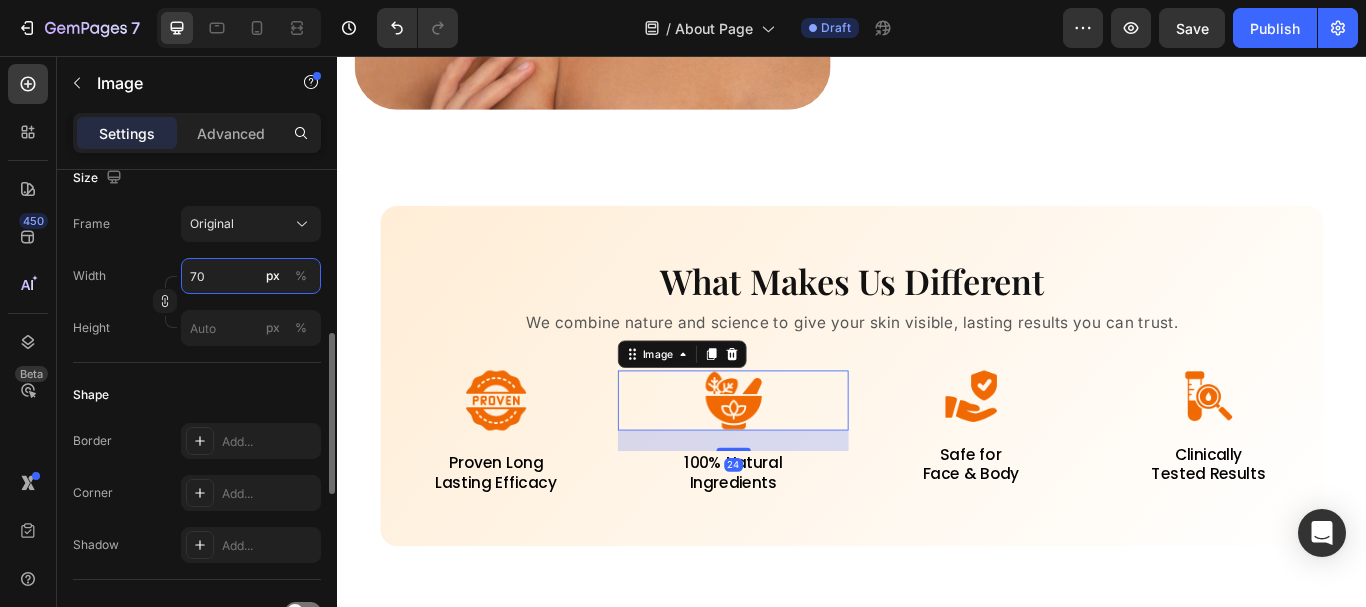 click on "70" at bounding box center [251, 276] 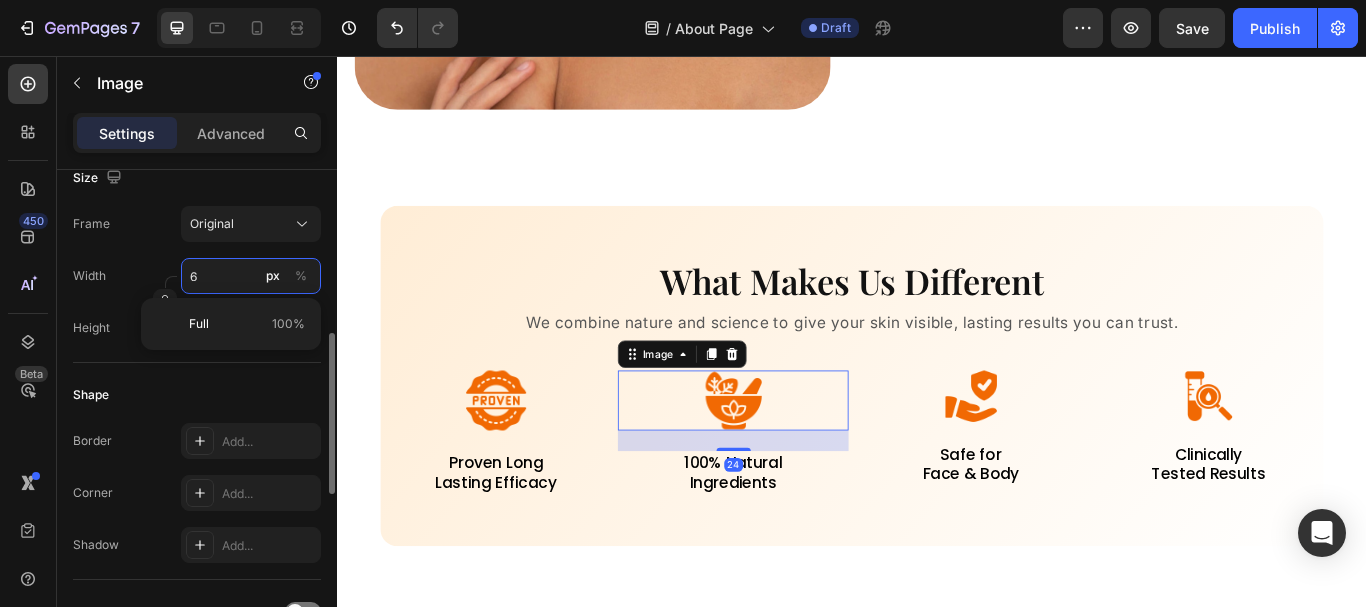 type on "60" 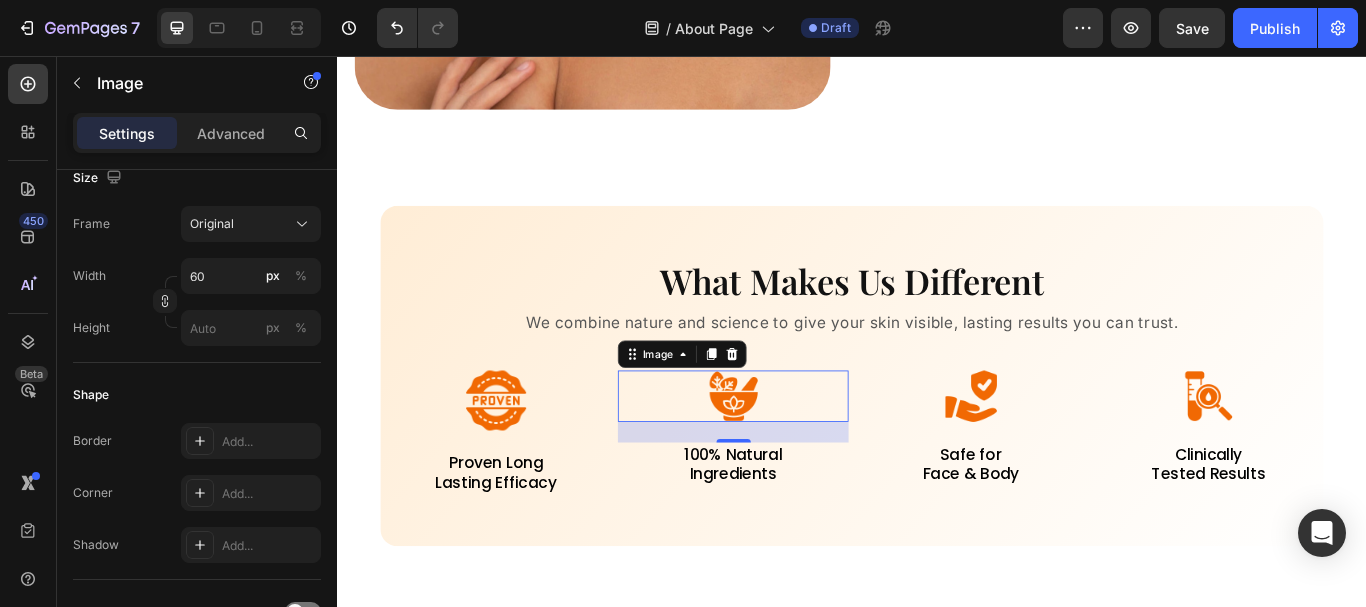 click at bounding box center (522, 458) 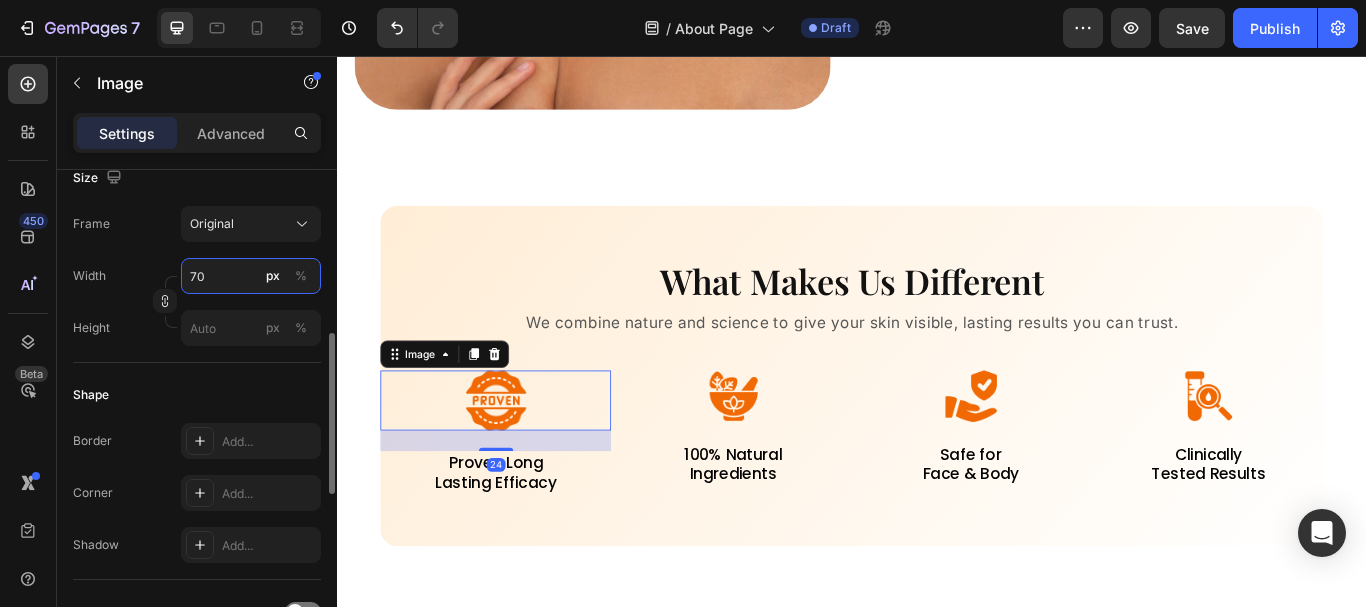 click on "70" at bounding box center (251, 276) 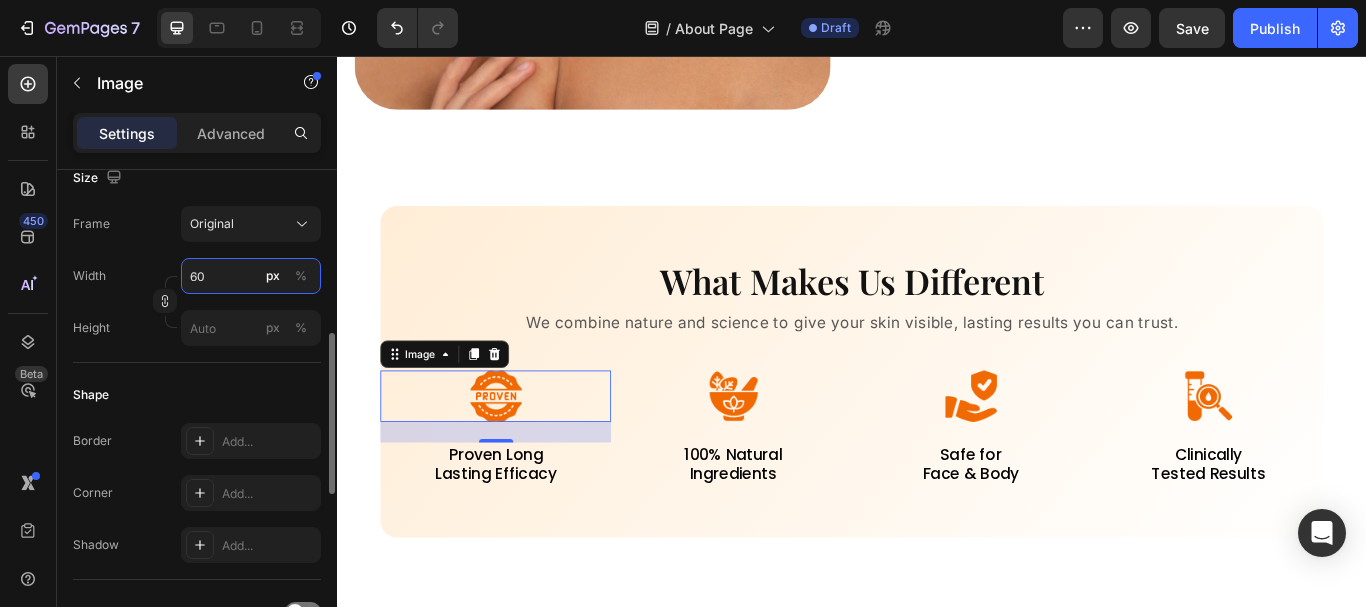 type on "60" 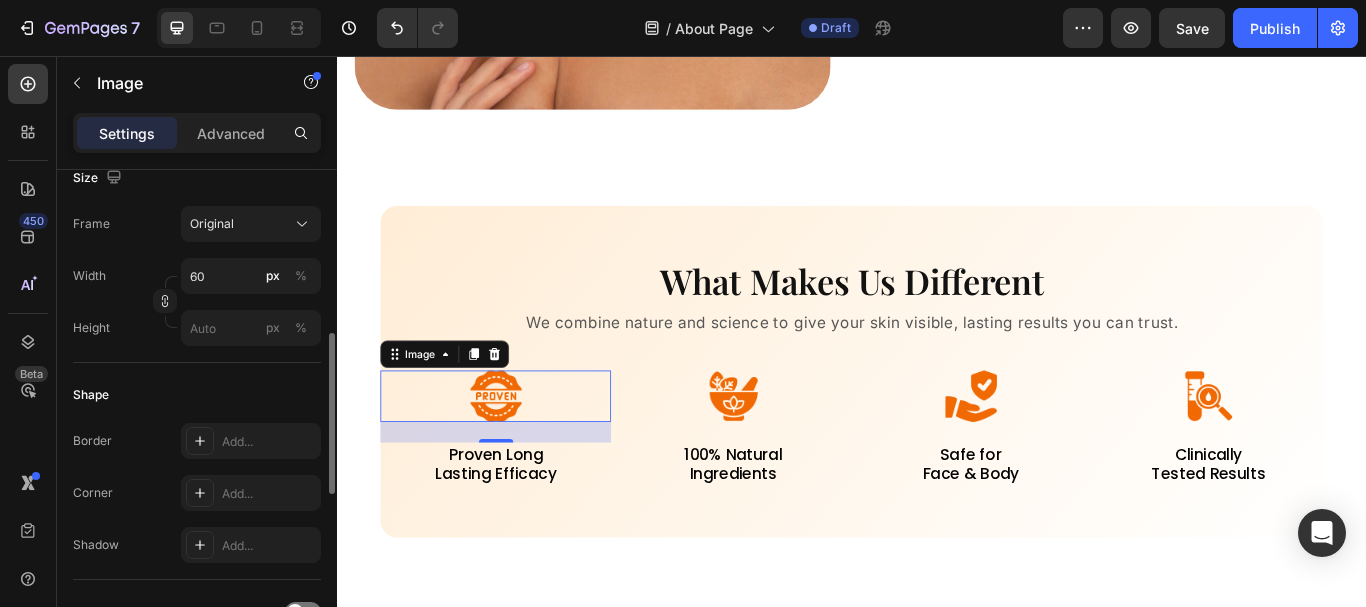 click on "Shape" at bounding box center (197, 395) 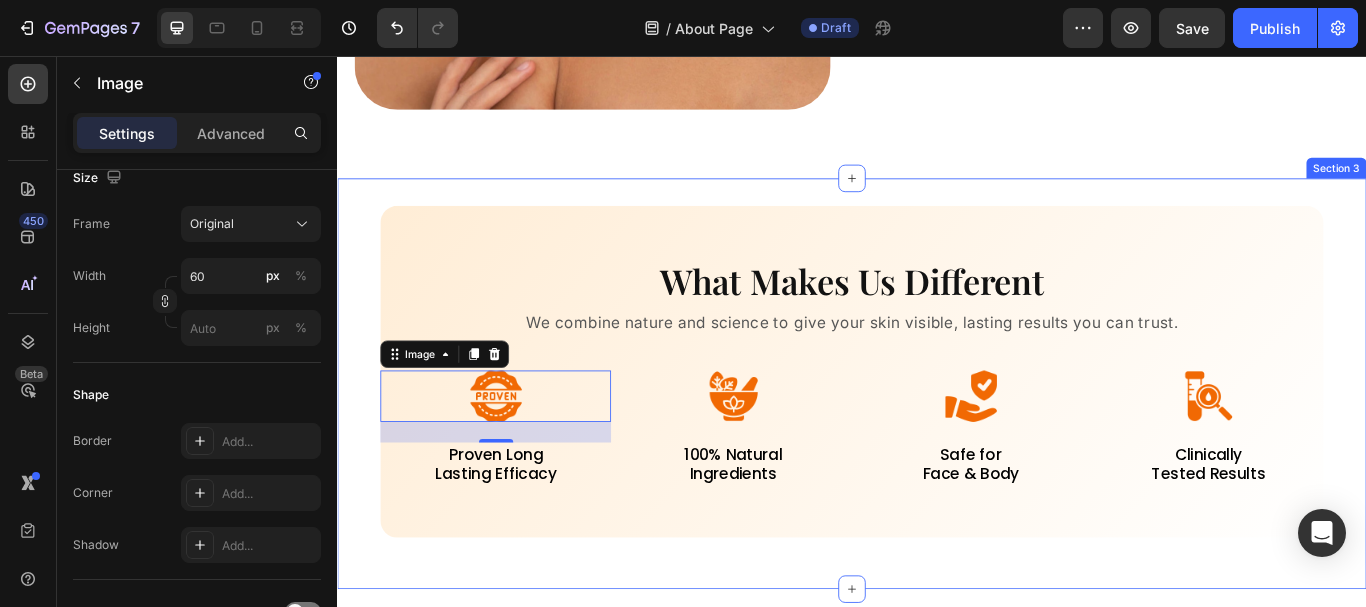 click on "What Makes Us Different Heading We combine nature and science to give your skin visible, lasting results you can trust. Text block Image   24 Proven Long Lasting Efficacy Text Block Image 100% Natural Ingredients Text Block Image Safe for  Face & Body Text Block Image Clinically  Tested Results Text Block Row Row Section 3" at bounding box center (937, 438) 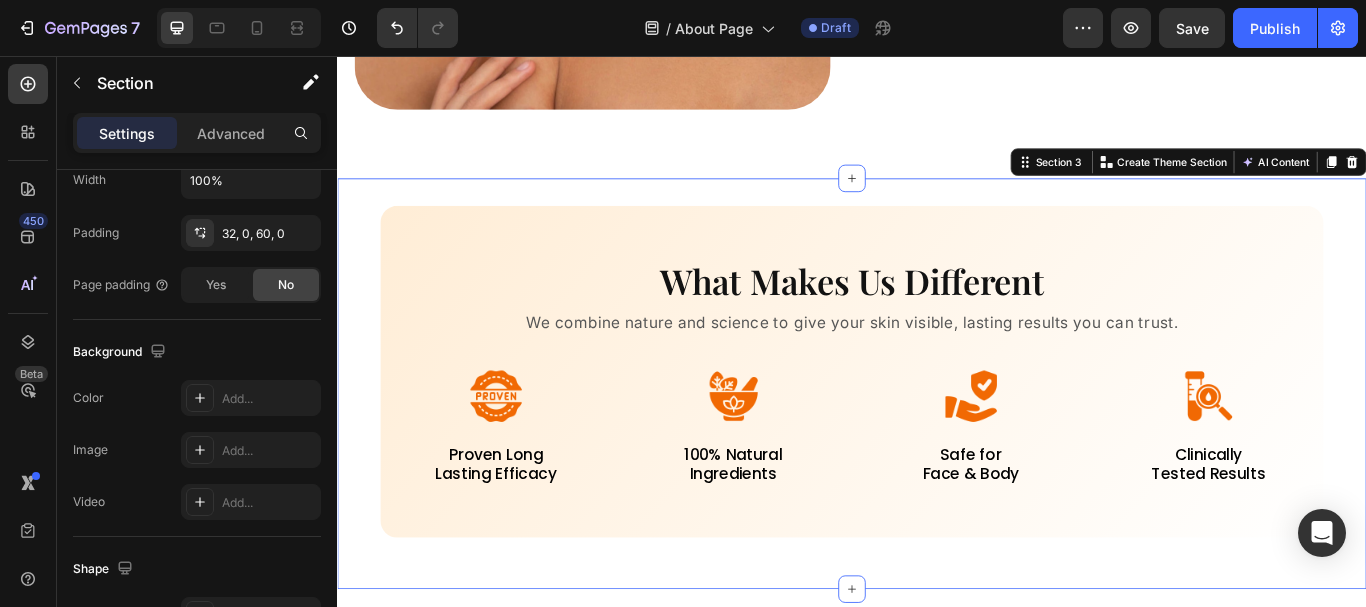 scroll, scrollTop: 0, scrollLeft: 0, axis: both 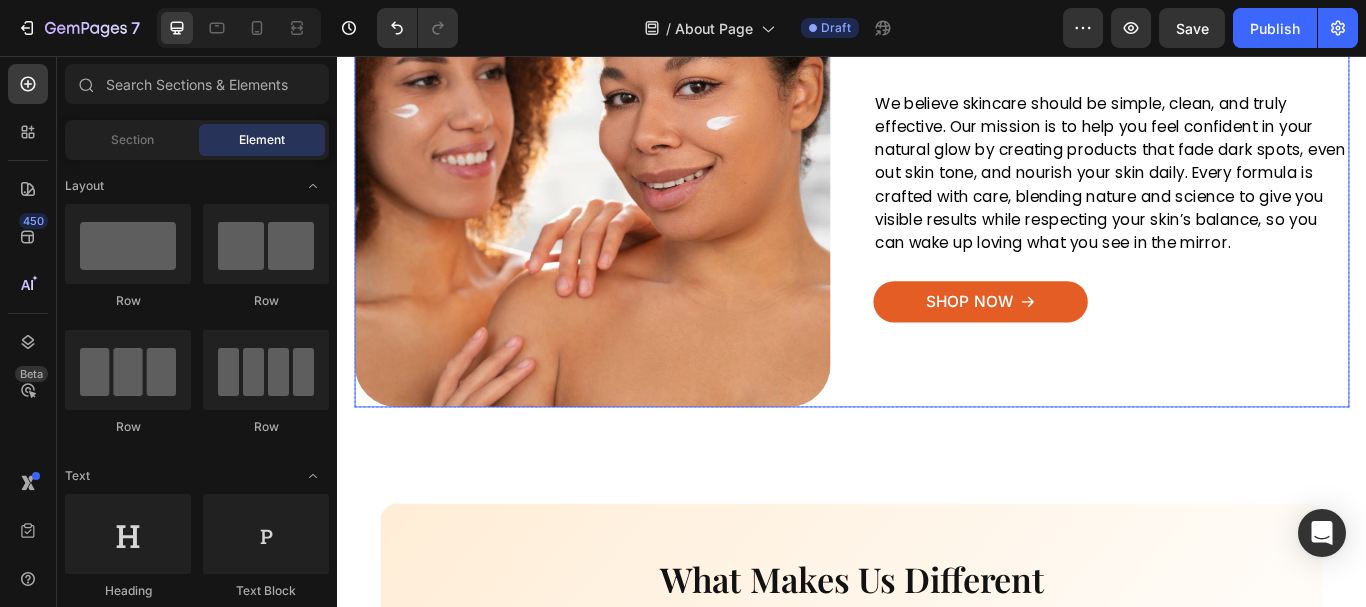 click on "SHOP NOW" at bounding box center [1087, 343] 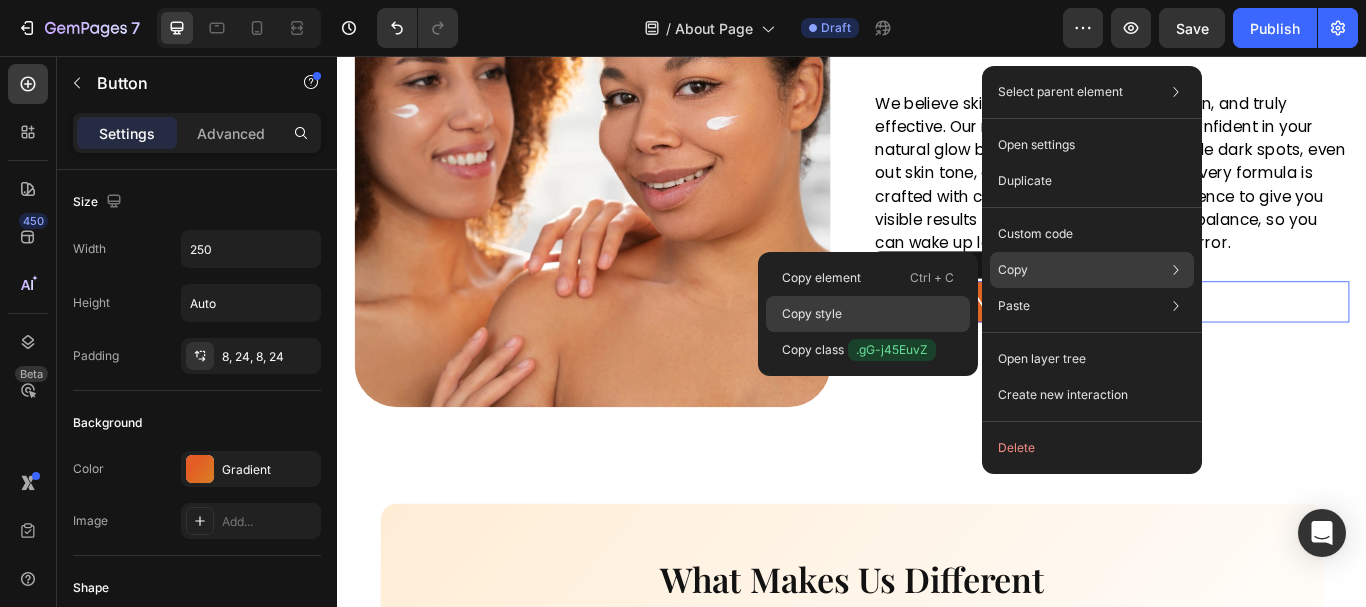 click on "Copy style" at bounding box center (812, 314) 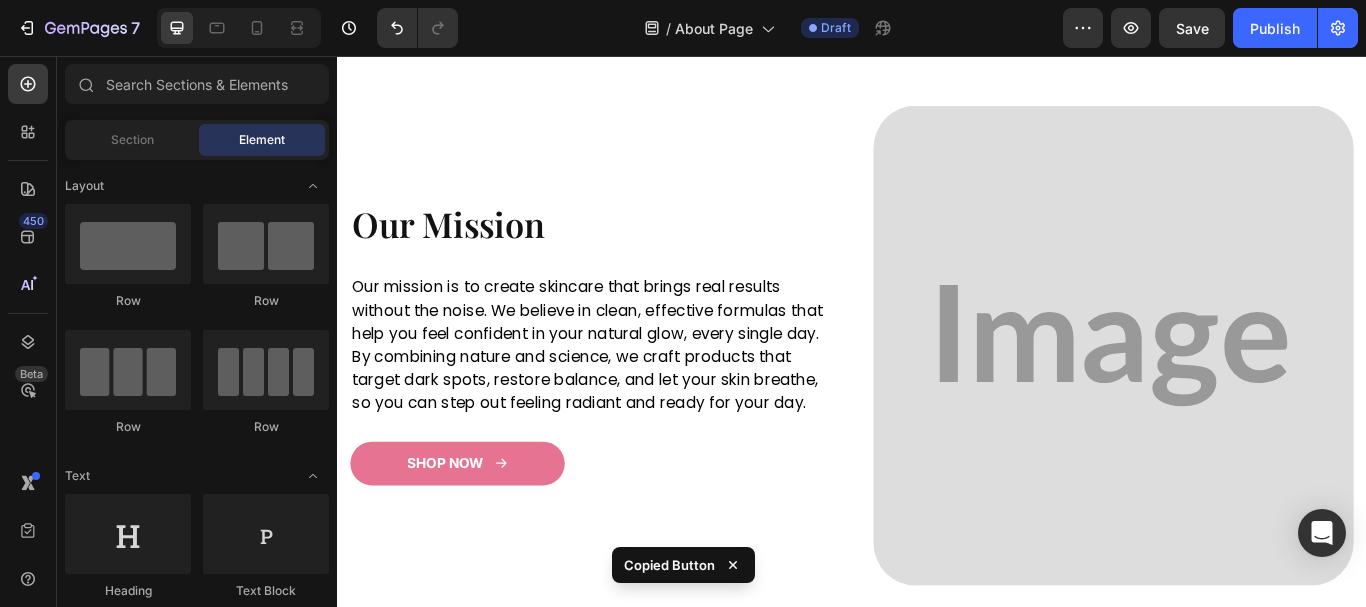 scroll, scrollTop: 1849, scrollLeft: 0, axis: vertical 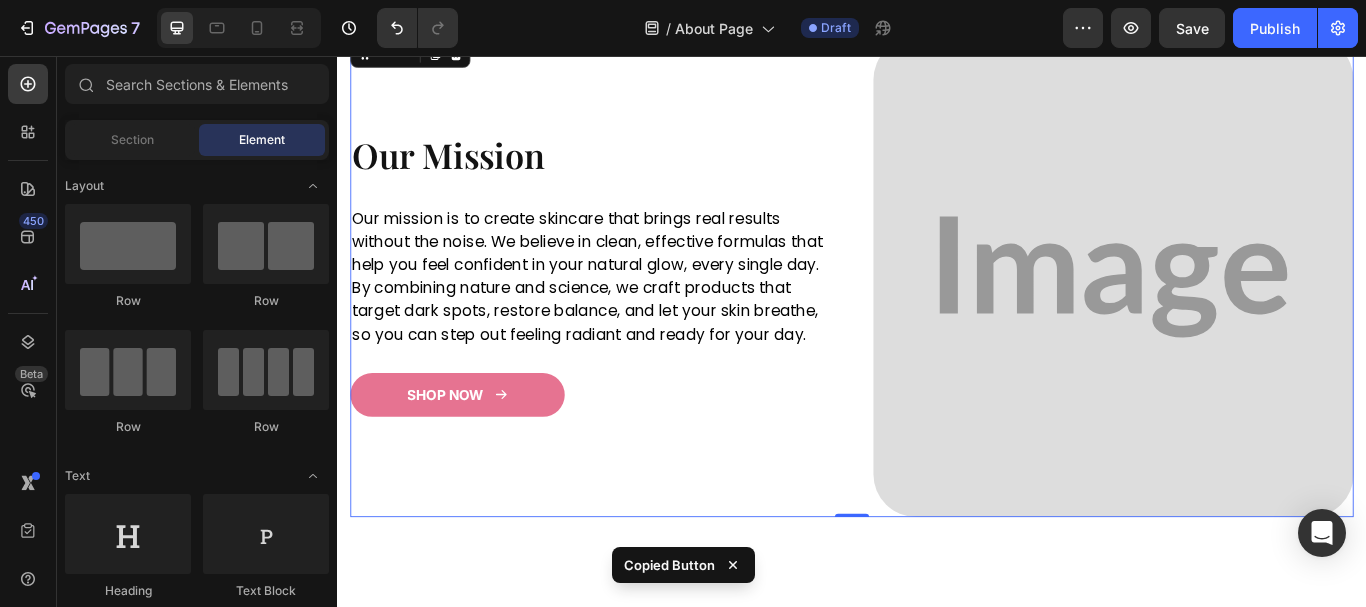 click on "SHOP NOW Button" at bounding box center [632, 455] 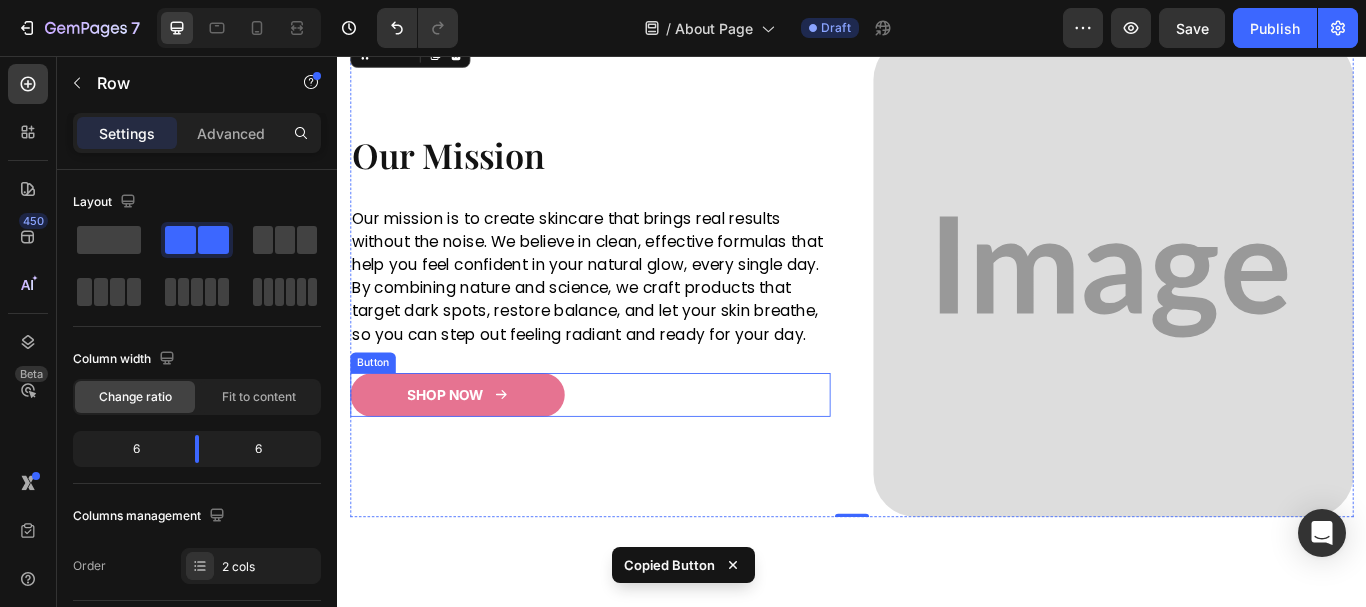click on "SHOP NOW" at bounding box center [477, 451] 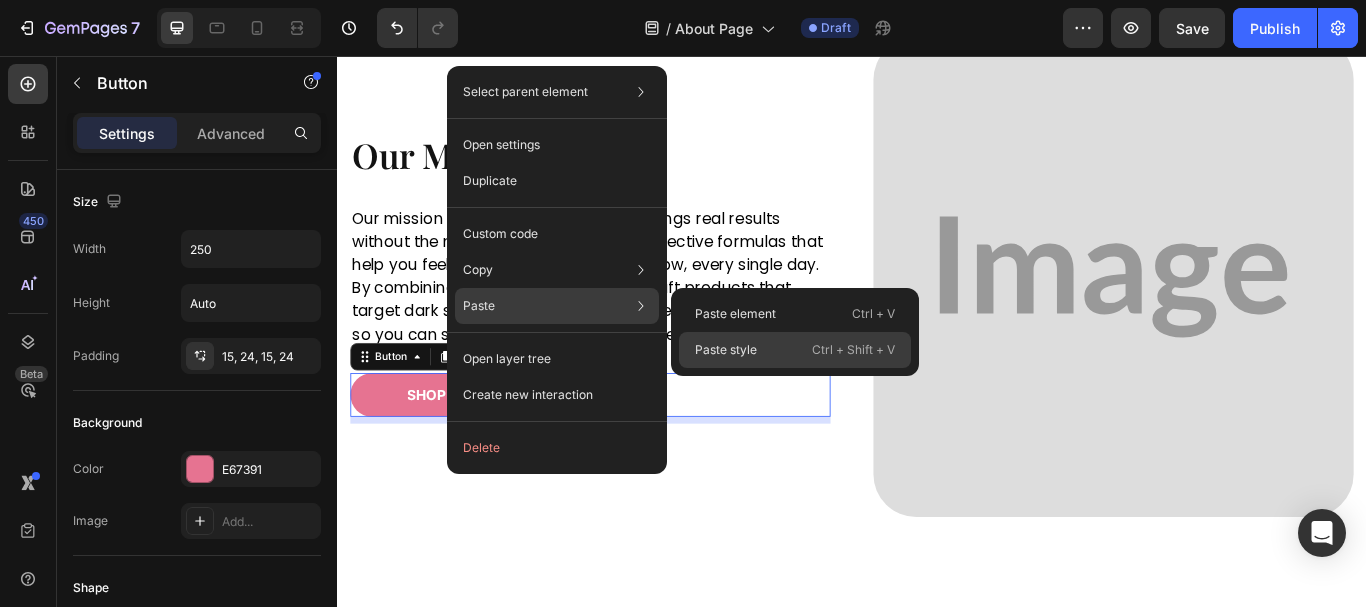 click on "Paste style" at bounding box center [726, 350] 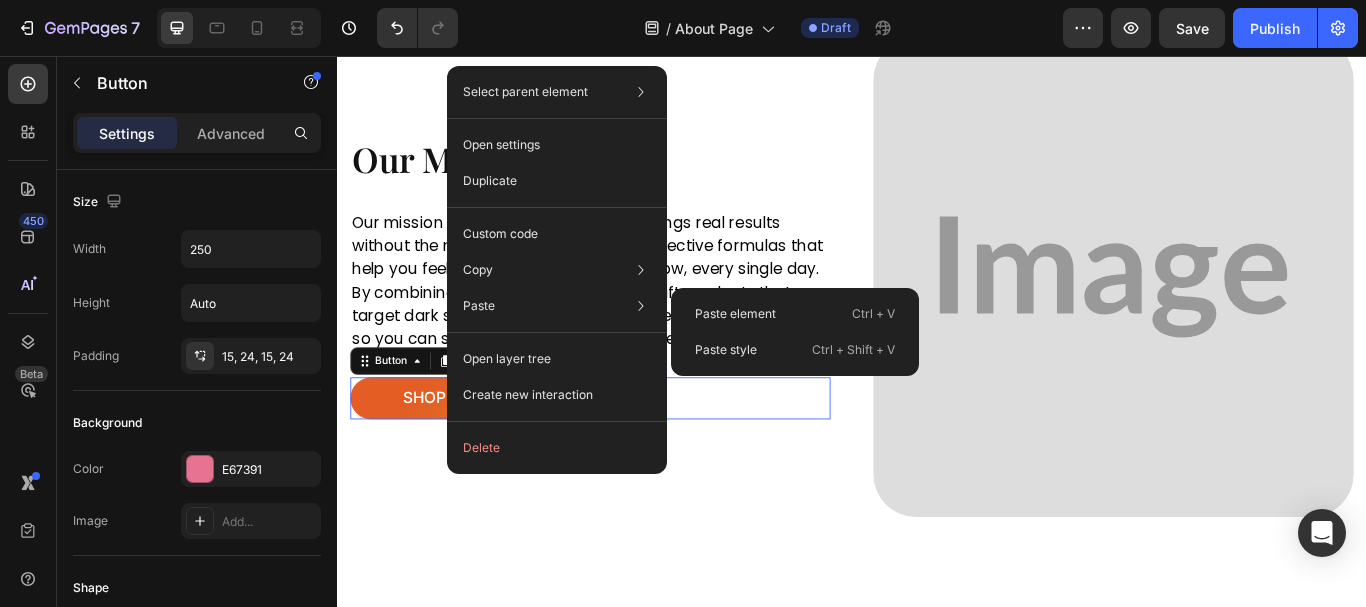 scroll, scrollTop: 1854, scrollLeft: 0, axis: vertical 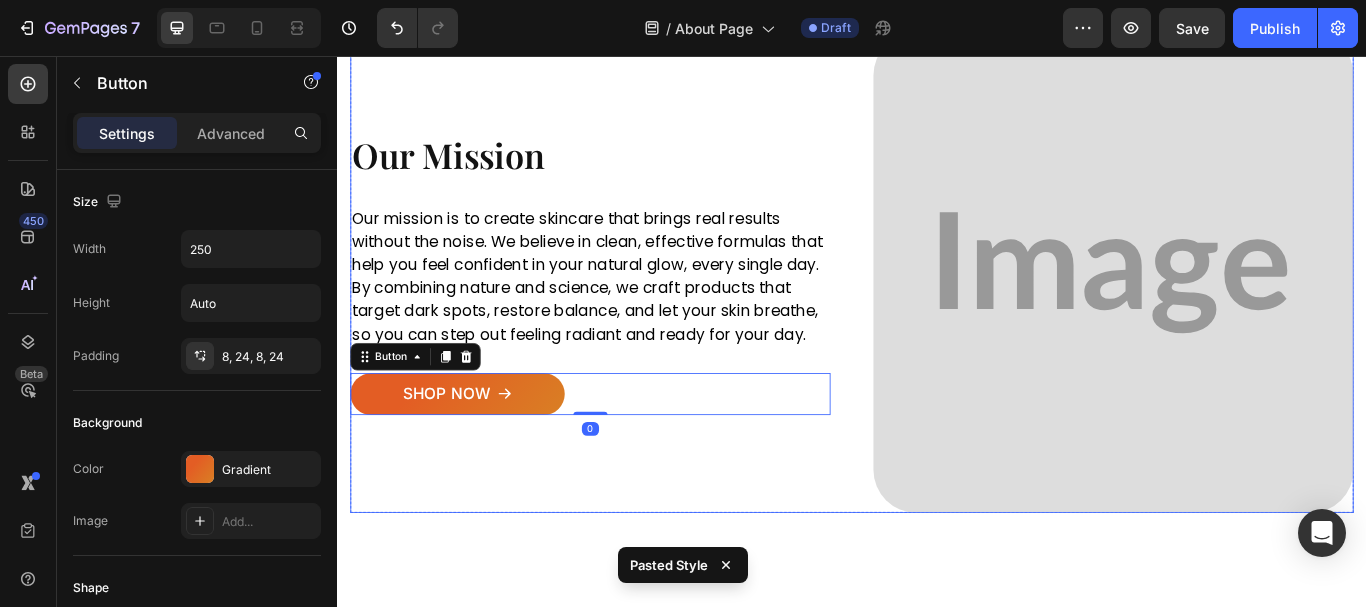click on "Image Our Mission Heading Our mission is to create skincare that brings real results without the noise. We believe in clean, effective formulas that help you feel confident in your natural glow, every single day. By combining nature and science, we craft products that target dark spots, restore balance, and let your skin breathe, so you can step out feeling radiant and ready for your day. Text block Row
SHOP NOW Button   0" at bounding box center [632, 309] 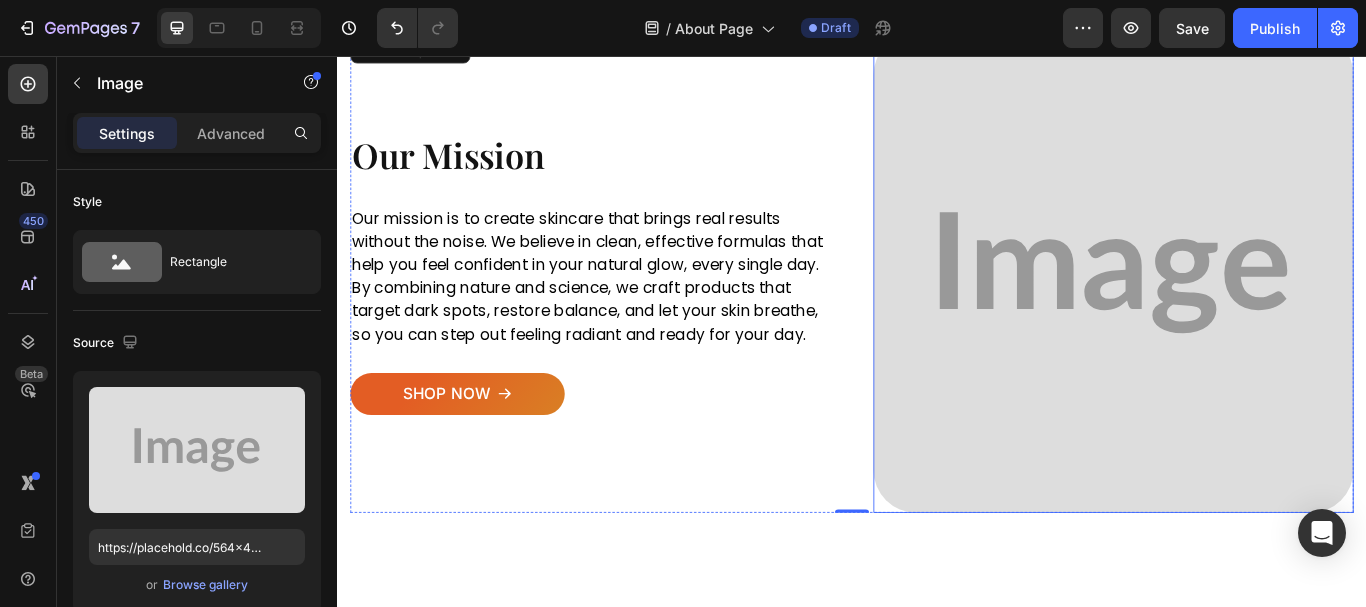 click at bounding box center (1242, 309) 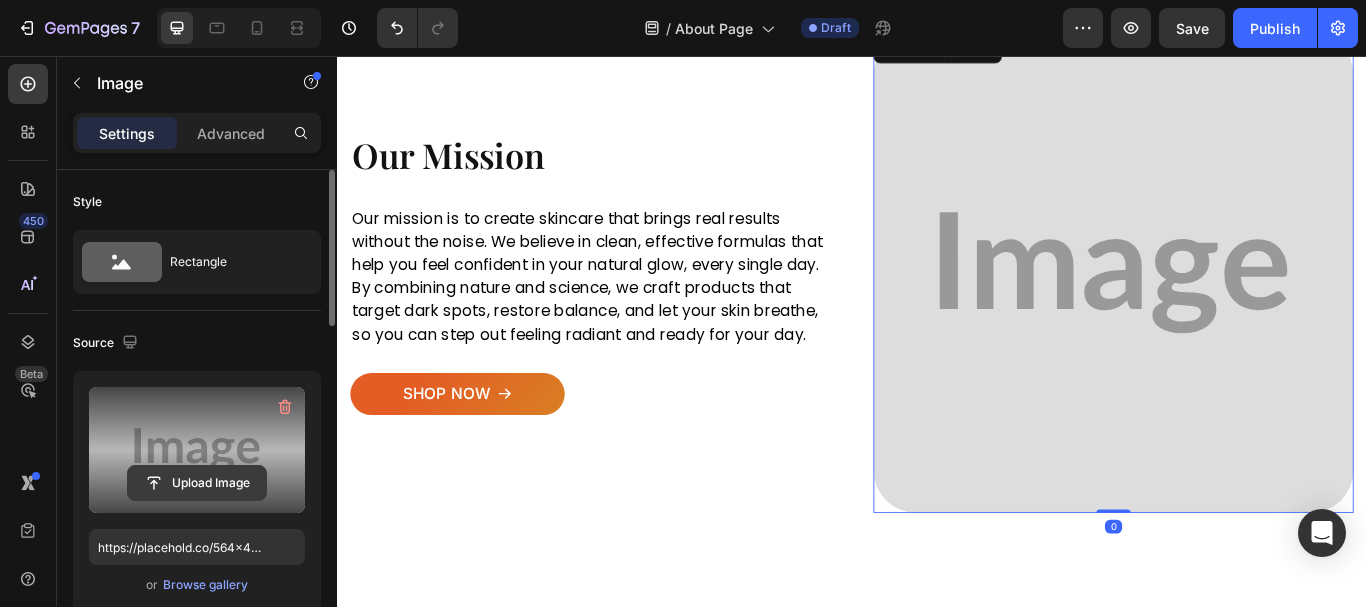click 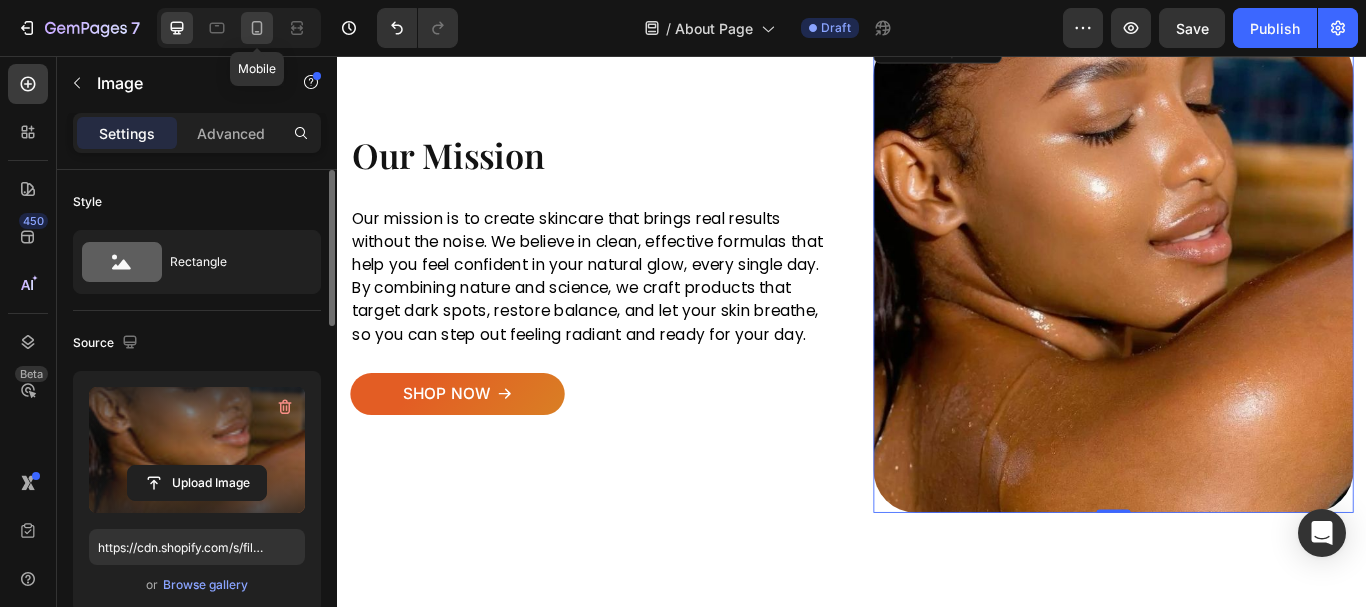 click 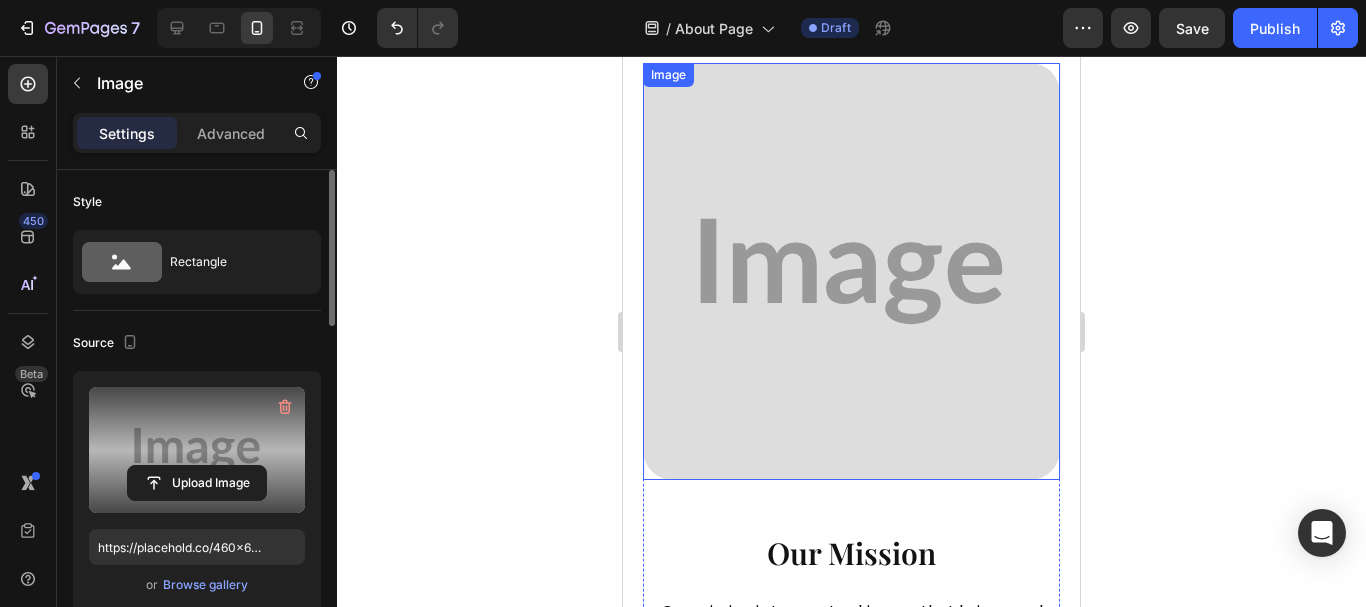 scroll, scrollTop: 1716, scrollLeft: 0, axis: vertical 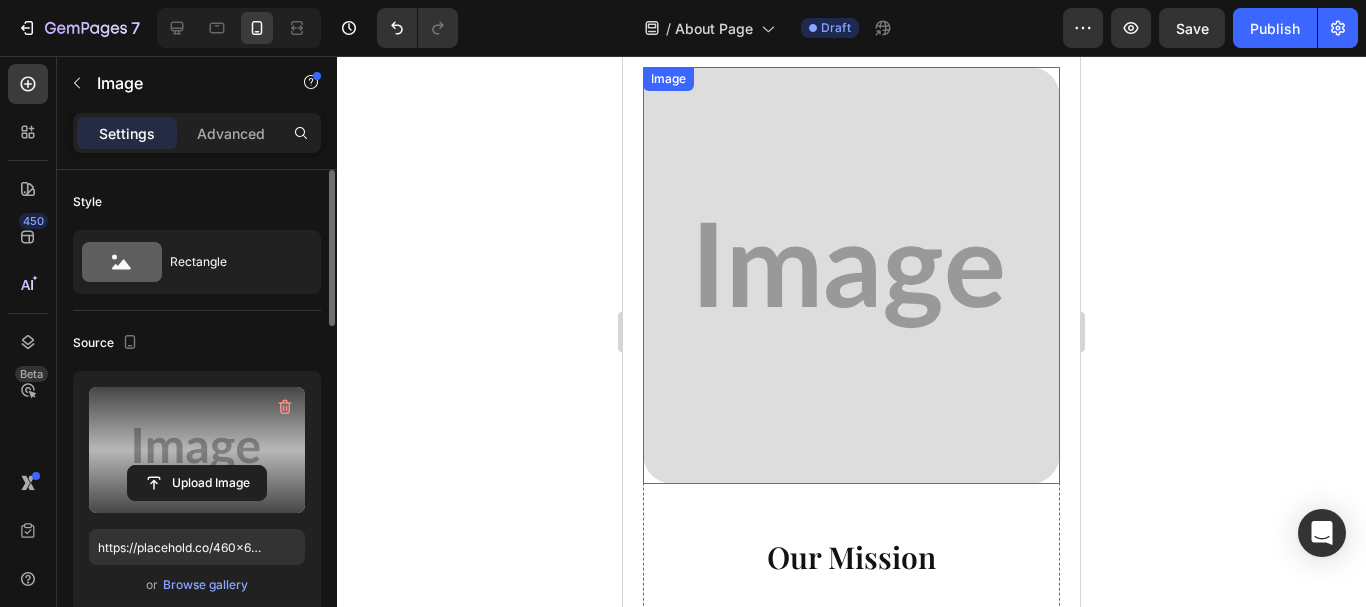 click at bounding box center (851, 275) 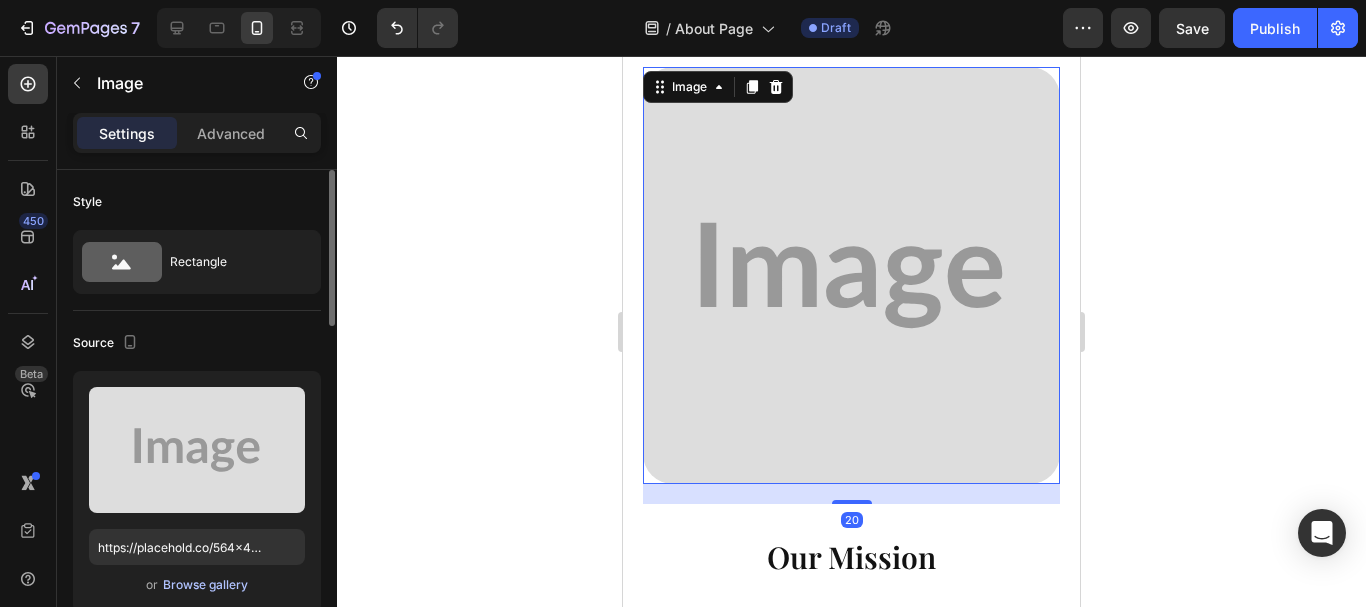 click on "Browse gallery" at bounding box center [205, 585] 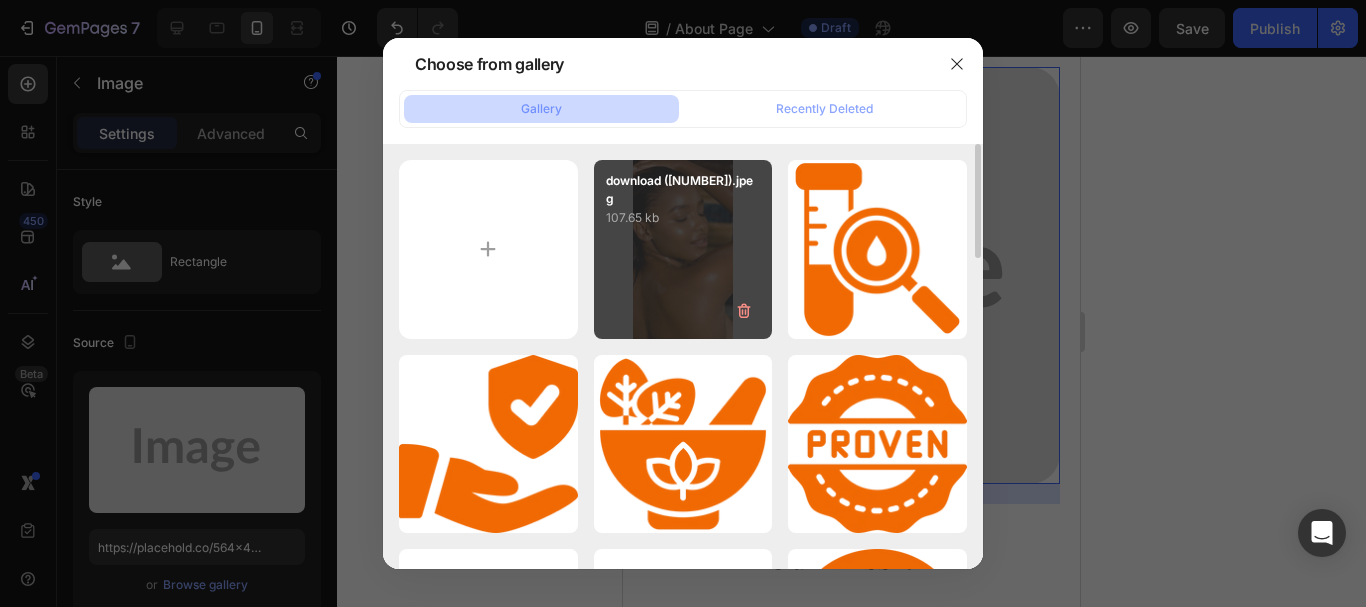 click on "download (15).jpeg 107.65 kb" at bounding box center (683, 249) 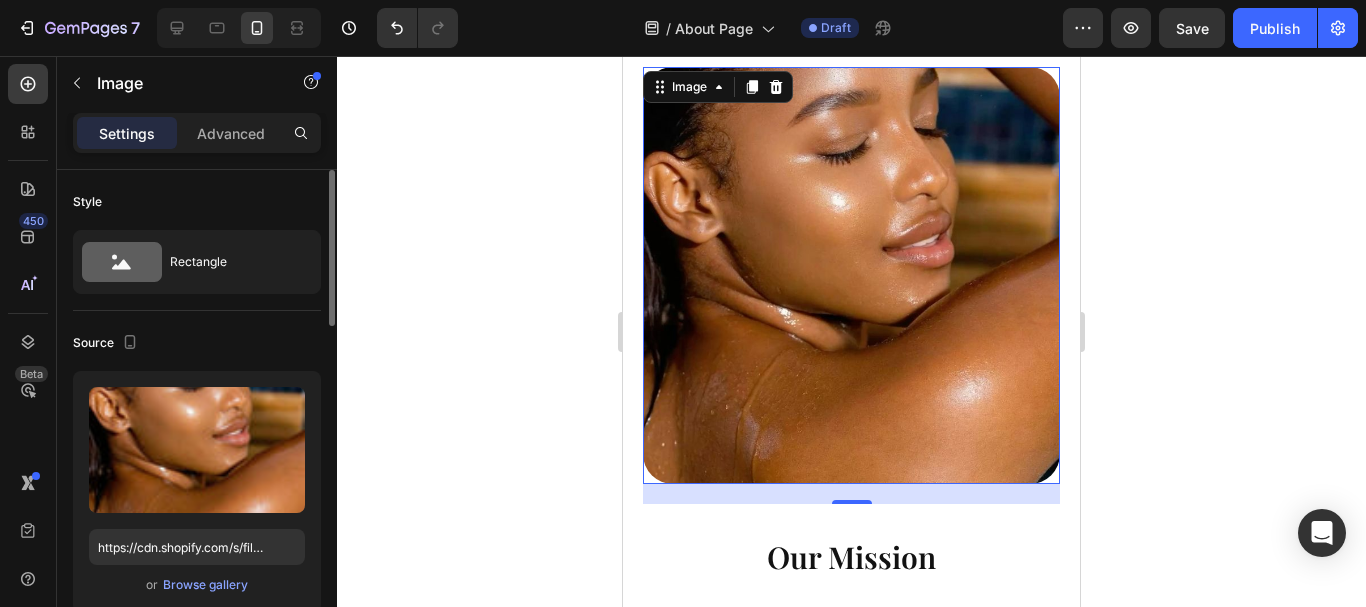 click on "Source" at bounding box center (197, 343) 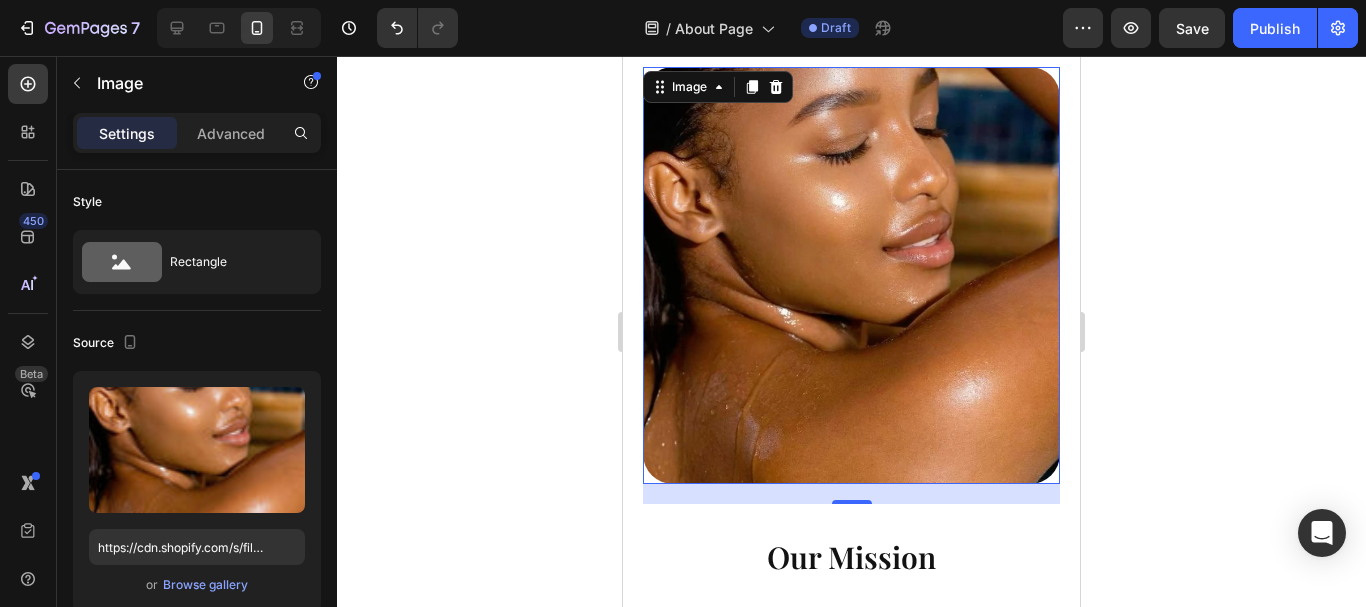 click 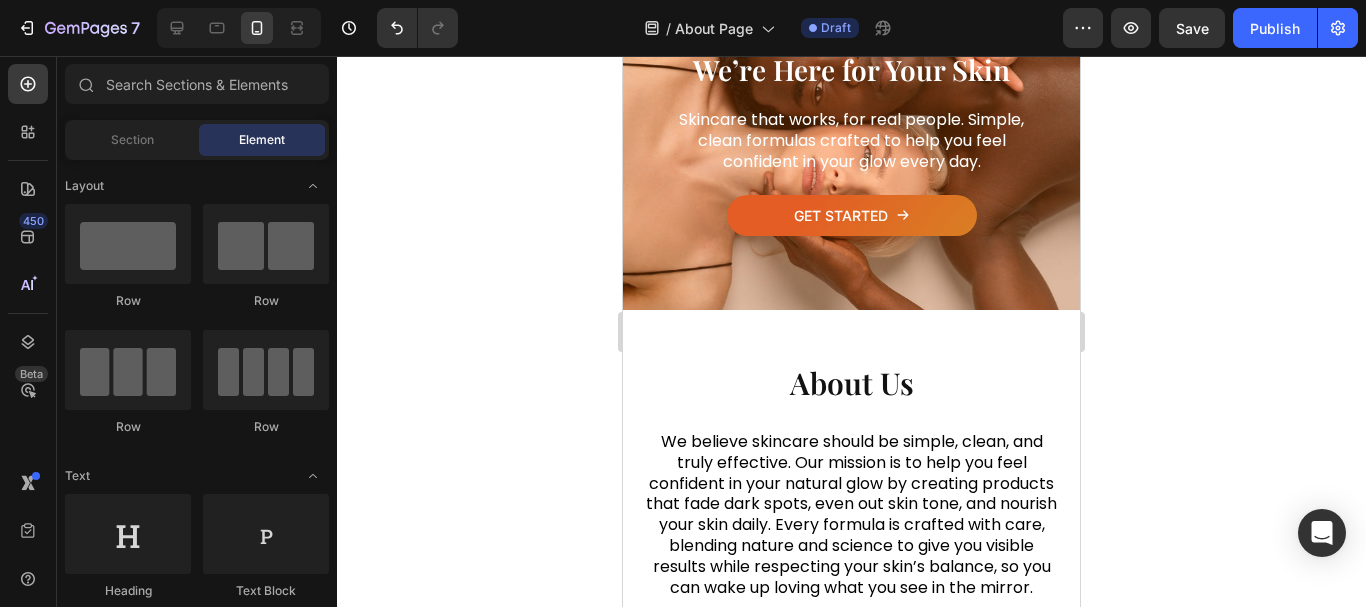 scroll, scrollTop: 63, scrollLeft: 0, axis: vertical 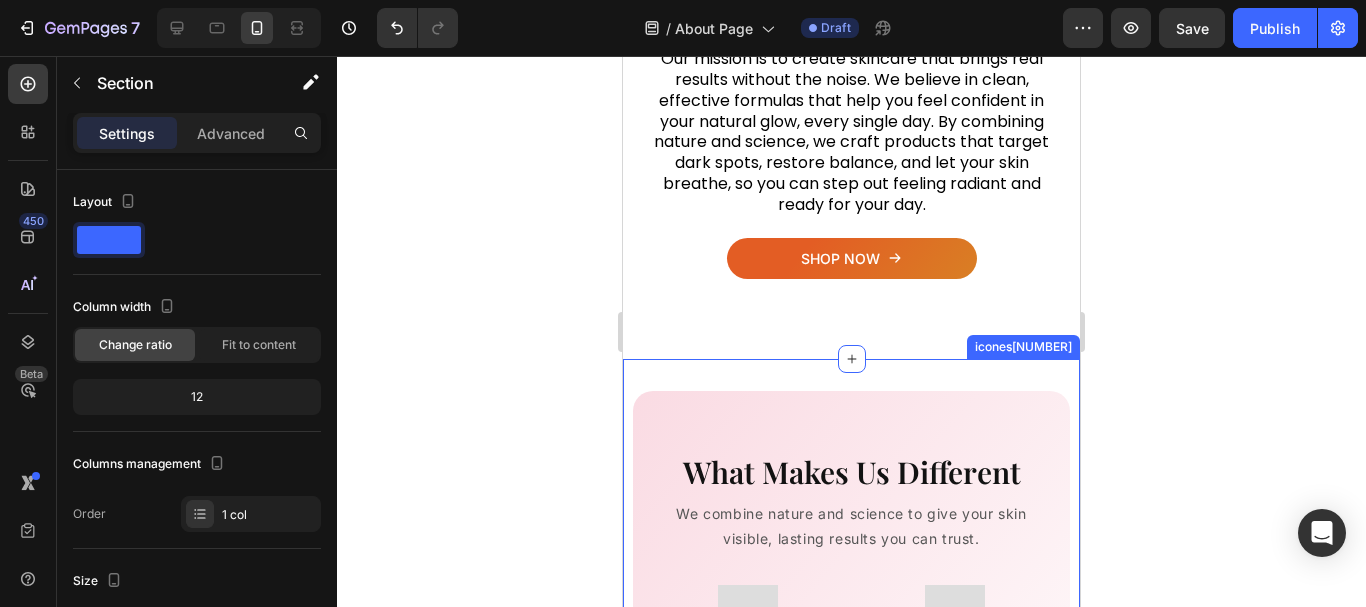 click on "What Makes Us Different Heading We combine nature and science to give your skin visible, lasting results you can trust. Text block Image Proven Long Lasting Efficacy Text Block Image 100% Natural Ingredients Text Block Image Safe for  Face & Body Text Block Image Clinically  Tested Results Text Block Row Row icones2" at bounding box center [851, 680] 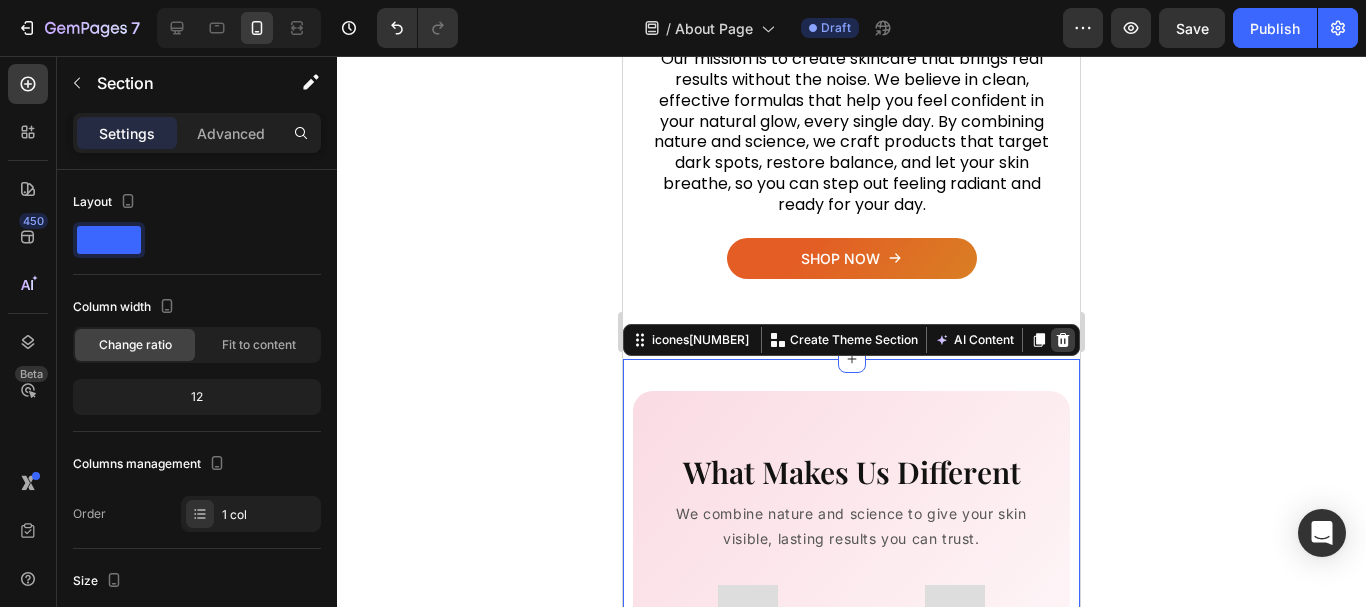 click 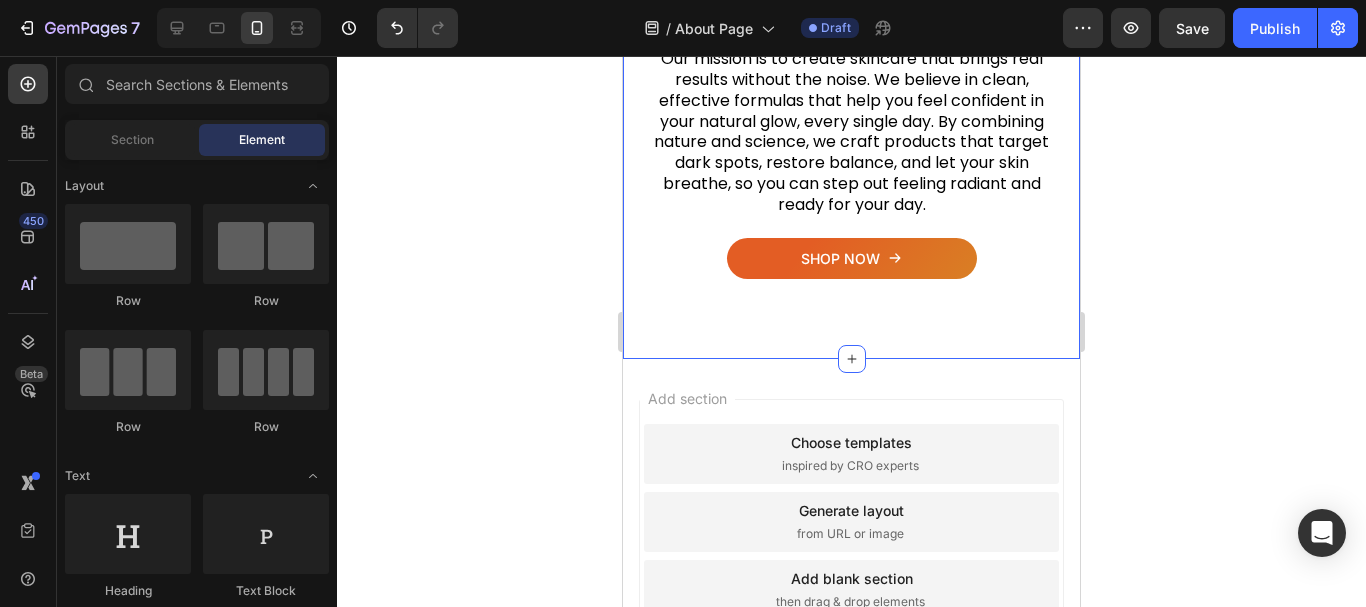 click on "Image Our Mission Heading Our mission is to create skincare that brings real results without the noise. We believe in clean, effective formulas that help you feel confident in your natural glow, every single day. By combining nature and science, we craft products that target dark spots, restore balance, and let your skin breathe, so you can step out feeling radiant and ready for your day. Text block Row
SHOP NOW Button Image Row Row Section 4" at bounding box center (851, -96) 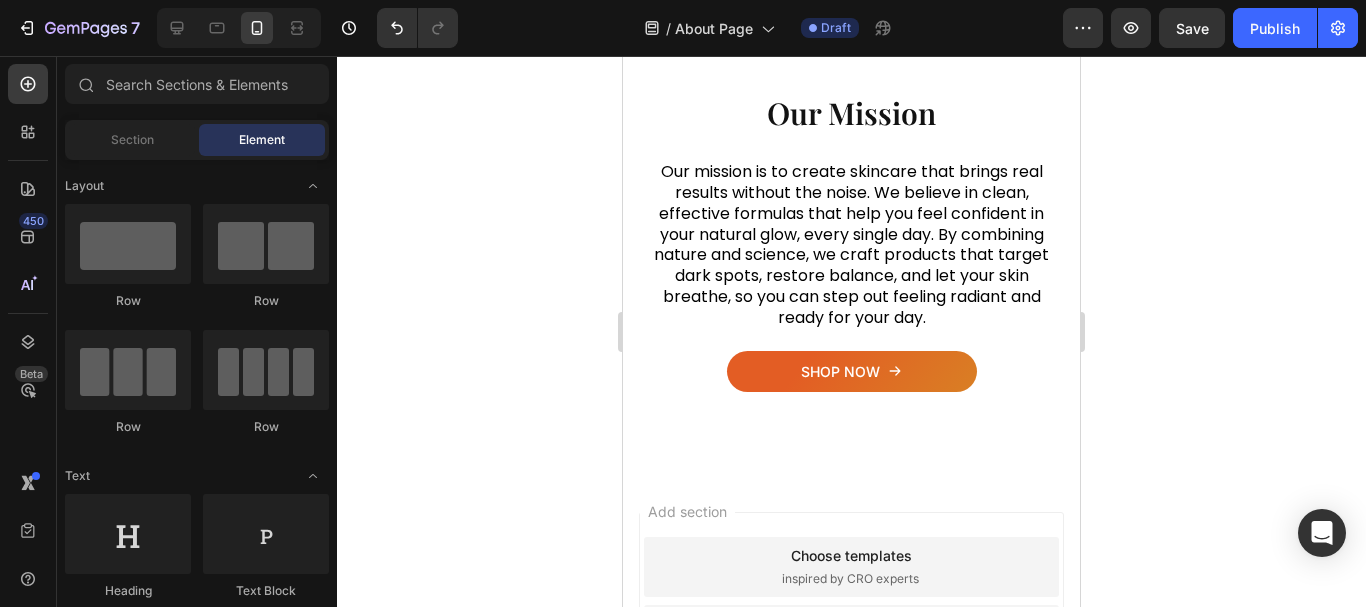 scroll, scrollTop: 1967, scrollLeft: 0, axis: vertical 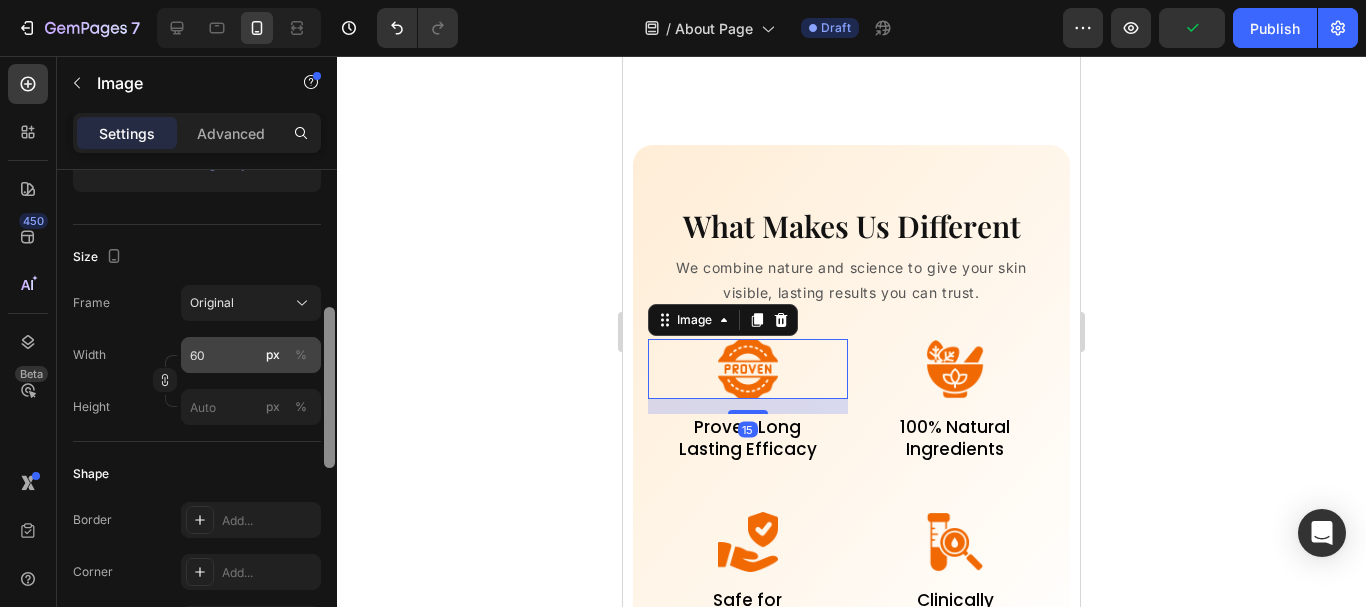 drag, startPoint x: 326, startPoint y: 228, endPoint x: 250, endPoint y: 359, distance: 151.44966 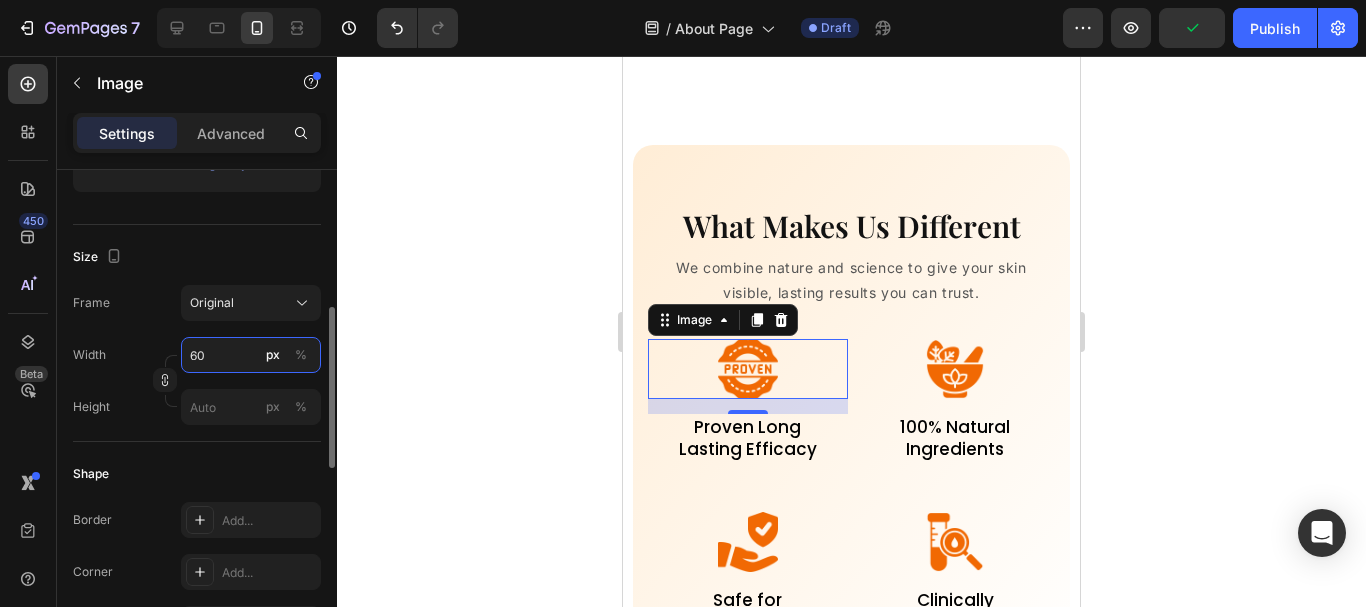 click on "60" at bounding box center [251, 355] 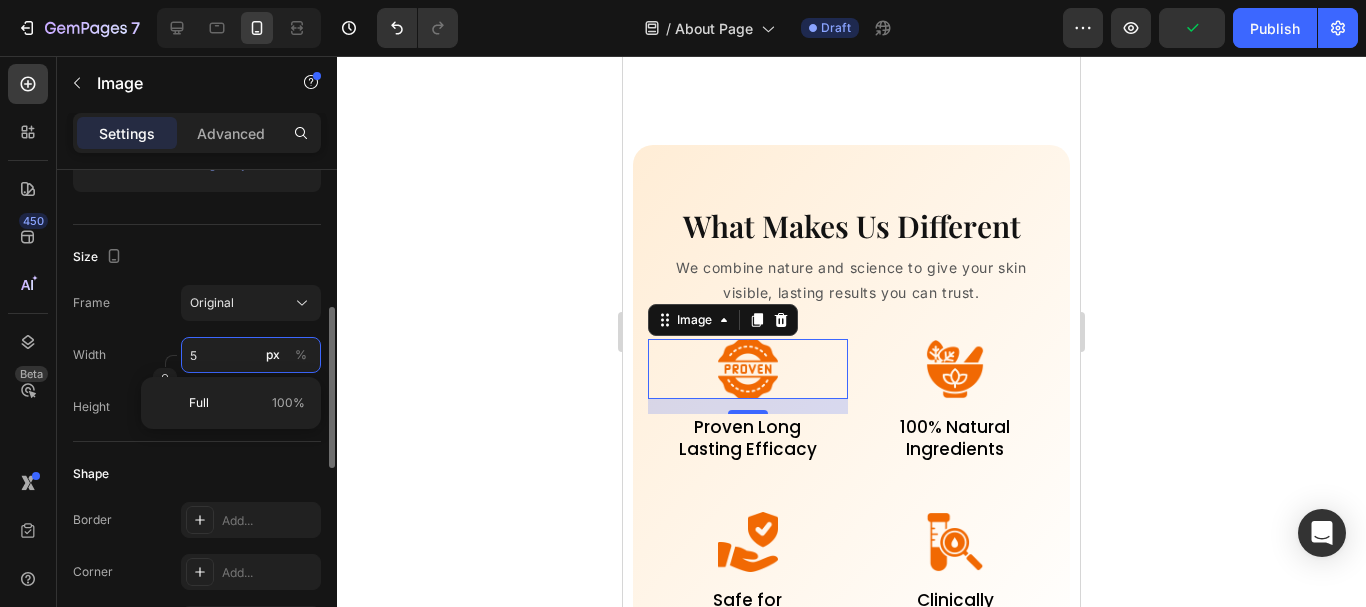 type on "50" 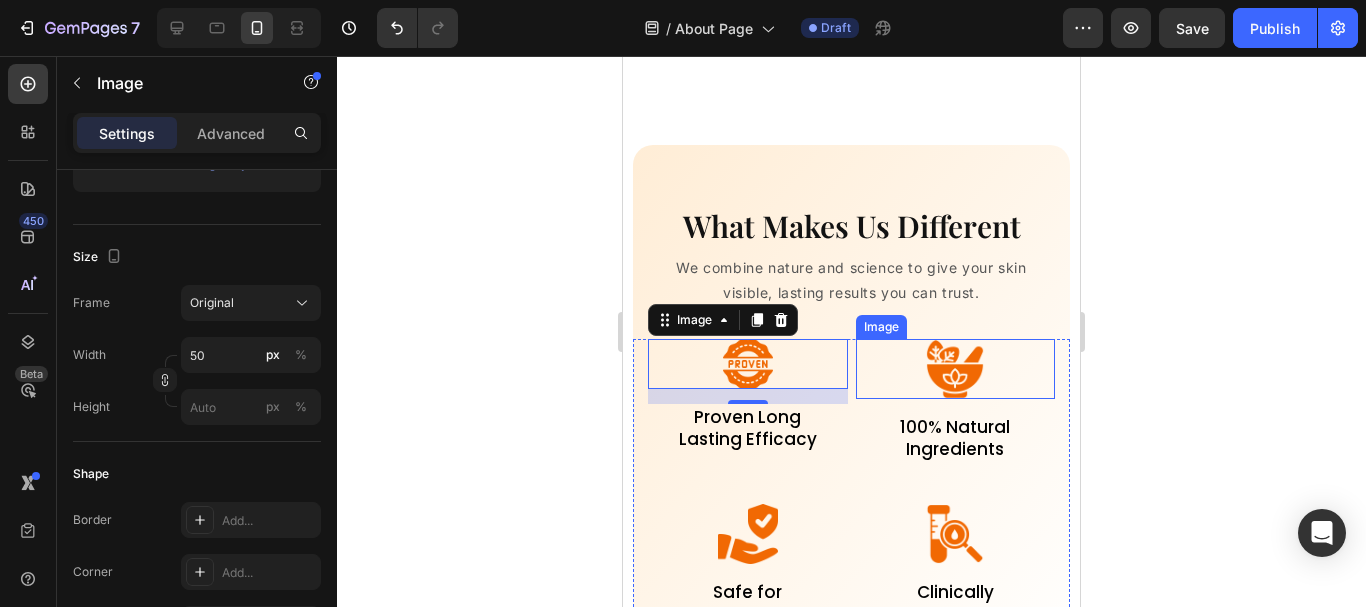 click at bounding box center (955, 369) 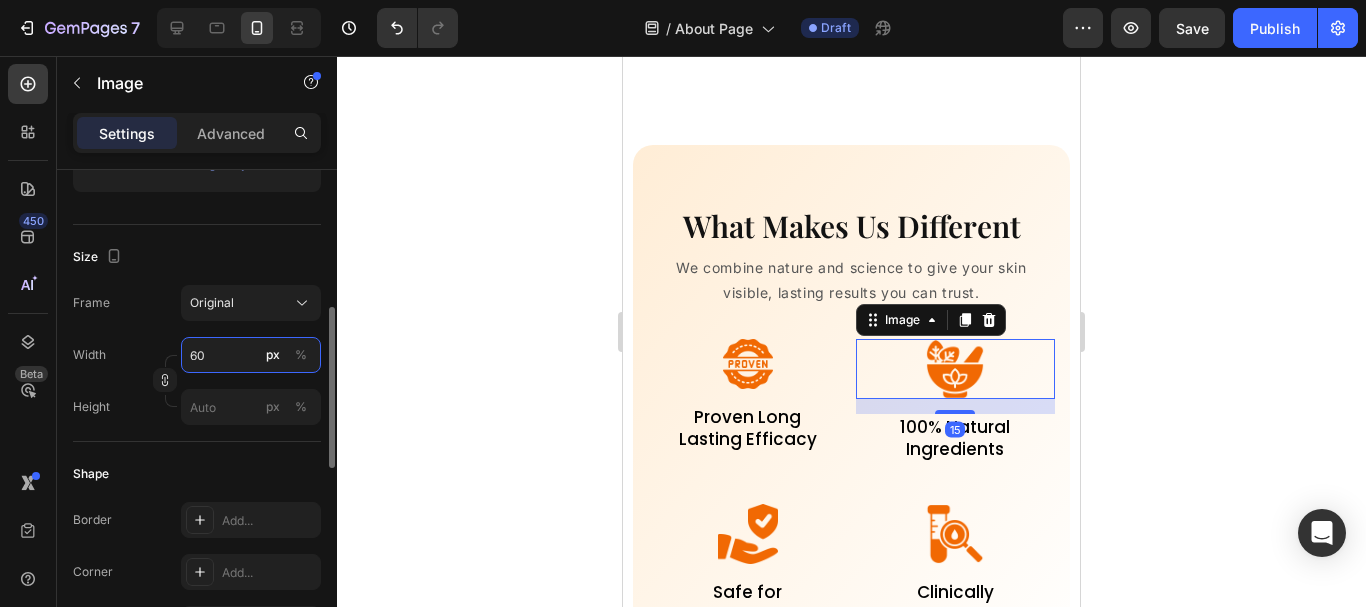 click on "60" at bounding box center (251, 355) 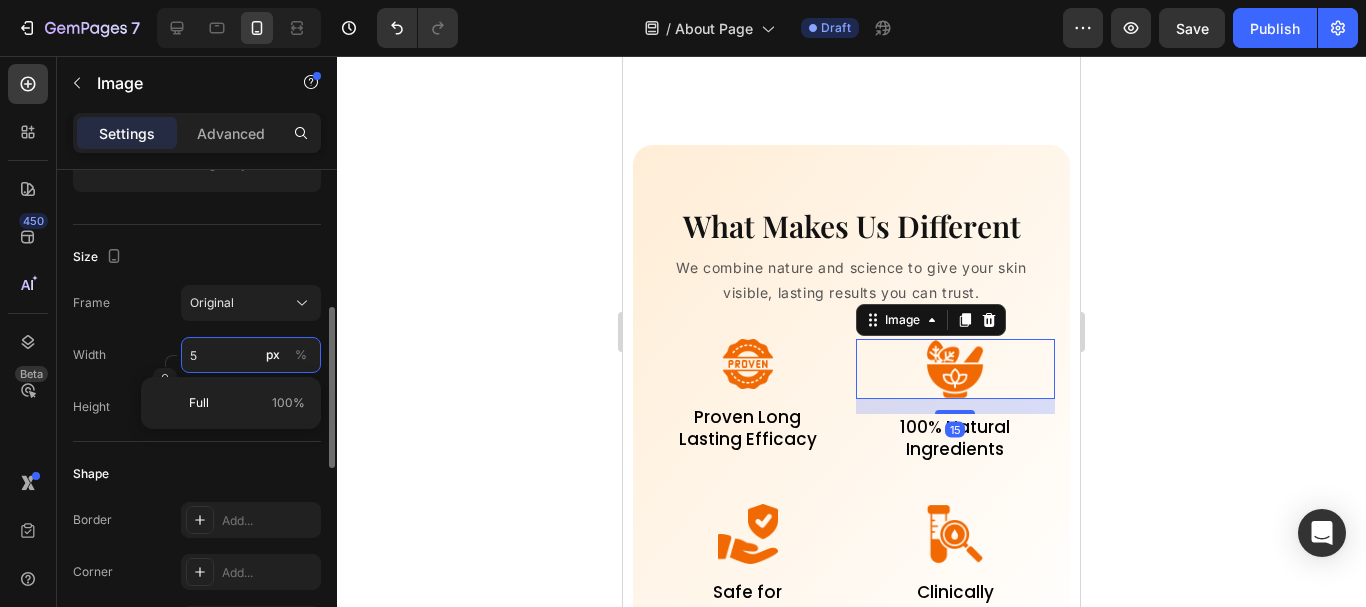 type on "50" 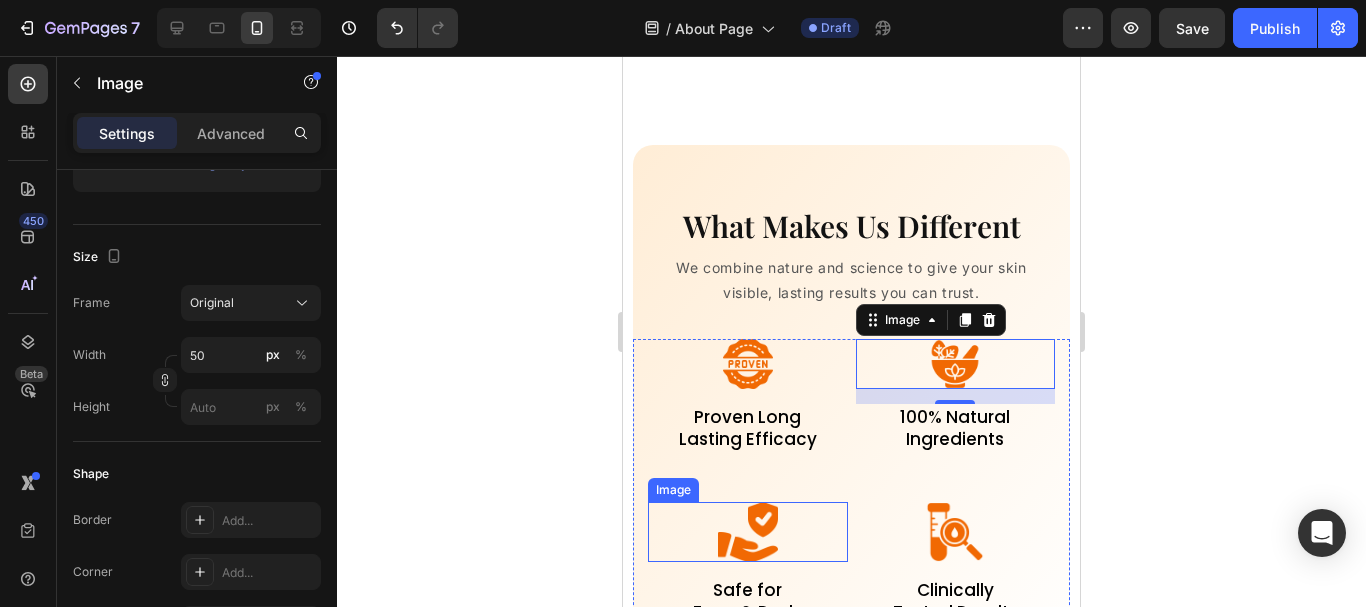 click at bounding box center [748, 532] 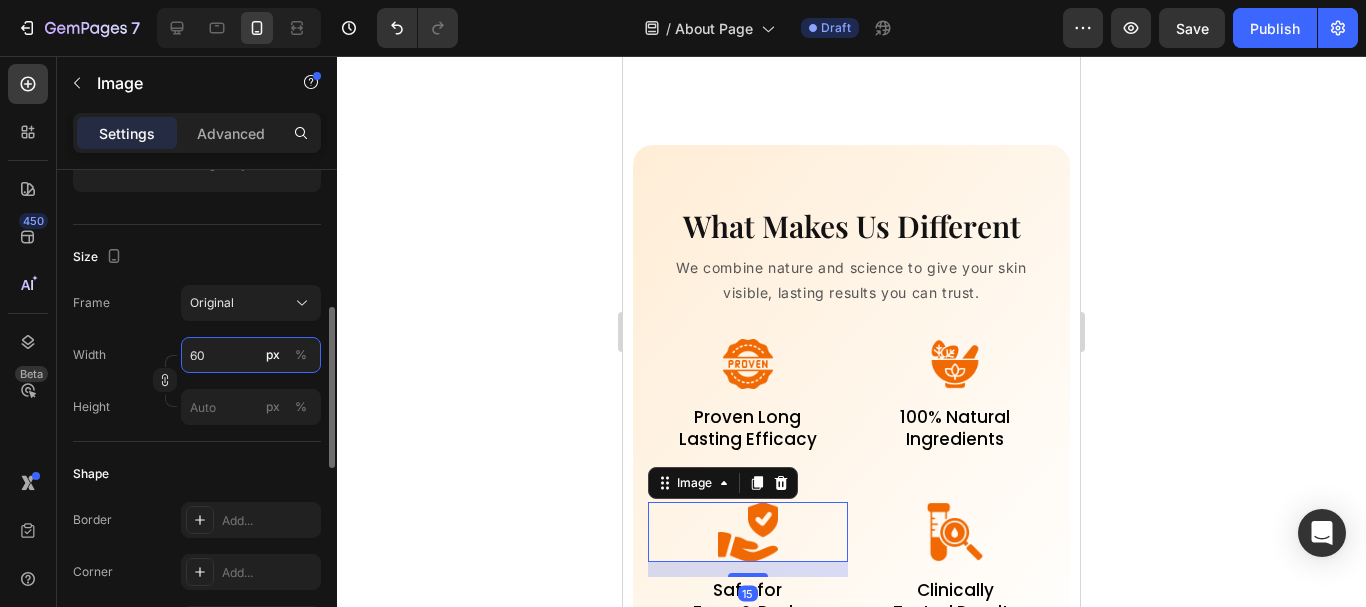 click on "60" at bounding box center [251, 355] 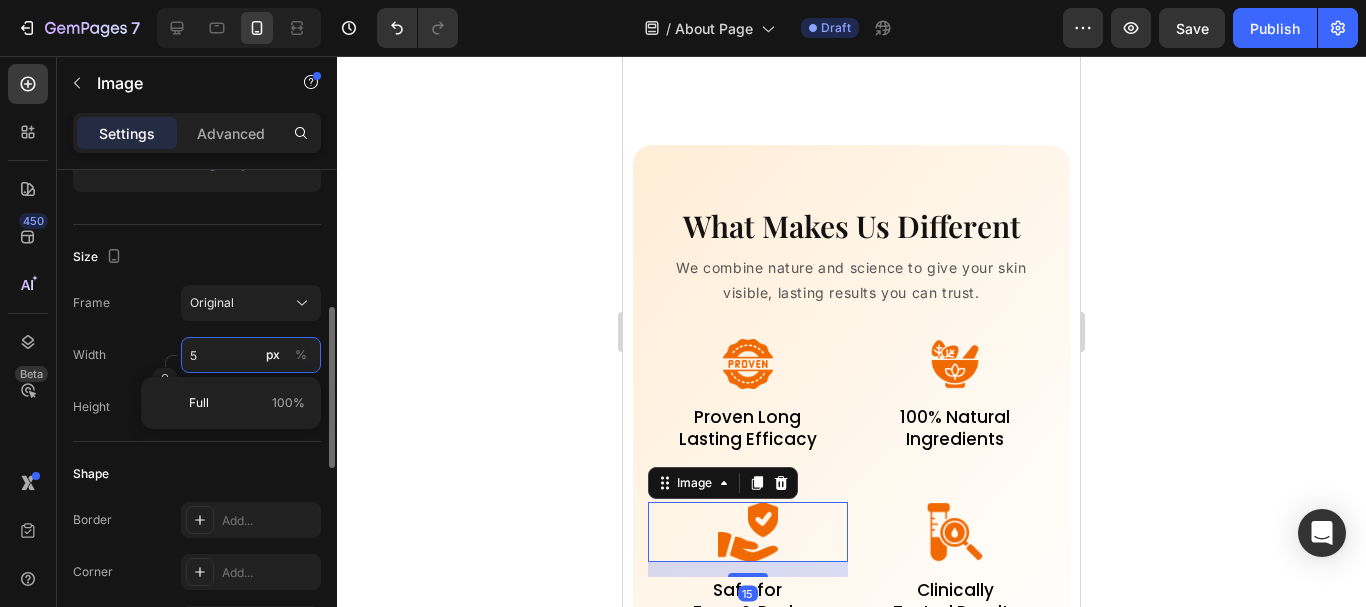 type on "50" 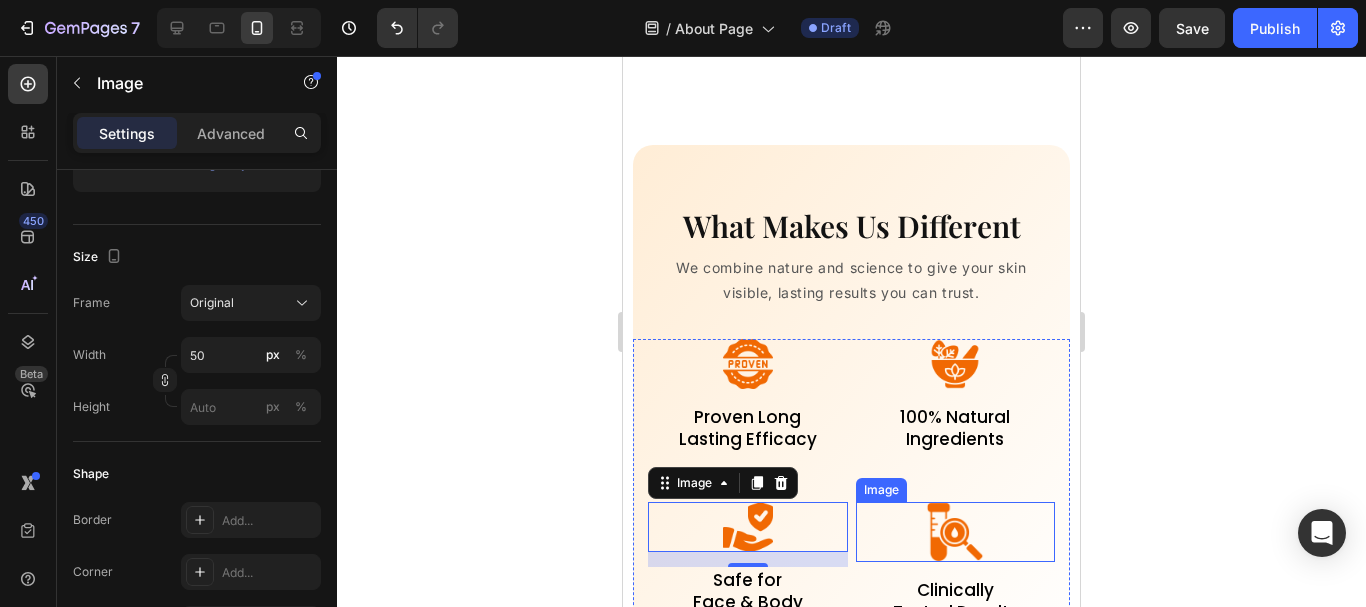 click at bounding box center (955, 532) 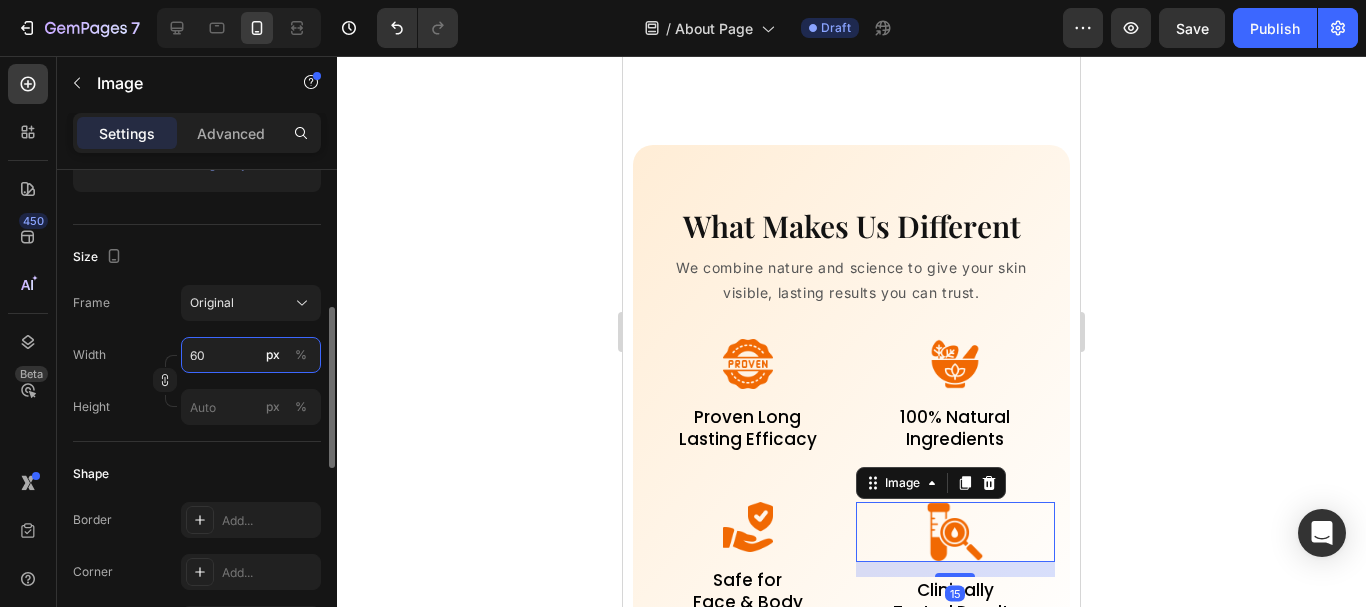 click on "60" at bounding box center [251, 355] 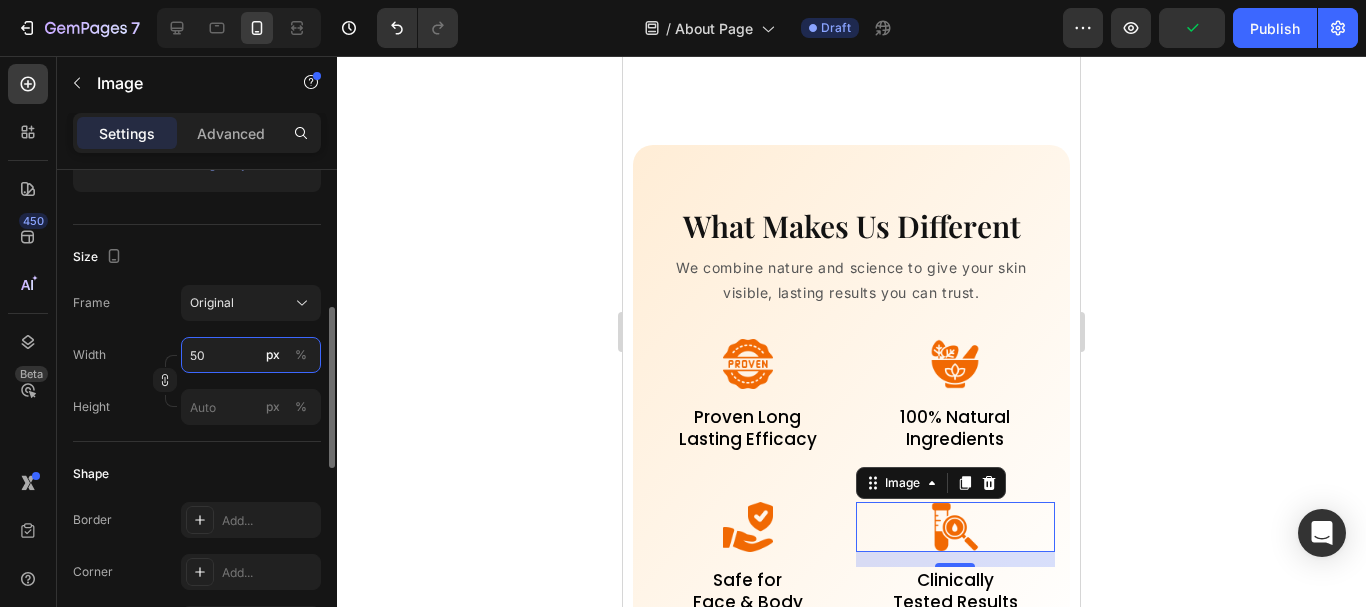 type on "50" 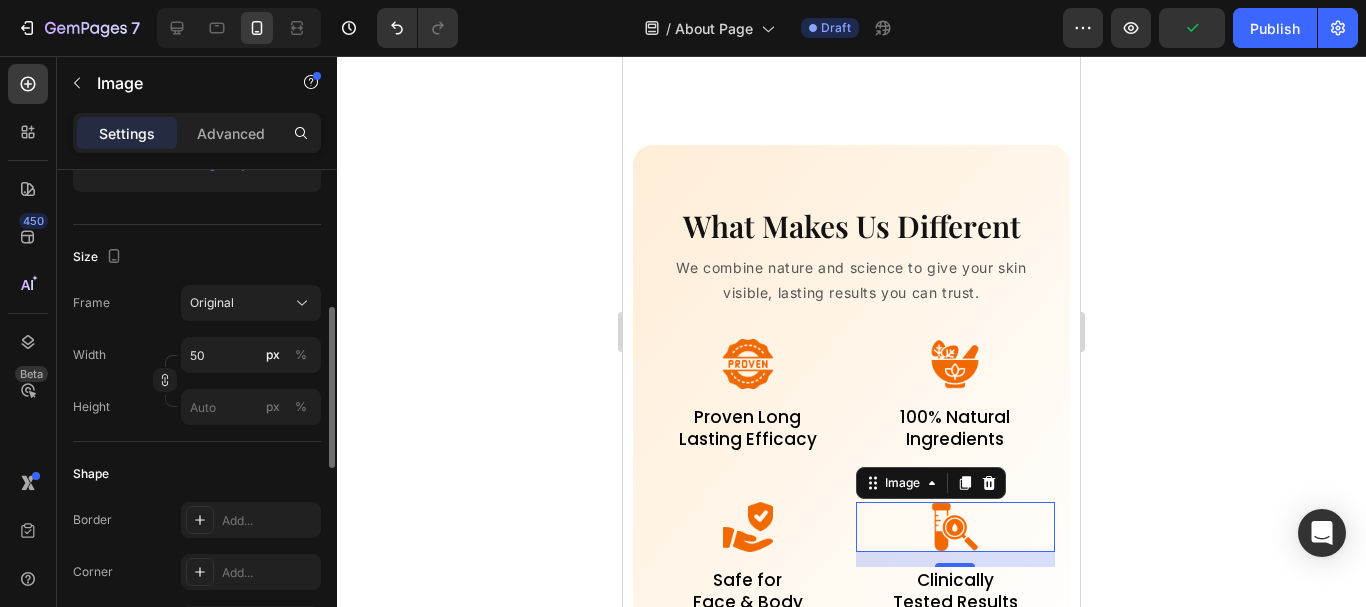 click on "Shape Border Add... Corner Add... Shadow Add..." 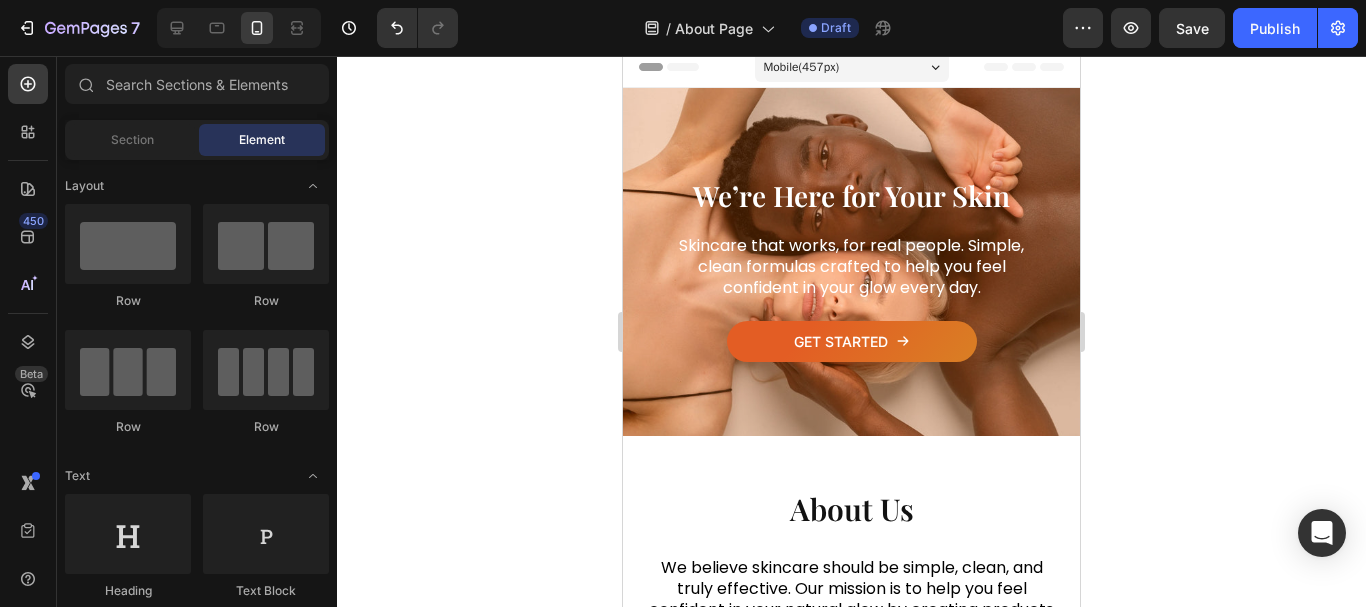 scroll, scrollTop: 0, scrollLeft: 0, axis: both 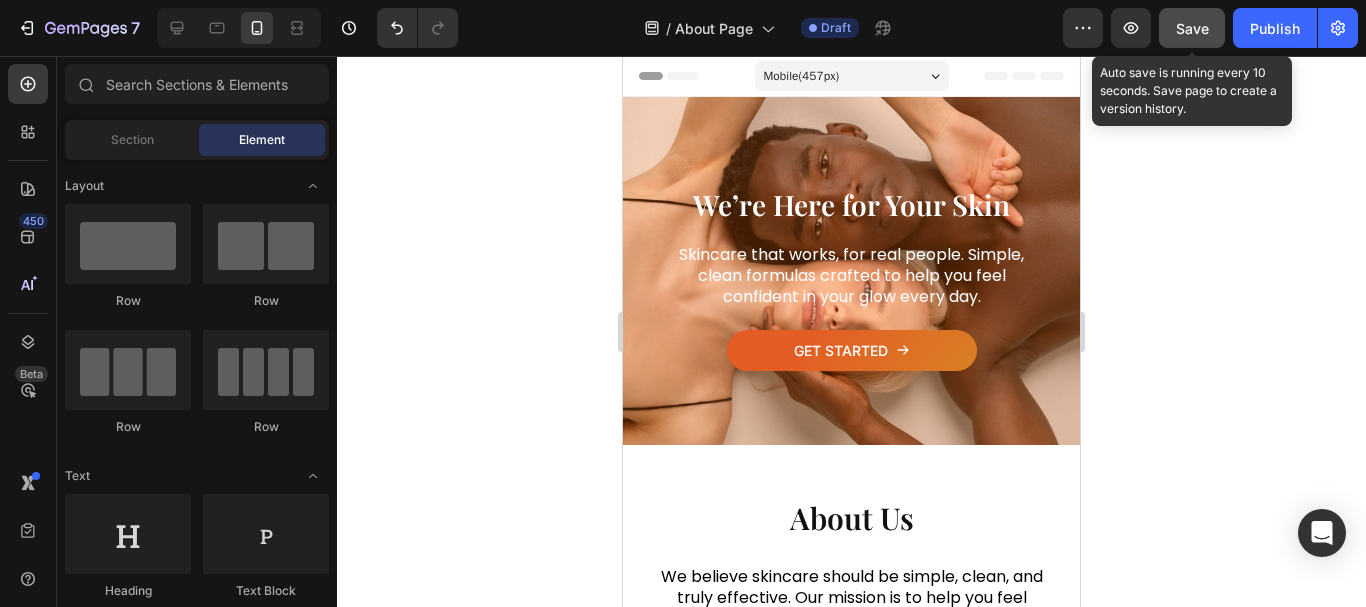 click on "Save" at bounding box center (1192, 28) 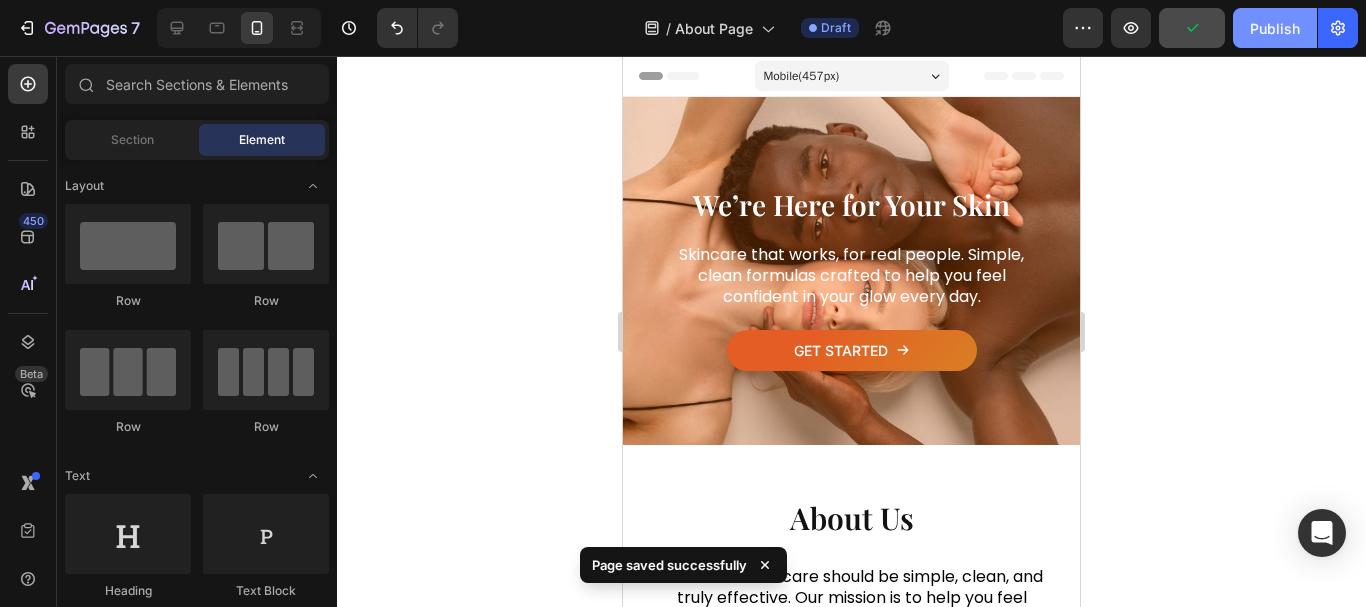 click on "Publish" at bounding box center (1275, 28) 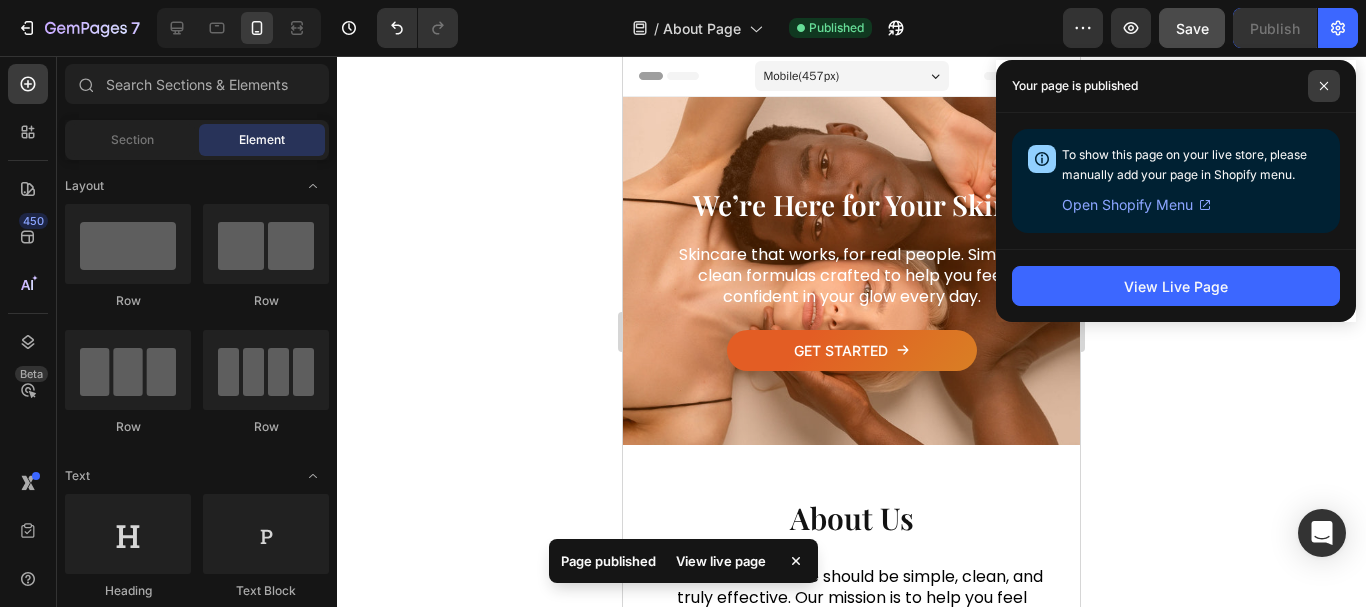 click at bounding box center (1324, 86) 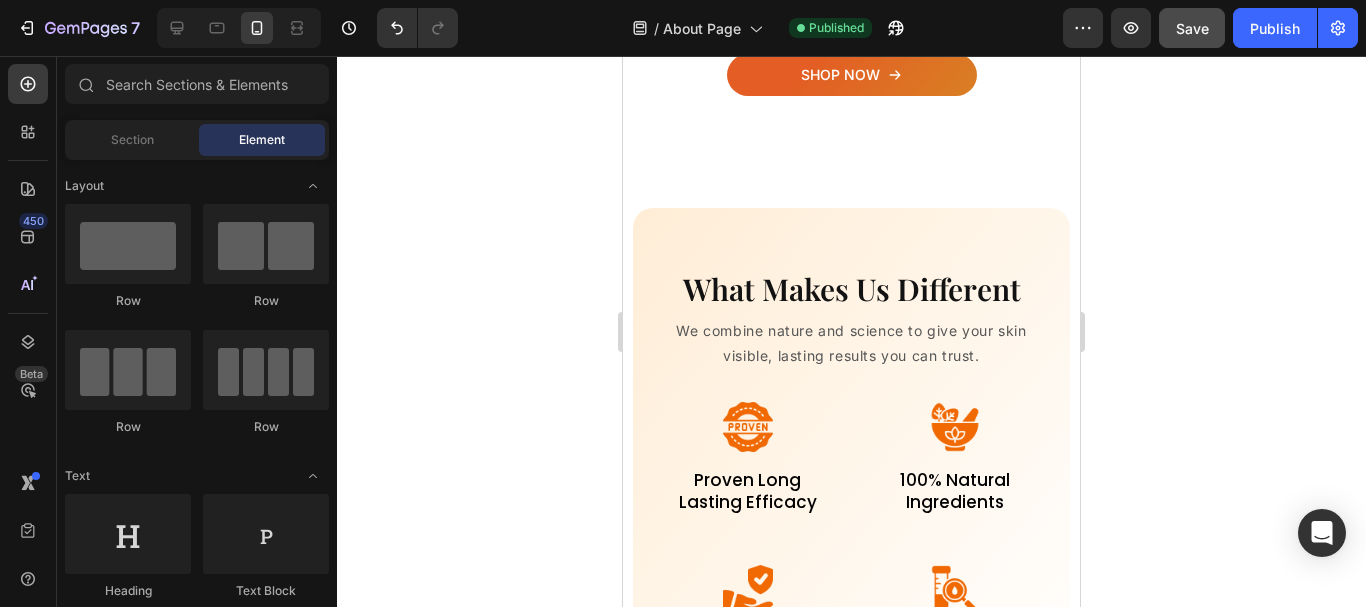 scroll, scrollTop: 738, scrollLeft: 0, axis: vertical 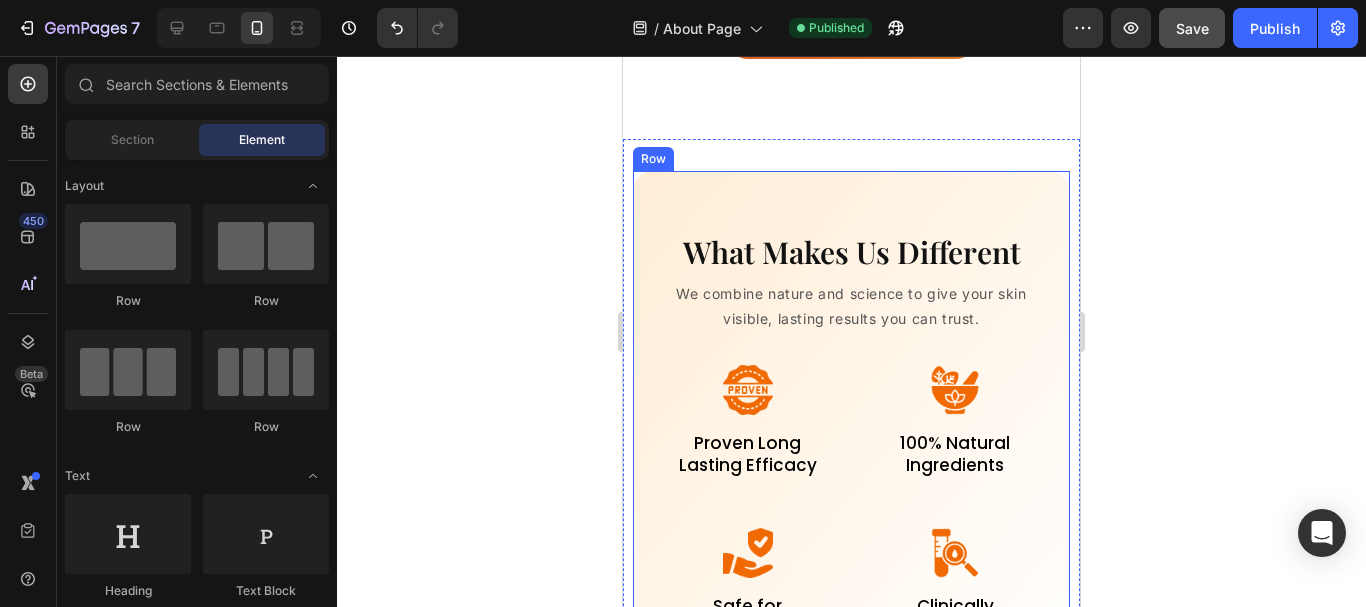 click on "What Makes Us Different Heading We combine nature and science to give your skin visible, lasting results you can trust. Text block Image Proven Long Lasting Efficacy Text Block Image 100% Natural Ingredients Text Block Image Safe for  Face & Body Text Block Image Clinically  Tested Results Text Block Row Row" at bounding box center [851, 436] 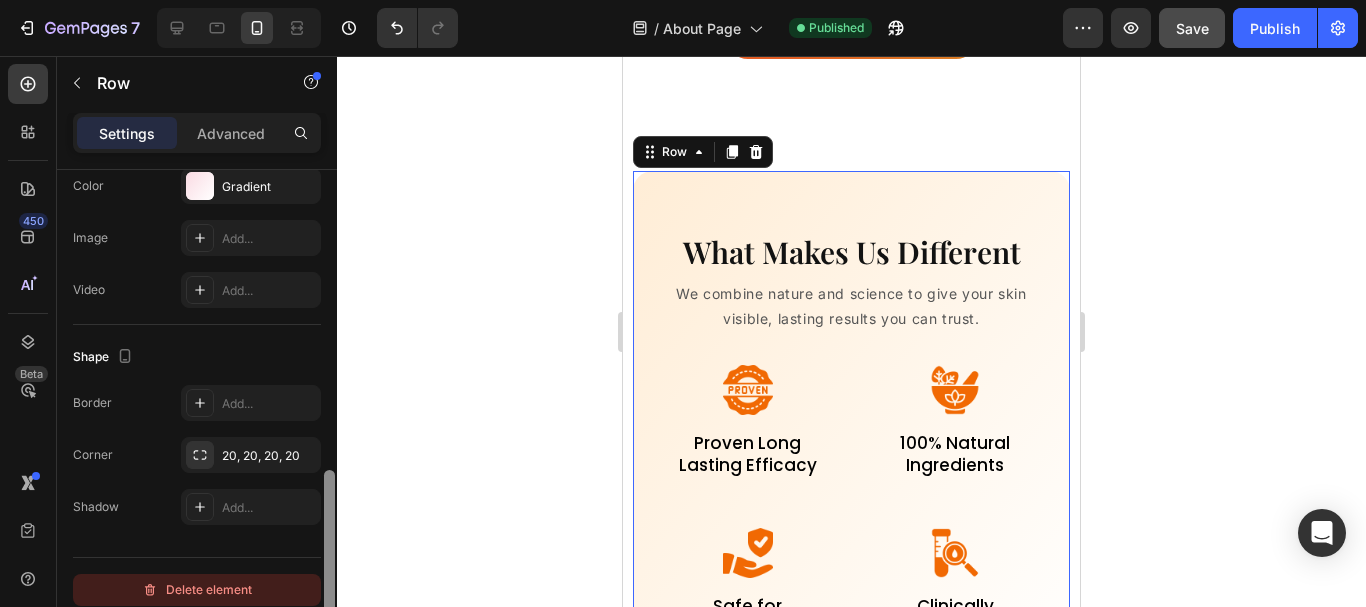 scroll, scrollTop: 674, scrollLeft: 0, axis: vertical 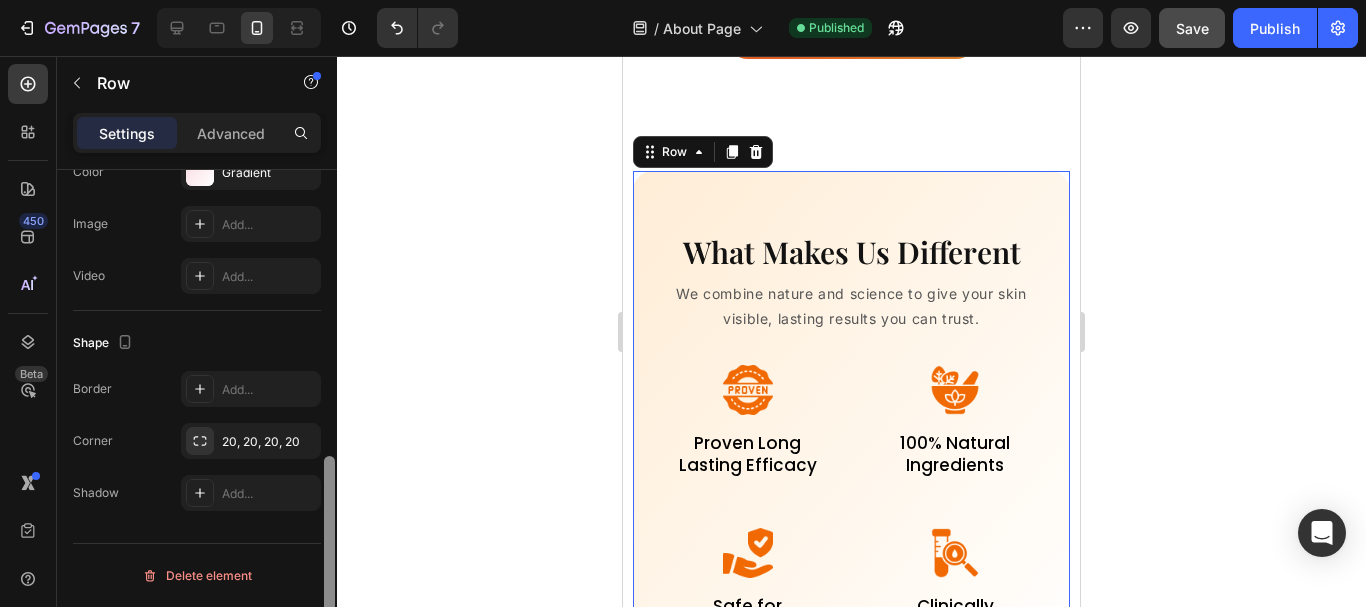 drag, startPoint x: 329, startPoint y: 288, endPoint x: 293, endPoint y: 592, distance: 306.12415 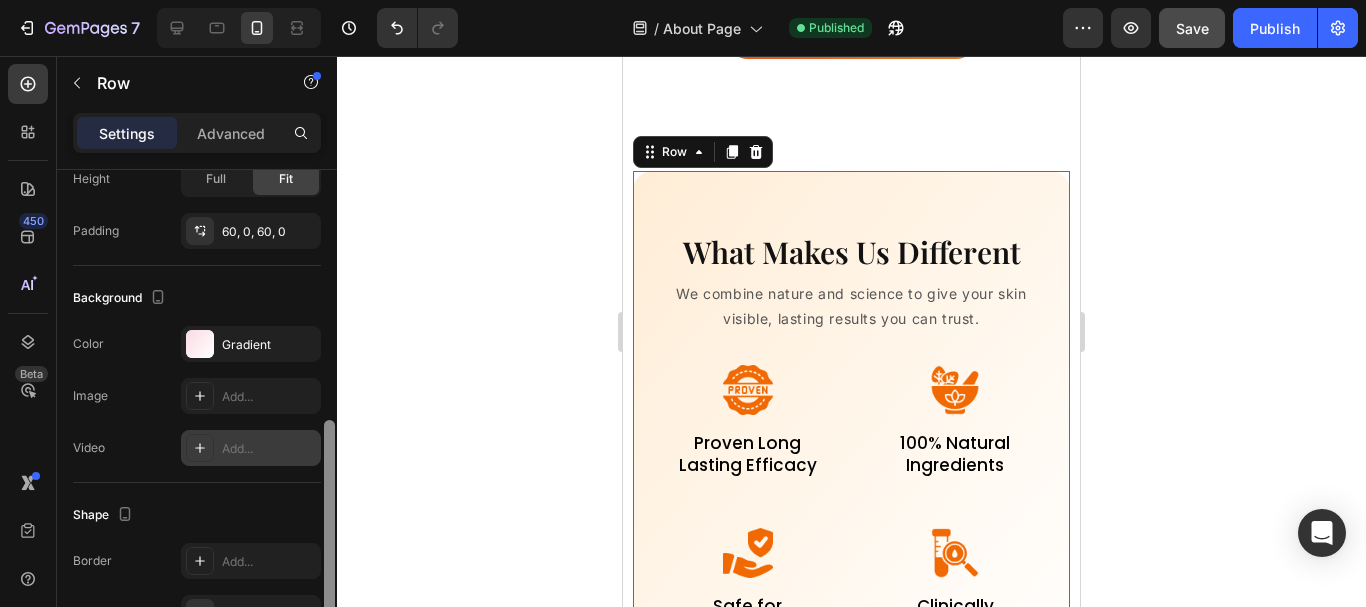 drag, startPoint x: 324, startPoint y: 535, endPoint x: 310, endPoint y: 453, distance: 83.18654 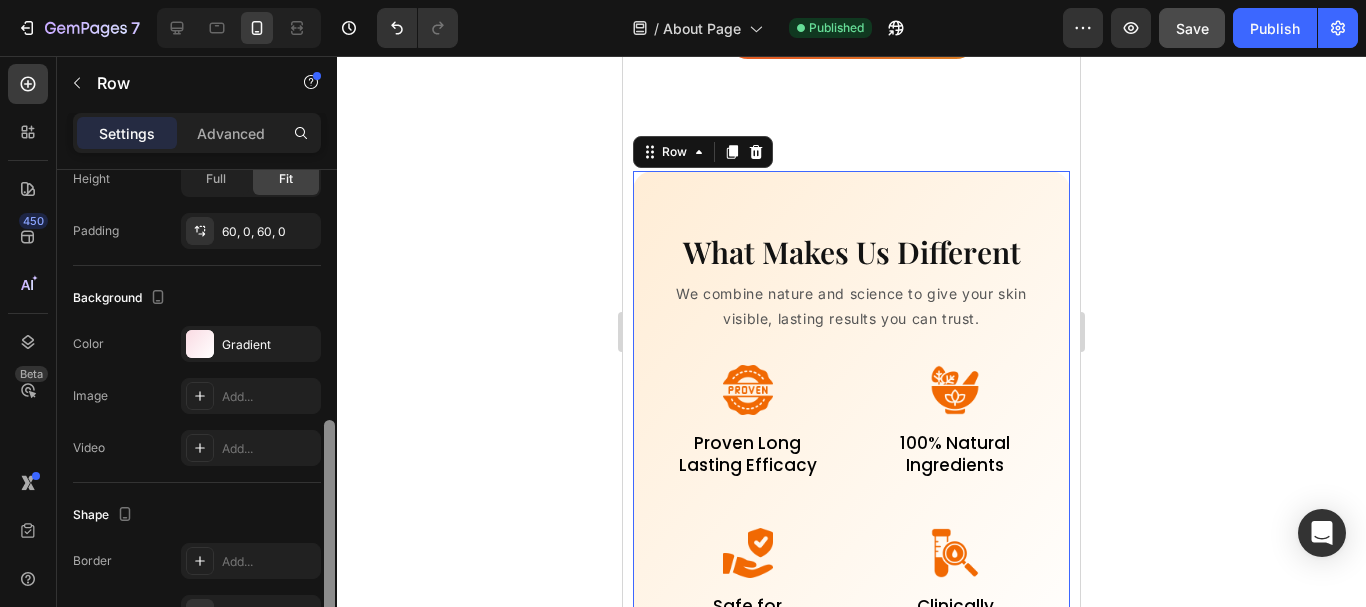 scroll, scrollTop: 493, scrollLeft: 0, axis: vertical 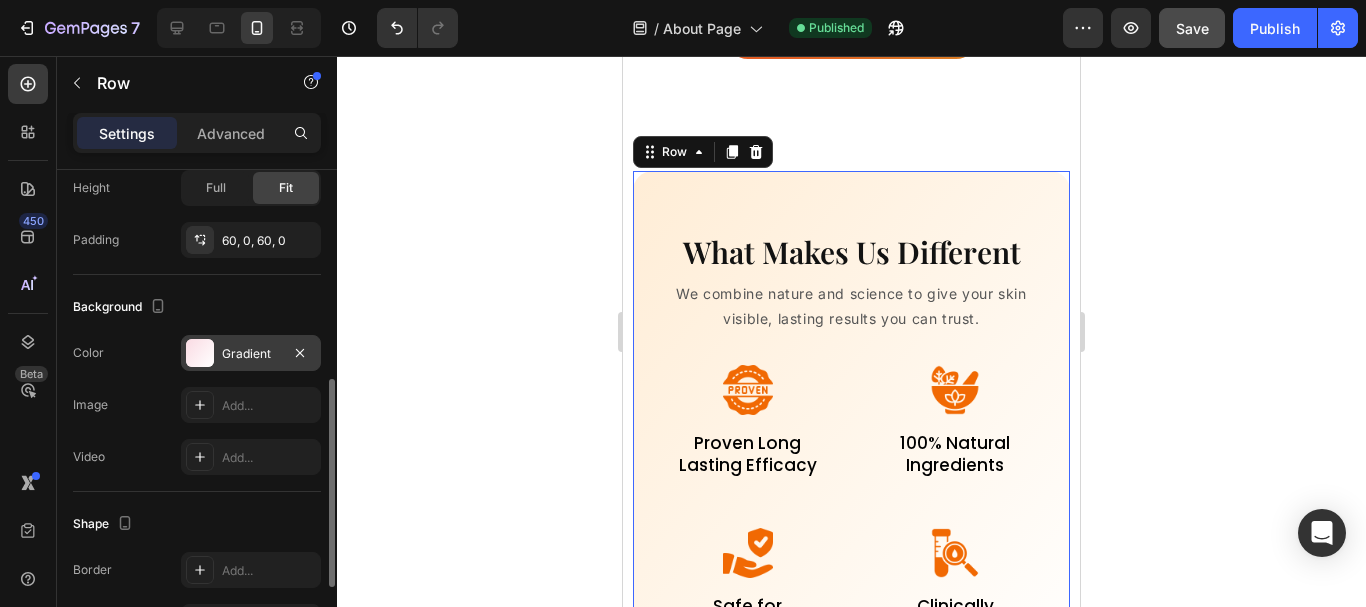 click on "Gradient" at bounding box center (251, 353) 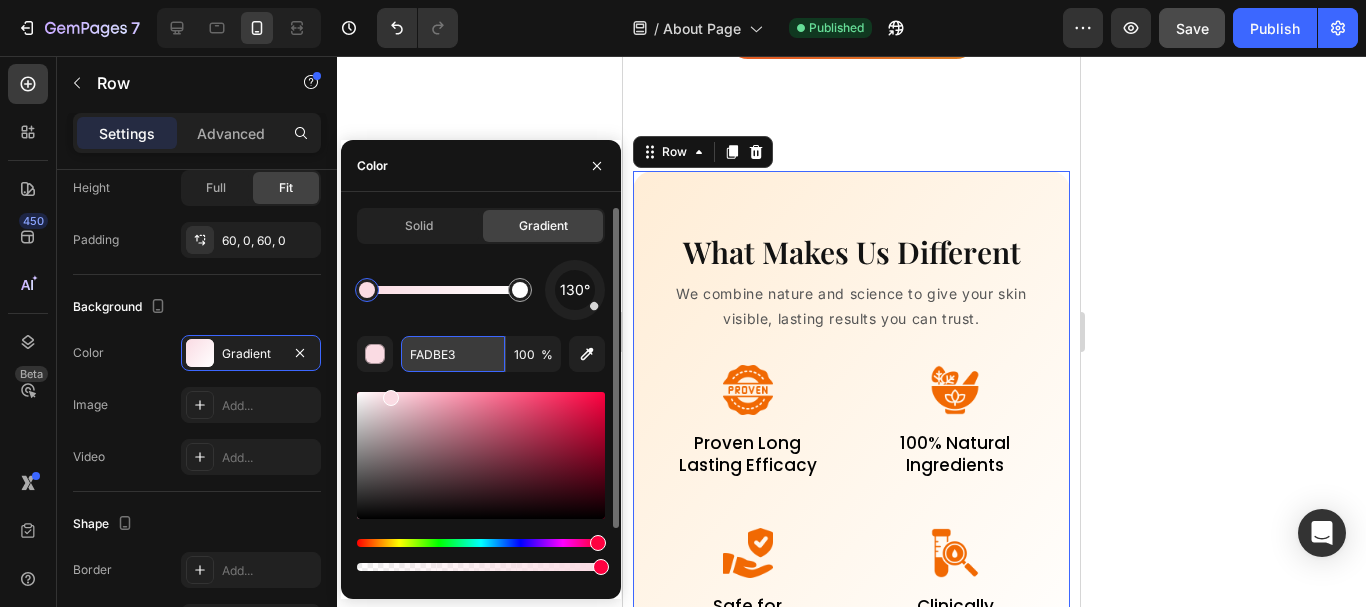 click on "FADBE3" at bounding box center (453, 354) 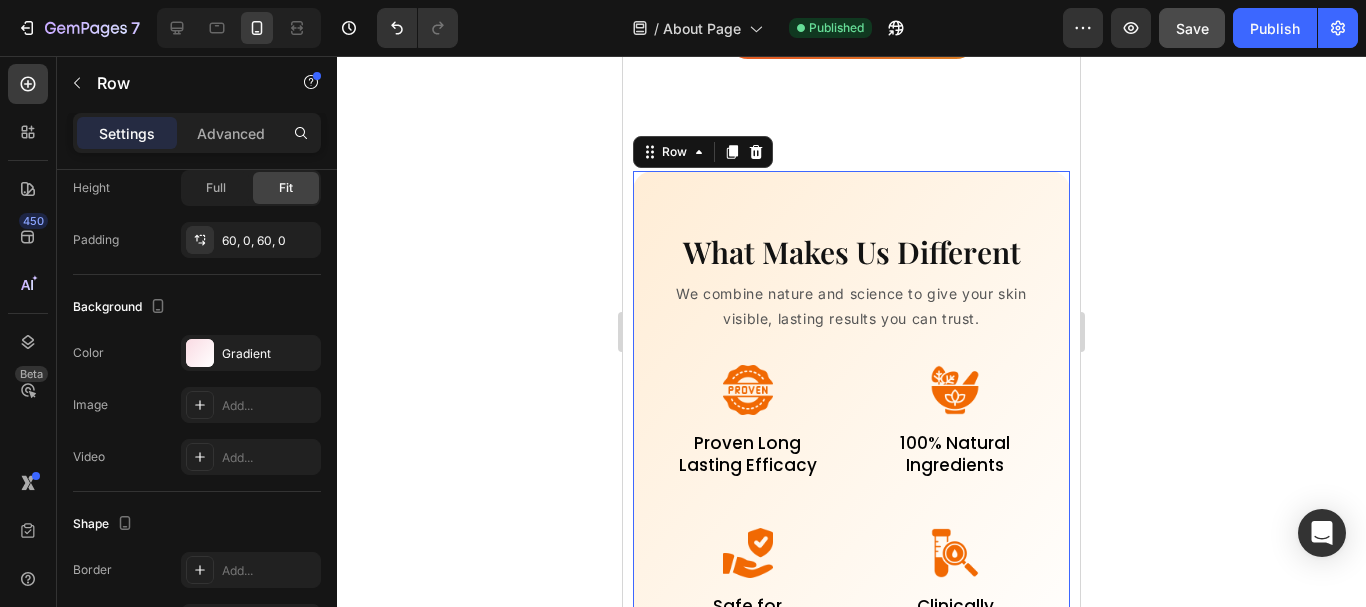 click on "What Makes Us Different Heading We combine nature and science to give your skin visible, lasting results you can trust. Text block Image Proven Long Lasting Efficacy Text Block Image 100% Natural Ingredients Text Block Image Safe for  Face & Body Text Block Image Clinically  Tested Results Text Block Row Row   0" at bounding box center (851, 436) 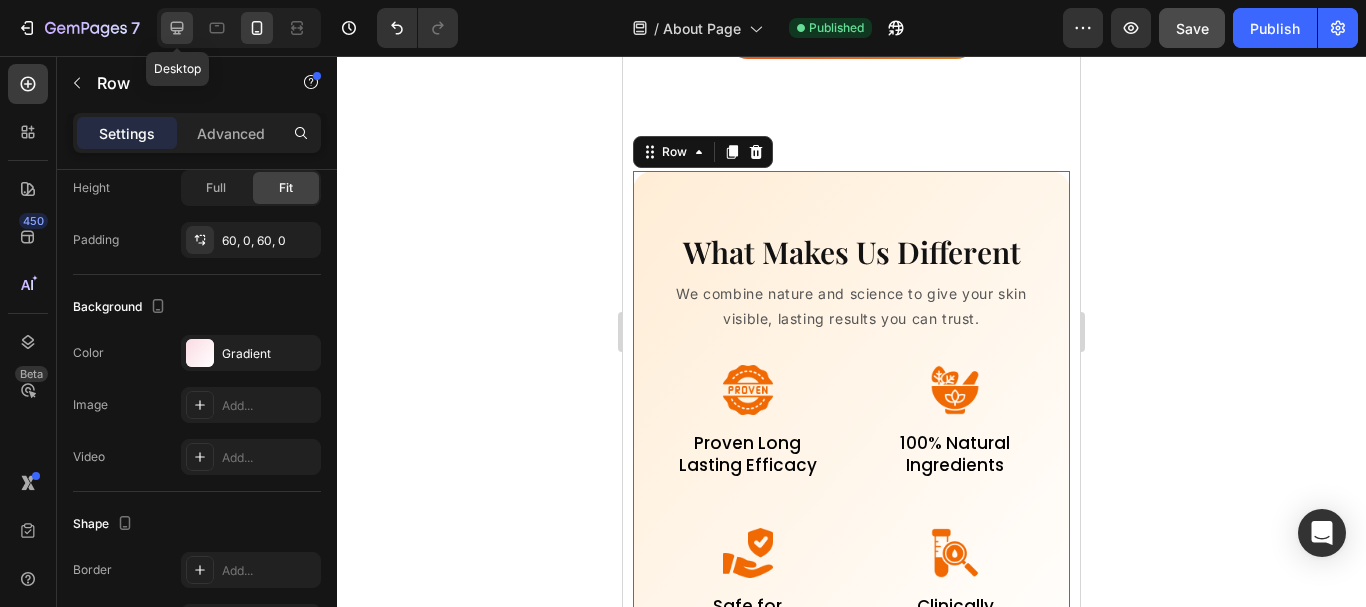 click 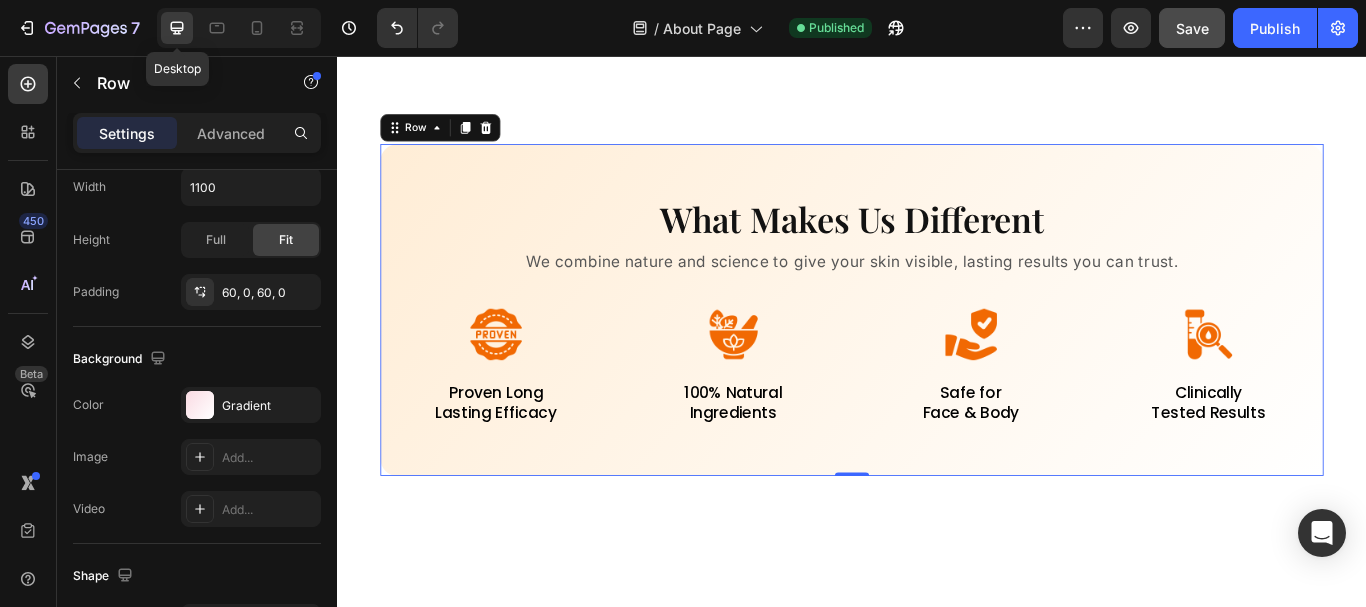scroll, scrollTop: 1059, scrollLeft: 0, axis: vertical 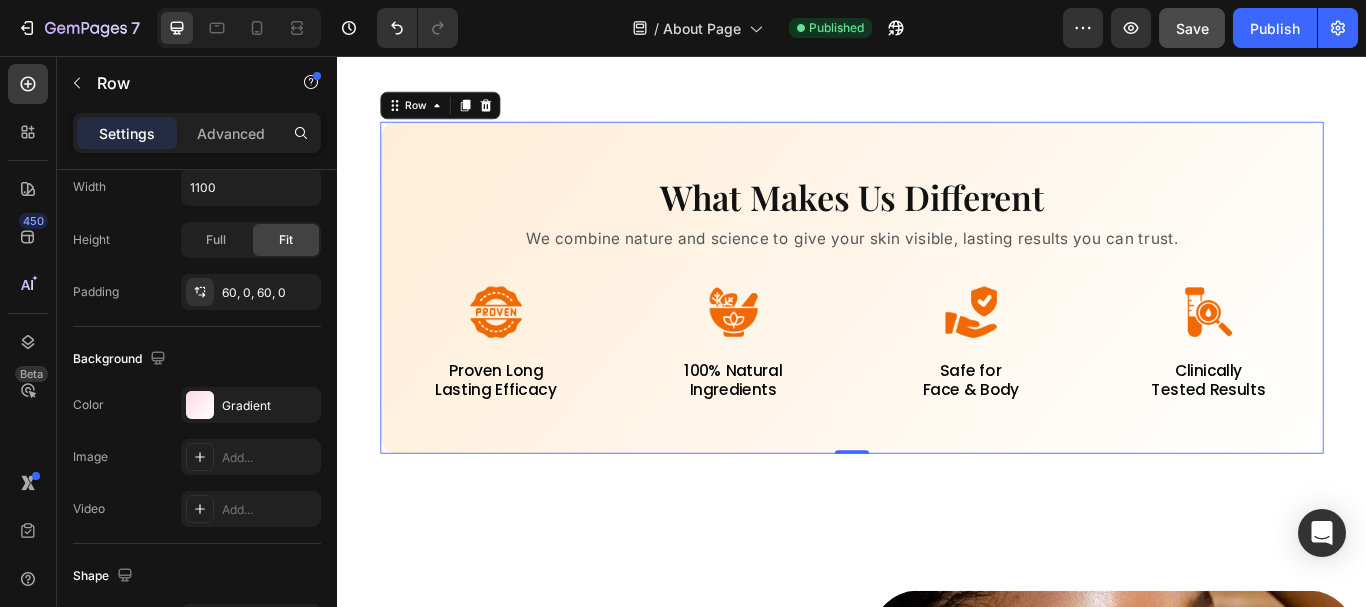 click on "What Makes Us Different Heading We combine nature and science to give your skin visible, lasting results you can trust. Text block Image Proven Long Lasting Efficacy Text Block Image 100% Natural Ingredients Text Block Image Safe for  Face & Body Text Block Image Clinically  Tested Results Text Block Row Row   0" at bounding box center (937, 326) 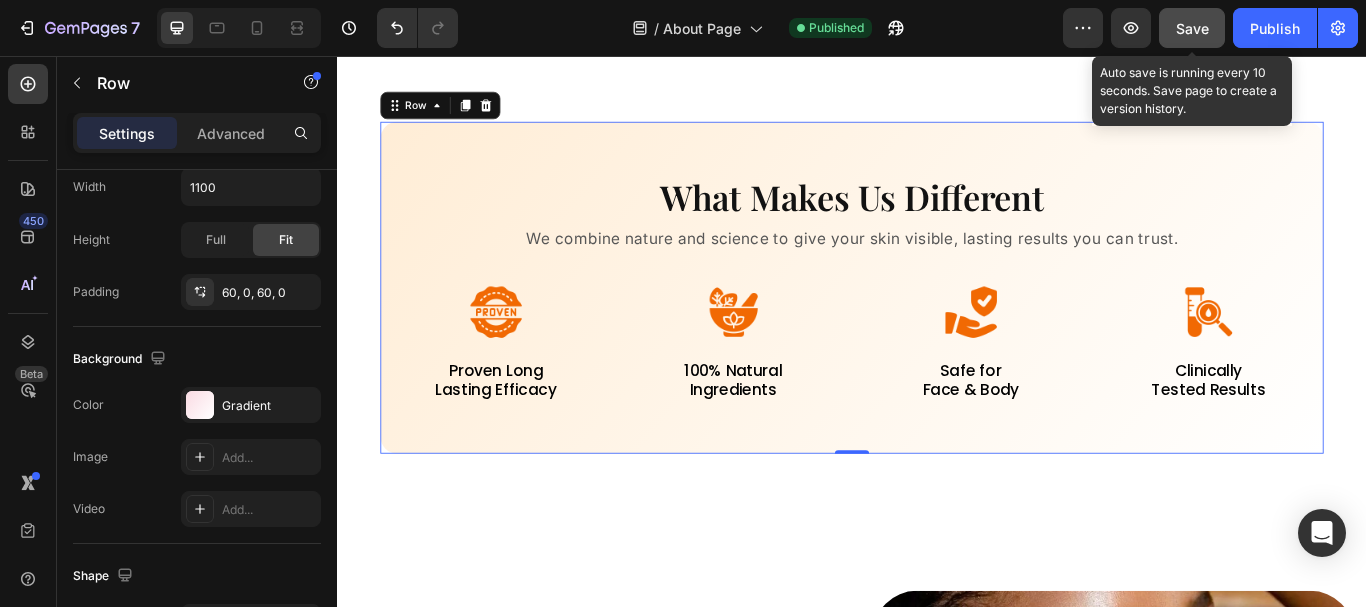 click on "Save" at bounding box center [1192, 28] 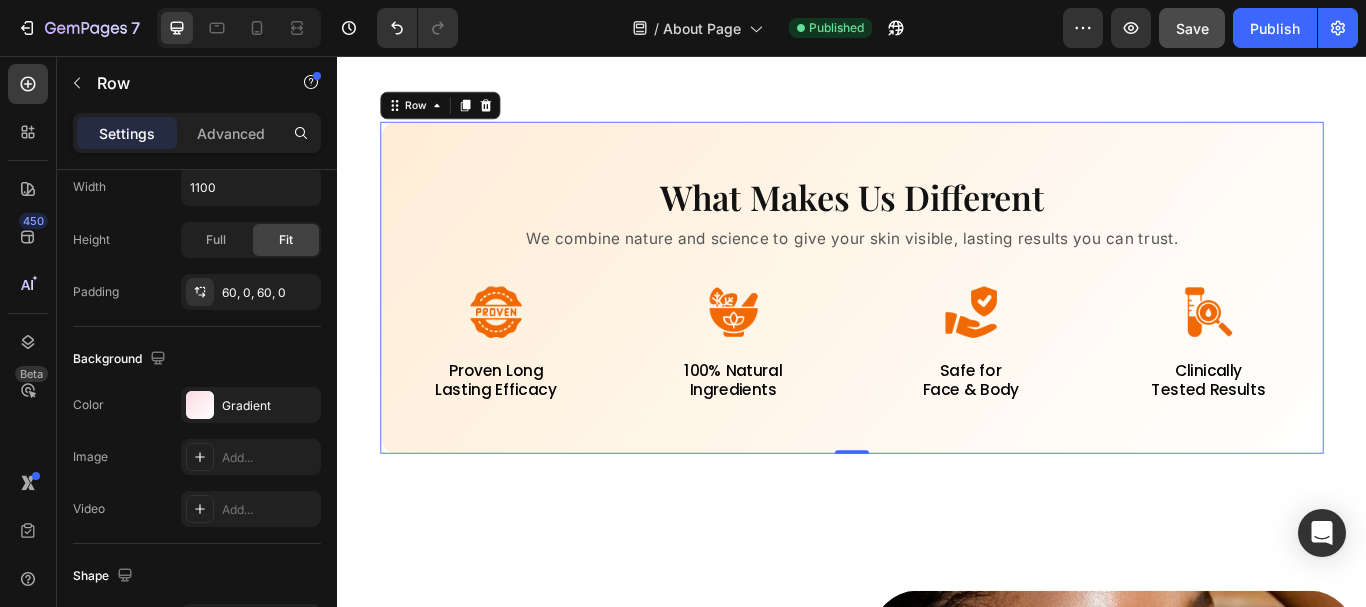 click on "What Makes Us Different Heading We combine nature and science to give your skin visible, lasting results you can trust. Text block Image Proven Long Lasting Efficacy Text Block Image 100% Natural Ingredients Text Block Image Safe for  Face & Body Text Block Image Clinically  Tested Results Text Block Row Row   0" at bounding box center [937, 326] 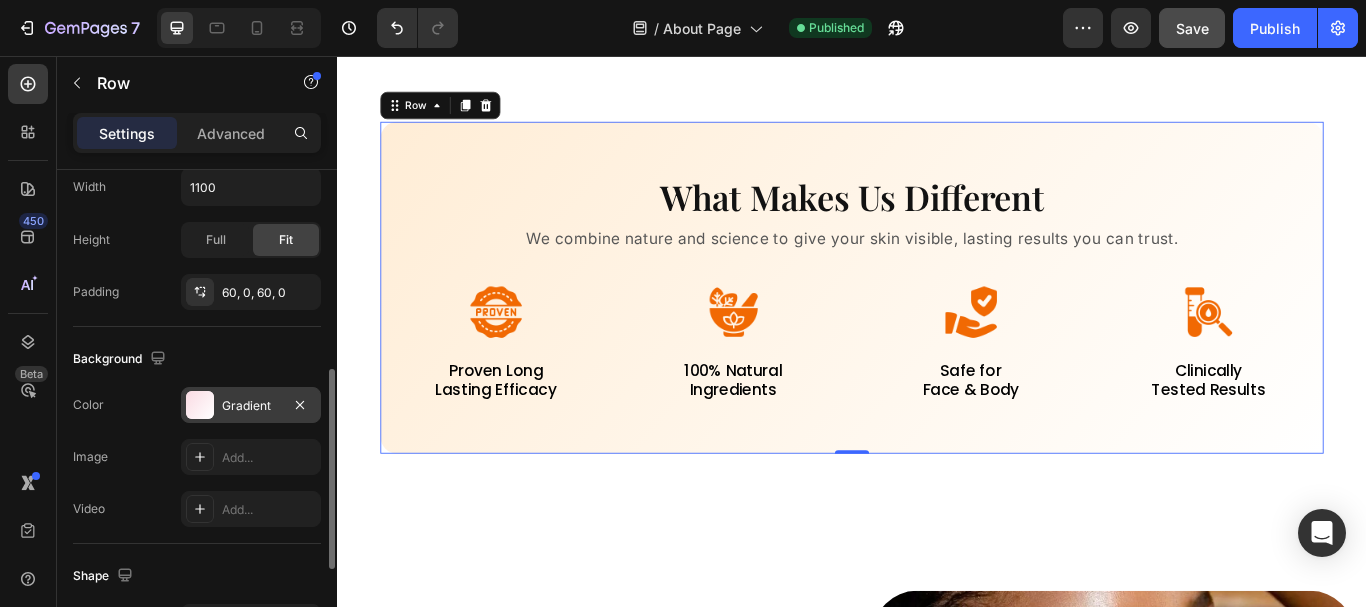 click on "Gradient" at bounding box center (251, 406) 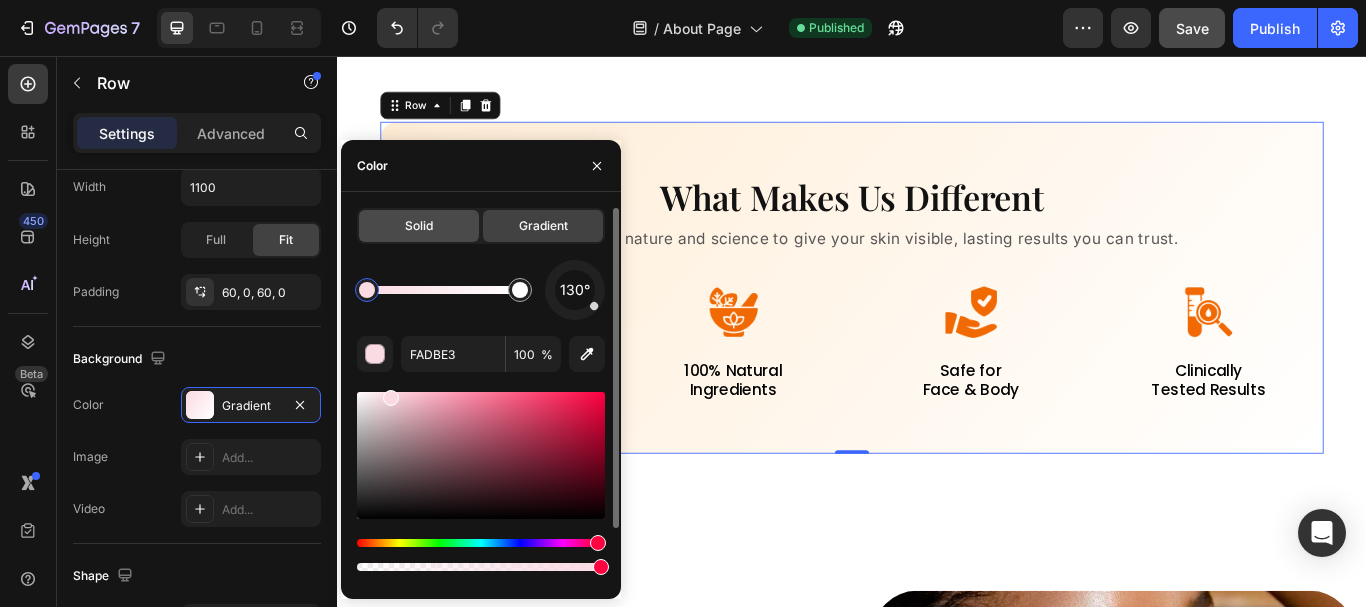 drag, startPoint x: 456, startPoint y: 222, endPoint x: 141, endPoint y: 204, distance: 315.51385 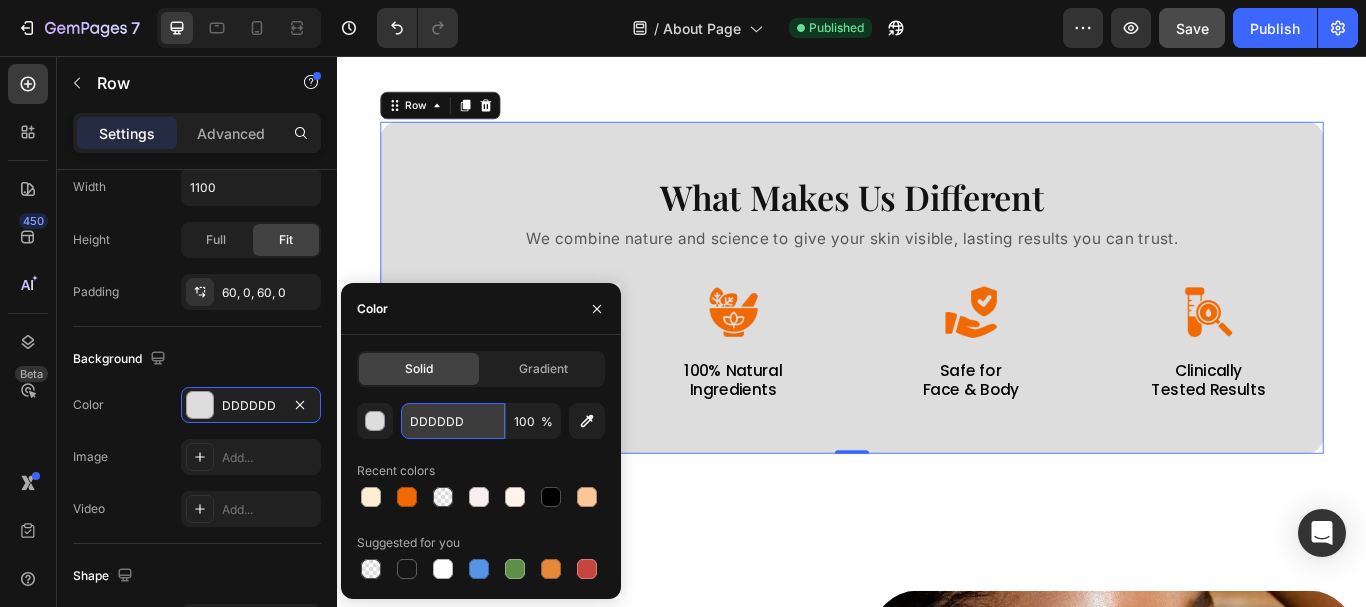 click on "DDDDDD" at bounding box center (453, 421) 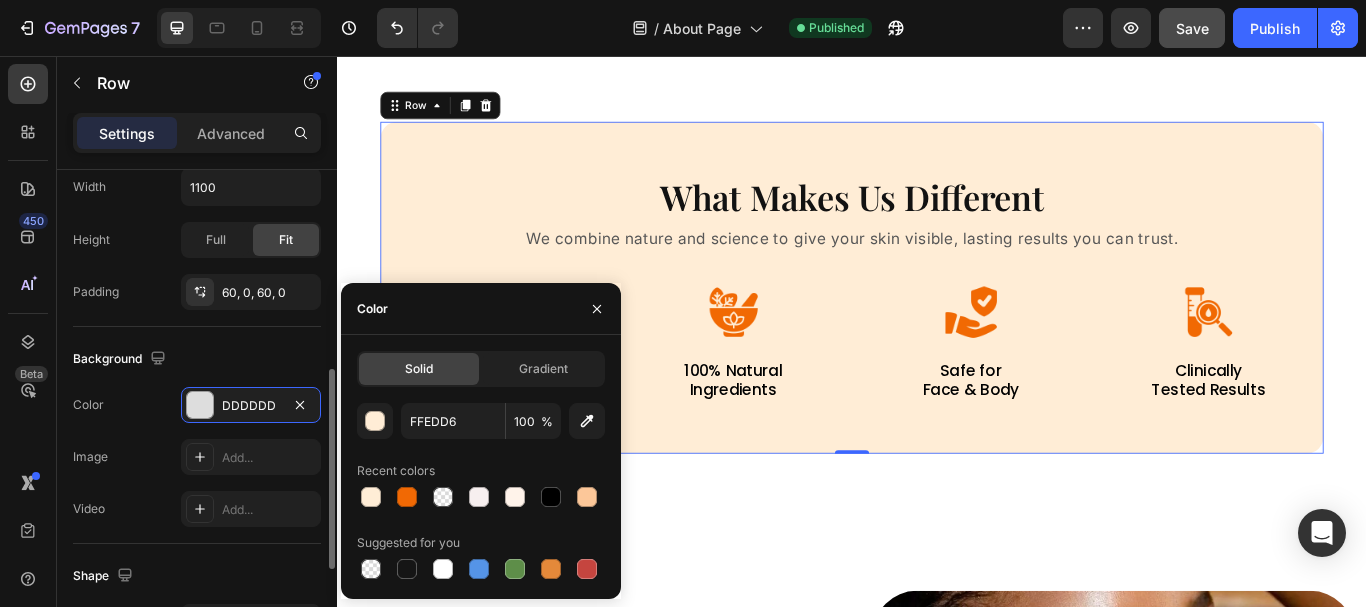 click on "Background The changes might be hidden by  the video. Color DDDDDD Image Add... Video Add..." 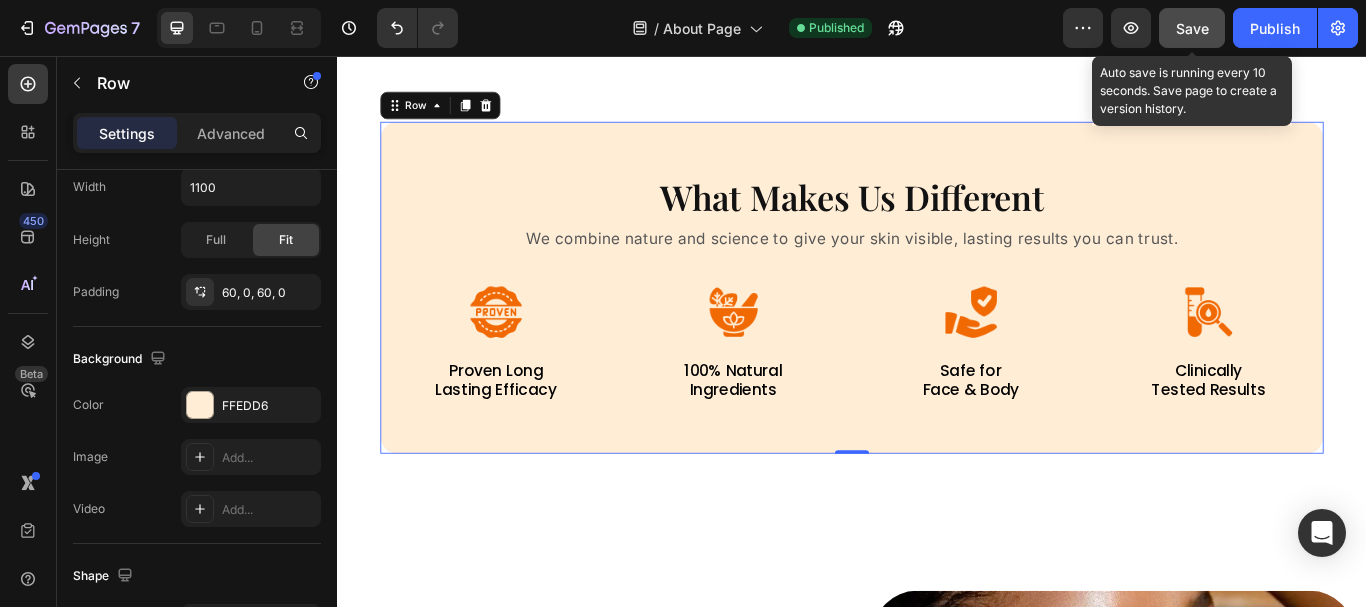 click on "Save" at bounding box center [1192, 28] 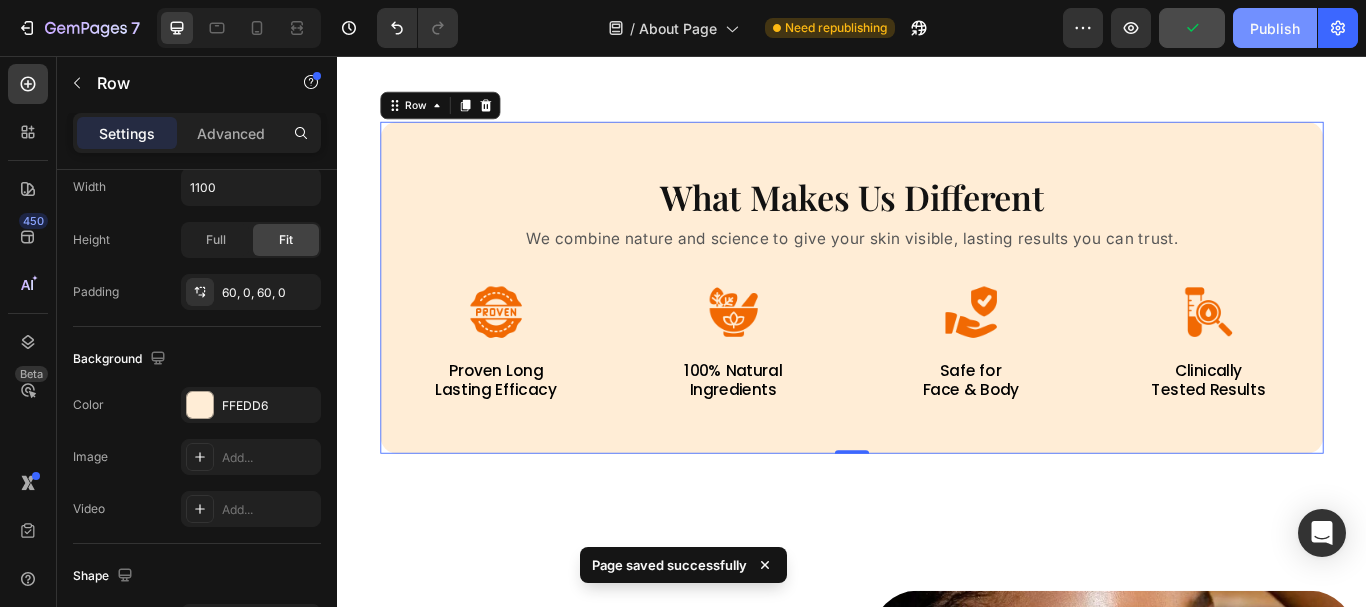 click on "Publish" at bounding box center [1275, 28] 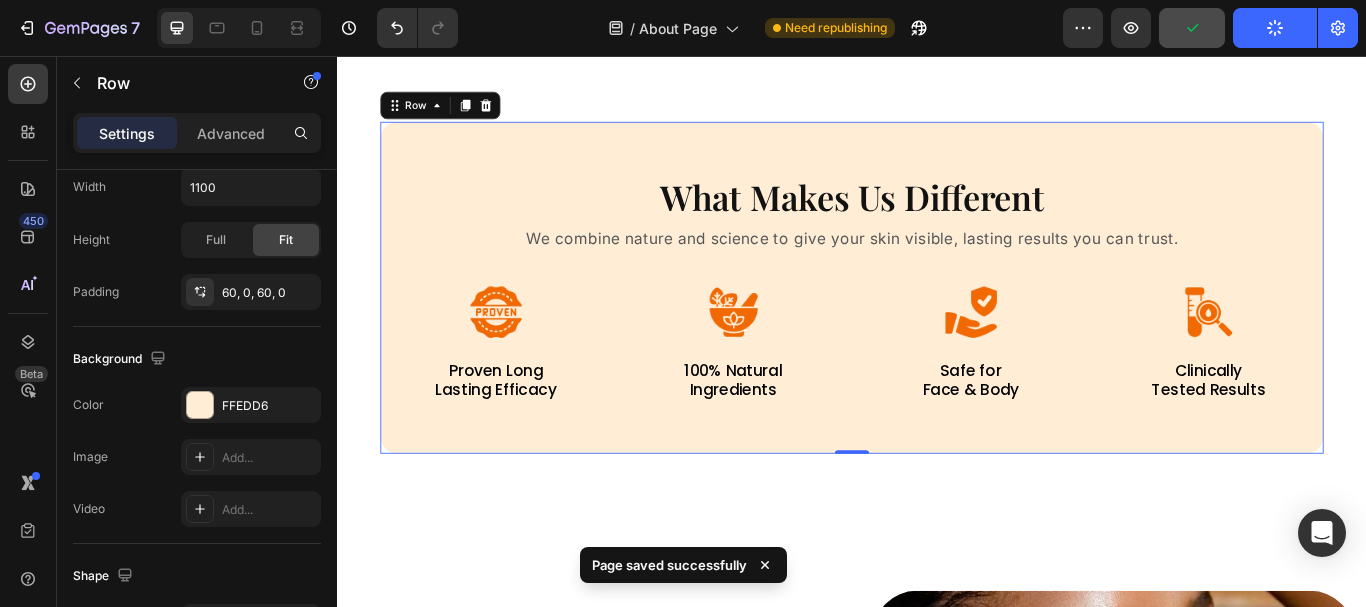 click at bounding box center (239, 28) 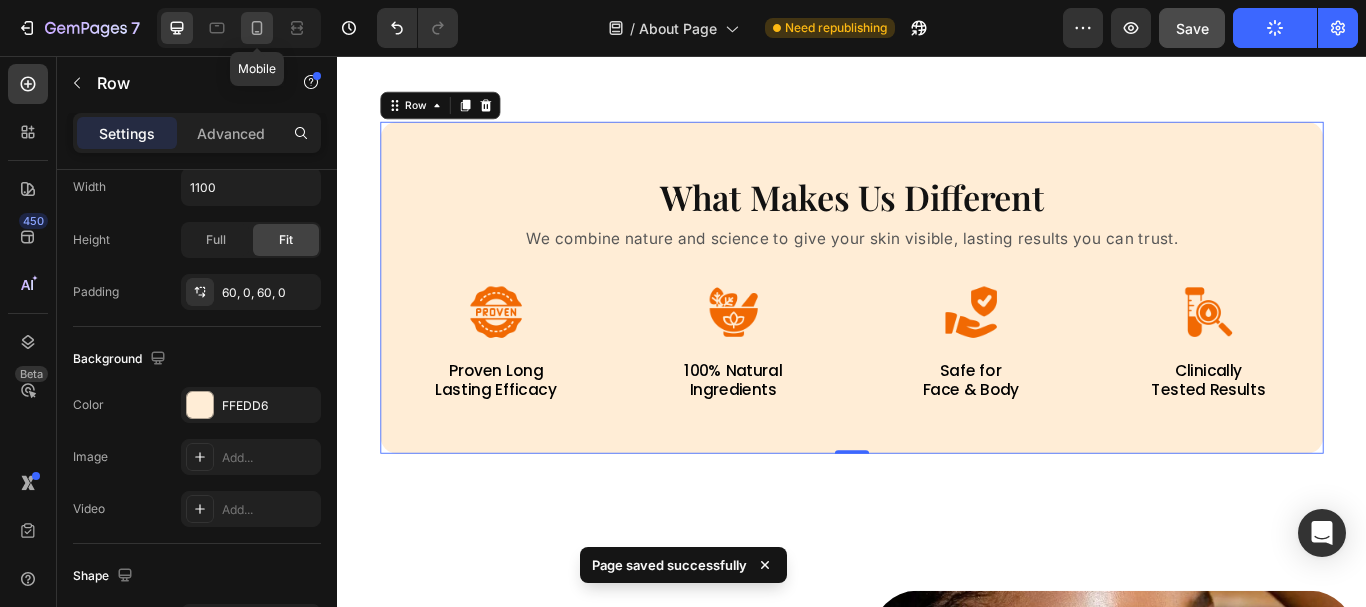 click 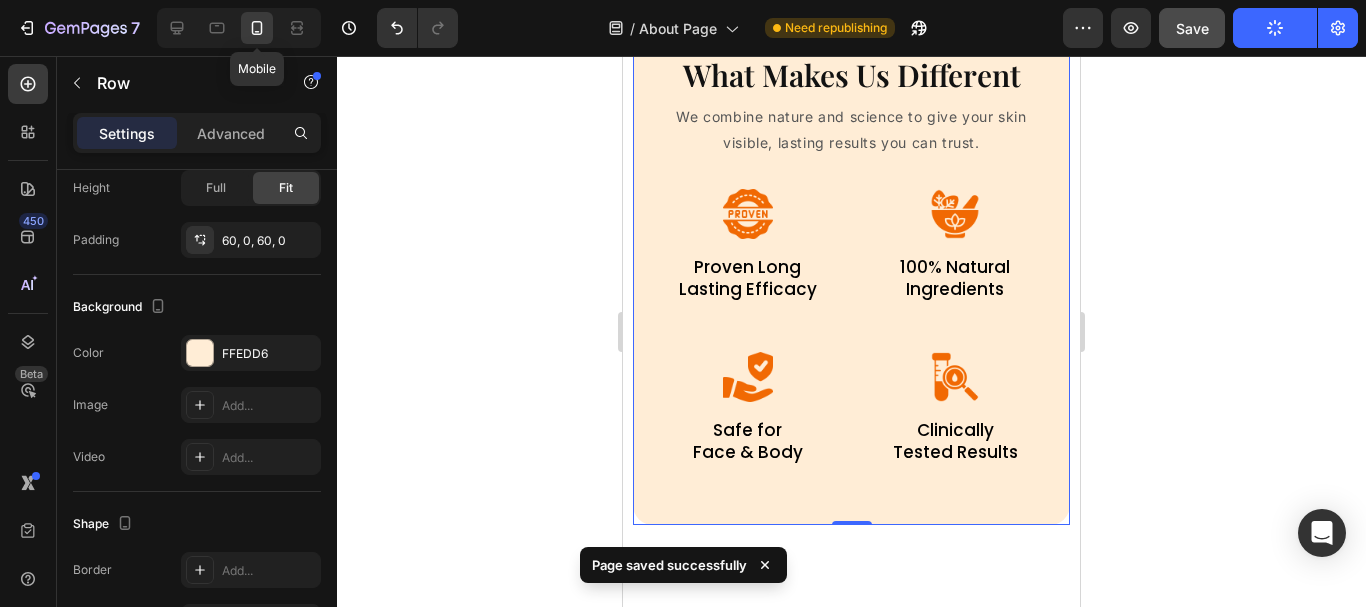 scroll, scrollTop: 917, scrollLeft: 0, axis: vertical 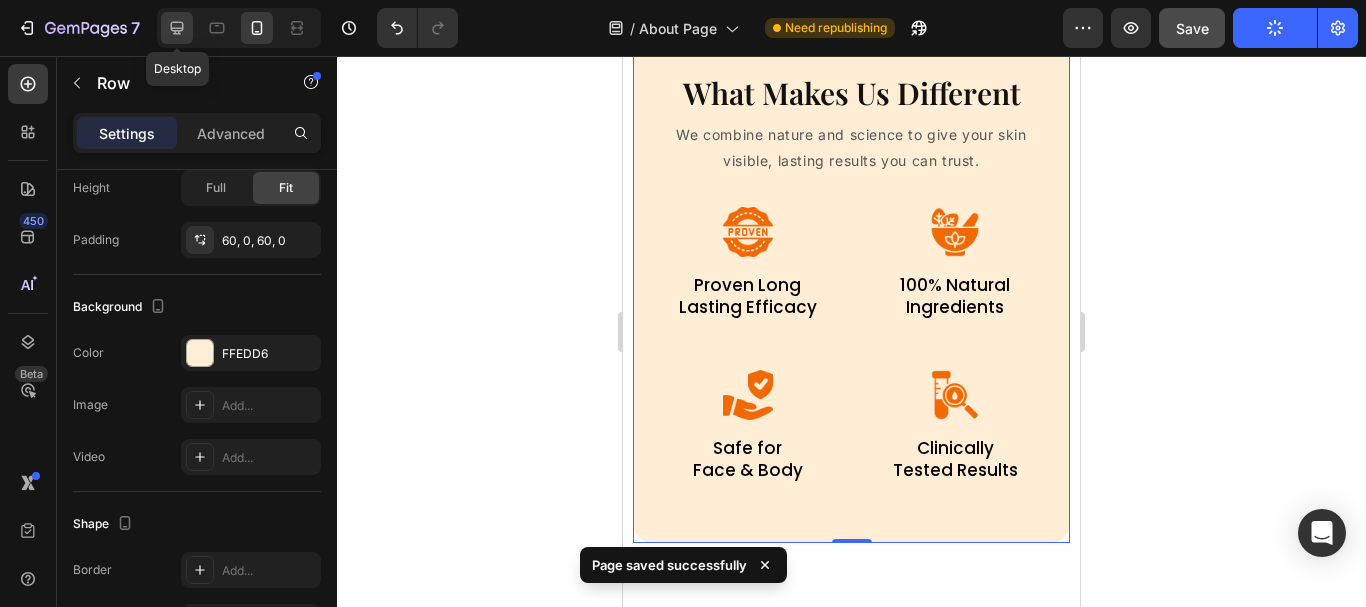 click 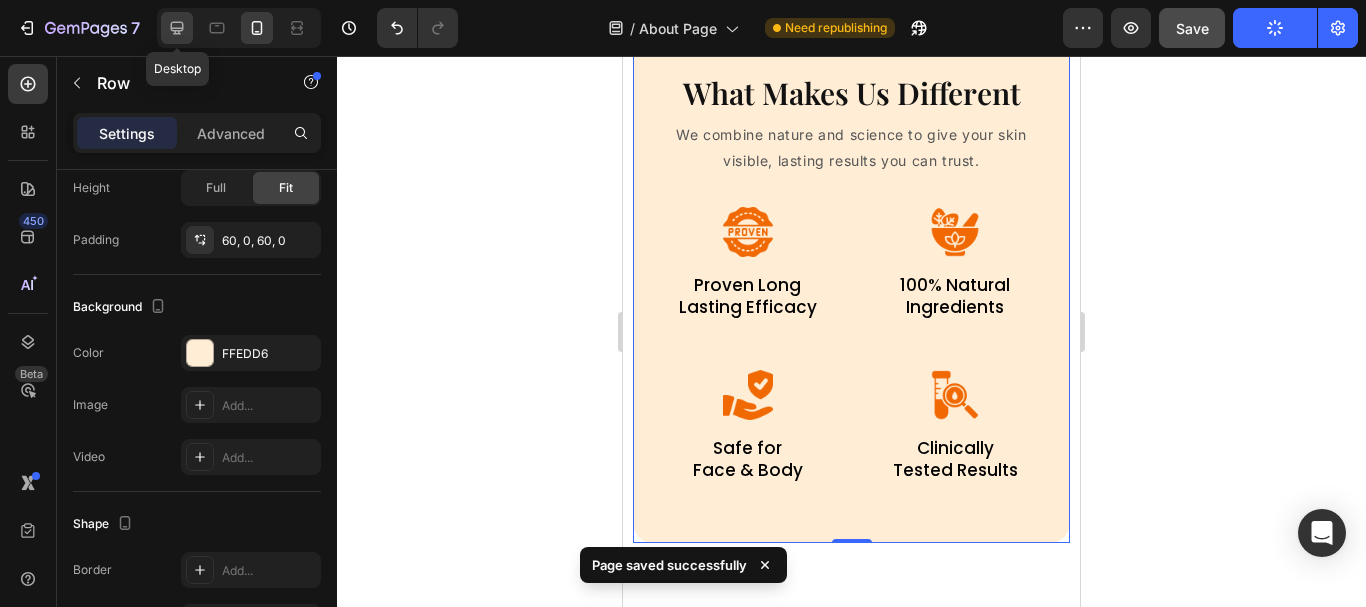 type on "1100" 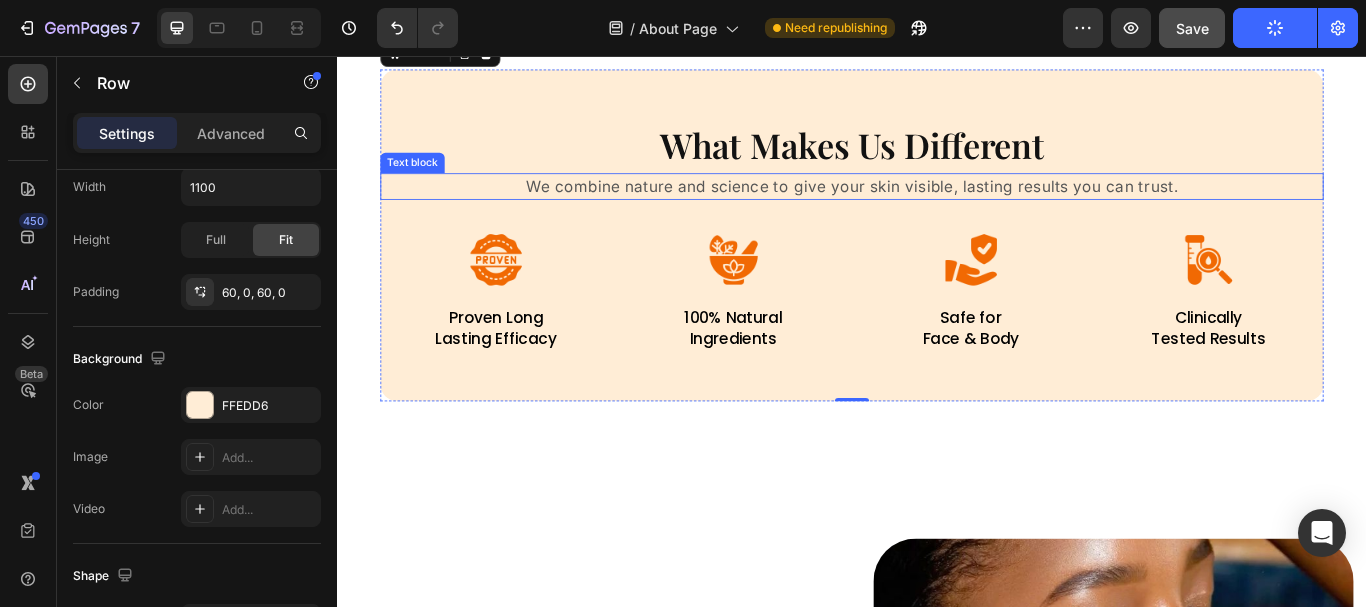 scroll, scrollTop: 863, scrollLeft: 0, axis: vertical 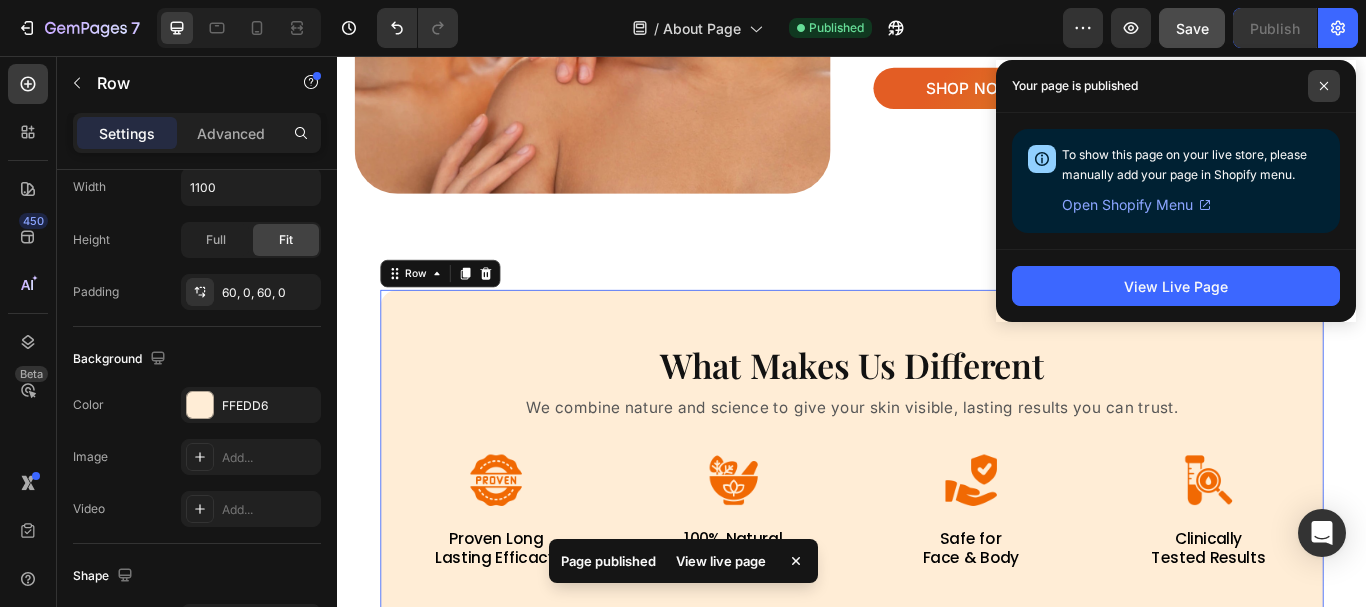 click 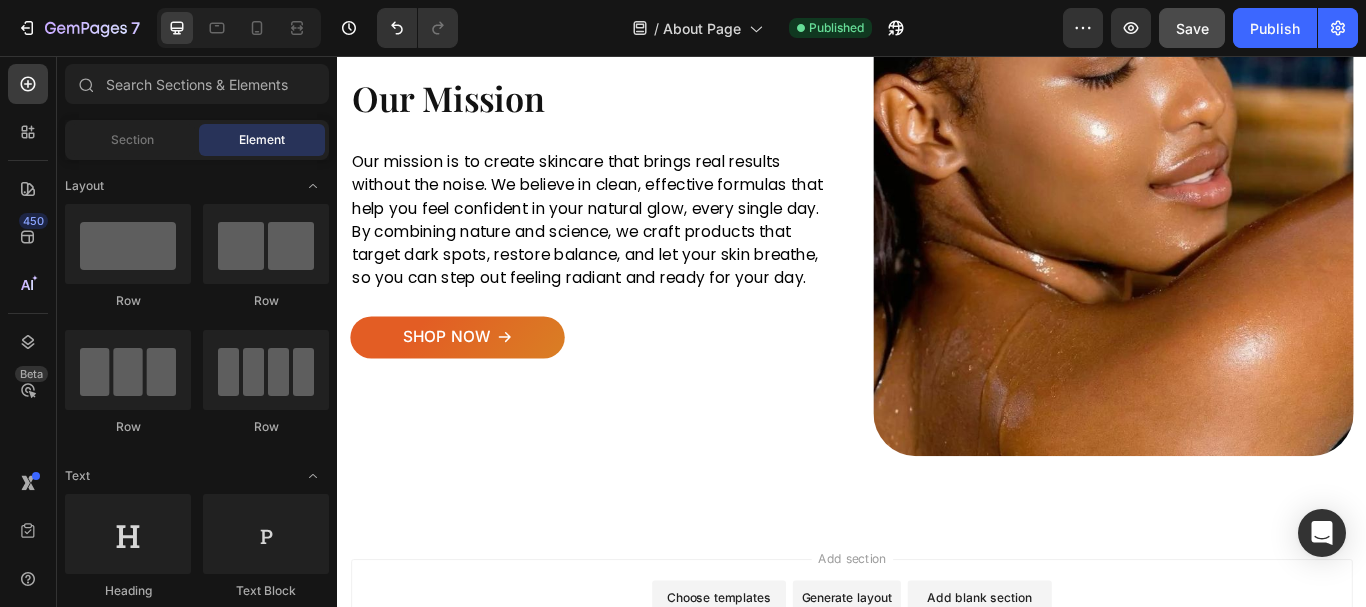 scroll, scrollTop: 1866, scrollLeft: 0, axis: vertical 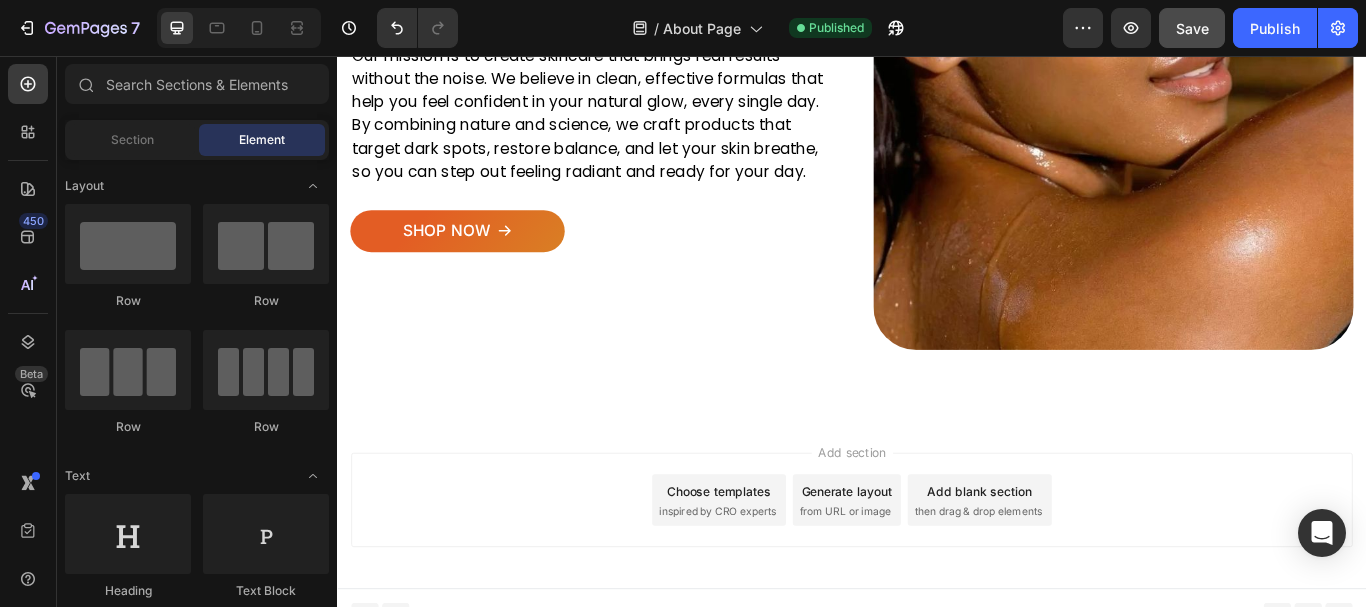 click on "Choose templates inspired by CRO experts" at bounding box center [782, 574] 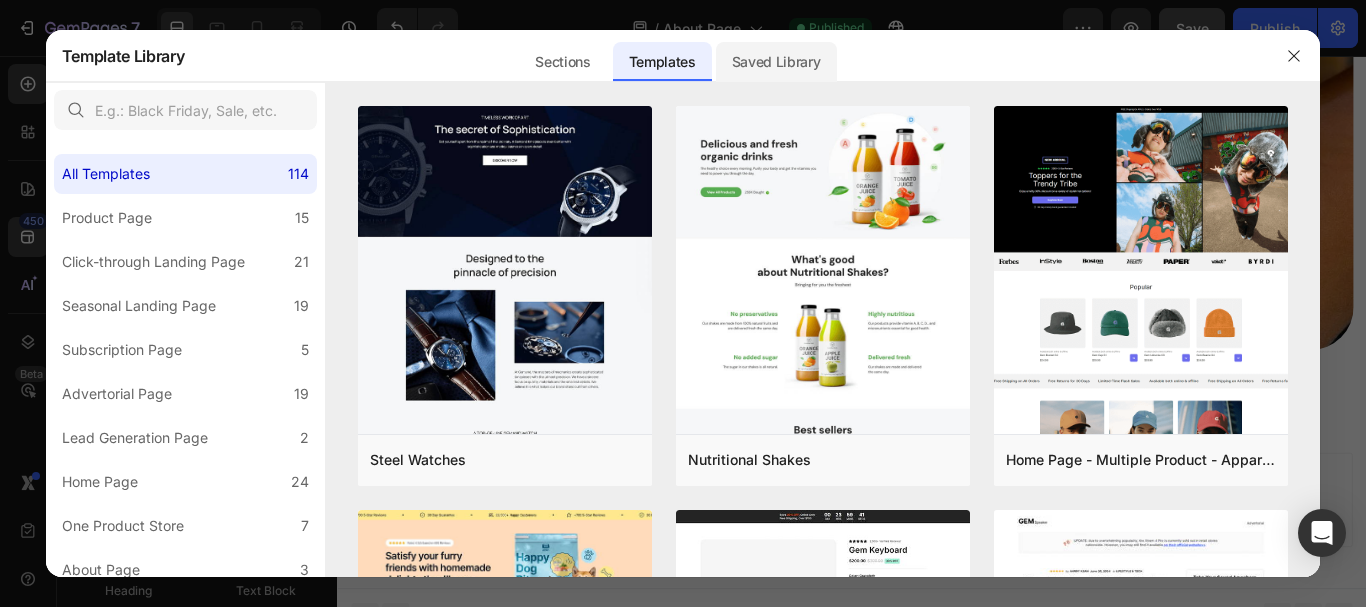 click on "Saved Library" 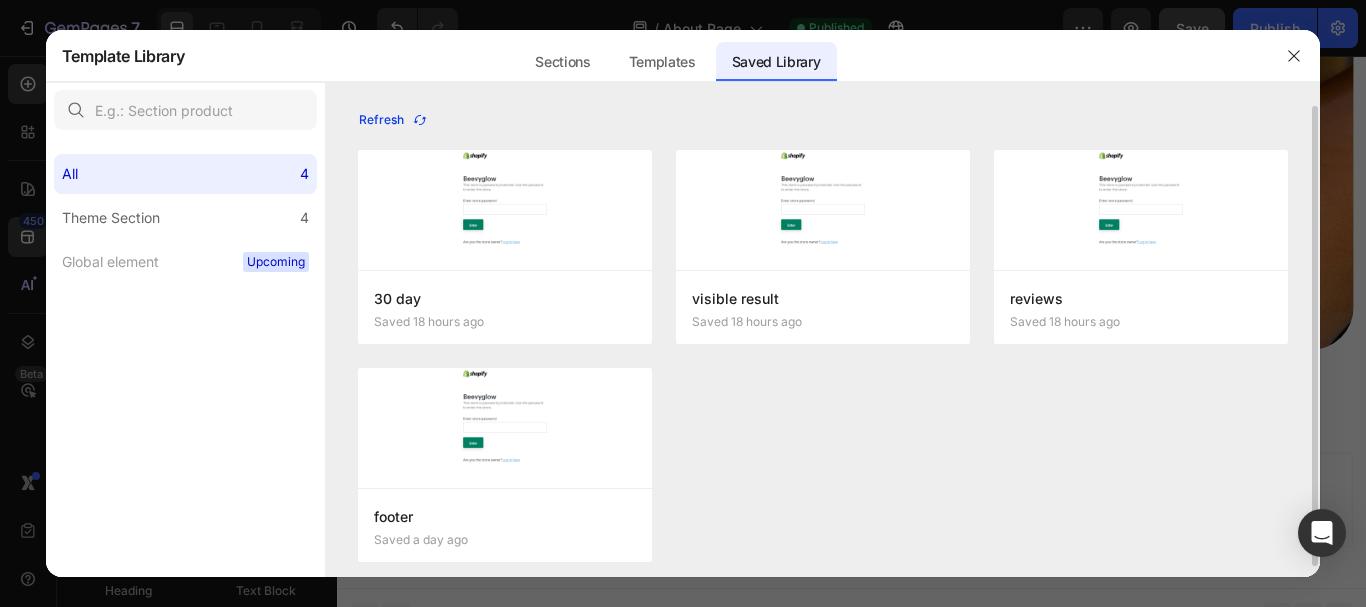 click on "Refresh" at bounding box center [393, 120] 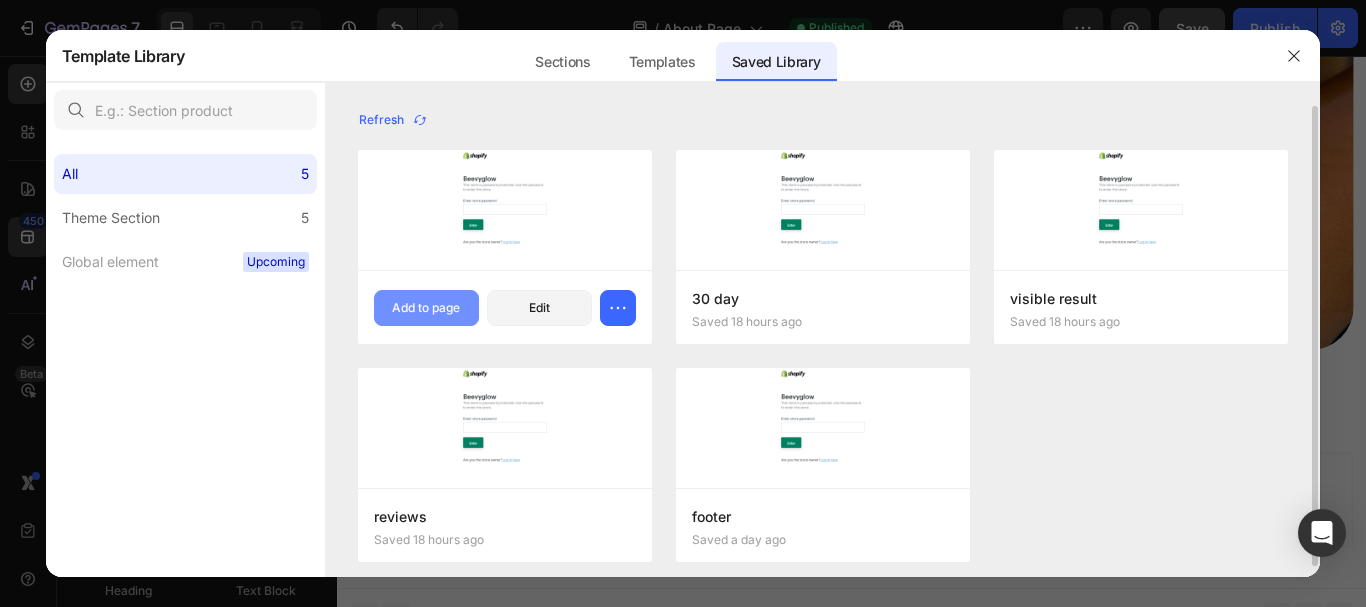 click on "Add to page" at bounding box center [426, 308] 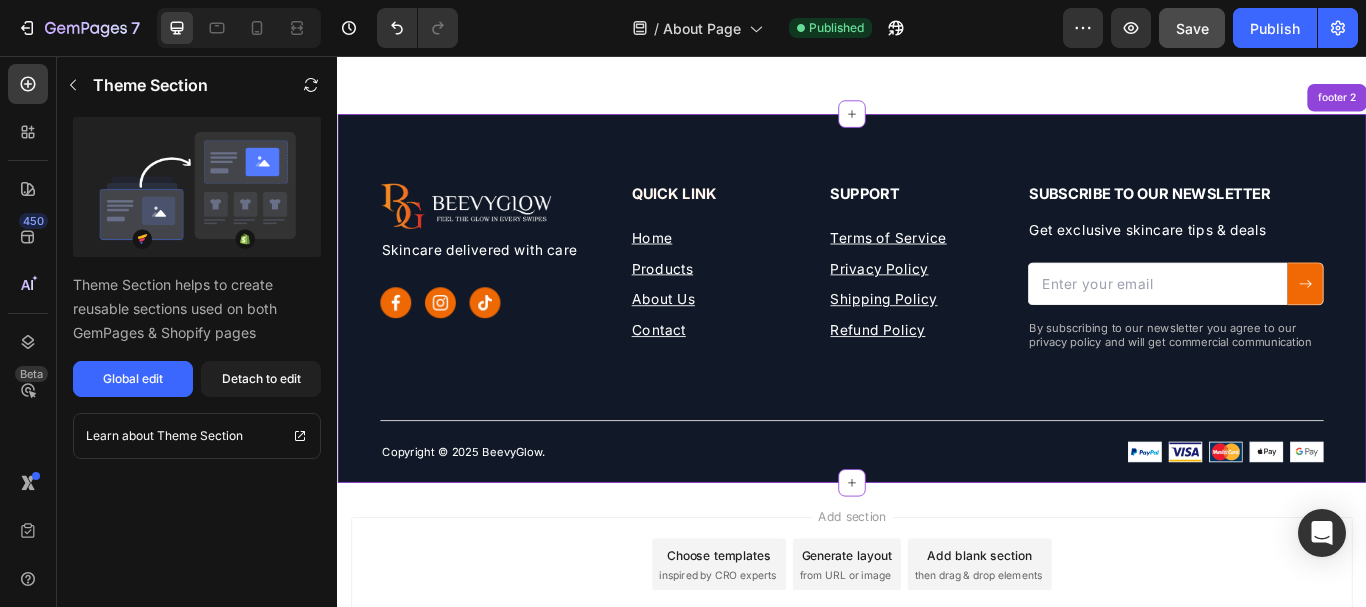 scroll, scrollTop: 2308, scrollLeft: 0, axis: vertical 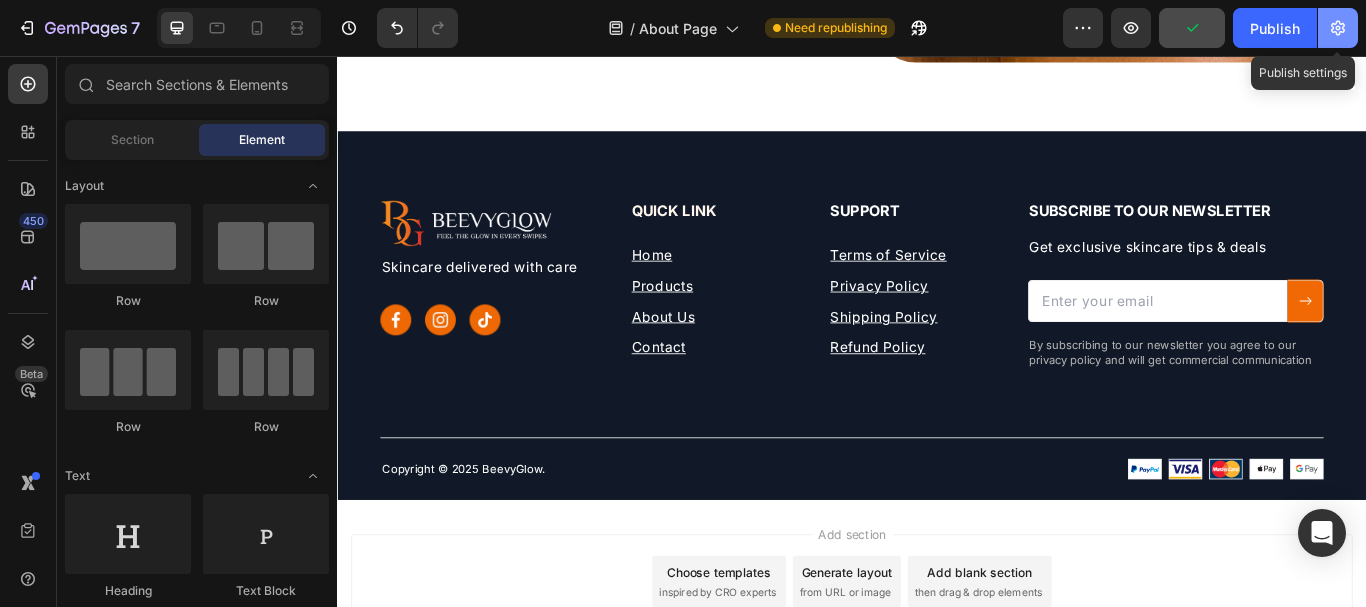 click 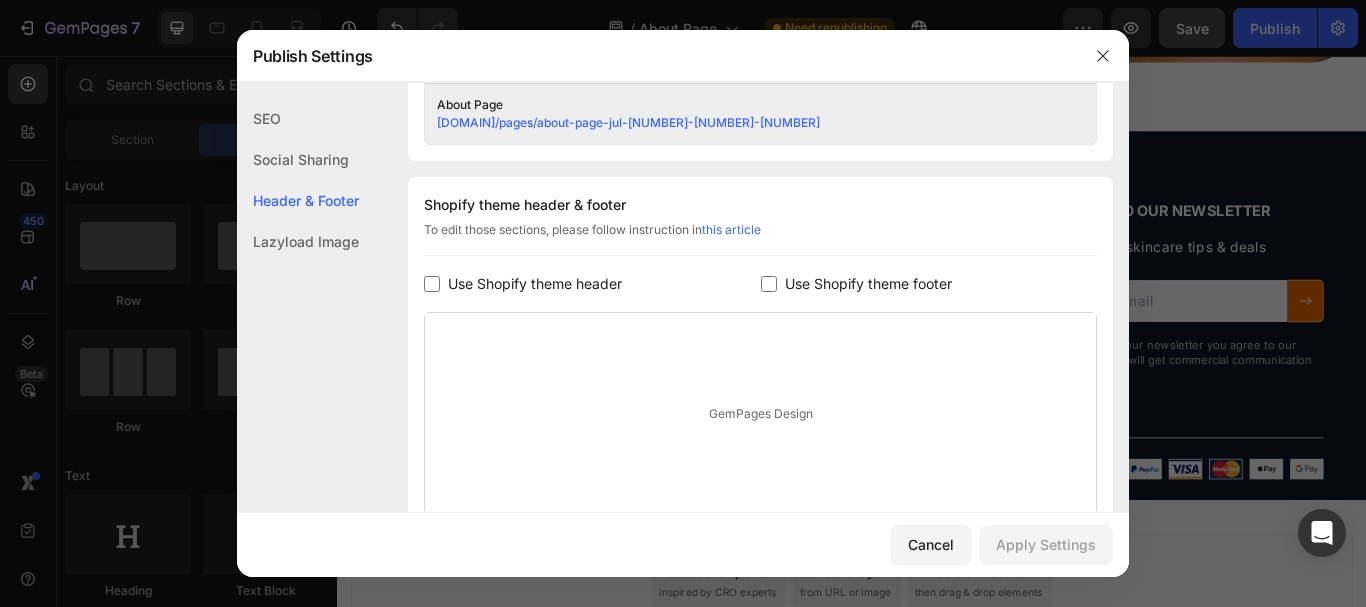 scroll, scrollTop: 866, scrollLeft: 0, axis: vertical 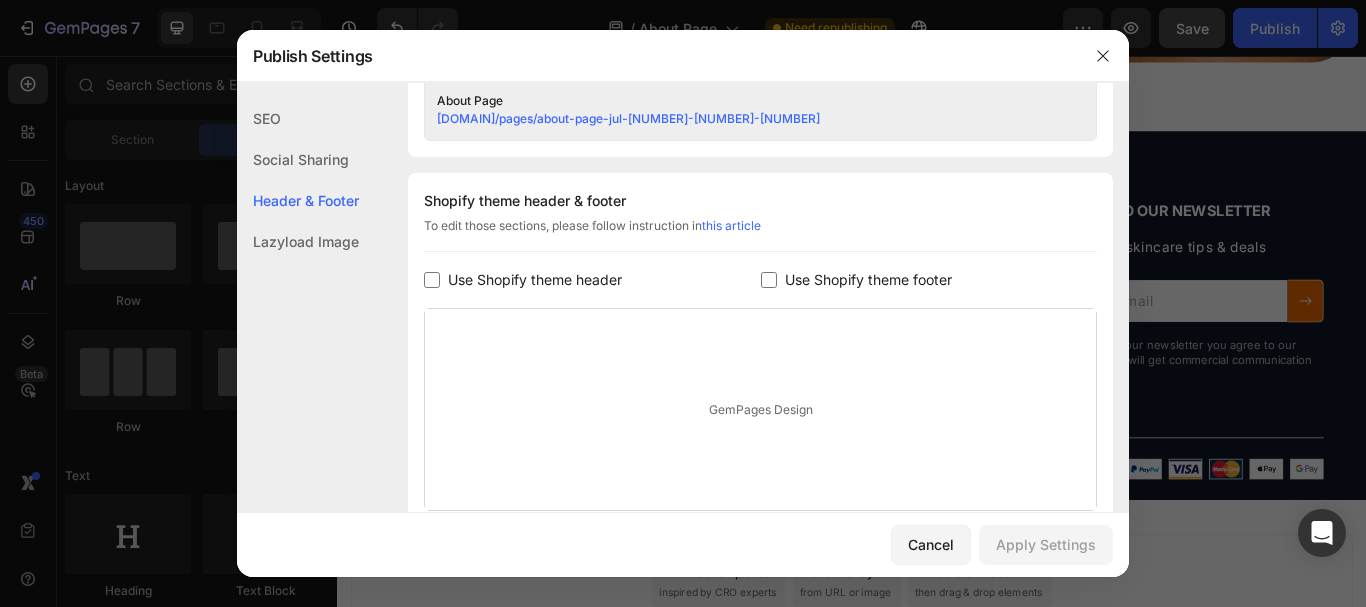 click on "Use Shopify theme footer" at bounding box center (864, 280) 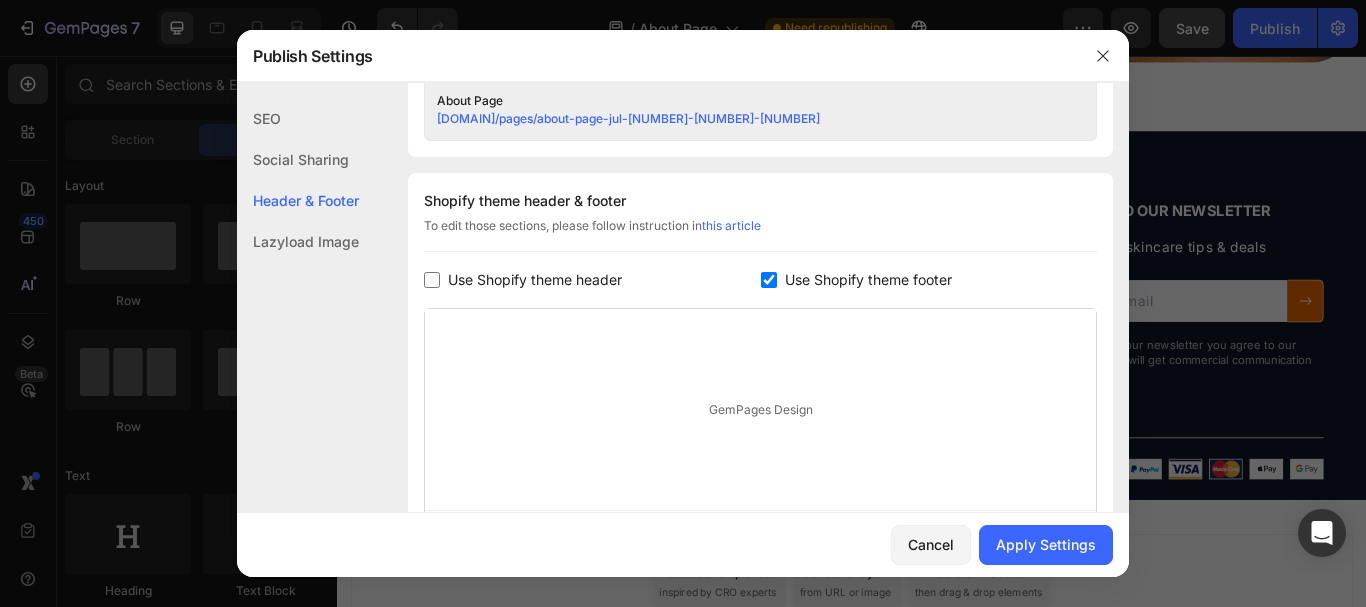 click on "Use Shopify theme footer" at bounding box center (864, 280) 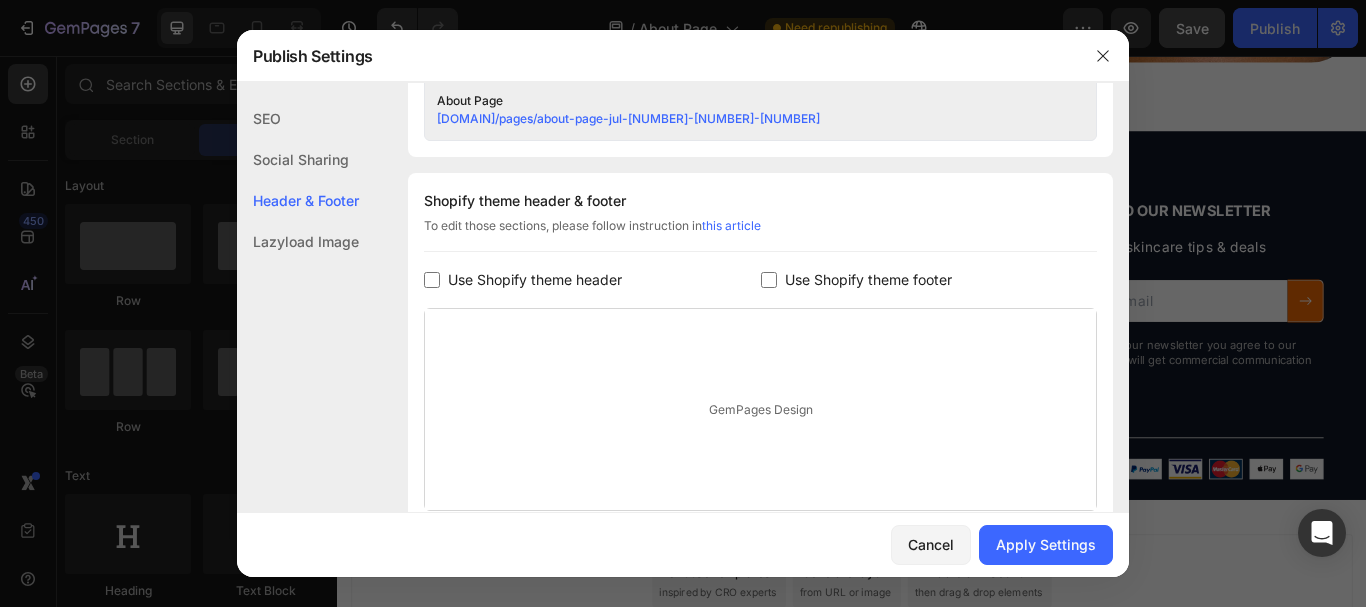 click on "Use Shopify theme footer" at bounding box center [864, 280] 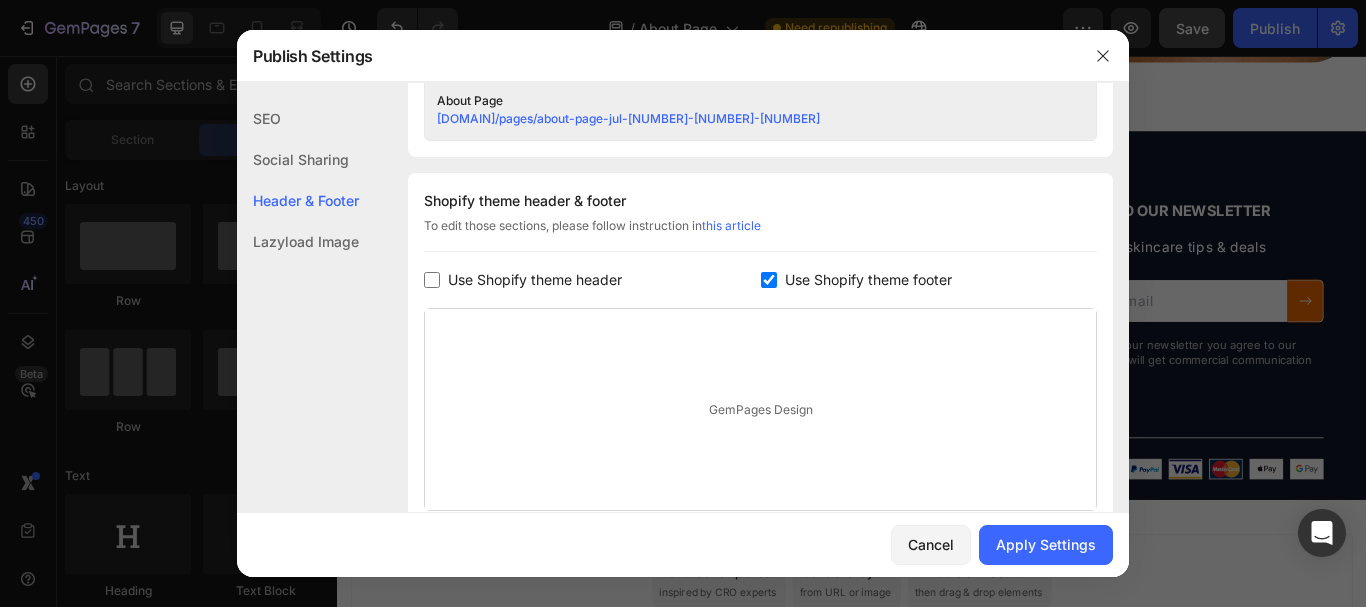 checkbox on "true" 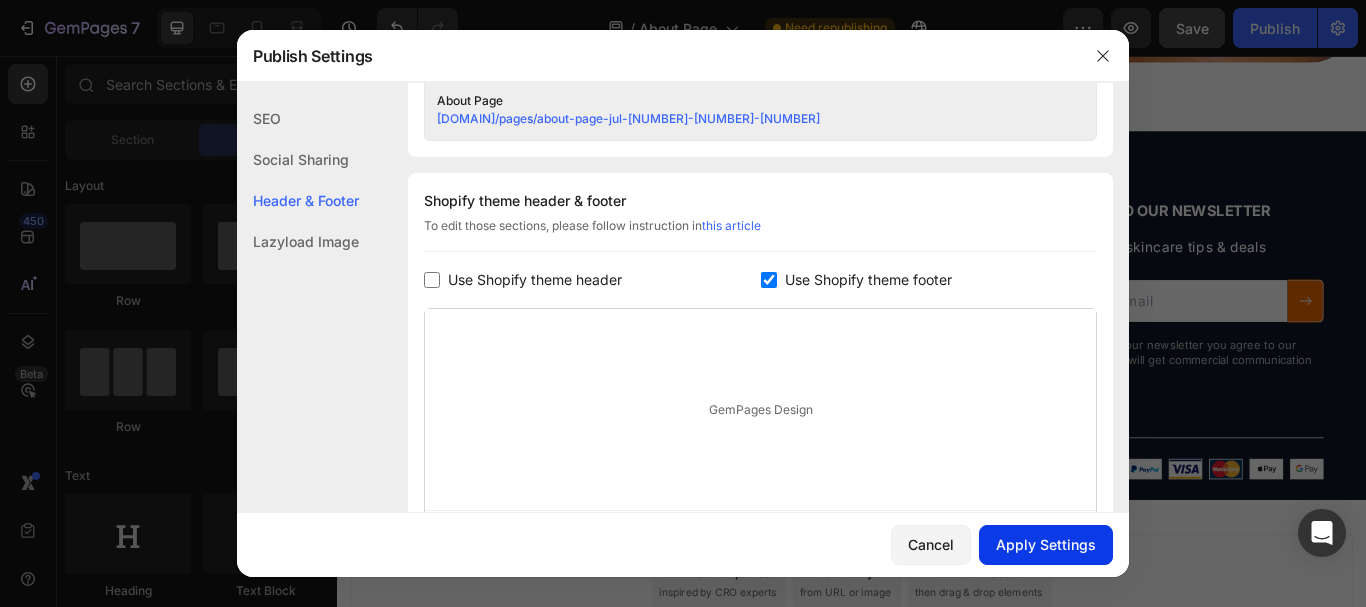 click on "Apply Settings" at bounding box center (1046, 544) 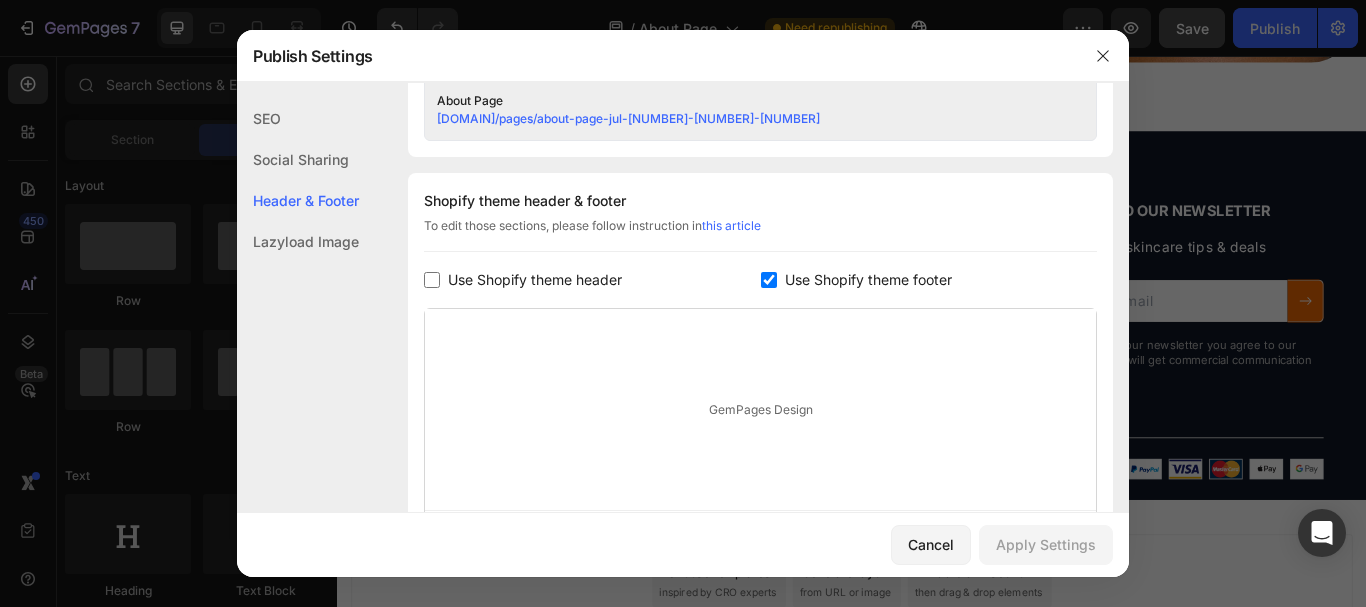 click at bounding box center (432, 280) 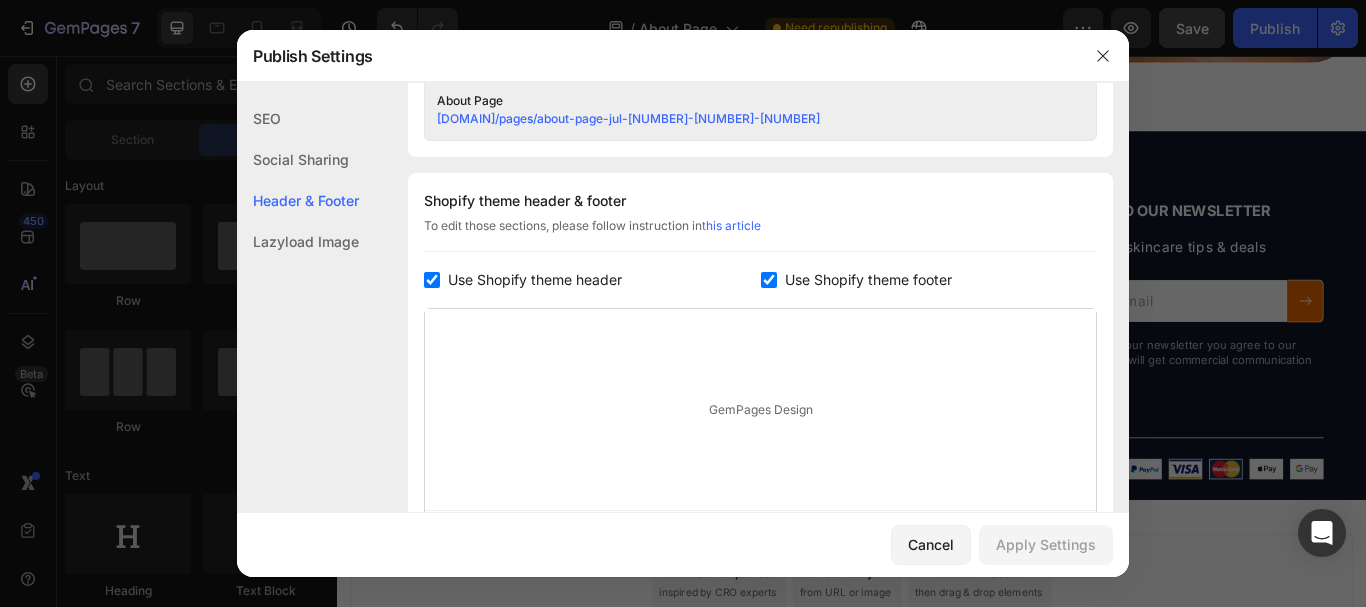 checkbox on "true" 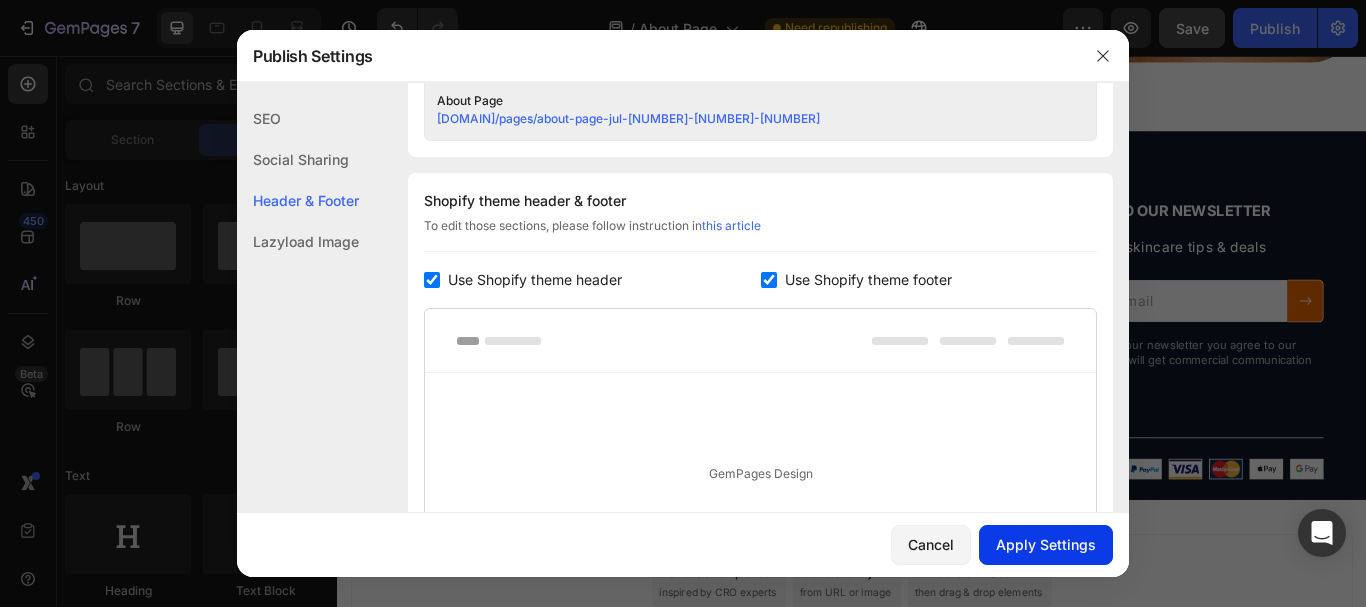 click on "Apply Settings" at bounding box center (1046, 544) 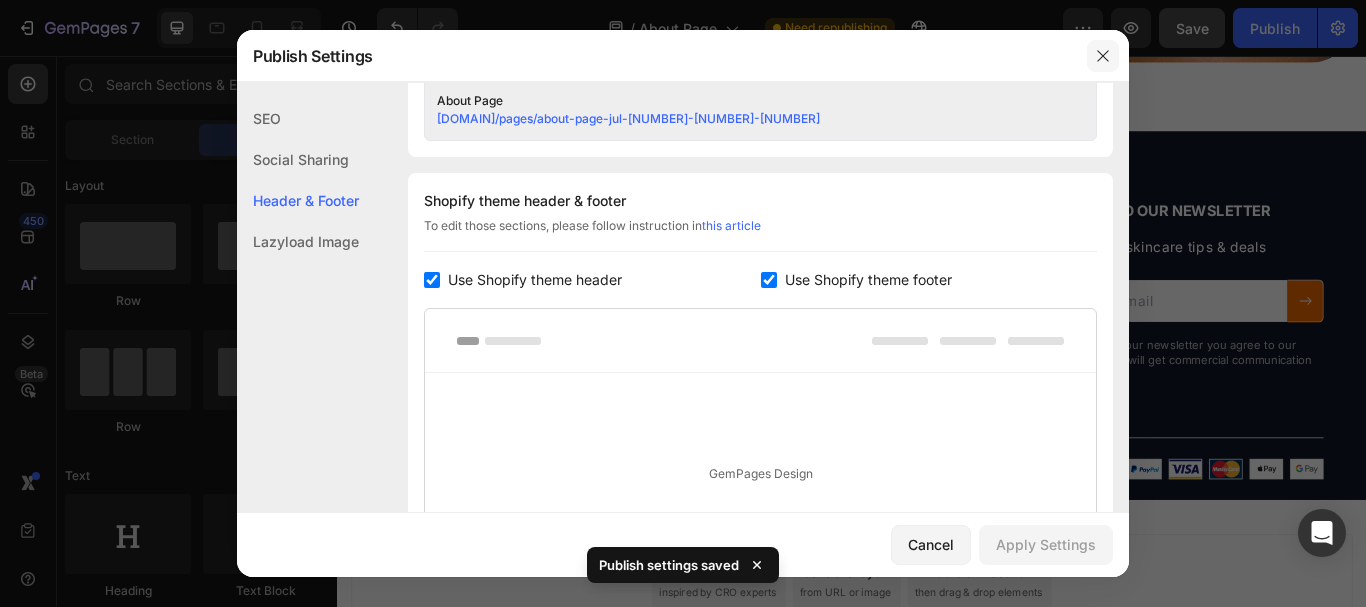 click at bounding box center [1103, 56] 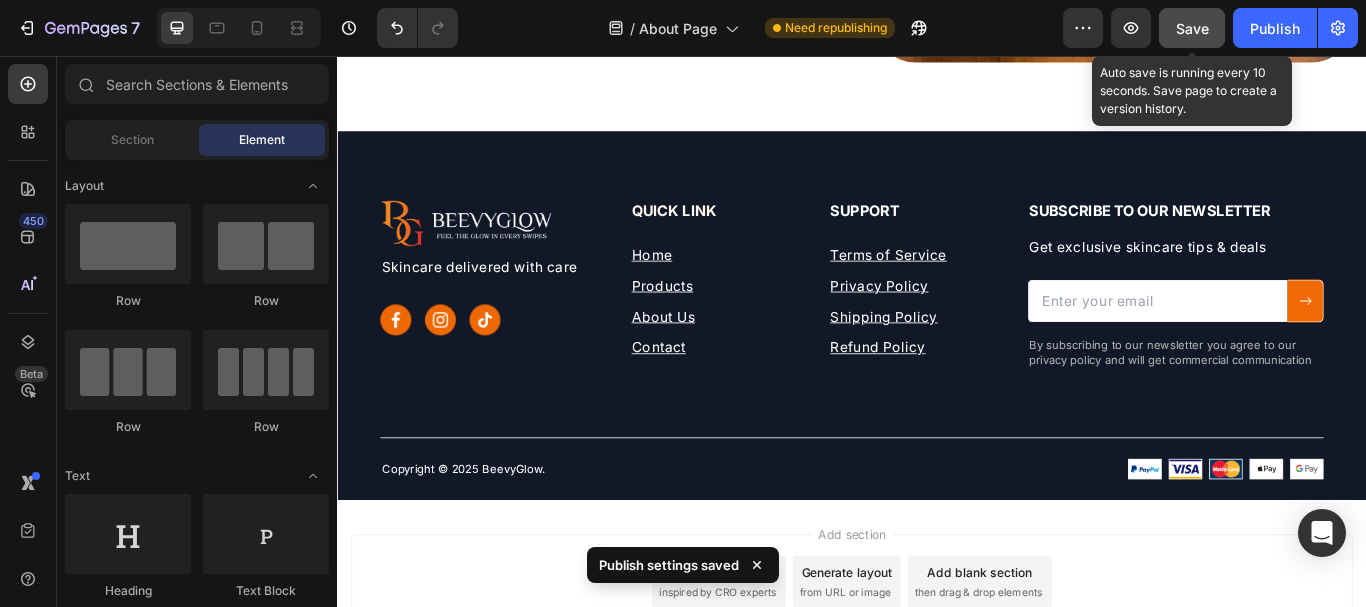 click on "Save" at bounding box center [1192, 28] 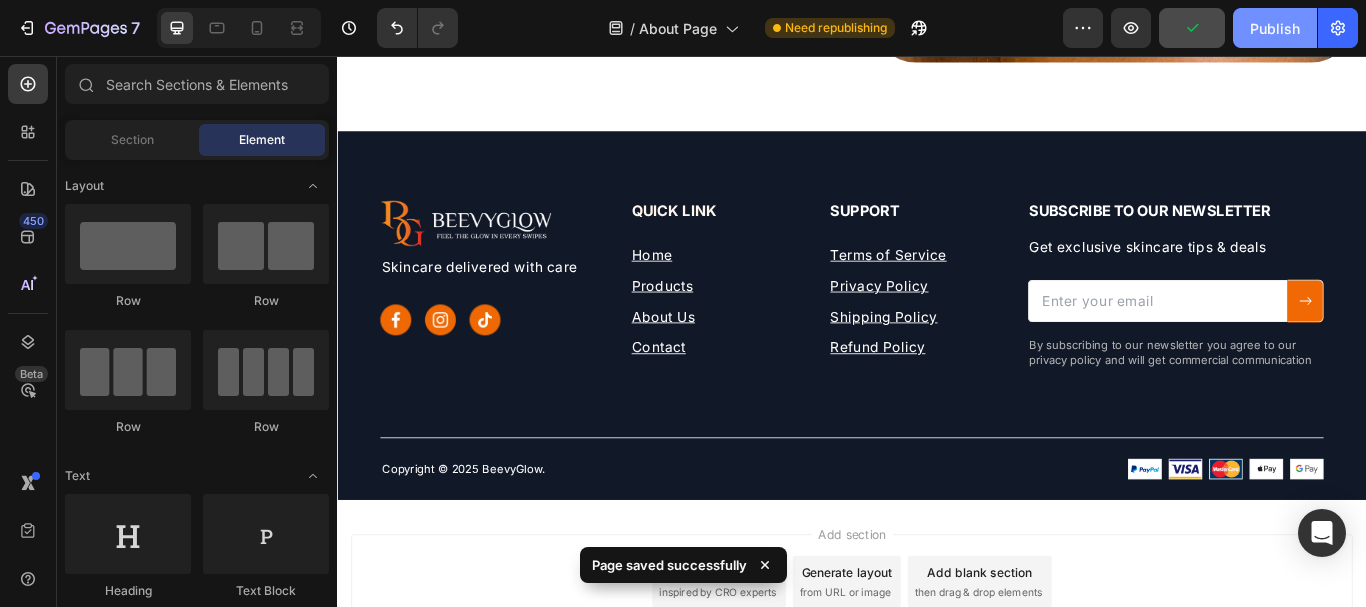 click on "Publish" at bounding box center (1275, 28) 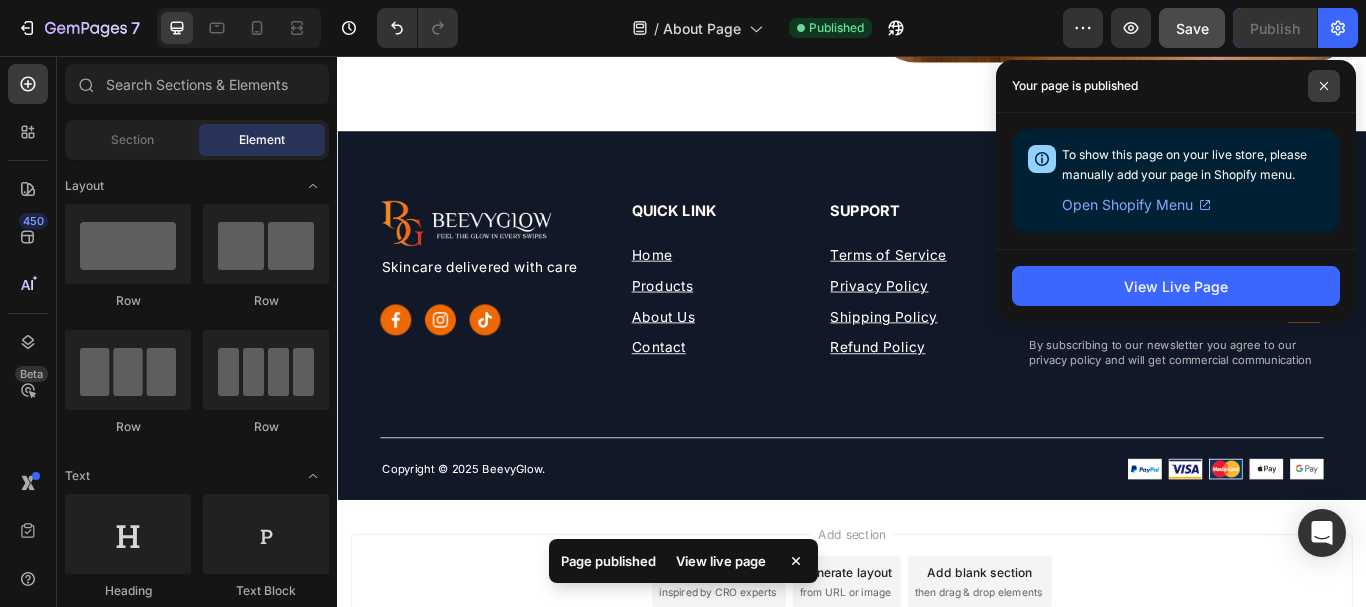 click at bounding box center (1324, 86) 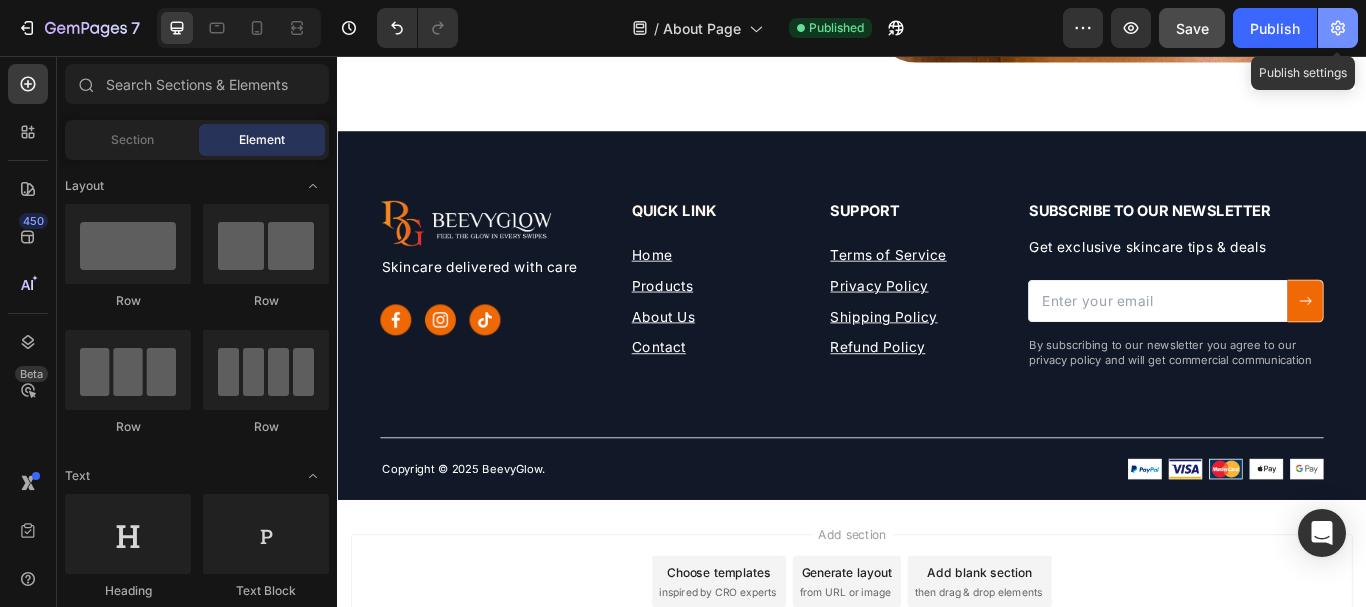 click 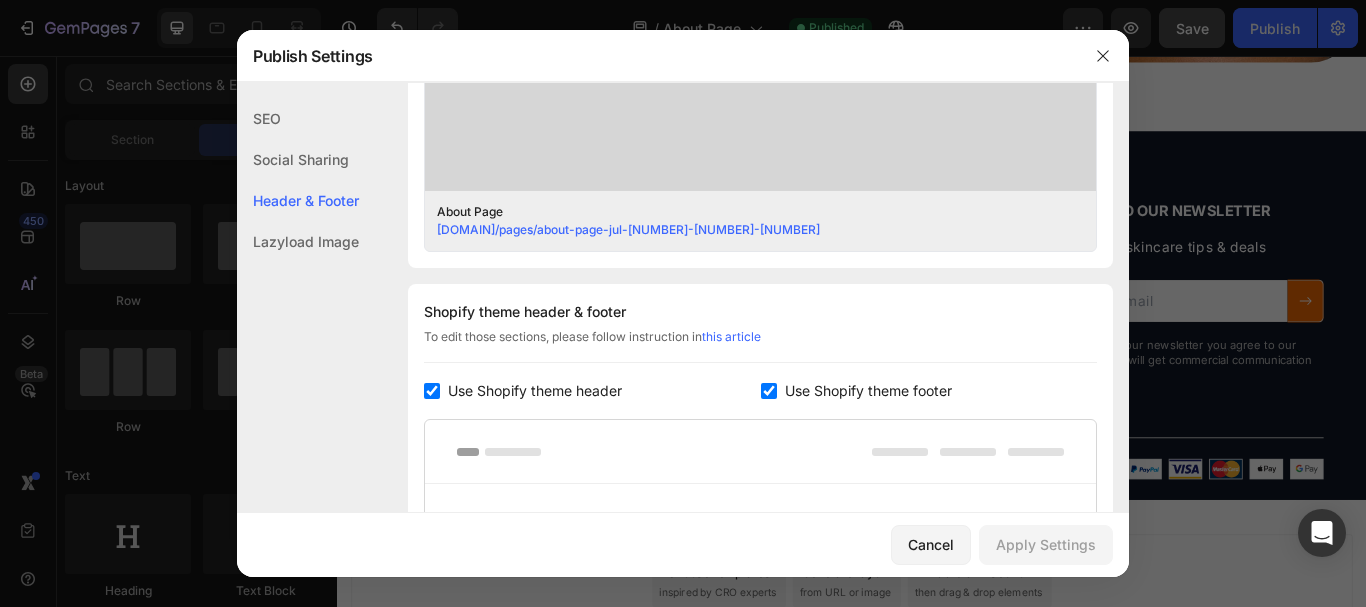 scroll, scrollTop: 847, scrollLeft: 0, axis: vertical 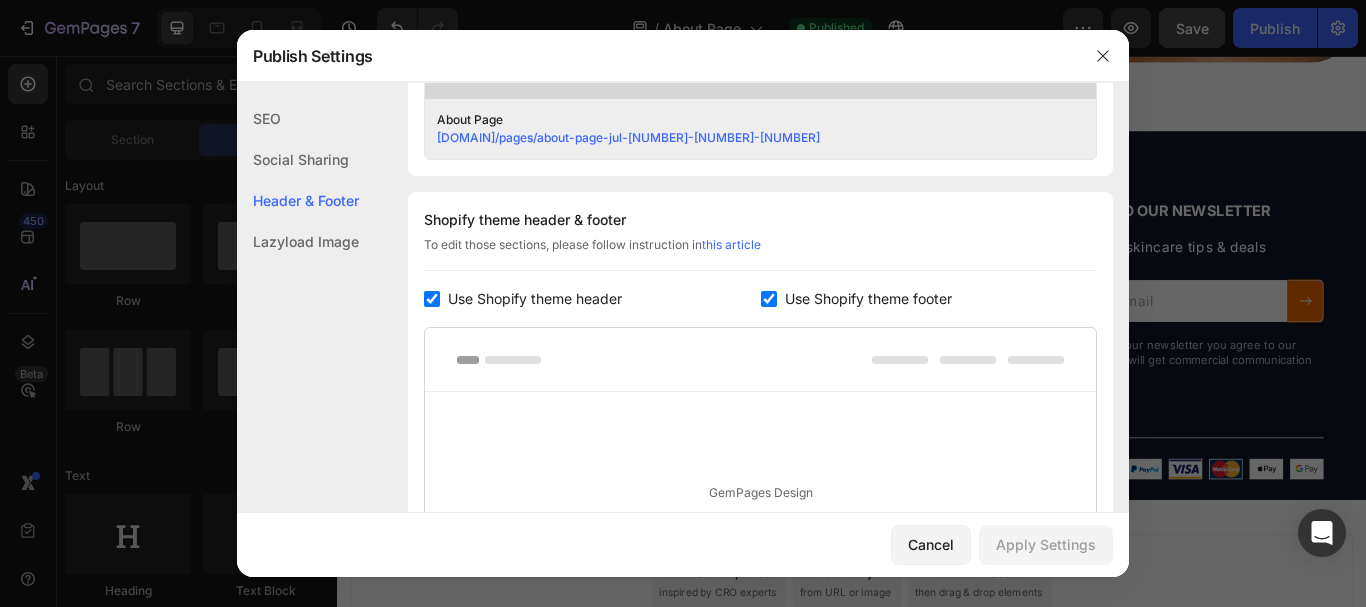 click at bounding box center [769, 299] 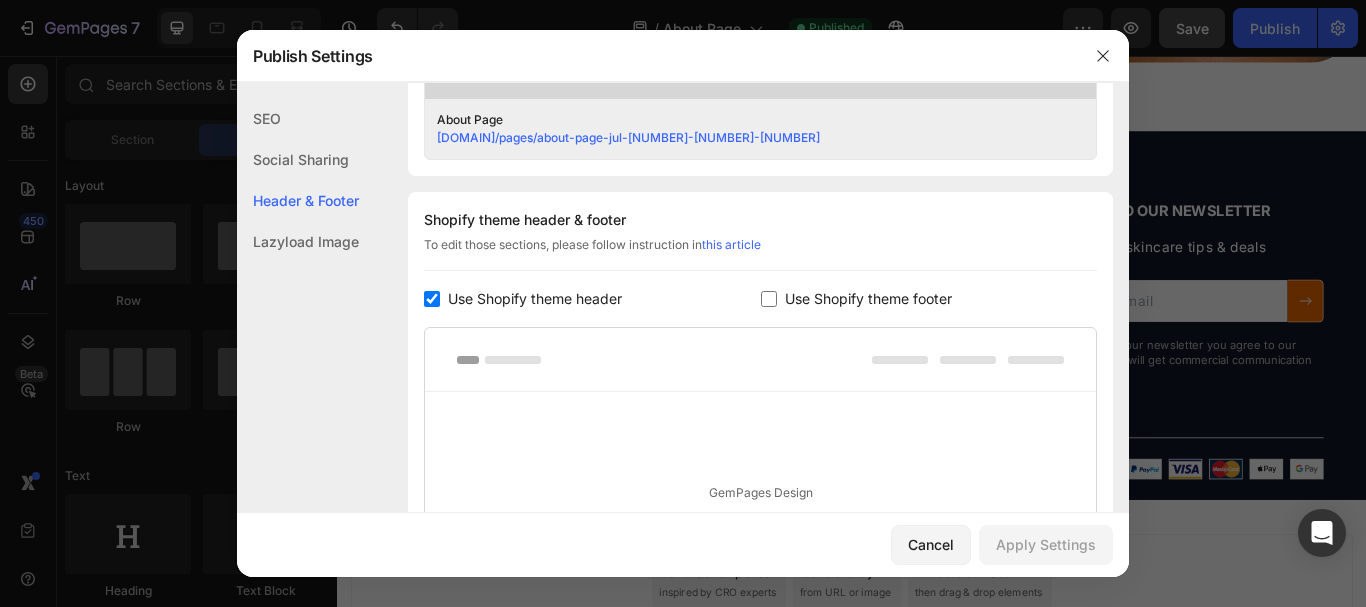 checkbox on "false" 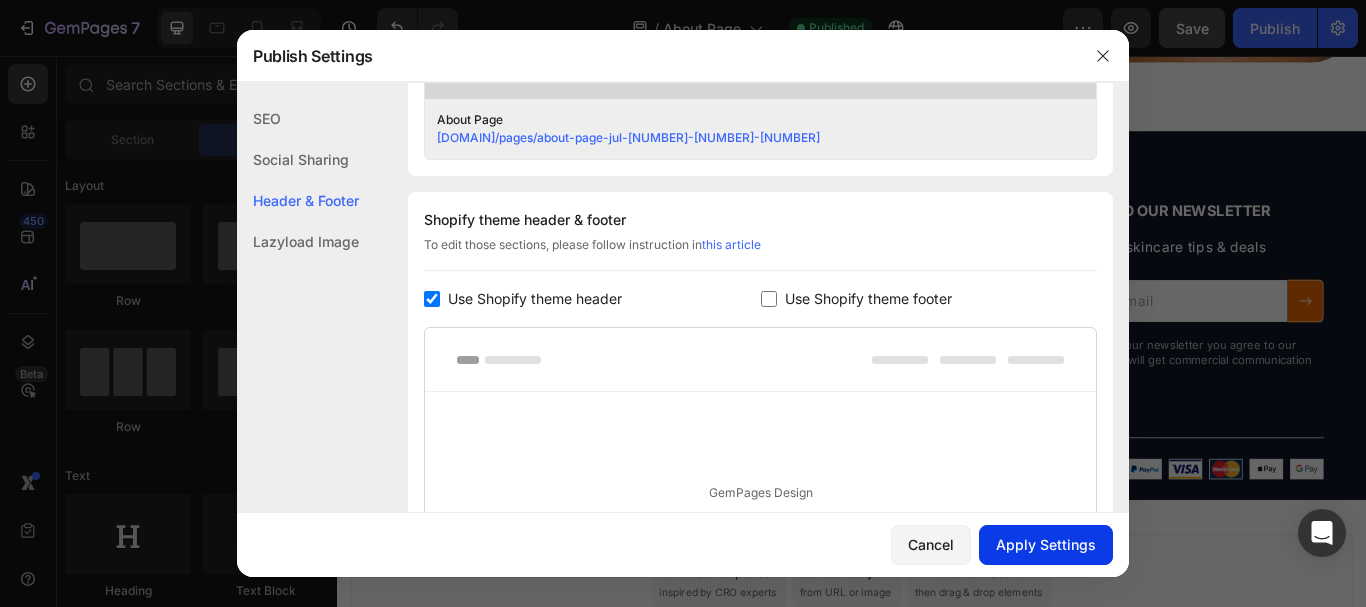 click on "Apply Settings" at bounding box center [1046, 544] 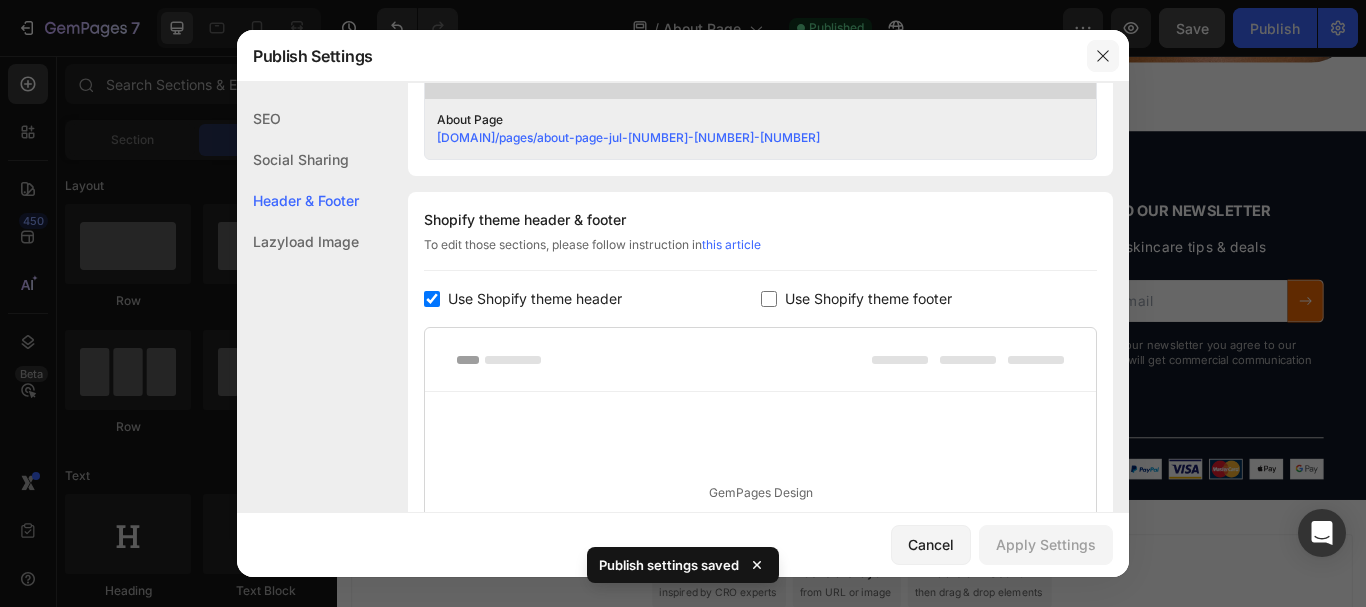 click 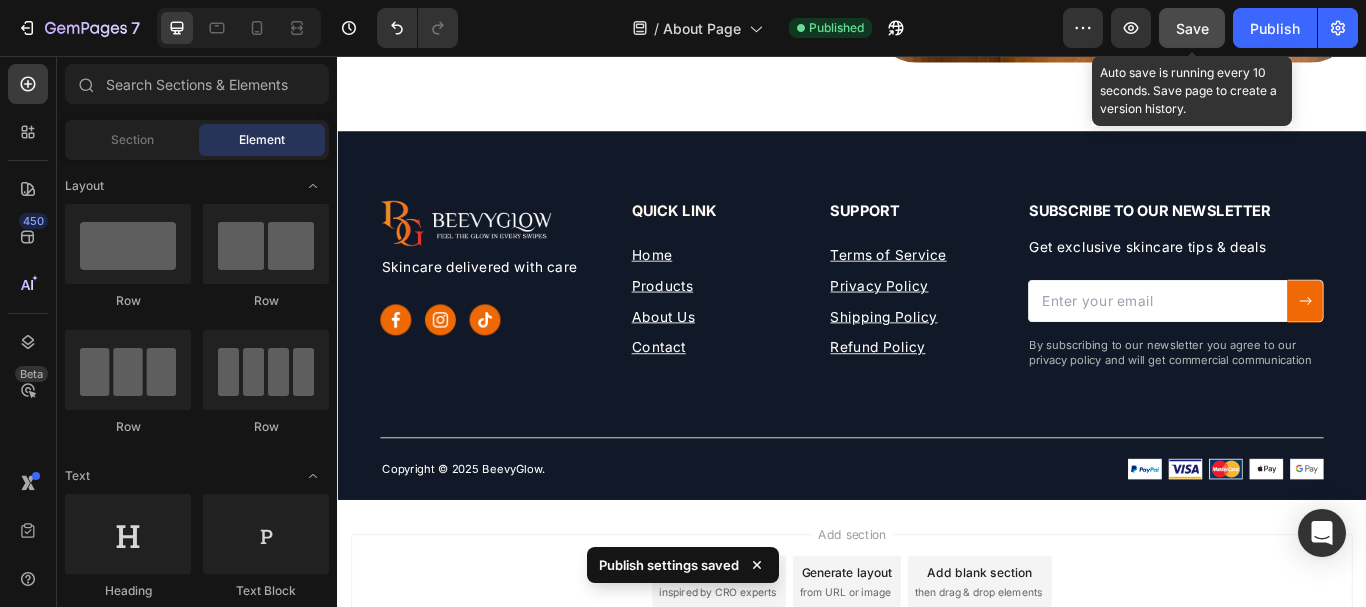 click on "Save" 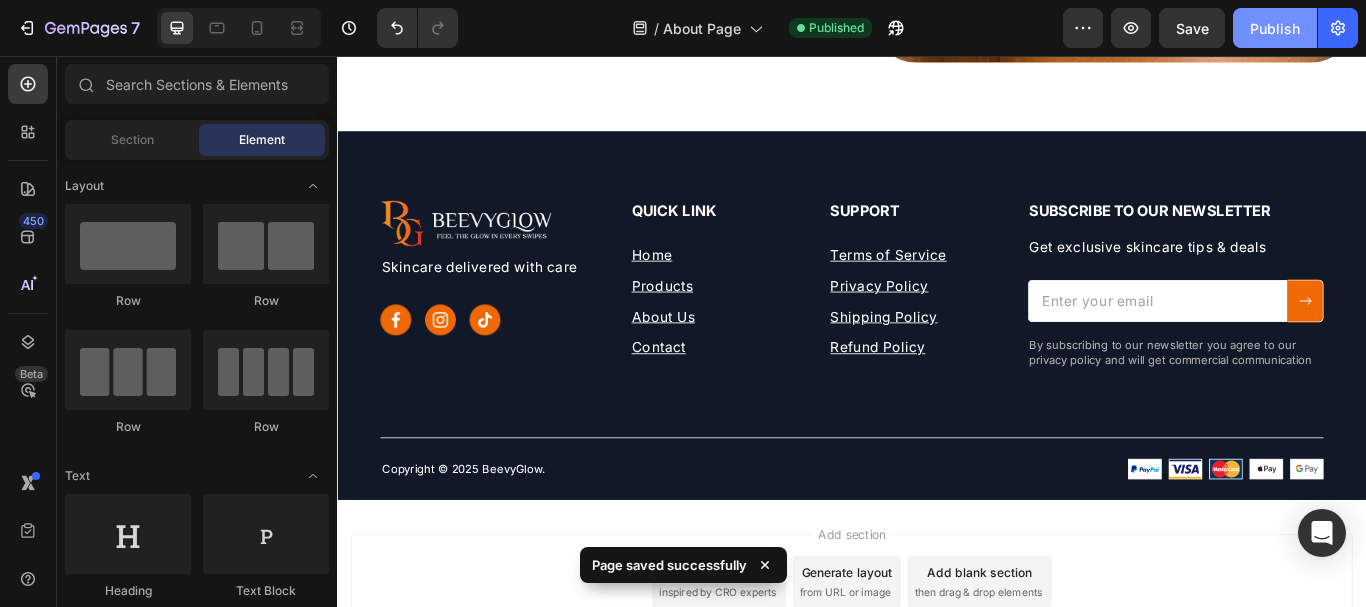 click on "Publish" at bounding box center (1275, 28) 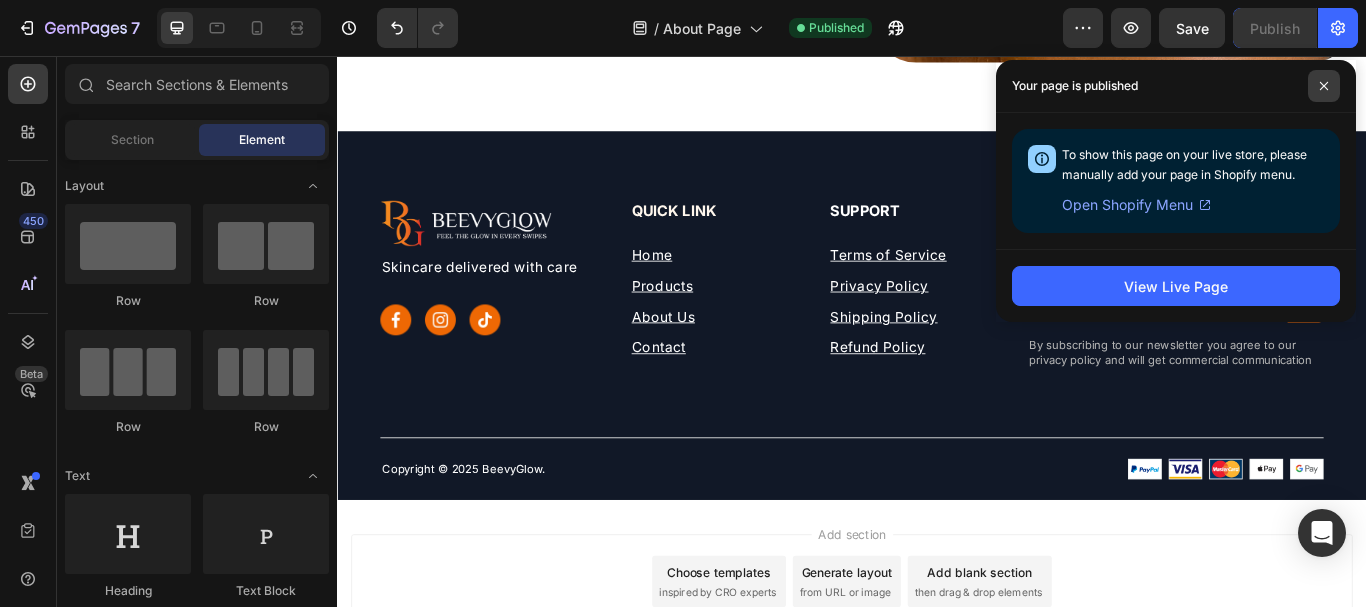 click 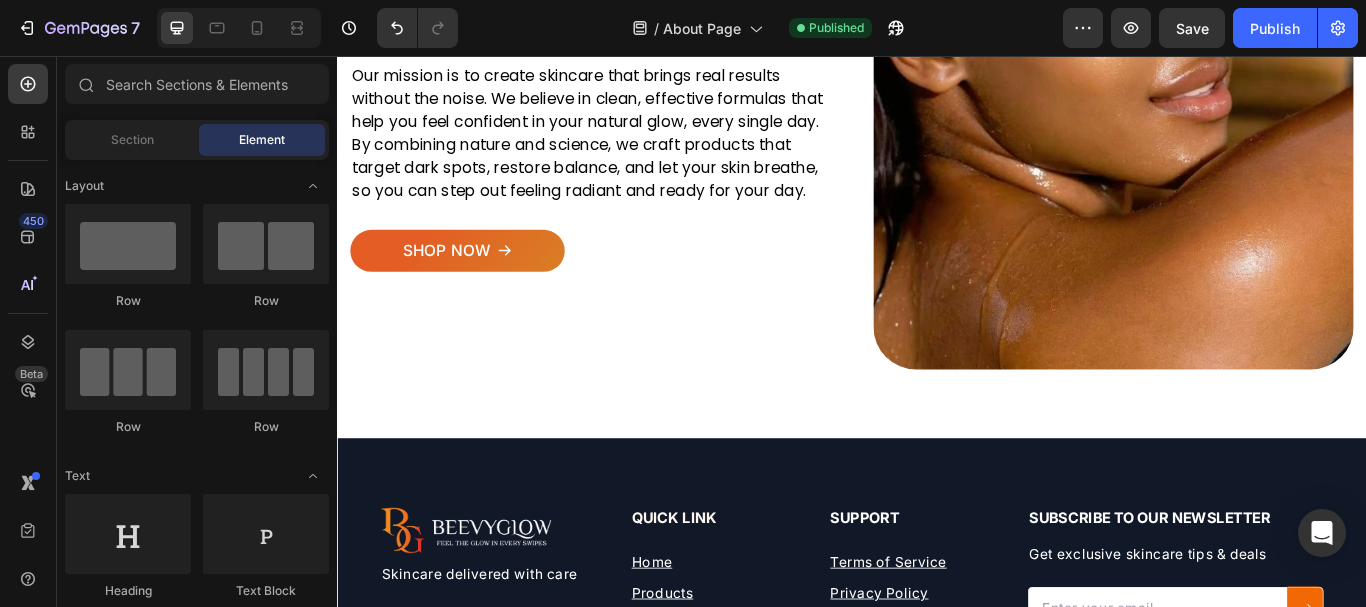 scroll, scrollTop: 1737, scrollLeft: 0, axis: vertical 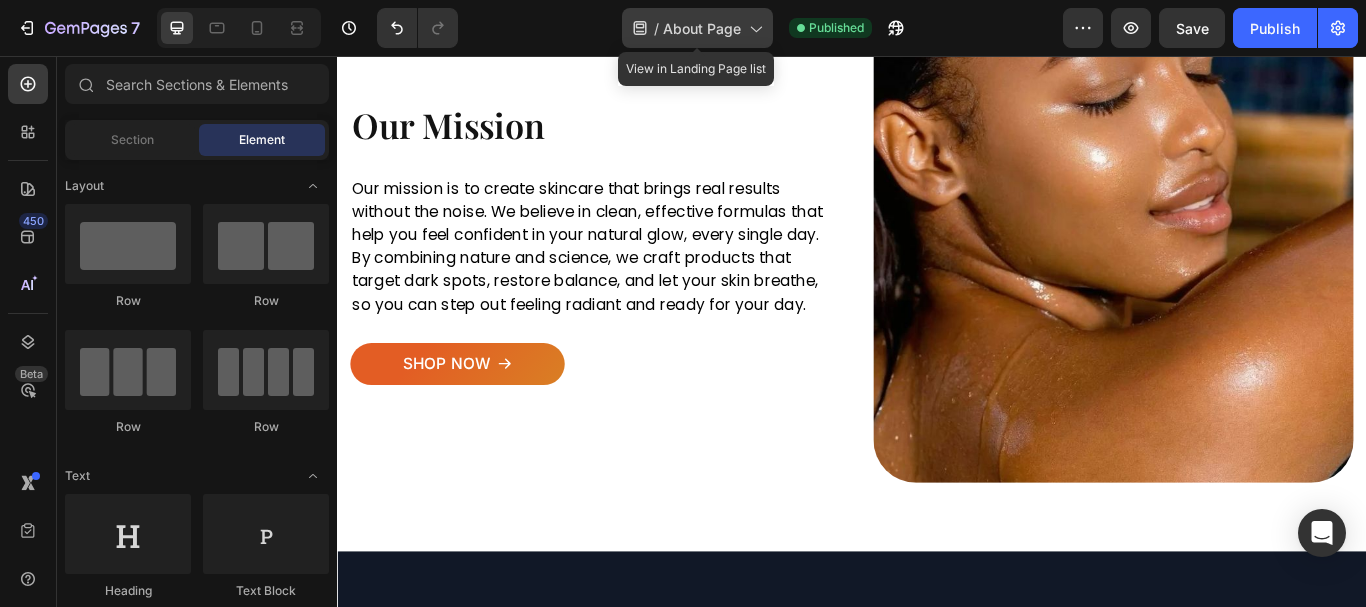 click on "About Page" at bounding box center (702, 28) 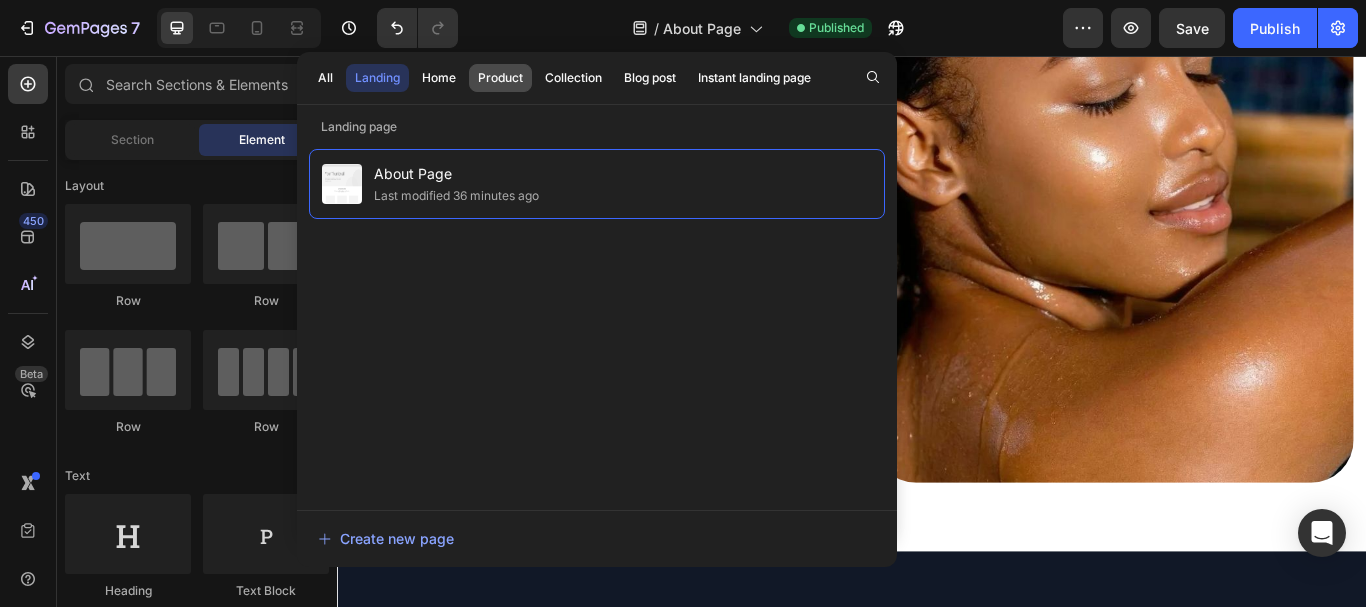 click on "Product" at bounding box center (500, 78) 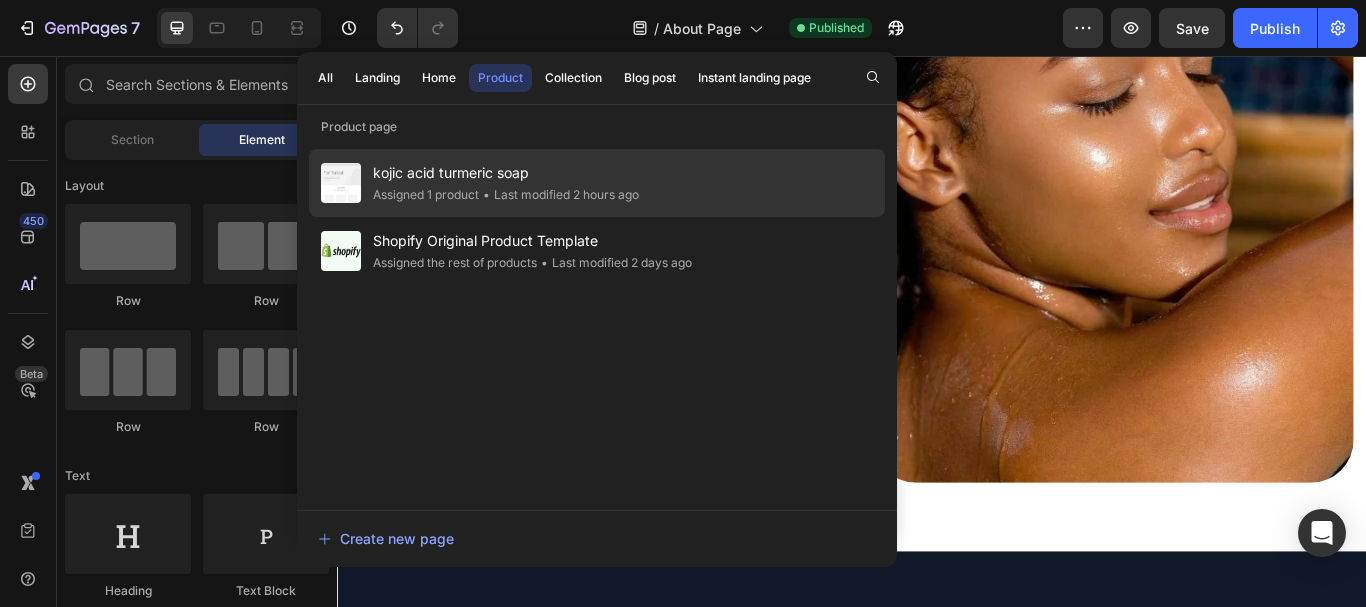 click on "• Last modified 2 hours ago" 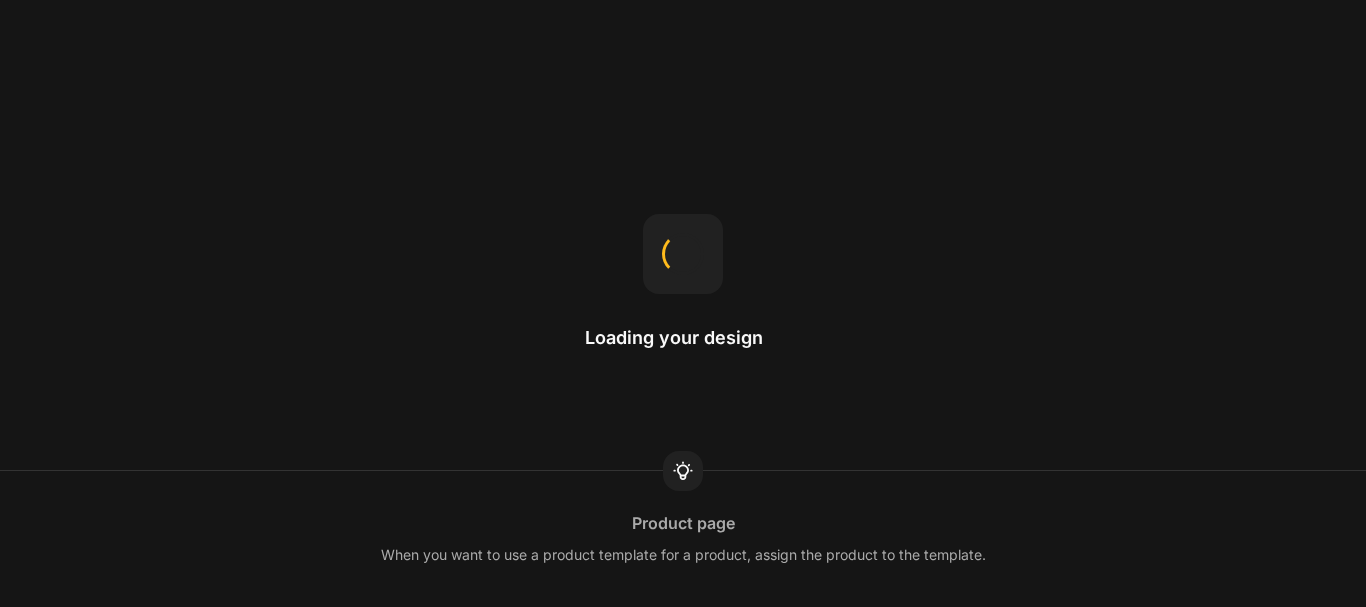 scroll, scrollTop: 0, scrollLeft: 0, axis: both 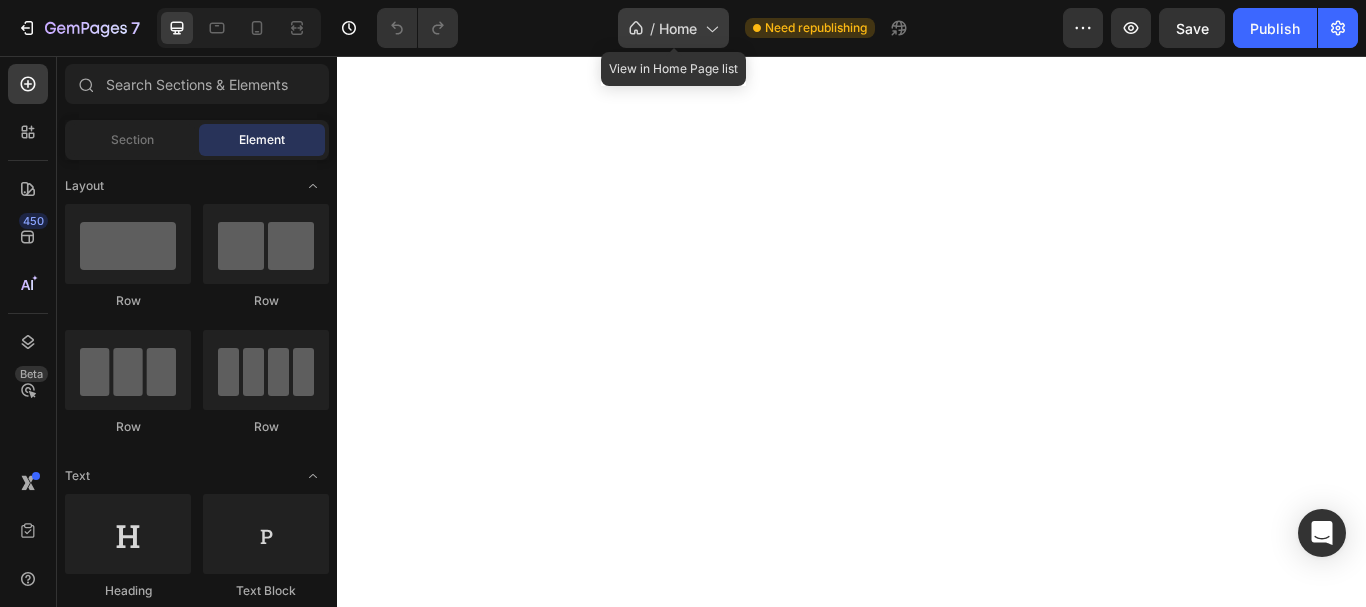 click 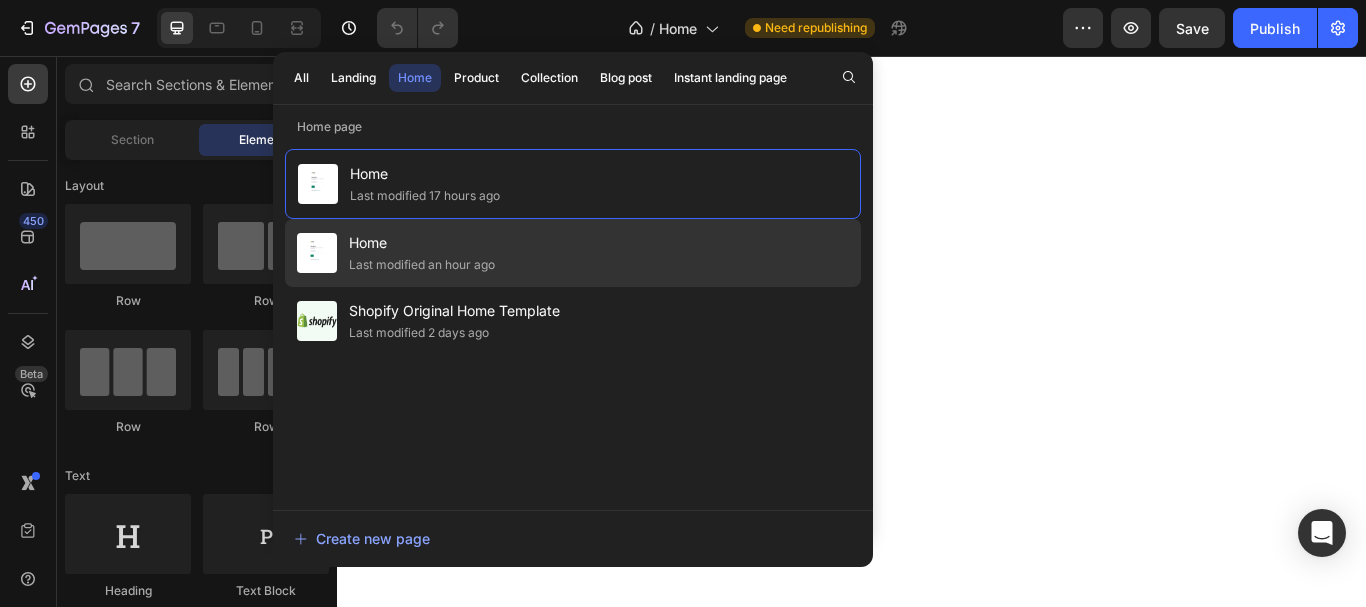 click on "Last modified an hour ago" 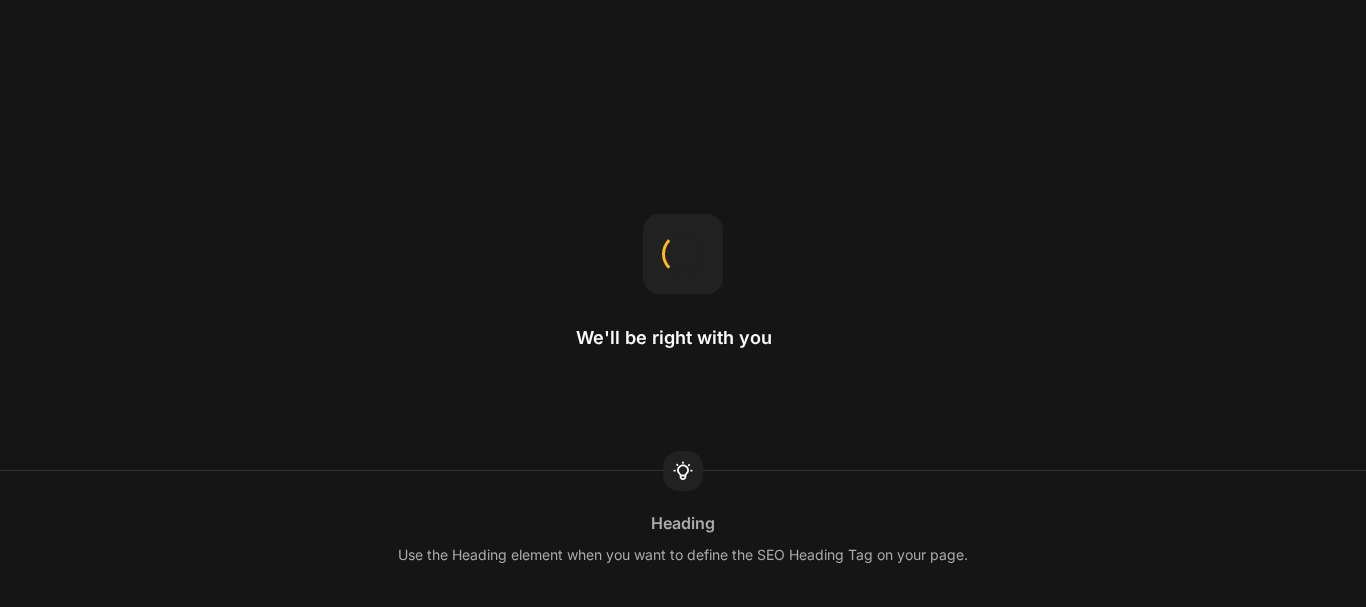 scroll, scrollTop: 0, scrollLeft: 0, axis: both 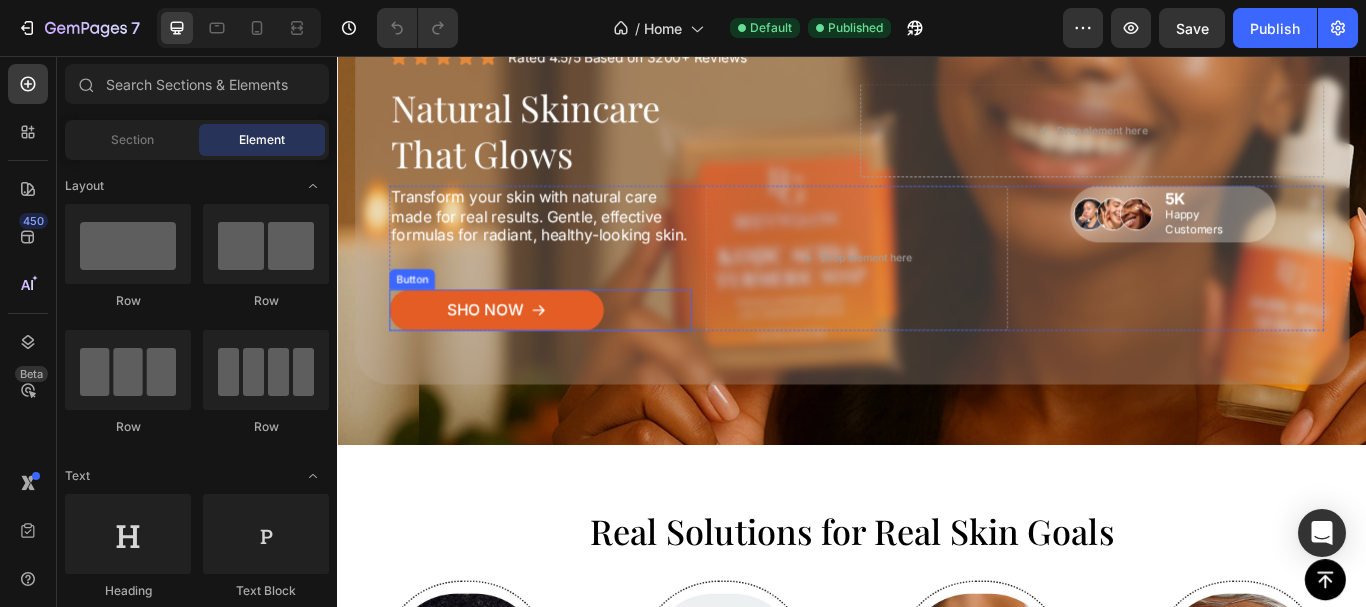 click on "Sho now" at bounding box center [522, 353] 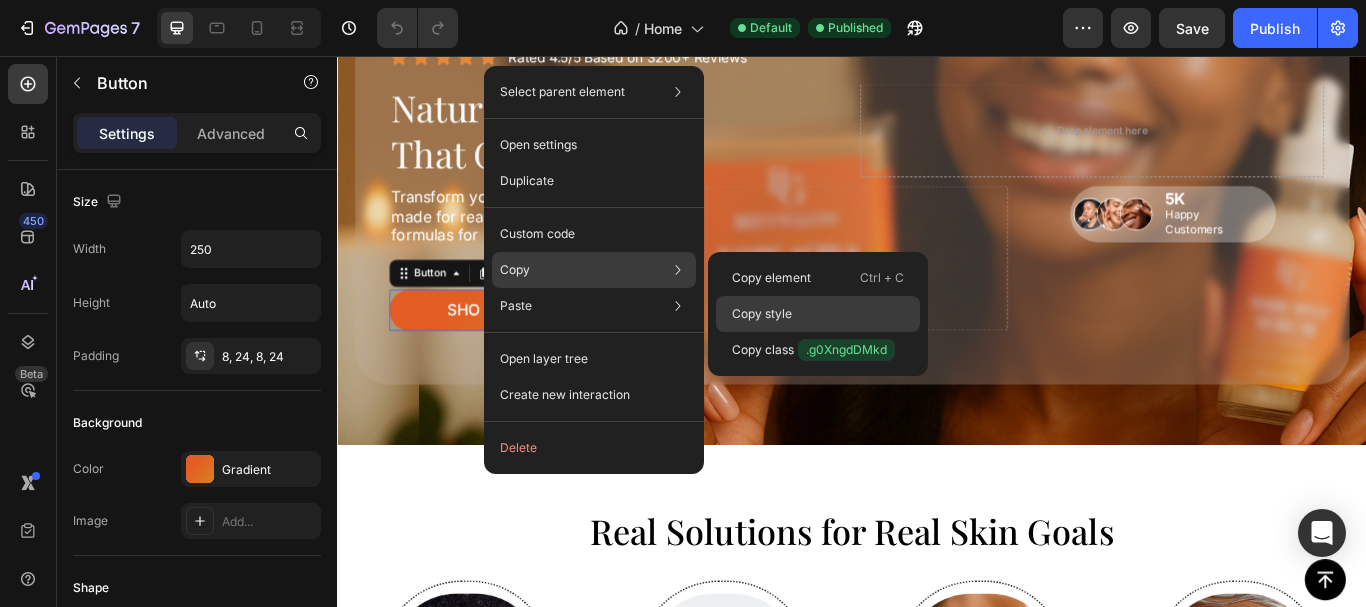 click on "Copy style" at bounding box center (762, 314) 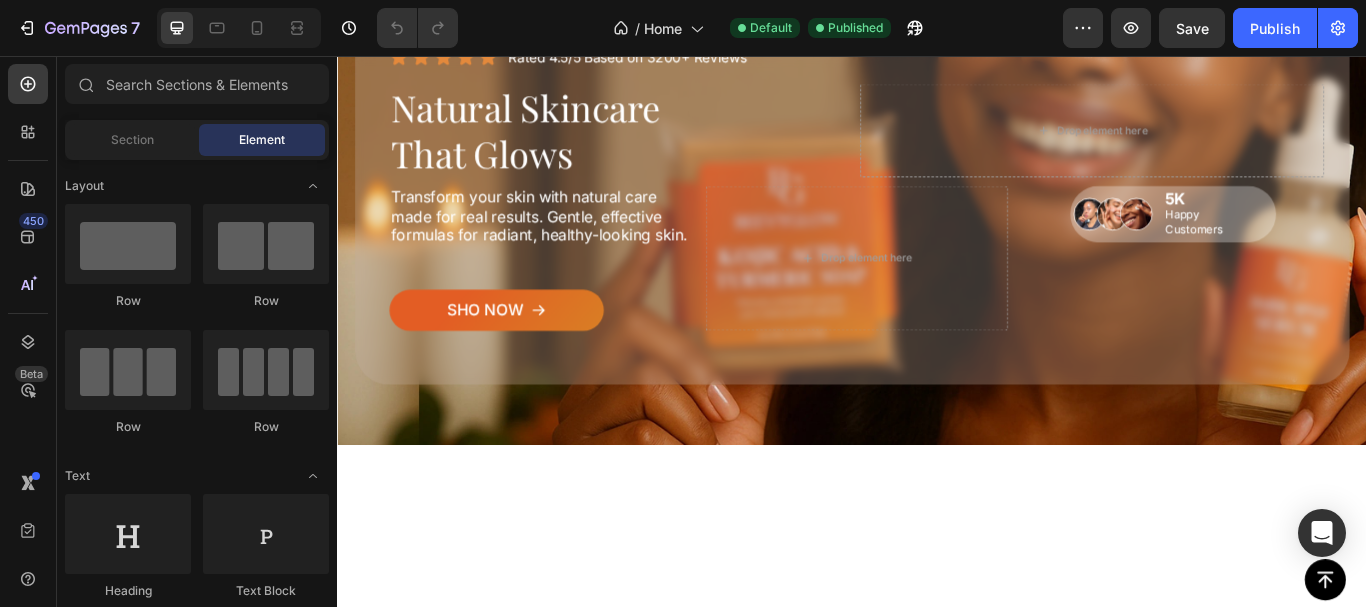 scroll, scrollTop: 0, scrollLeft: 0, axis: both 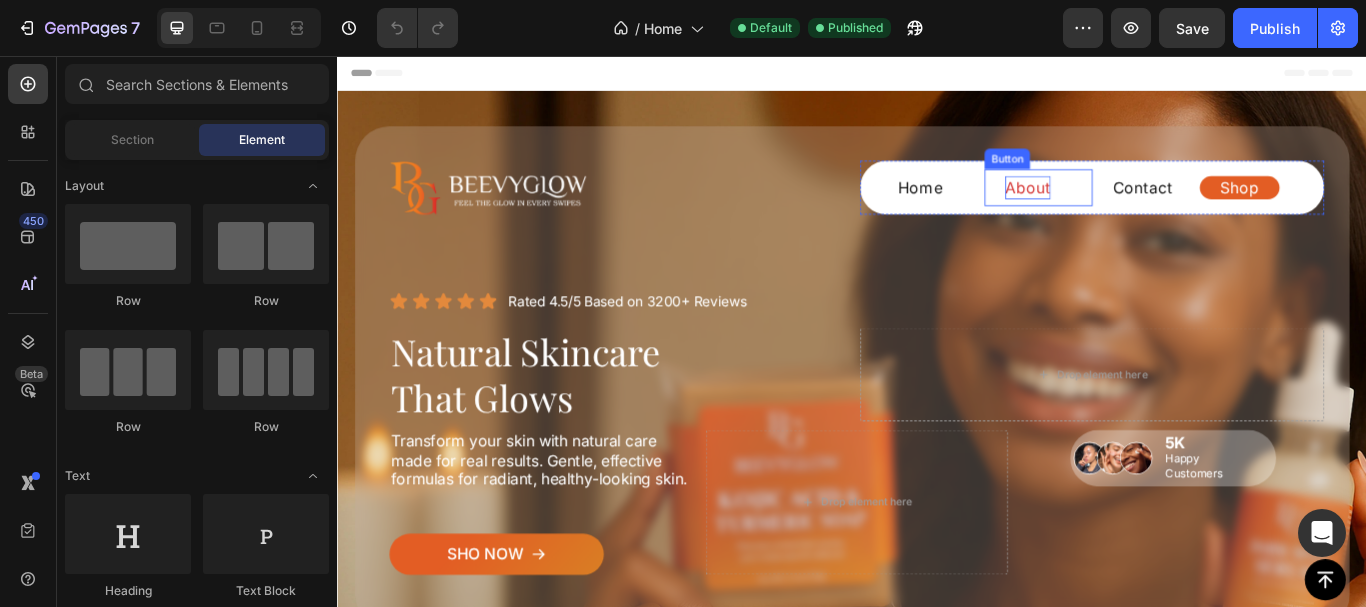 click on "About" at bounding box center (1141, 209) 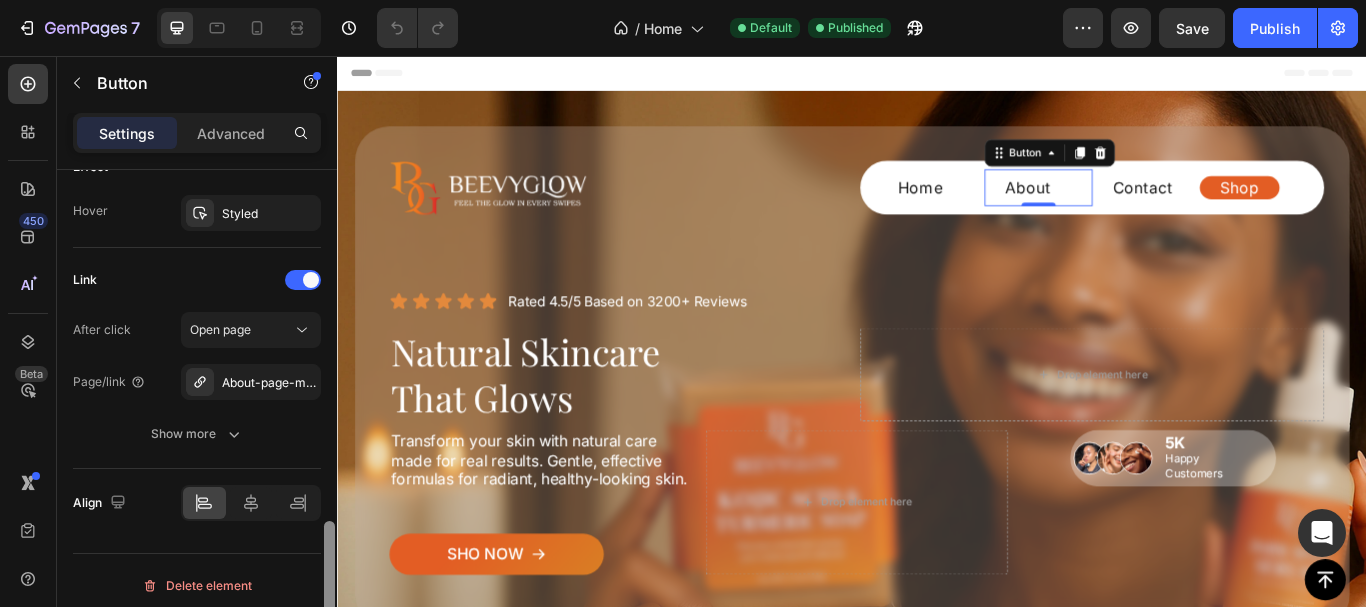 scroll, scrollTop: 1096, scrollLeft: 0, axis: vertical 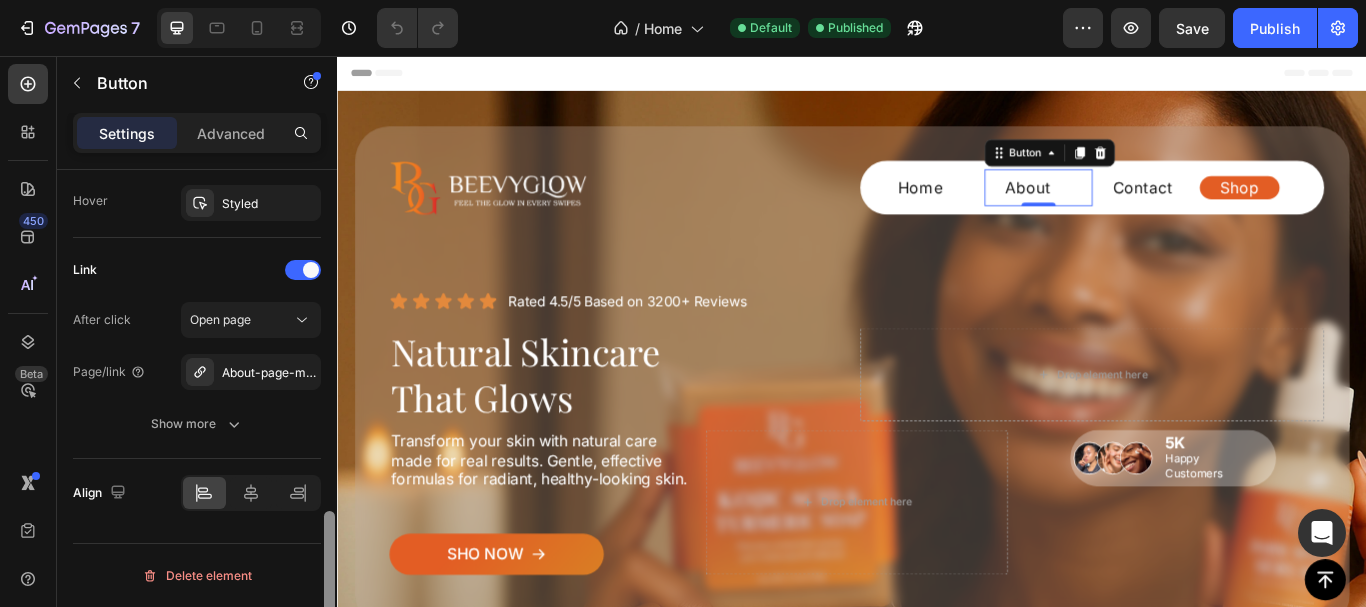 drag, startPoint x: 329, startPoint y: 208, endPoint x: 262, endPoint y: 553, distance: 351.4456 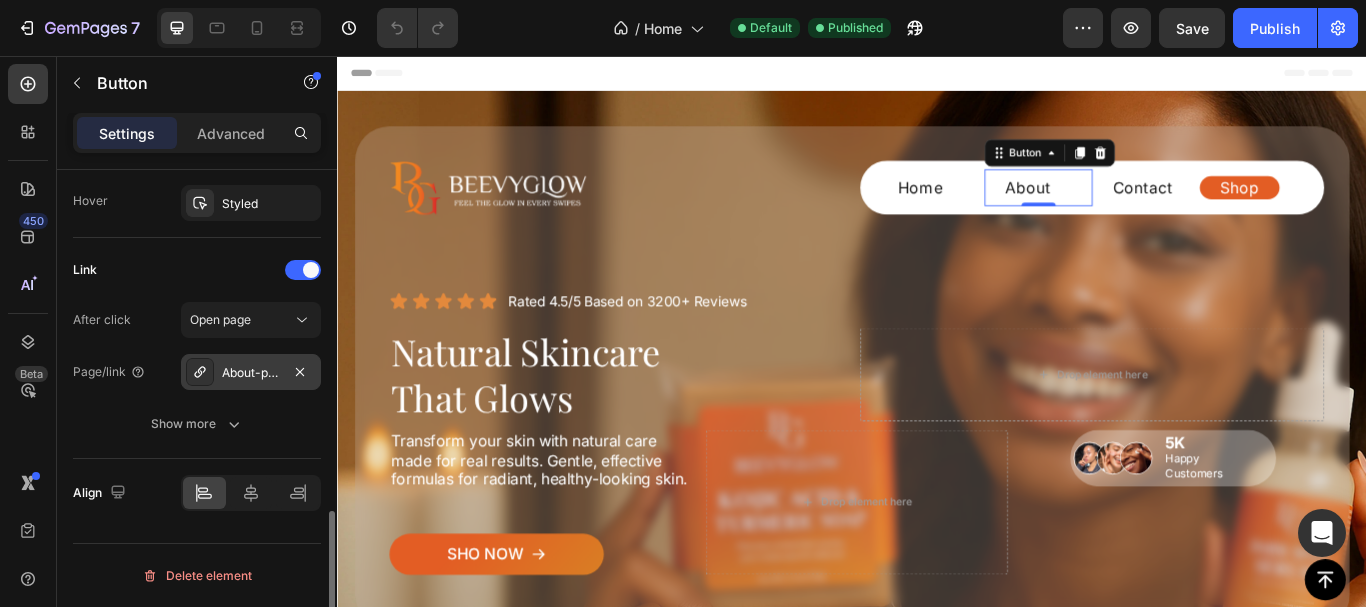 click on "About-page-may-21-15-51-57" at bounding box center (251, 372) 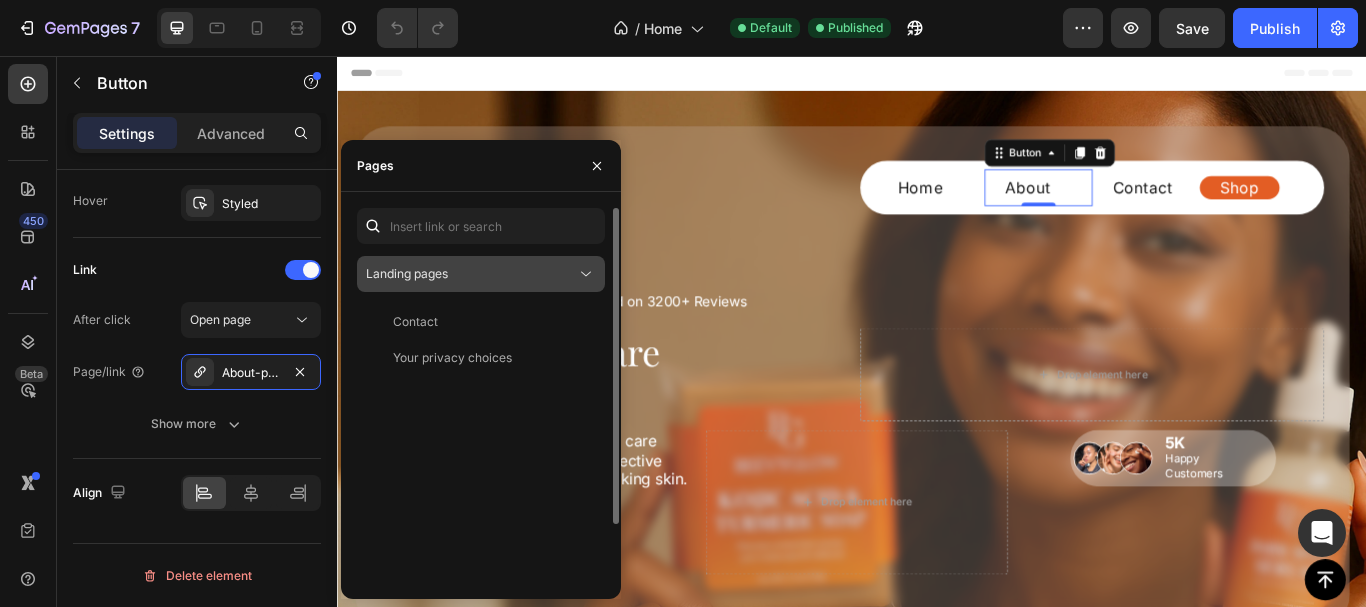 click on "Landing pages" at bounding box center (471, 274) 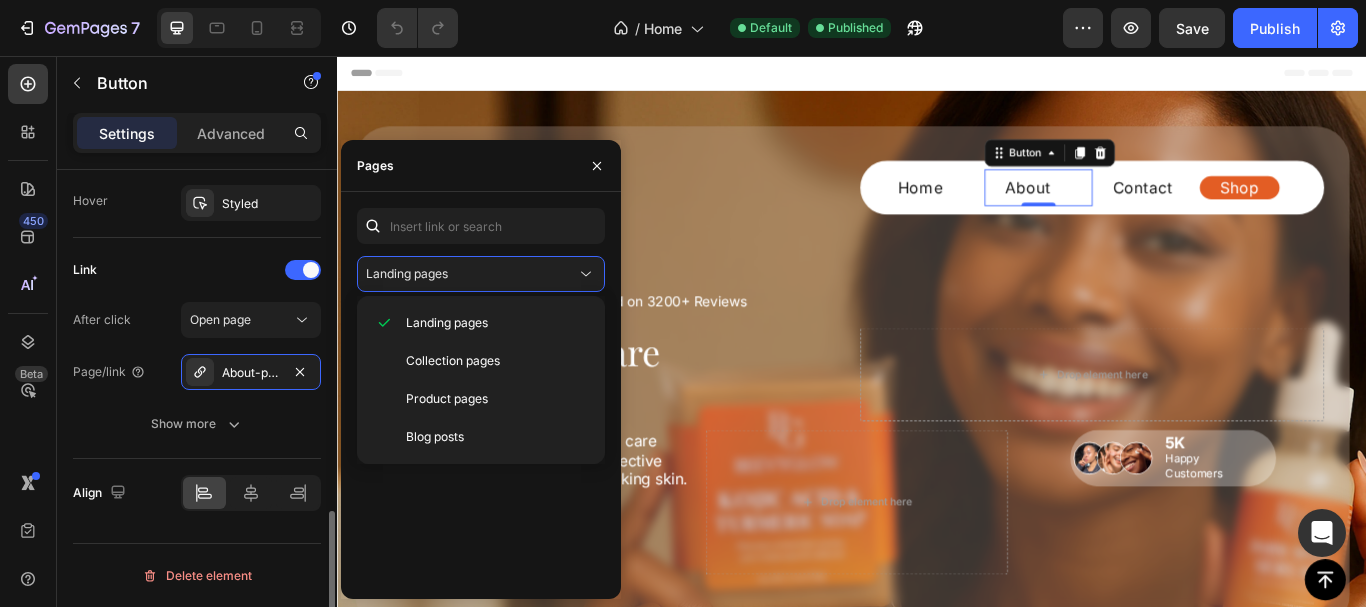 click on "Link After click Open page Page/link About-page-may-21-15-51-57 Show more" 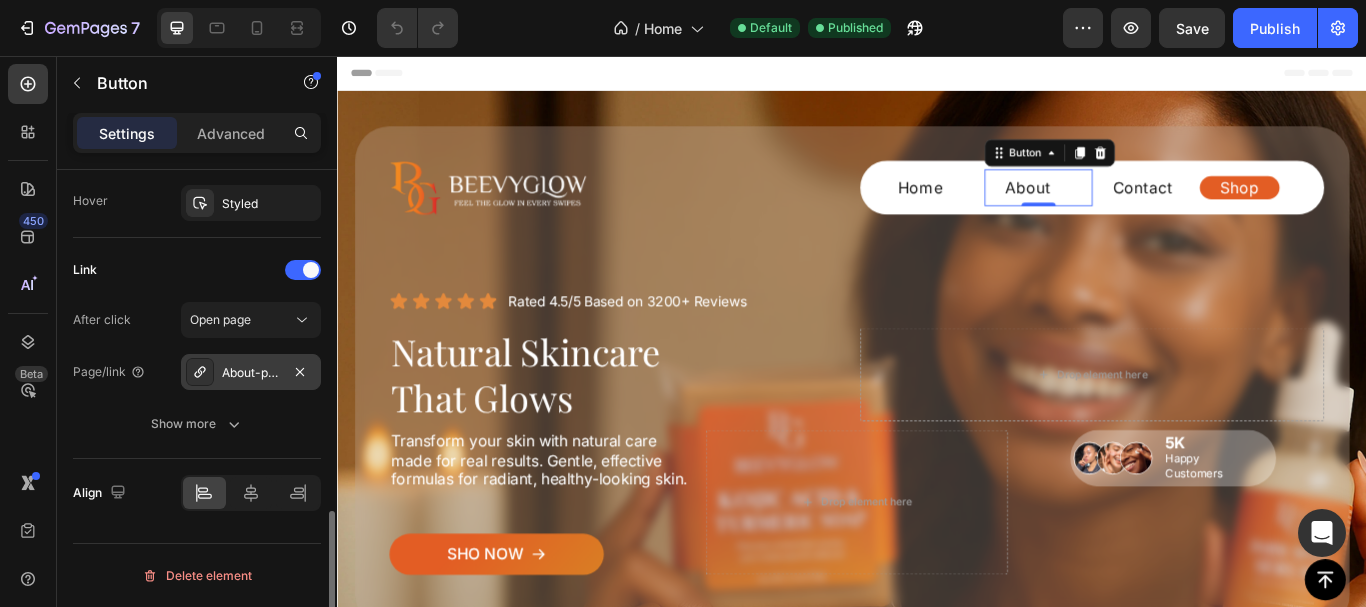click on "About-page-may-21-15-51-57" at bounding box center (251, 373) 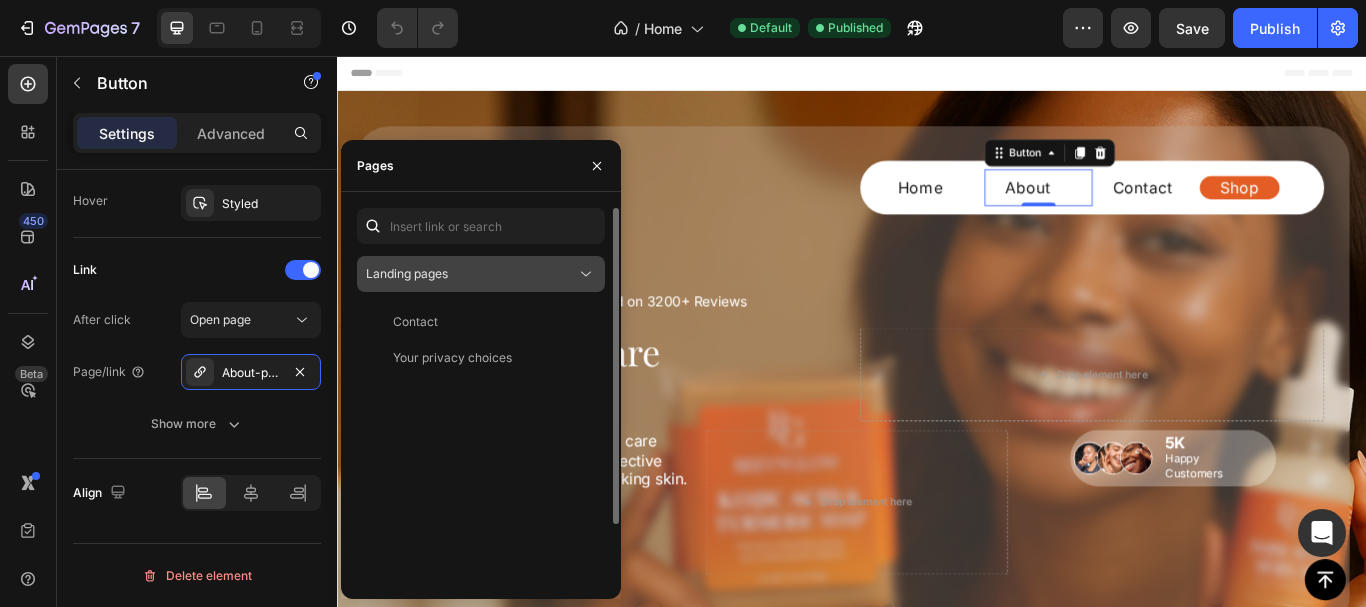 click on "Landing pages" at bounding box center [471, 274] 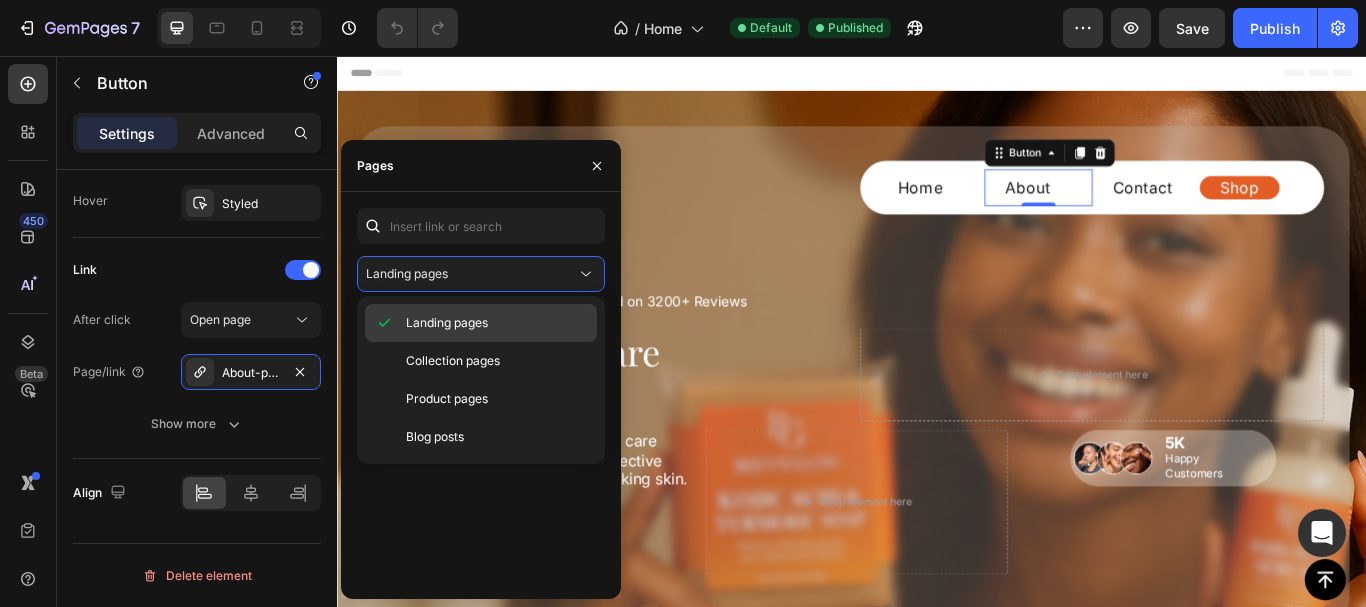 click on "Landing pages" at bounding box center [447, 323] 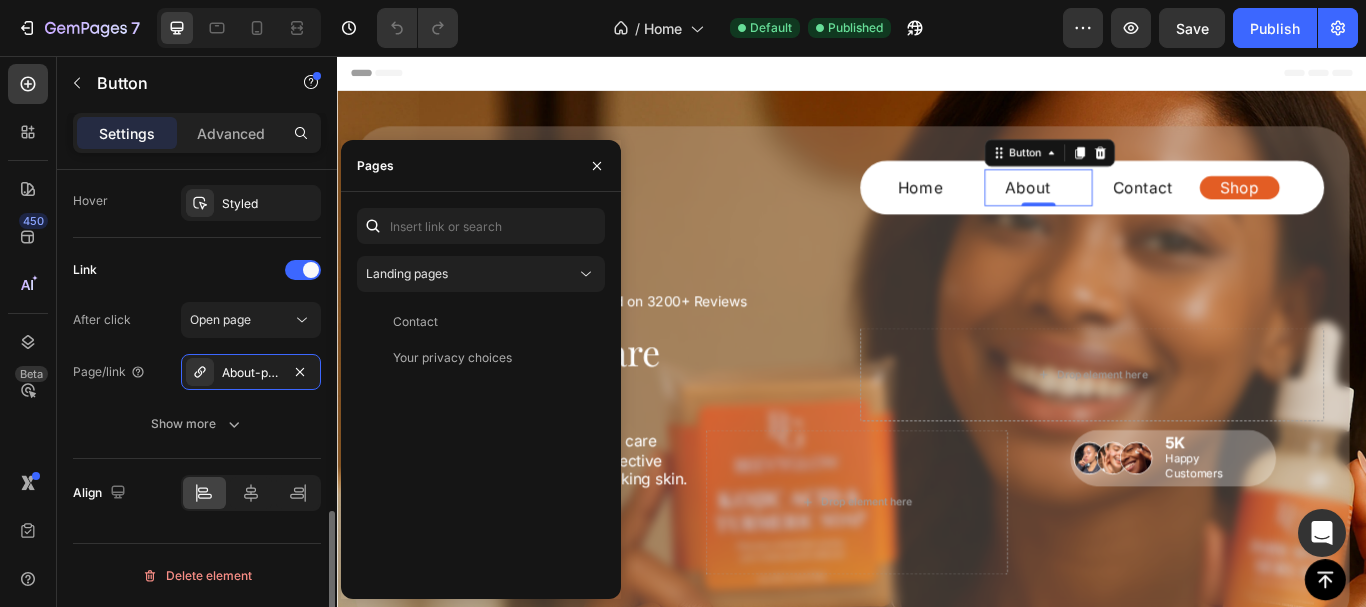 click on "Link" at bounding box center (197, 270) 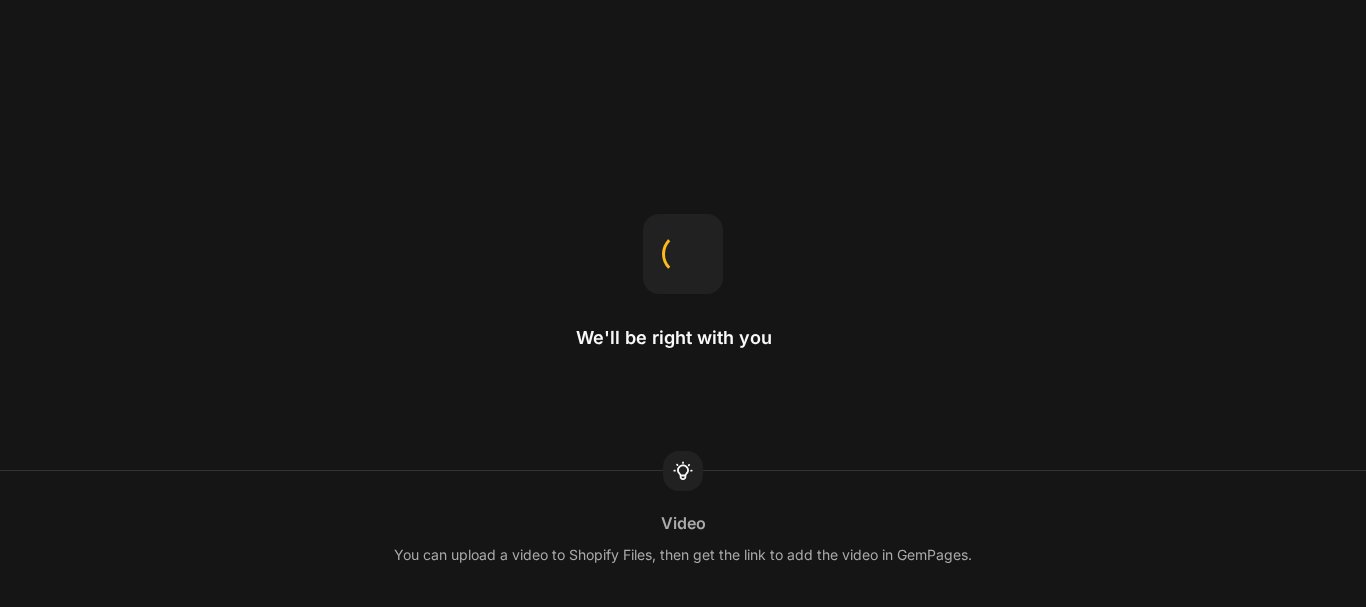 scroll, scrollTop: 0, scrollLeft: 0, axis: both 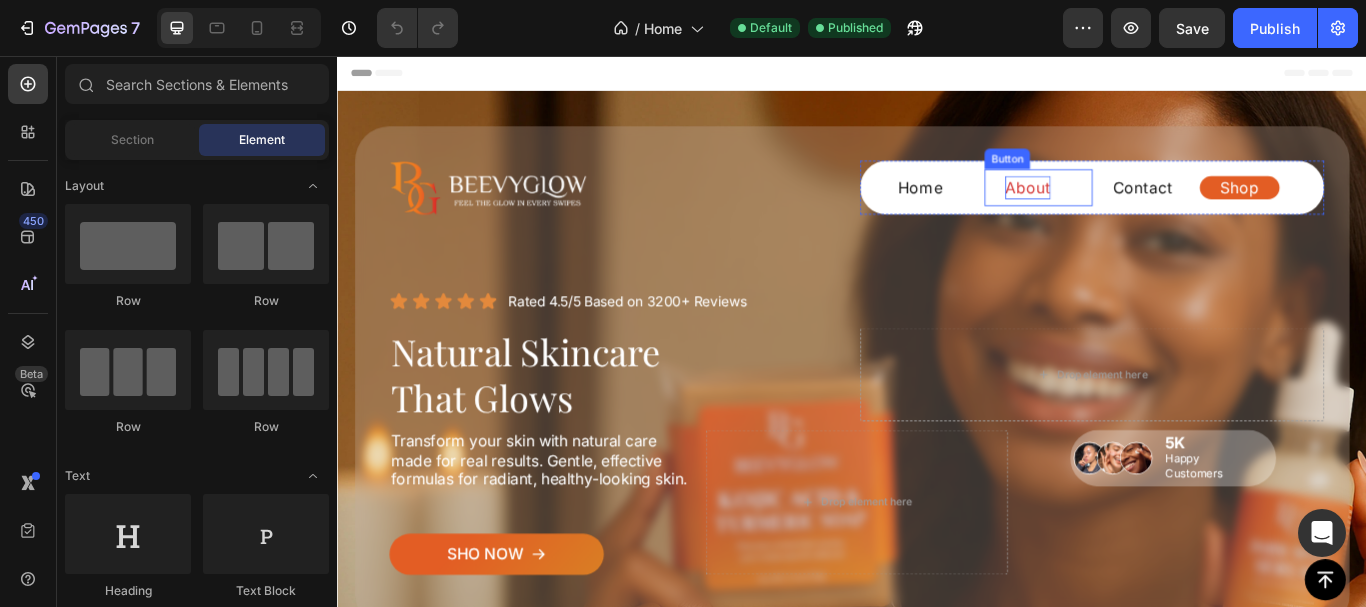 click on "About" at bounding box center (1141, 209) 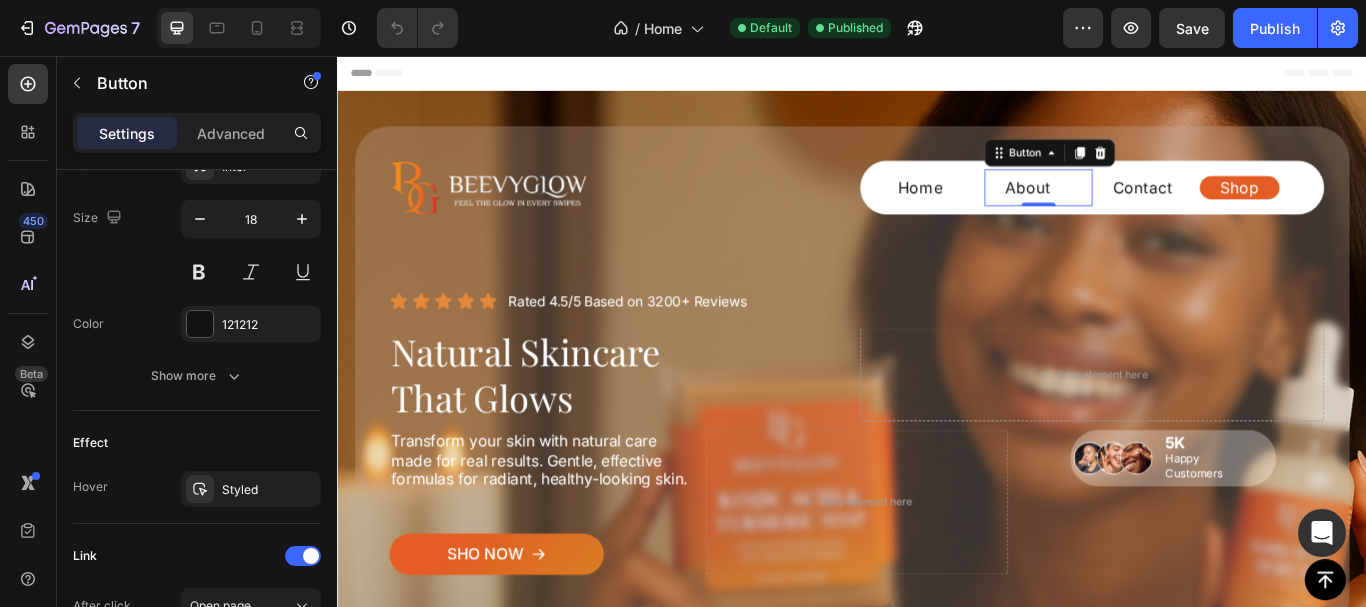 scroll, scrollTop: 1096, scrollLeft: 0, axis: vertical 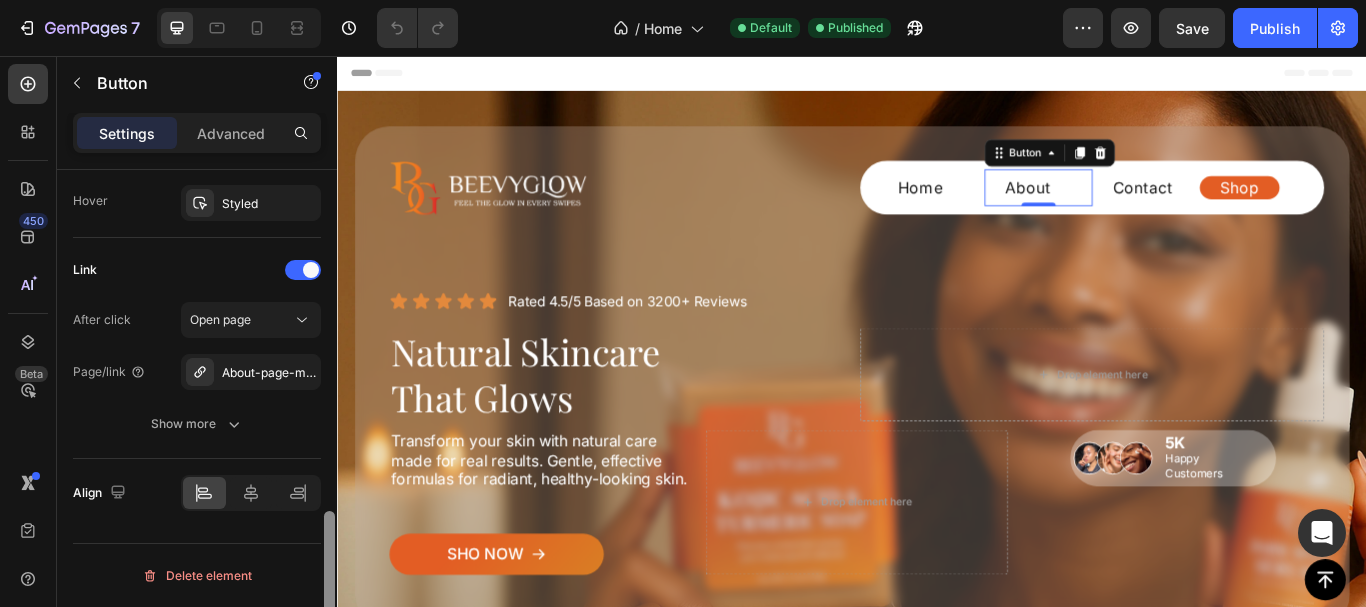 drag, startPoint x: 326, startPoint y: 235, endPoint x: 258, endPoint y: 608, distance: 379.14774 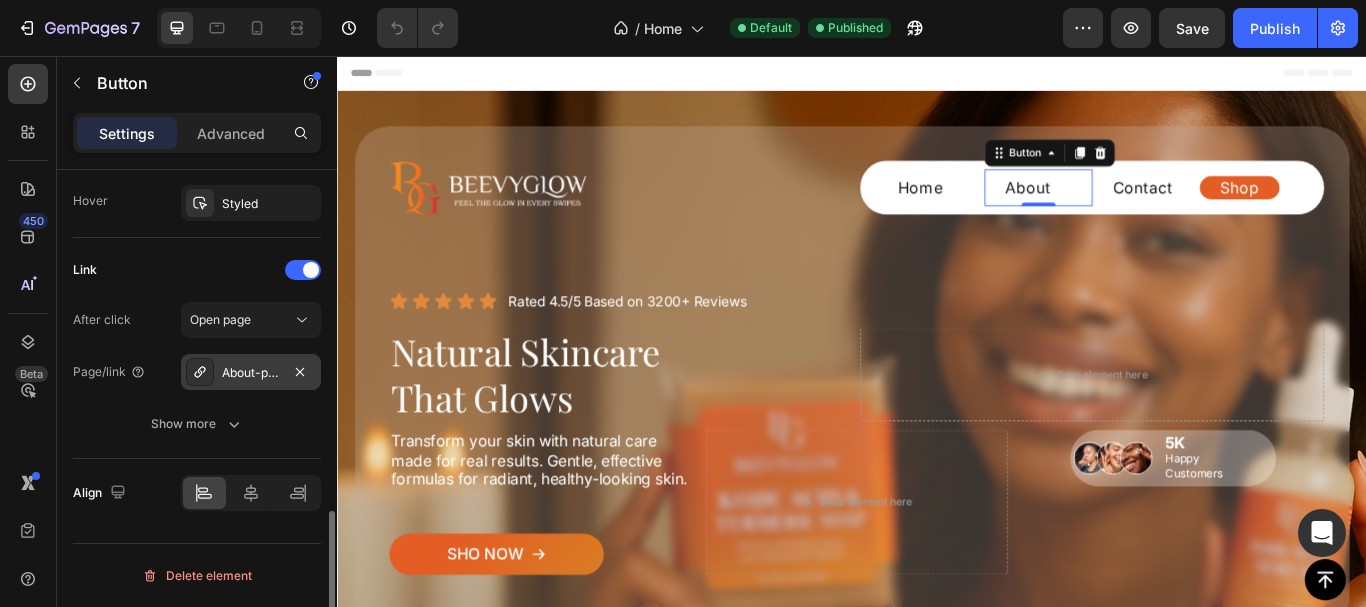click on "About-page-may-21-15-51-57" at bounding box center [251, 373] 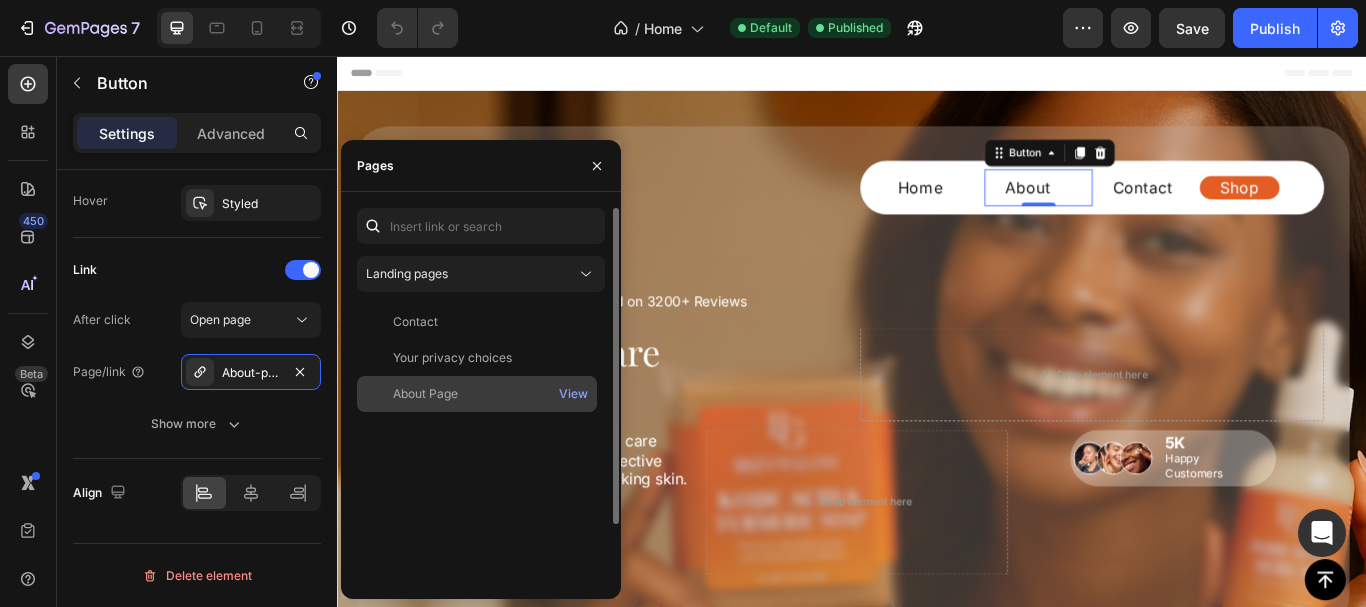 click on "About Page" 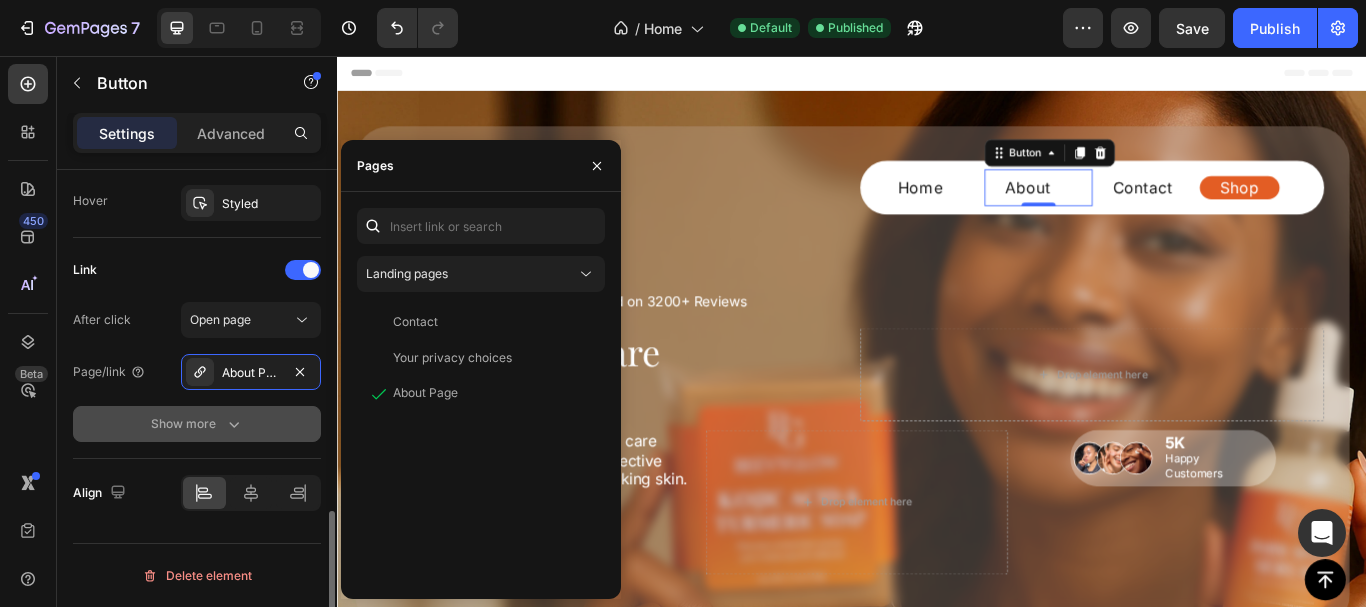 click on "Show more" 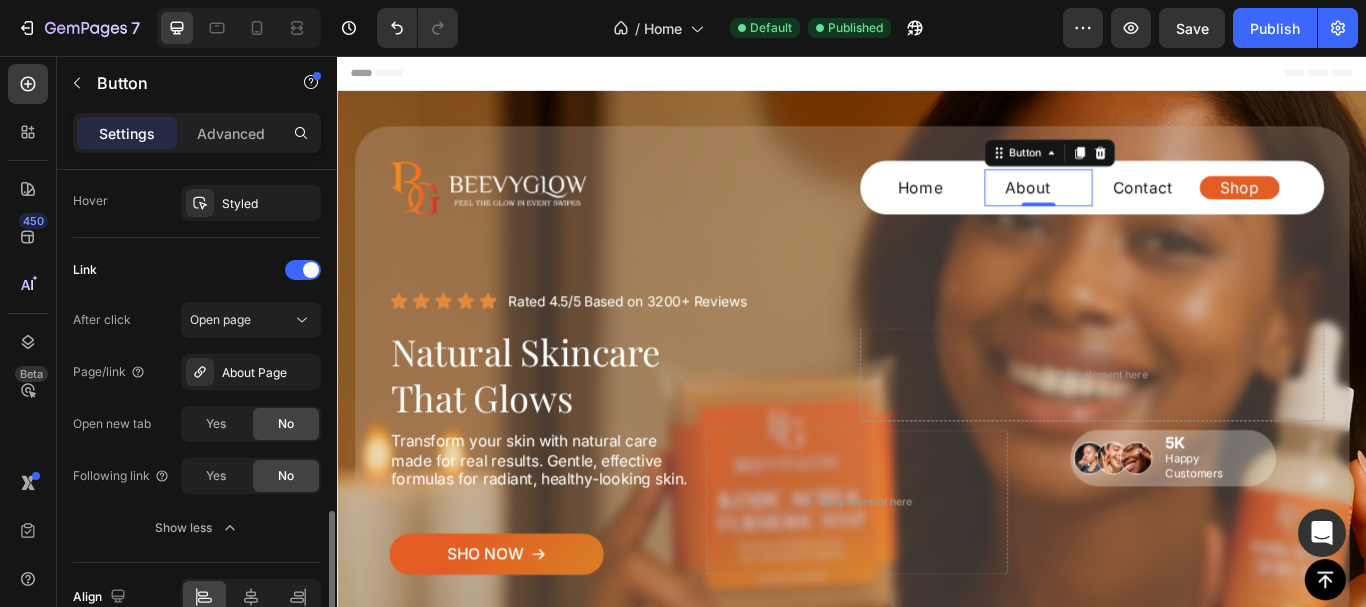 click on "Link" at bounding box center [197, 270] 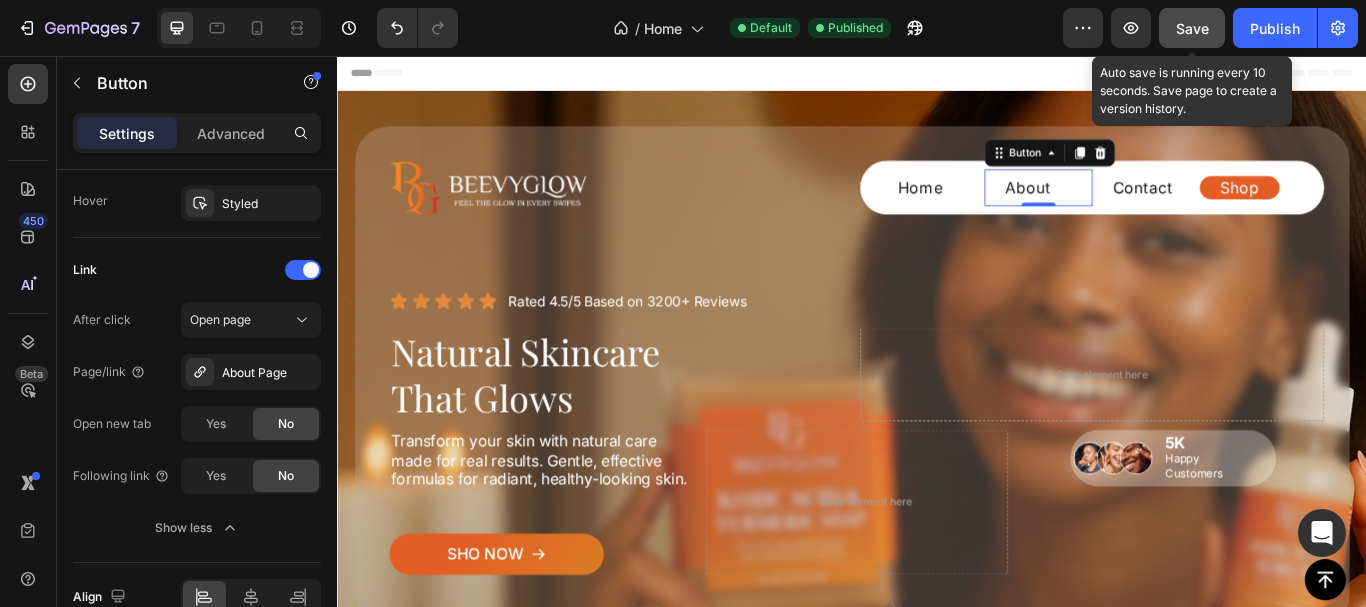click on "Save" 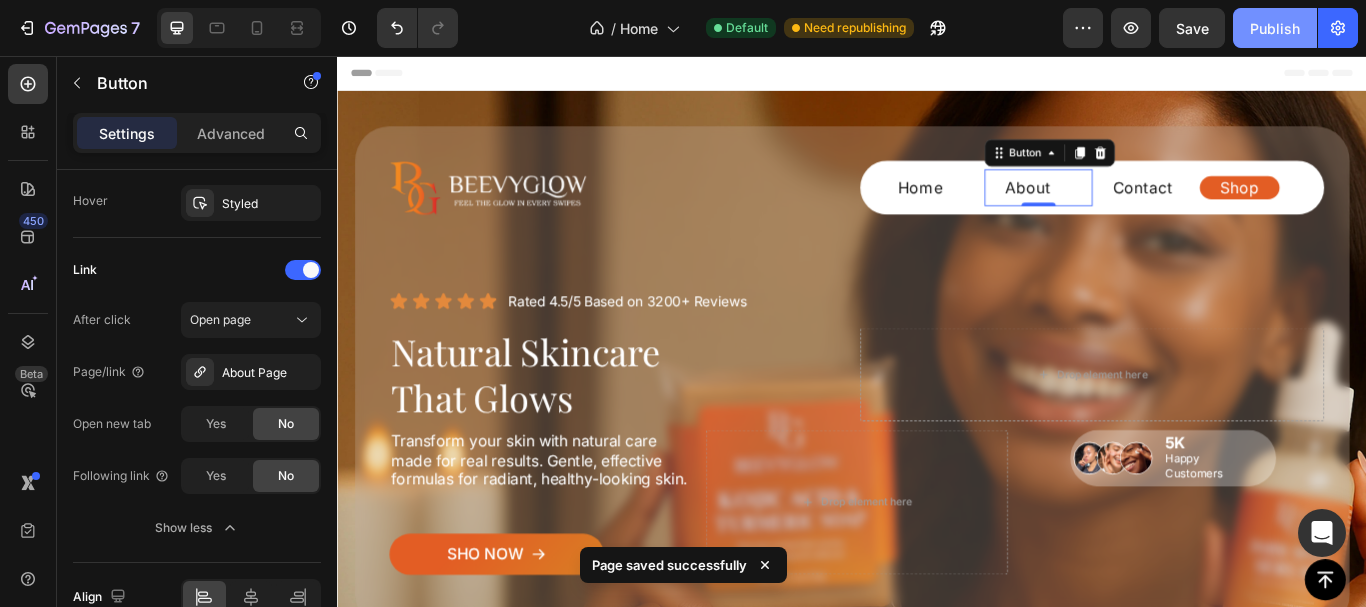 click on "Publish" at bounding box center [1275, 28] 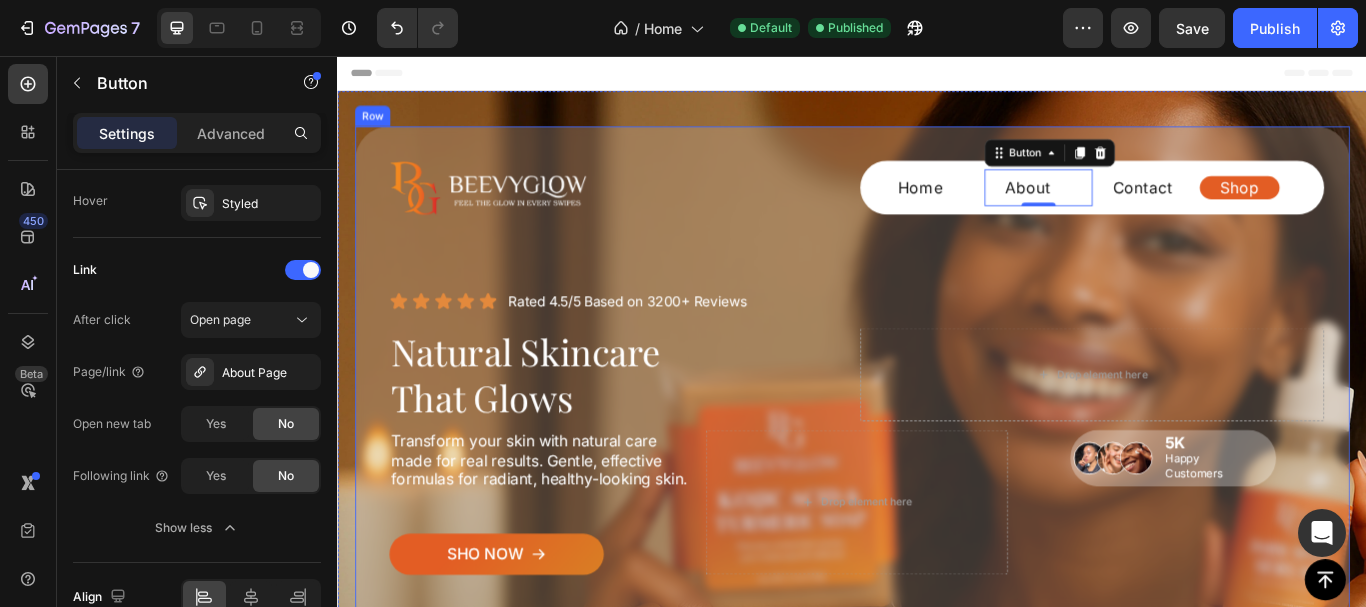 click at bounding box center [512, 209] 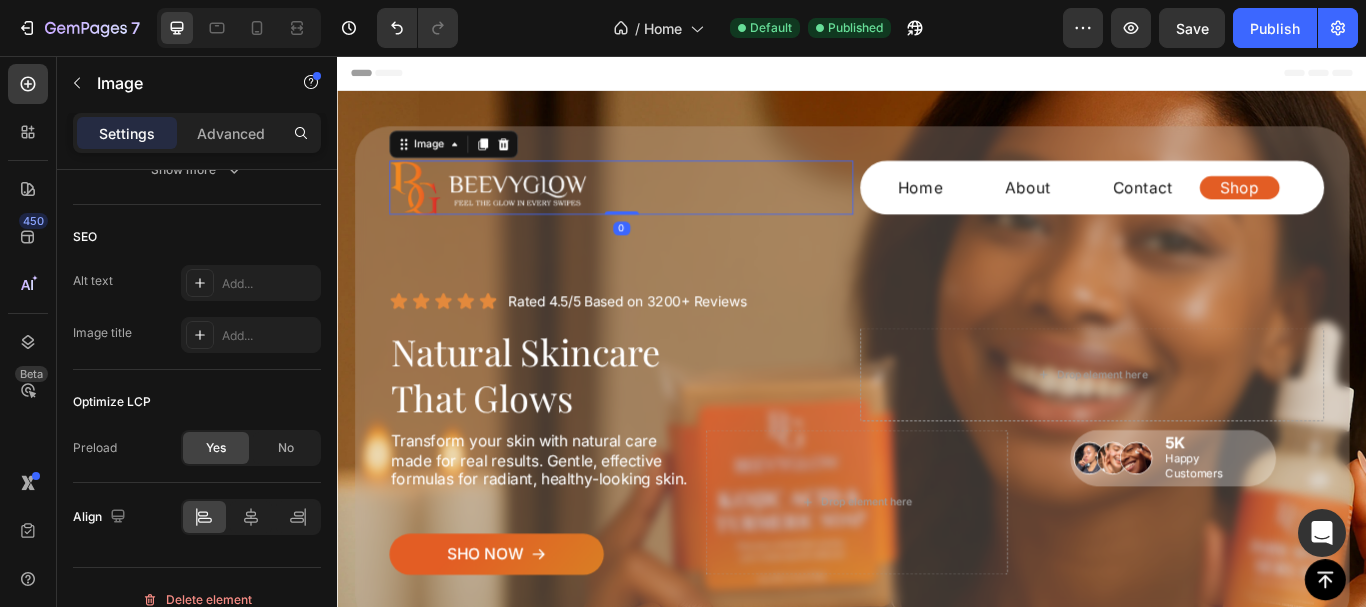 scroll, scrollTop: 0, scrollLeft: 0, axis: both 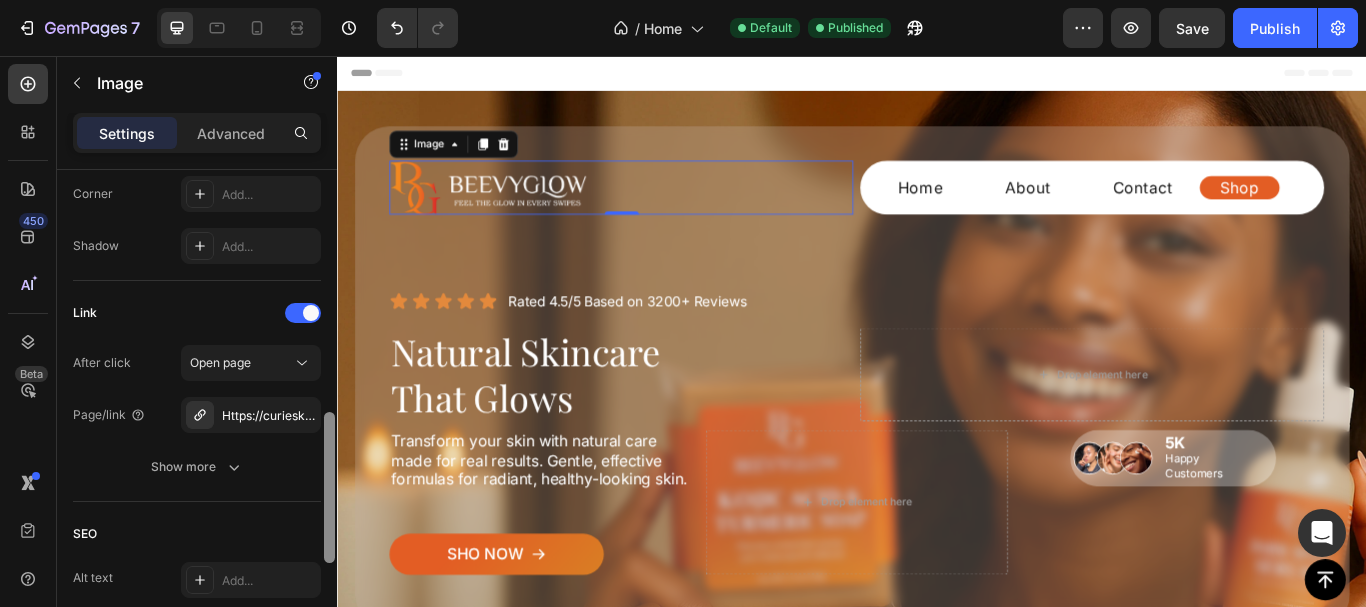 drag, startPoint x: 334, startPoint y: 242, endPoint x: 273, endPoint y: 487, distance: 252.4797 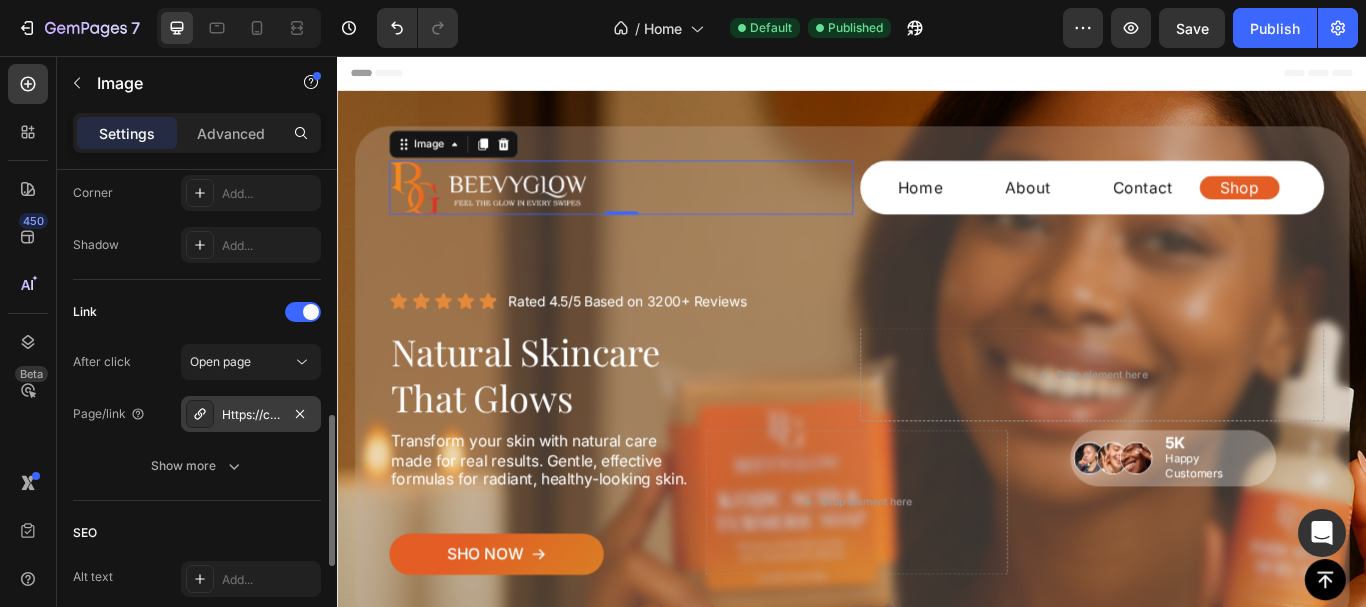 click on "Https://curieskin.Myshopify.Com/" at bounding box center (251, 415) 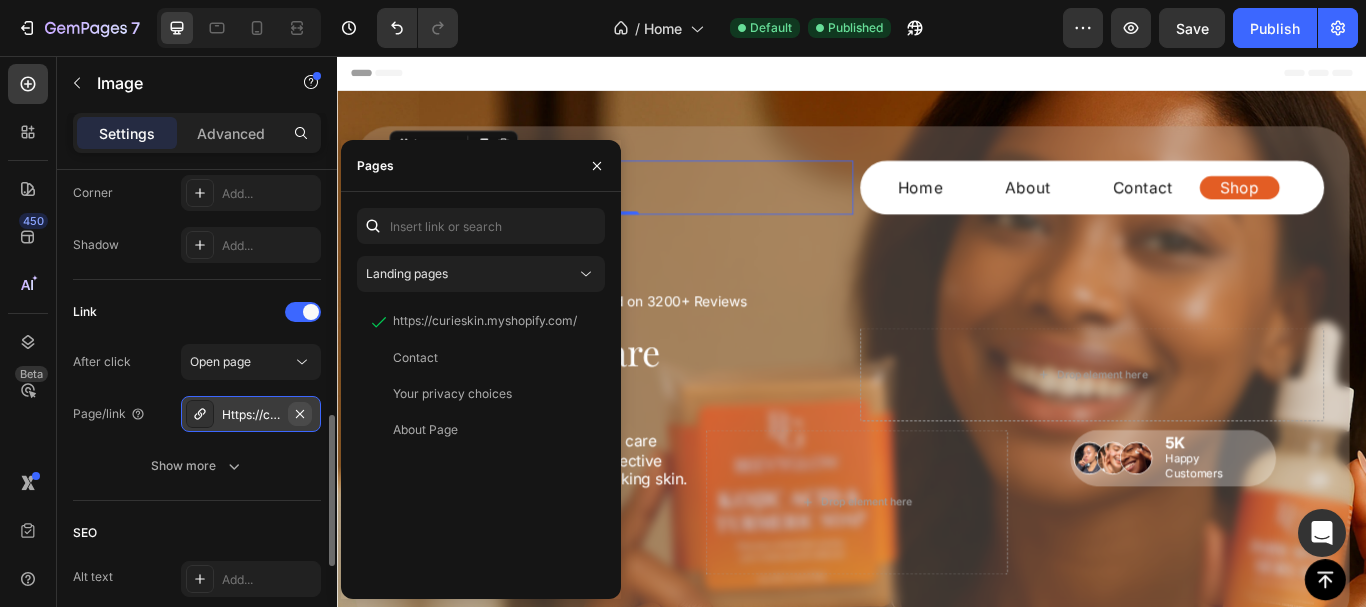 click 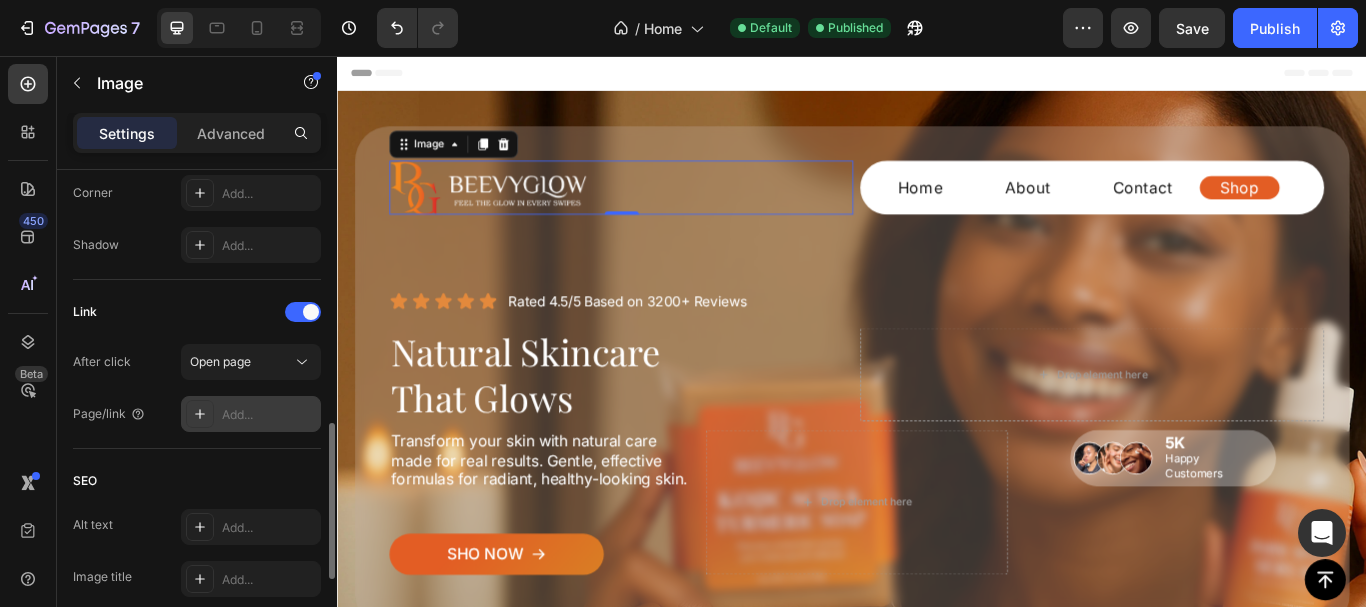 click on "Add..." at bounding box center (269, 415) 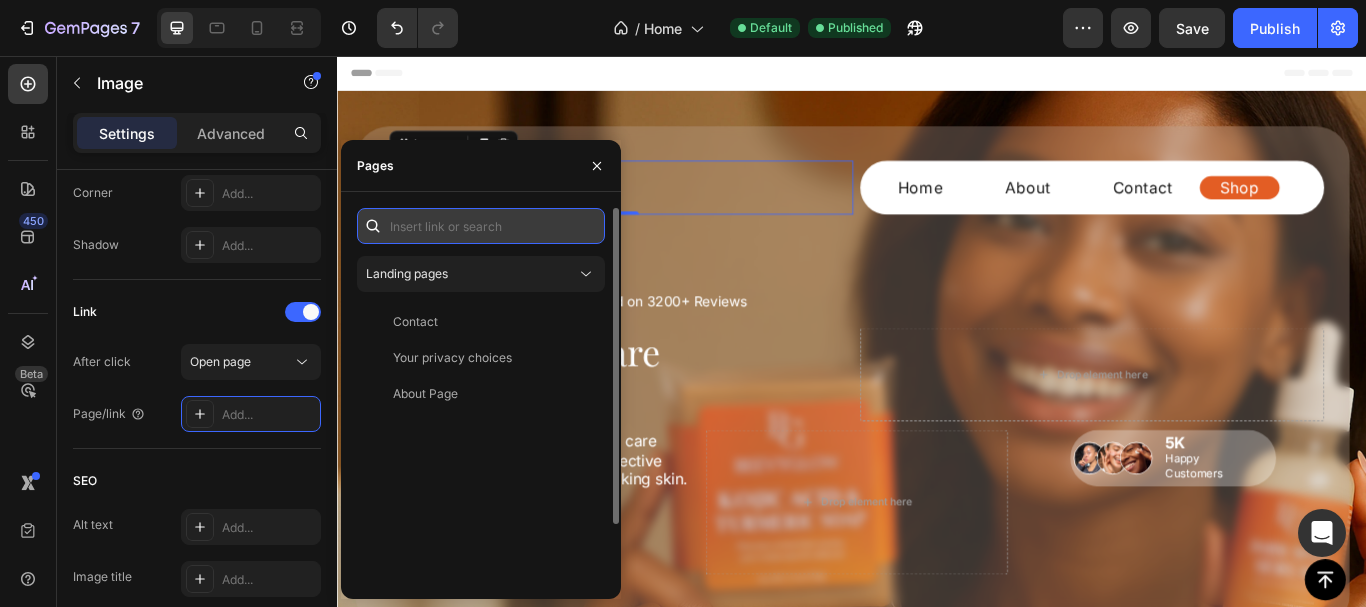 paste on "https://beevyglow.myshopify.com/" 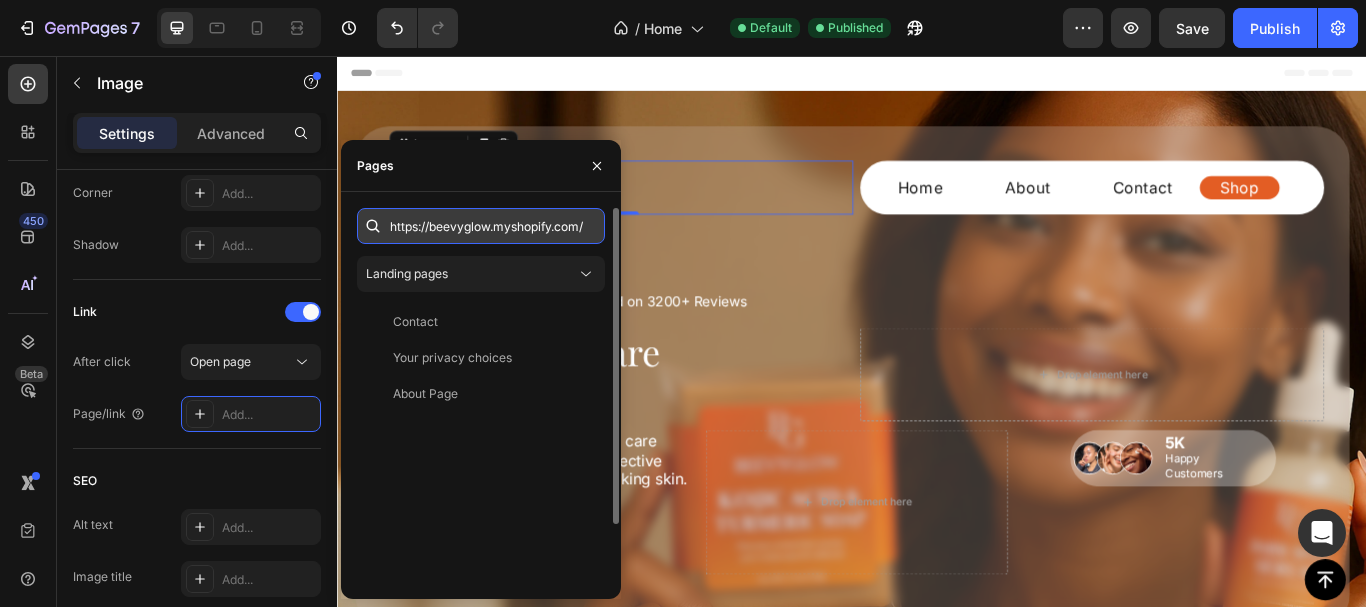 scroll, scrollTop: 0, scrollLeft: 21, axis: horizontal 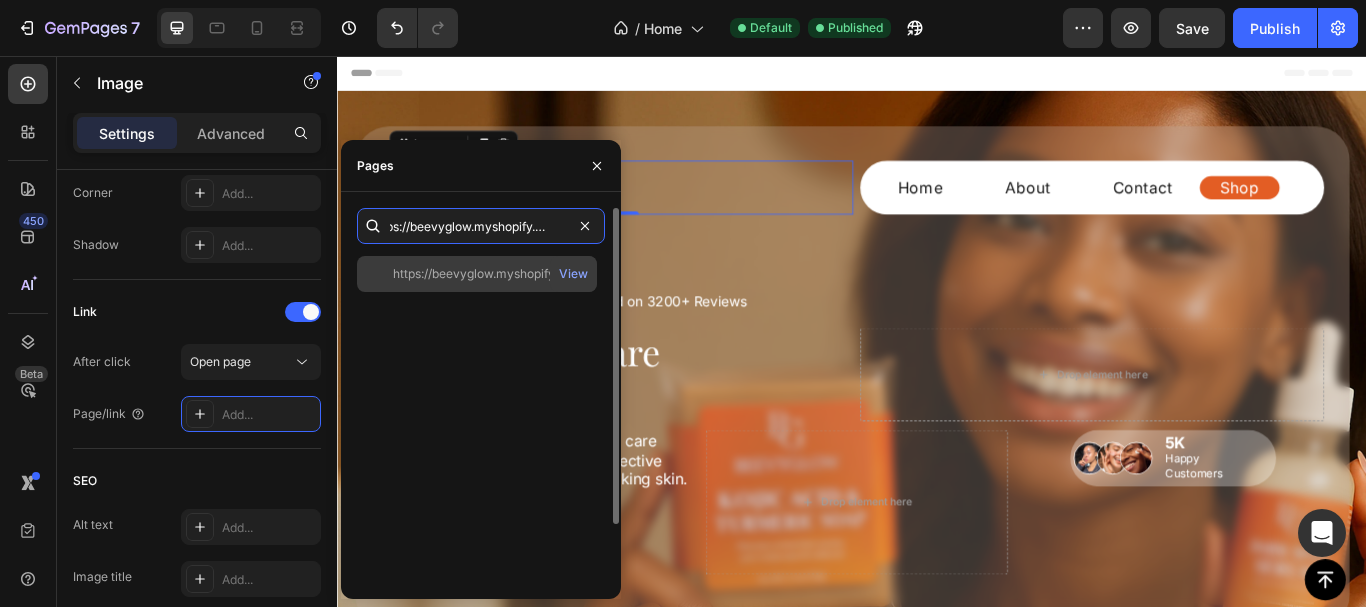 type on "https://beevyglow.myshopify.com/" 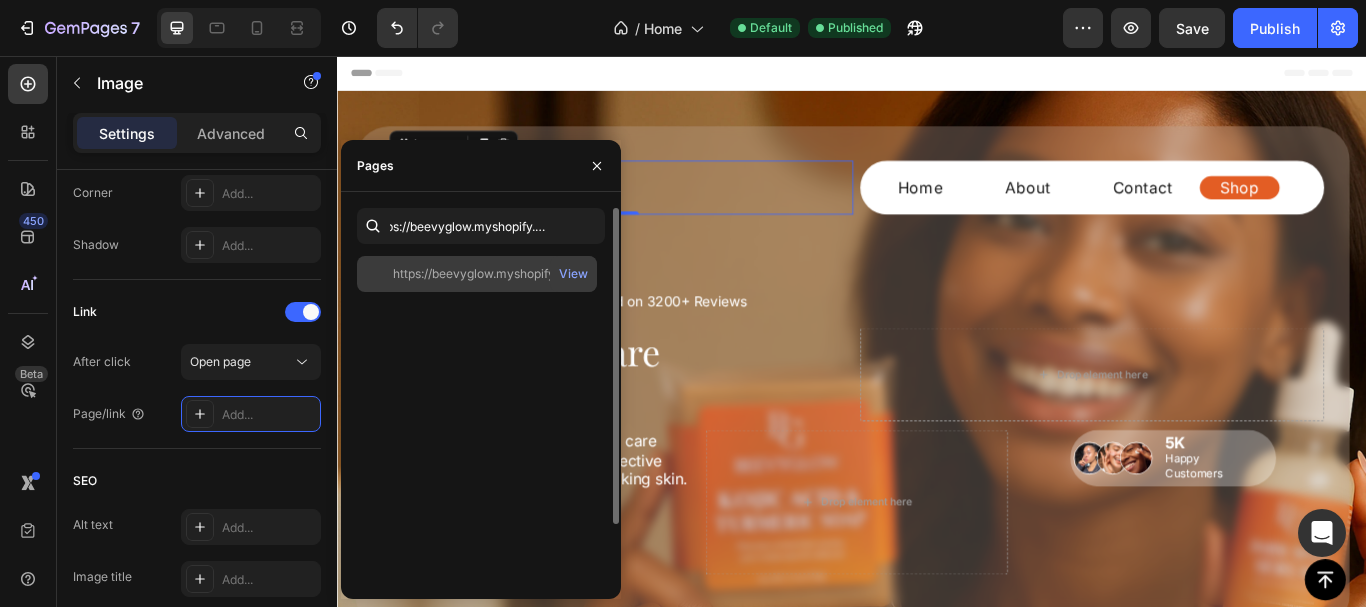 scroll, scrollTop: 0, scrollLeft: 0, axis: both 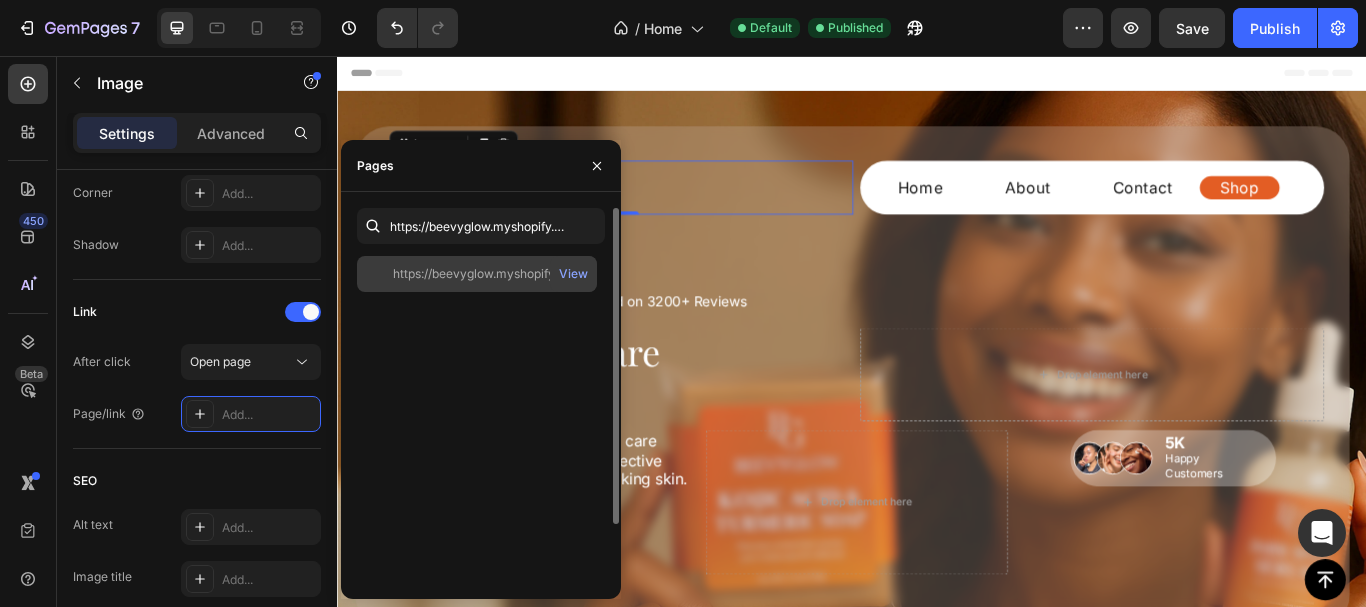click on "https://beevyglow.myshopify.com/" 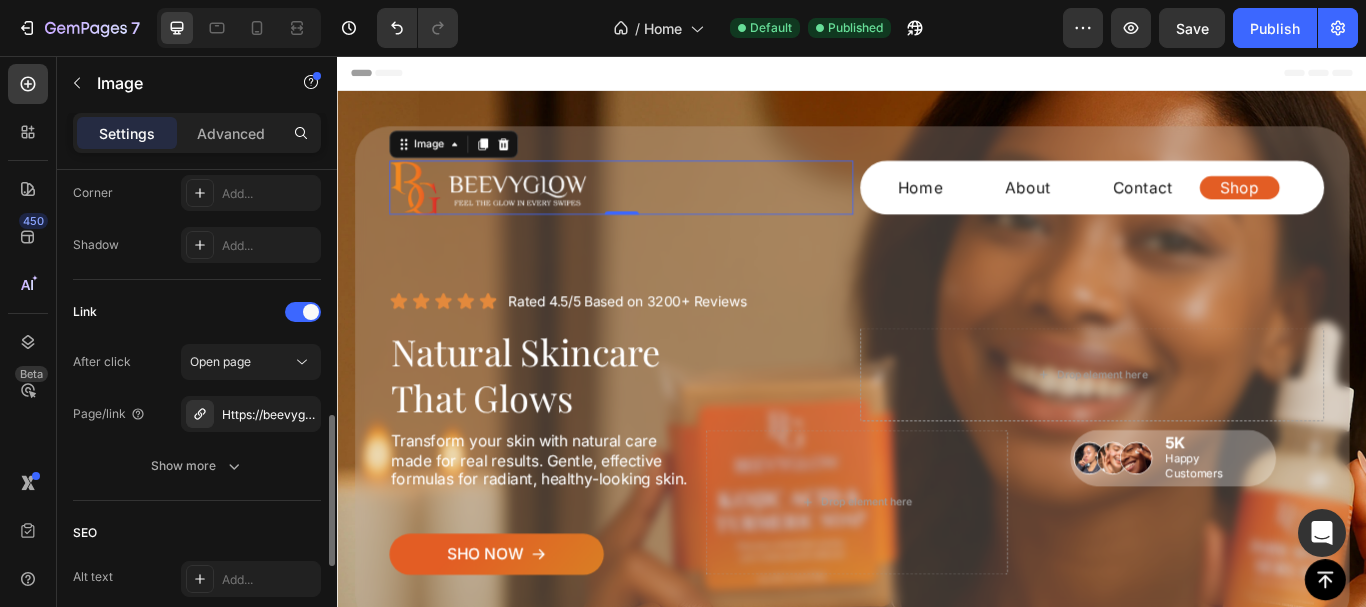 click on "Link" at bounding box center (197, 312) 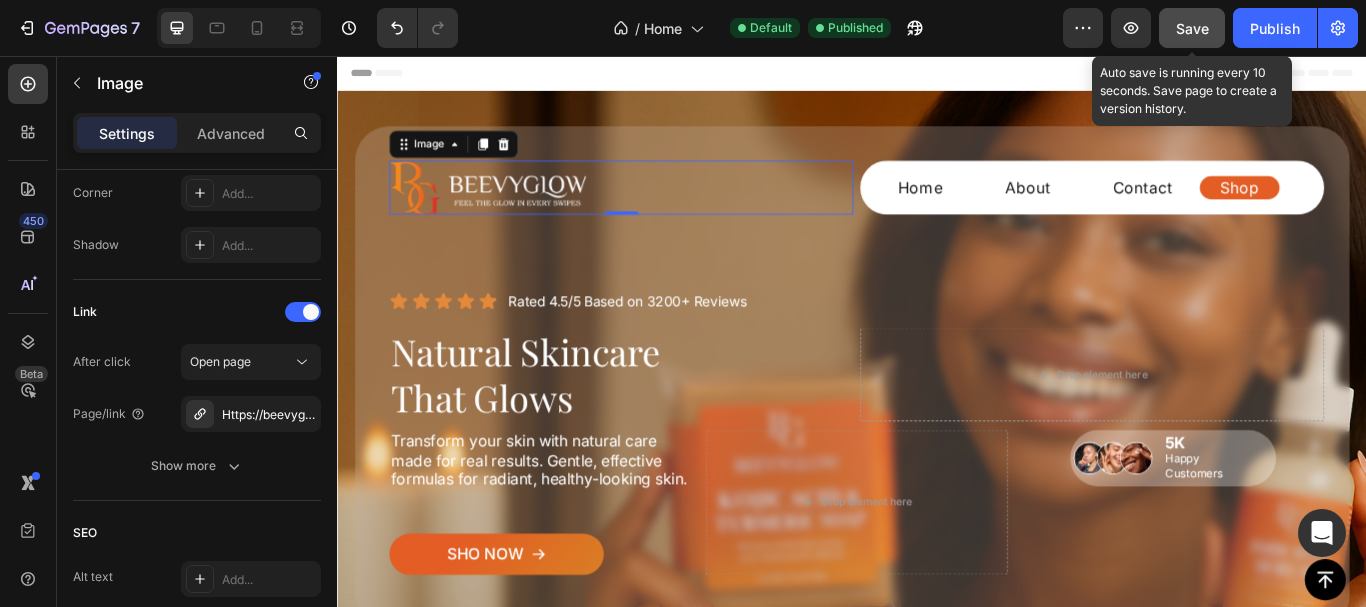 click on "Save" at bounding box center [1192, 28] 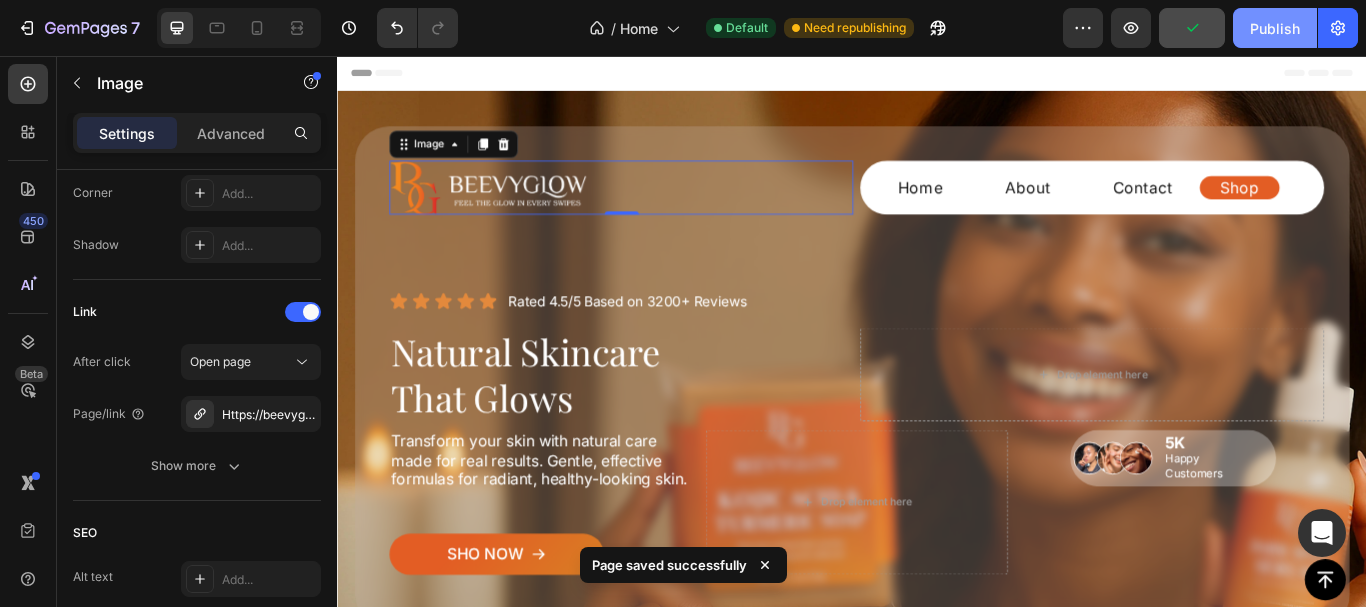 click on "Publish" at bounding box center [1275, 28] 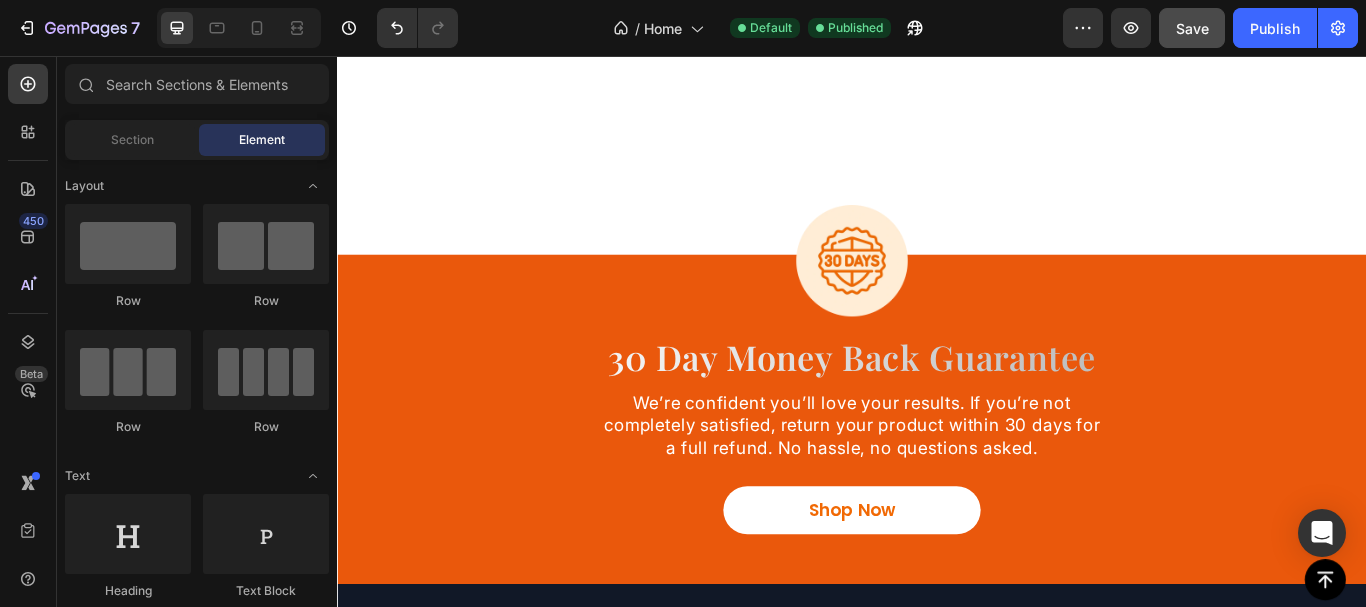 scroll, scrollTop: 4669, scrollLeft: 0, axis: vertical 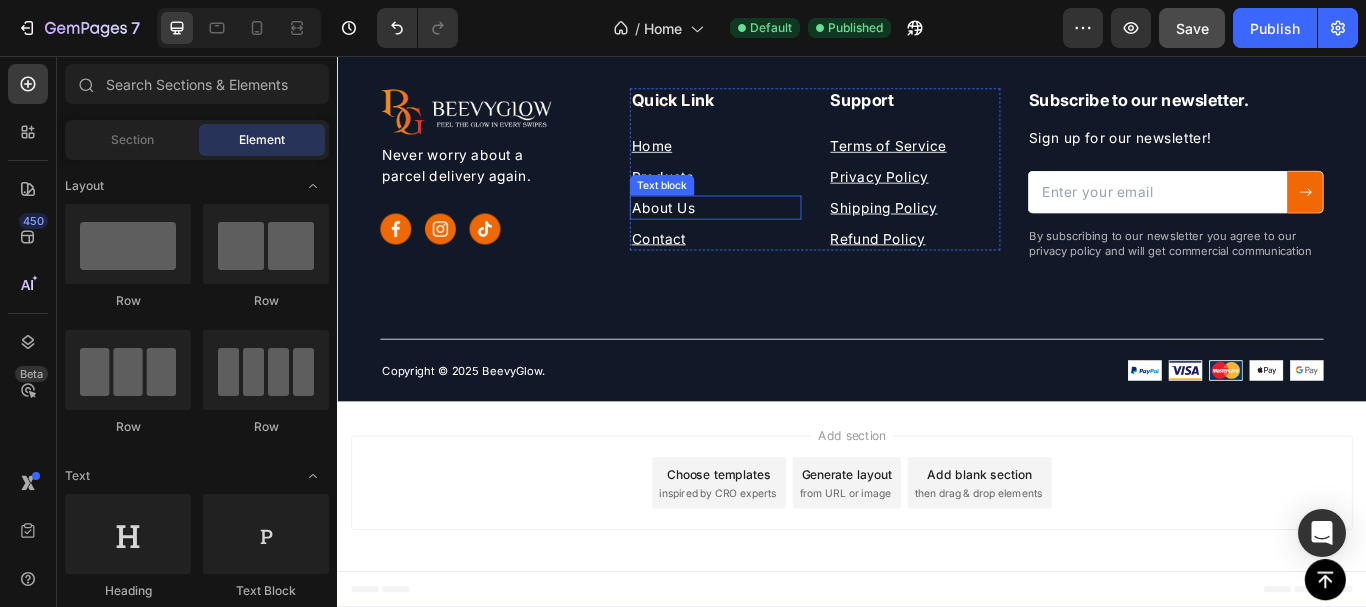 click on "About Us" at bounding box center (778, 233) 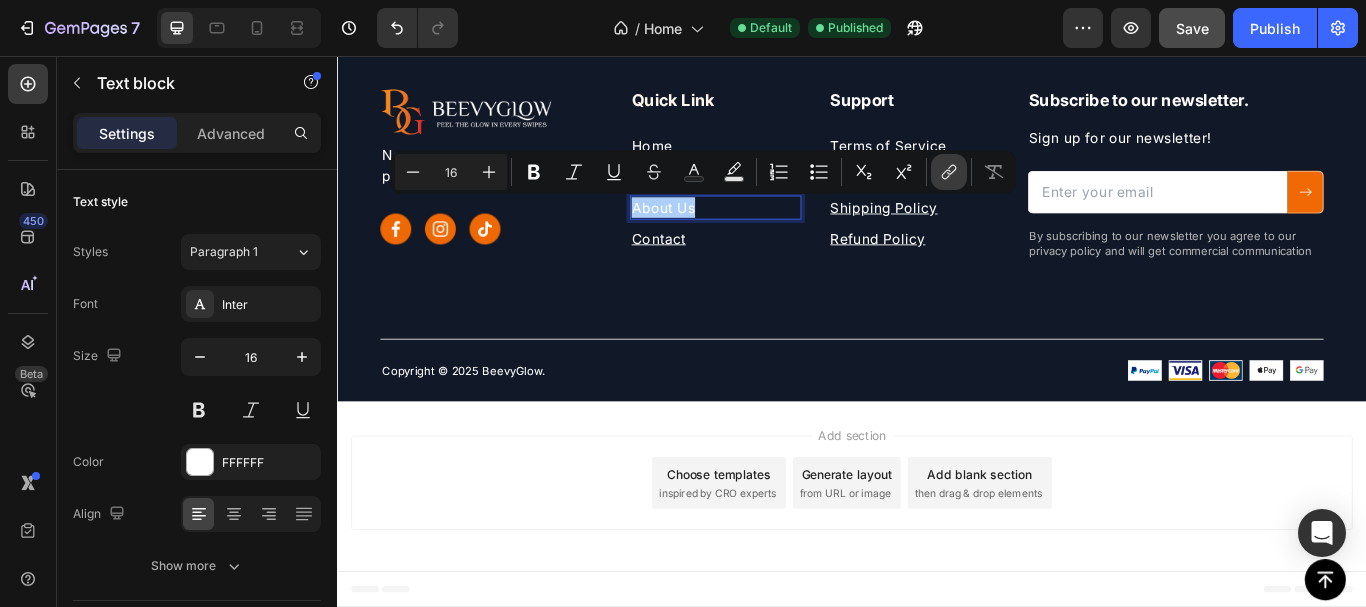 click 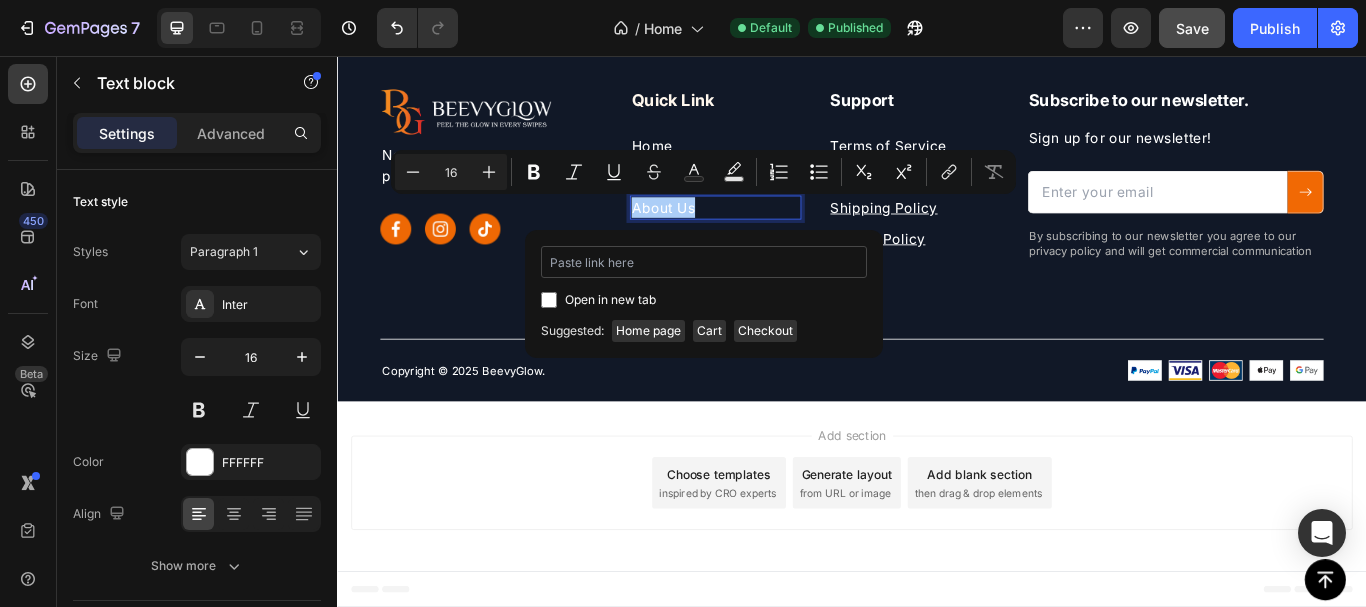 type on "https://beevyglow.myshopify.com/pages/about-page-jul-21-03-06-41" 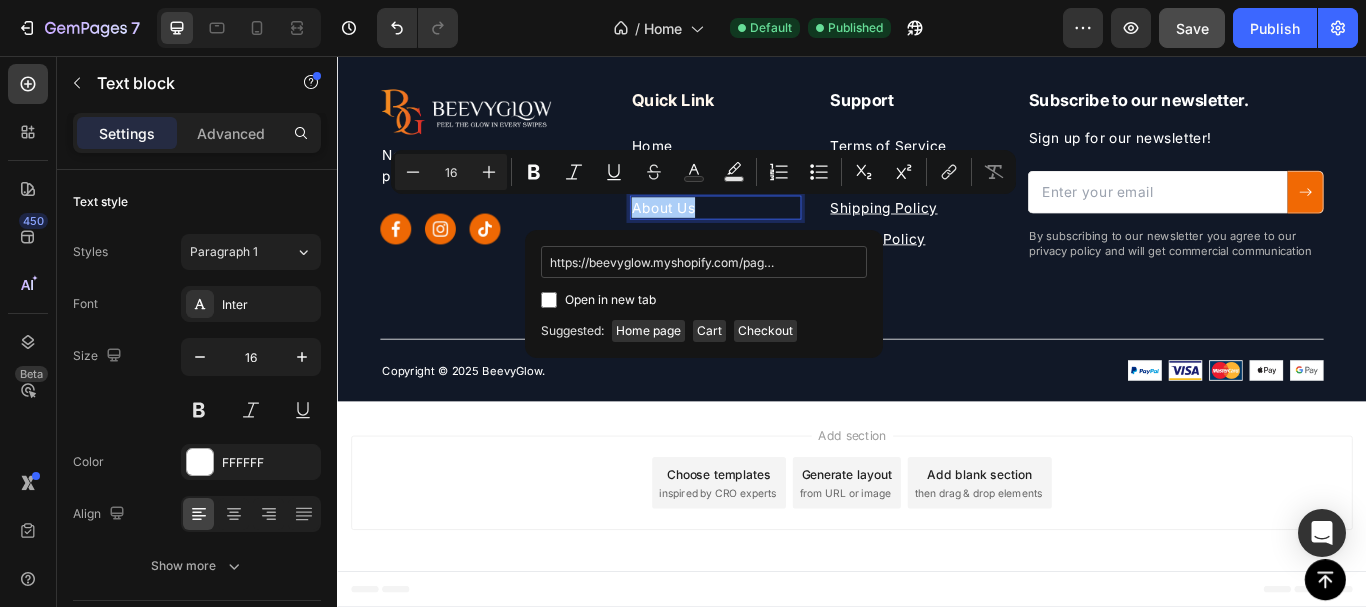 scroll, scrollTop: 0, scrollLeft: 172, axis: horizontal 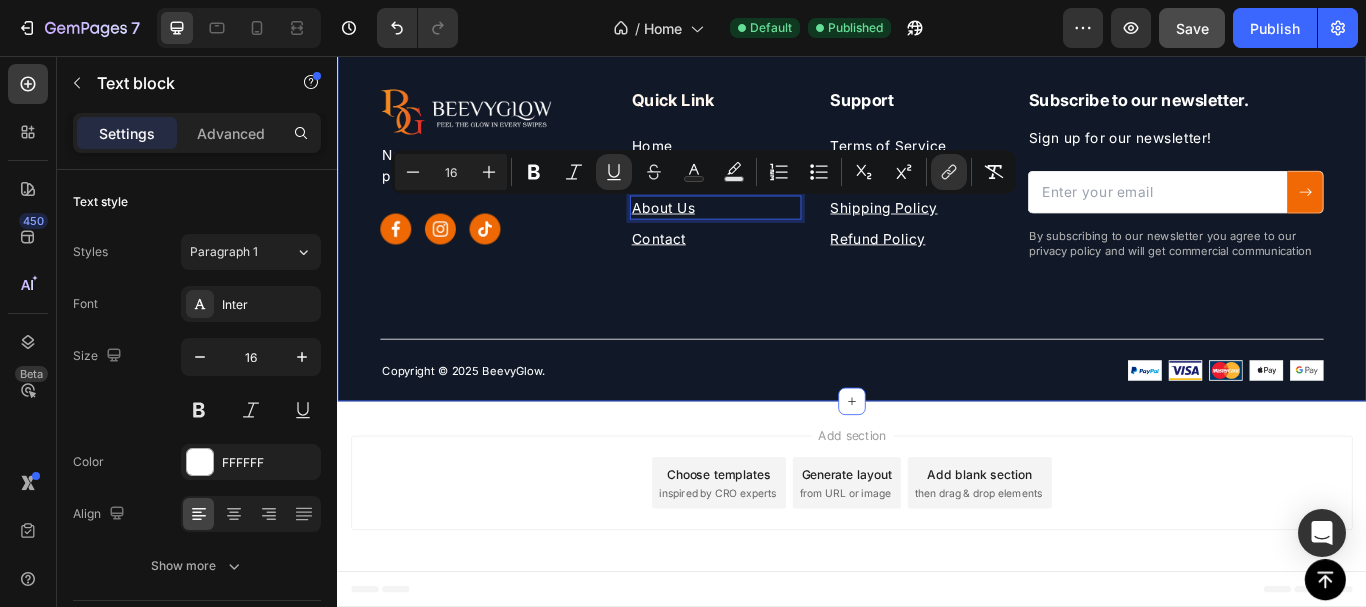 click on "Image Never worry about a  parcel delivery again. Text block Image Image Image Row Quick Link Heading Home Text block Products Text block About Us Text block   8 Contact Text block Support Heading Terms of Service Text block Privacy Policy Text block Shipping Policy Text block Refund Policy Text block Row Subscribe to our newsletter.  Heading Sign up for our newsletter! Text block Email Field
Submit Button Row Newsletter By subscribing to our newsletter you agree to our privacy policy and will get commercial communication Text block Row Copyright © 2025 BeevyGlow. Text block Image Image Row" at bounding box center [937, 264] 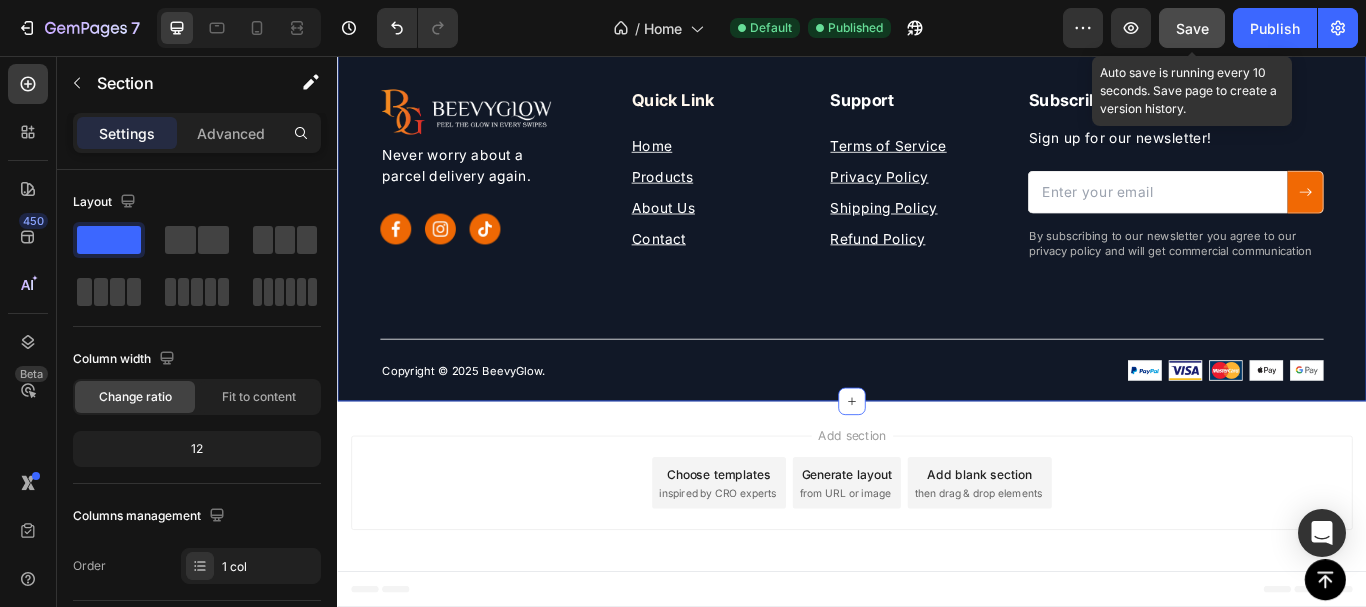click on "Save" at bounding box center [1192, 28] 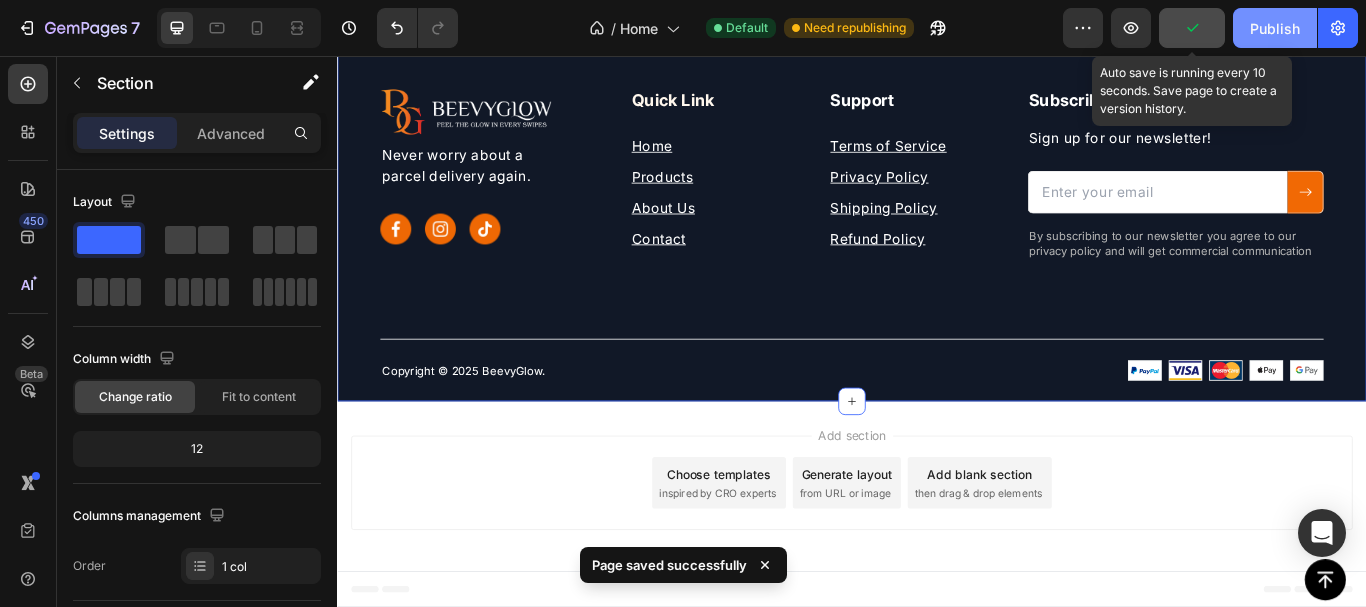 click on "Publish" 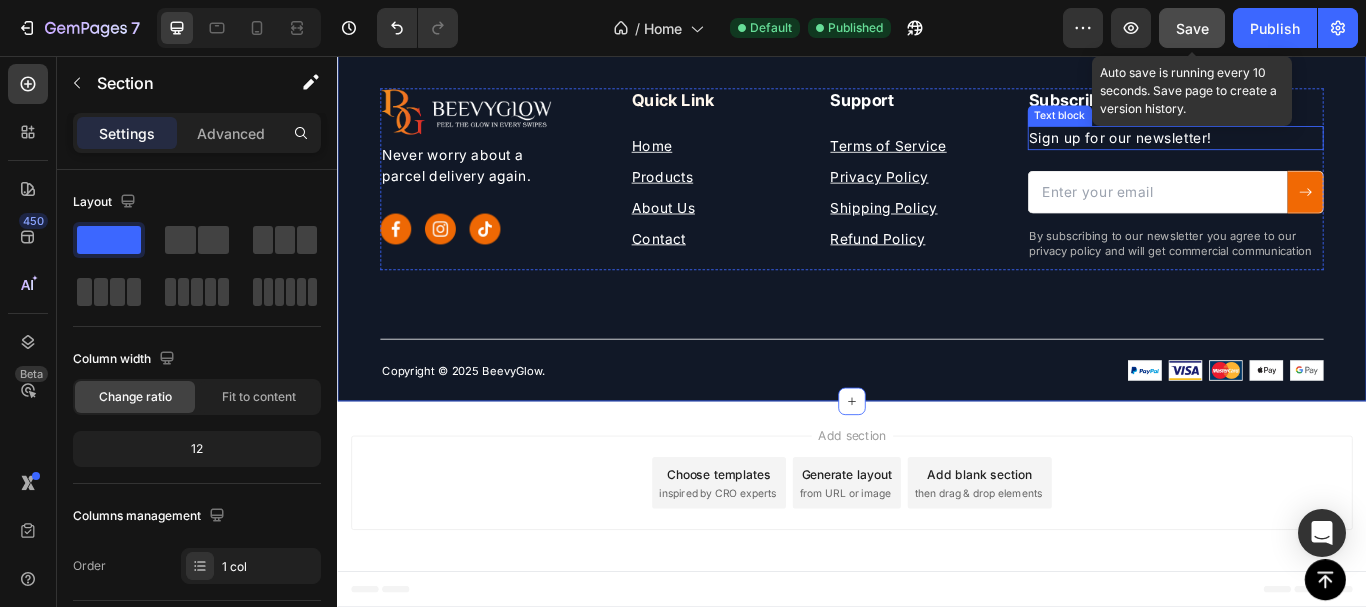 click on "Sign up for our newsletter!" at bounding box center [1314, 152] 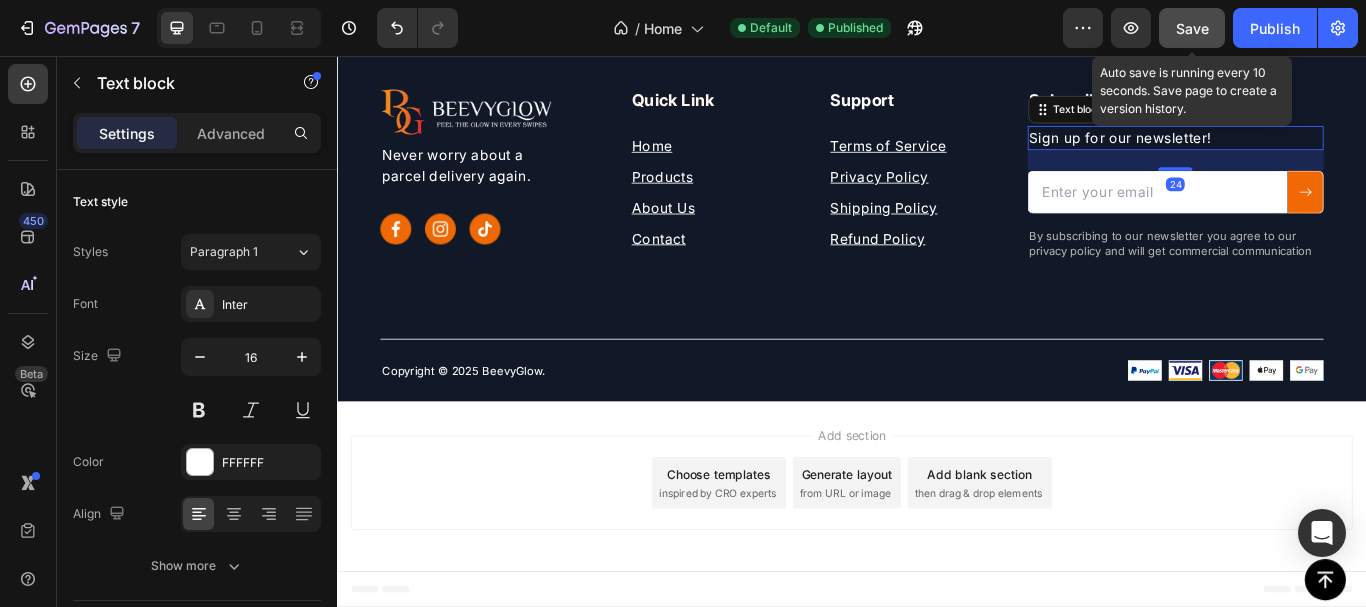 click on "Sign up for our newsletter!" at bounding box center [1314, 152] 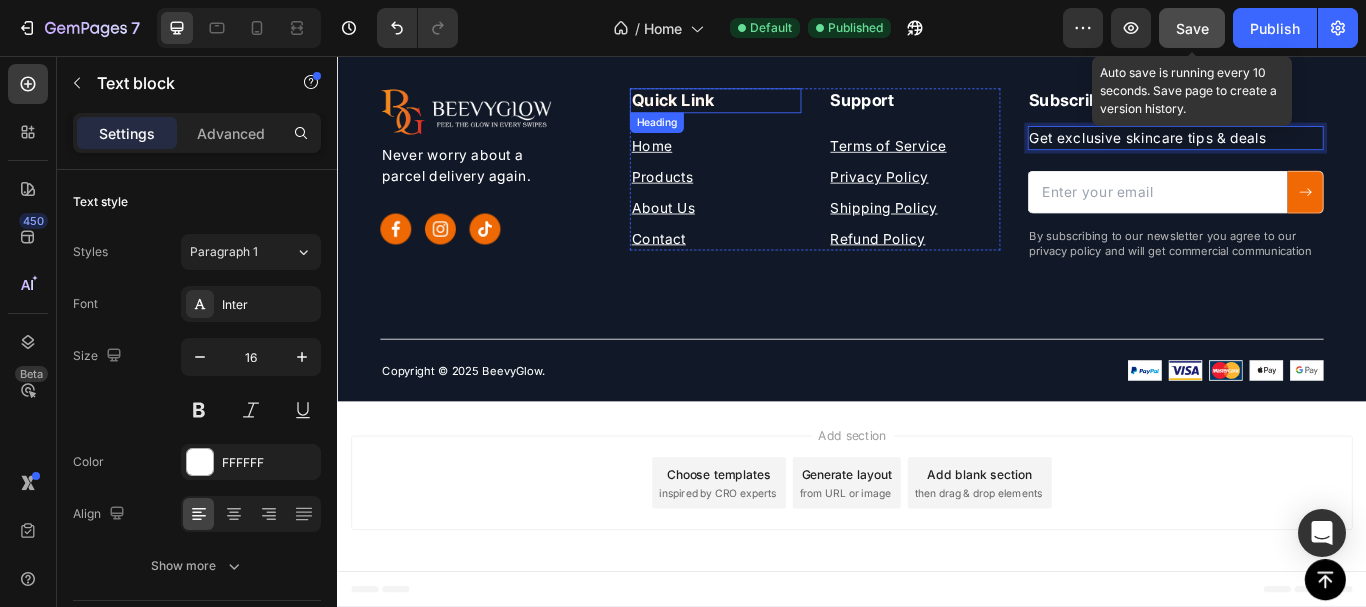 click on "Quick Link" at bounding box center [778, 108] 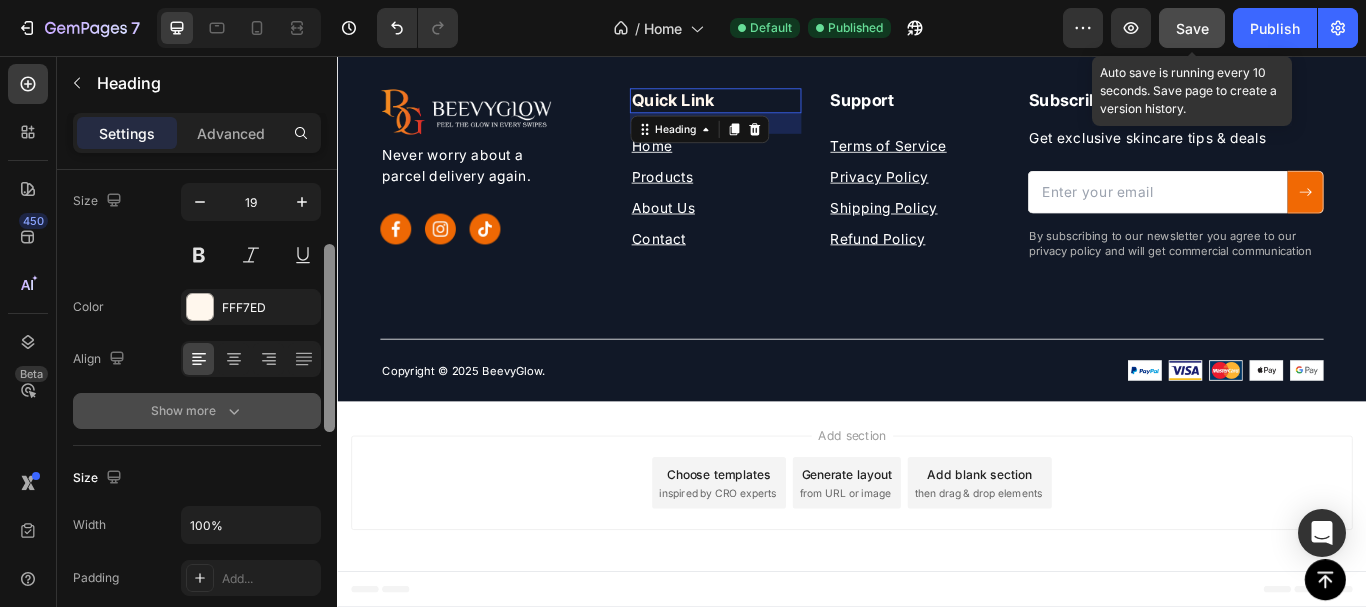 scroll, scrollTop: 166, scrollLeft: 0, axis: vertical 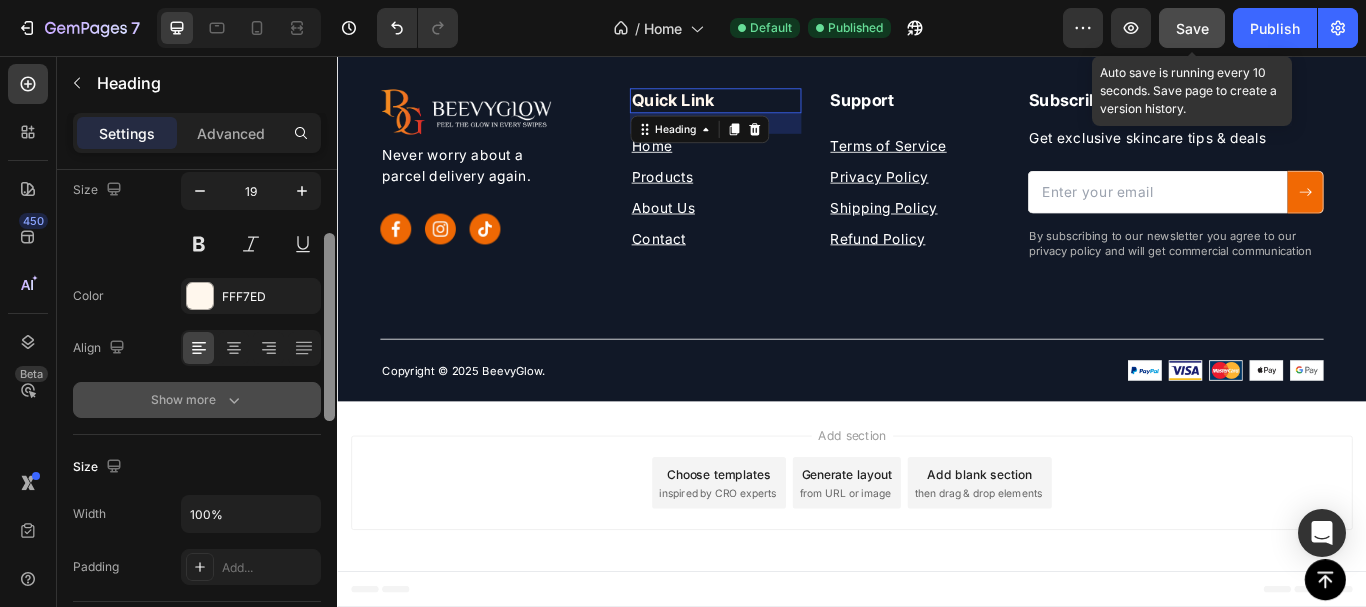 drag, startPoint x: 327, startPoint y: 342, endPoint x: 302, endPoint y: 405, distance: 67.77905 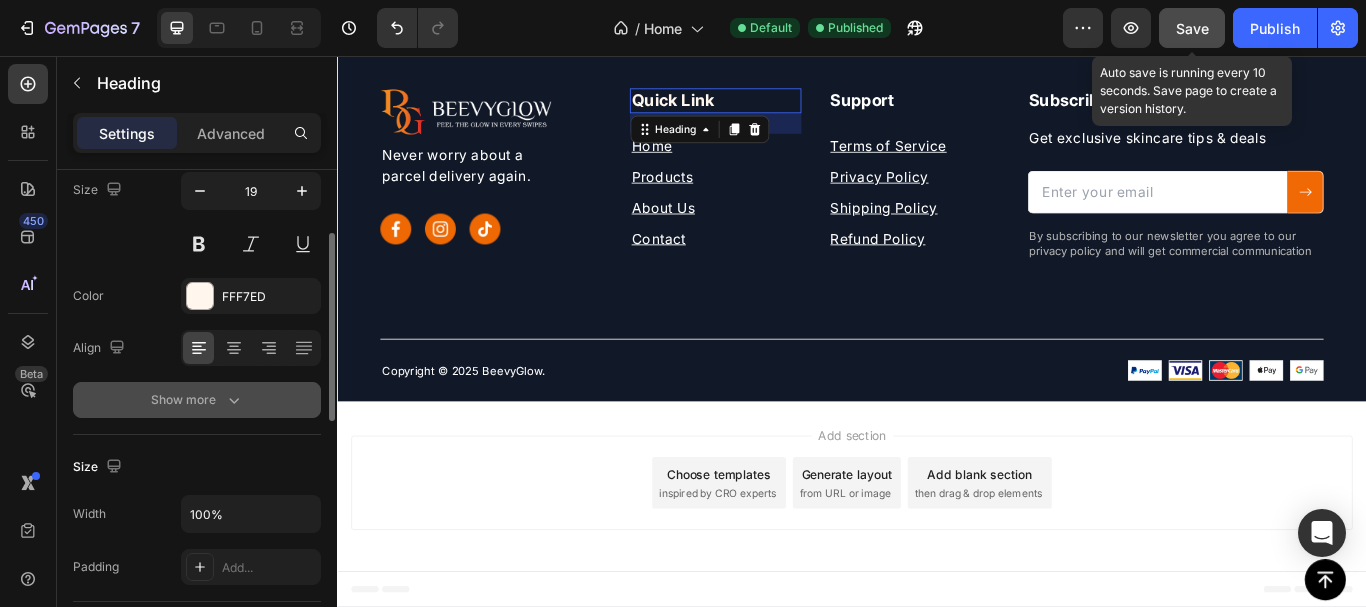 click on "Show more" at bounding box center [197, 400] 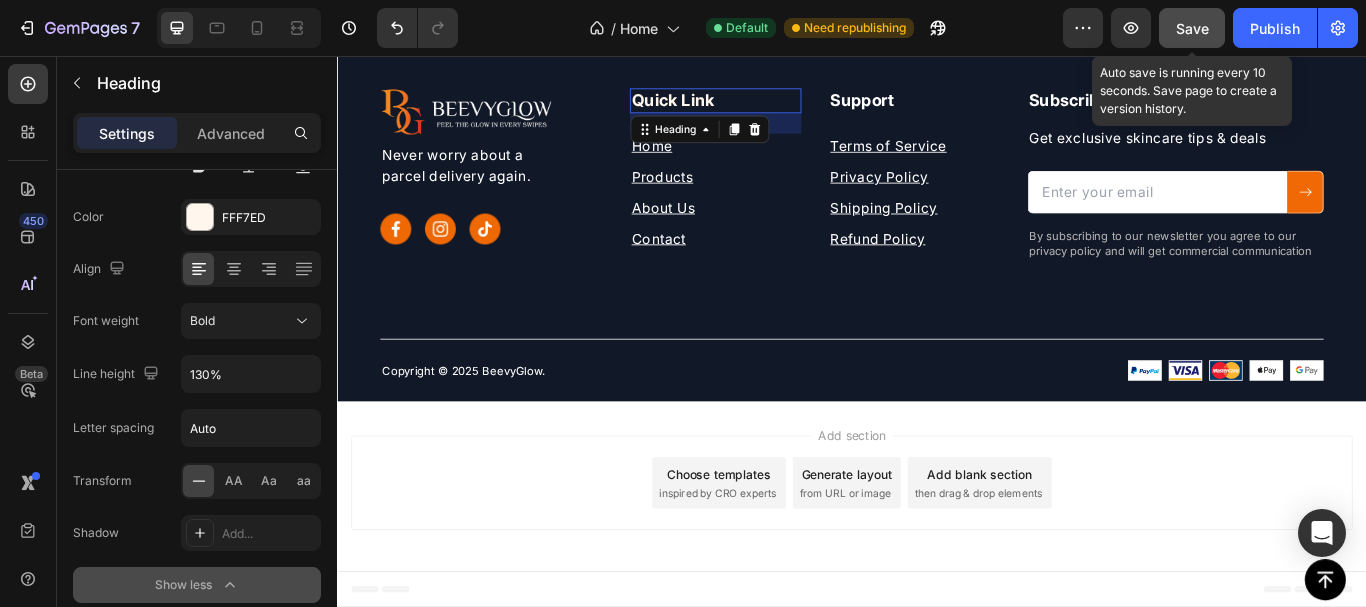 click on "Text style Styles Heading 2* Font Inter Size 19 Color FFF7ED Align Font weight Bold Line height 130% Letter spacing Auto Transform AA Aa aa Shadow Add... Show less Size Width 100% Padding Add... Background The changes might be hidden by  the video. Color Add... Image Add... Shape Border Add... Corner Add... Shadow Add... SEO HTML tag H2 Align Delete element" at bounding box center [197, 417] 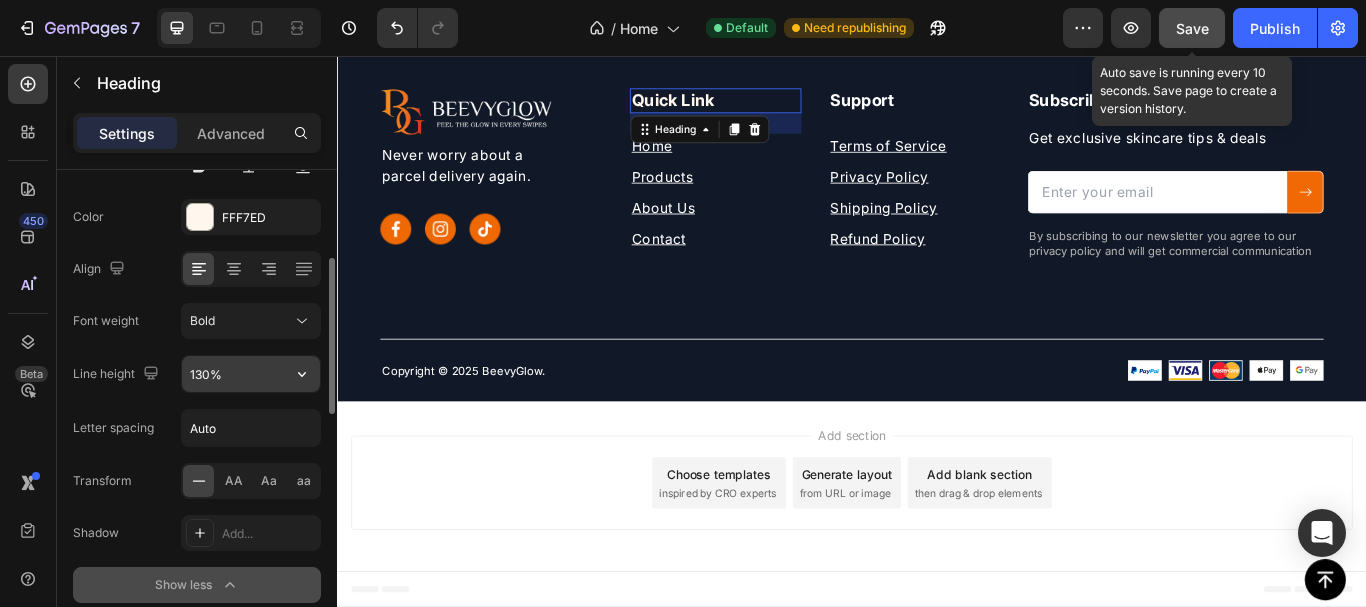 scroll, scrollTop: 253, scrollLeft: 0, axis: vertical 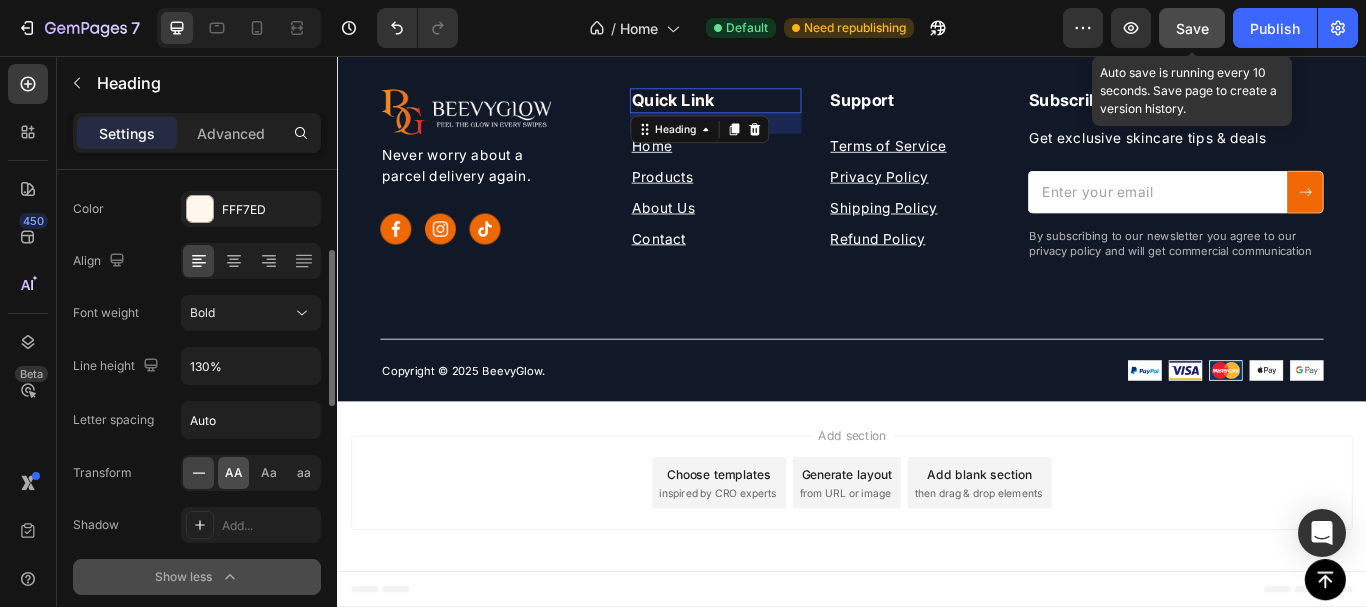 click on "AA" 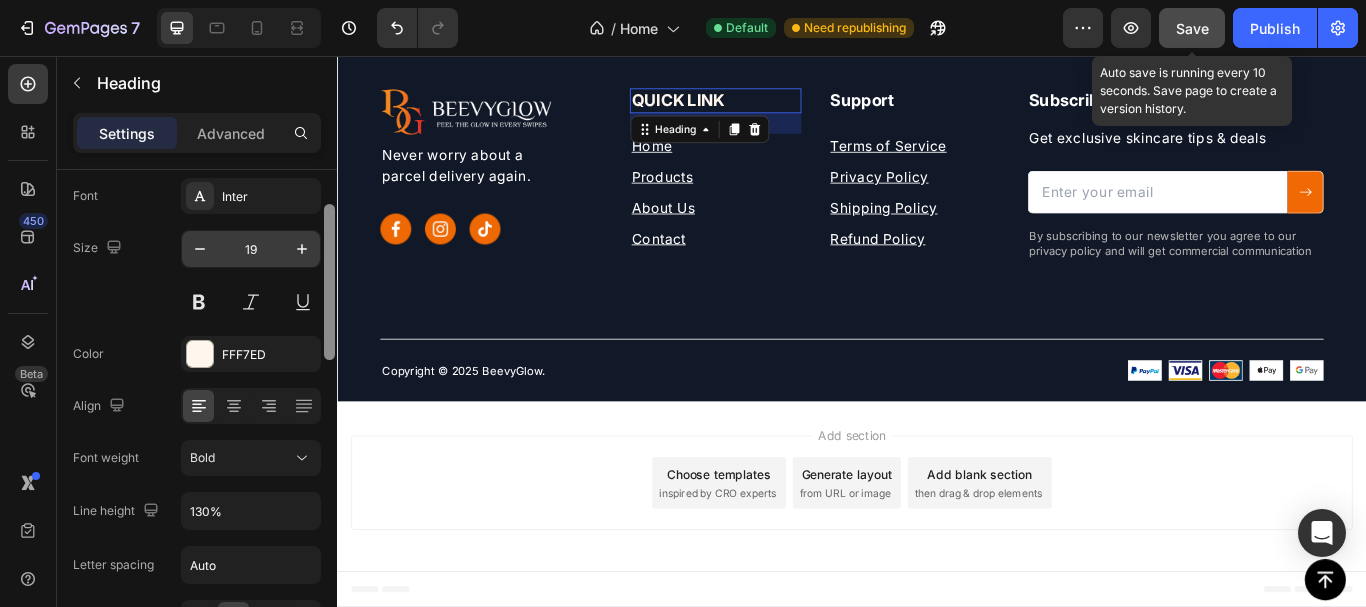 drag, startPoint x: 331, startPoint y: 324, endPoint x: 274, endPoint y: 271, distance: 77.83315 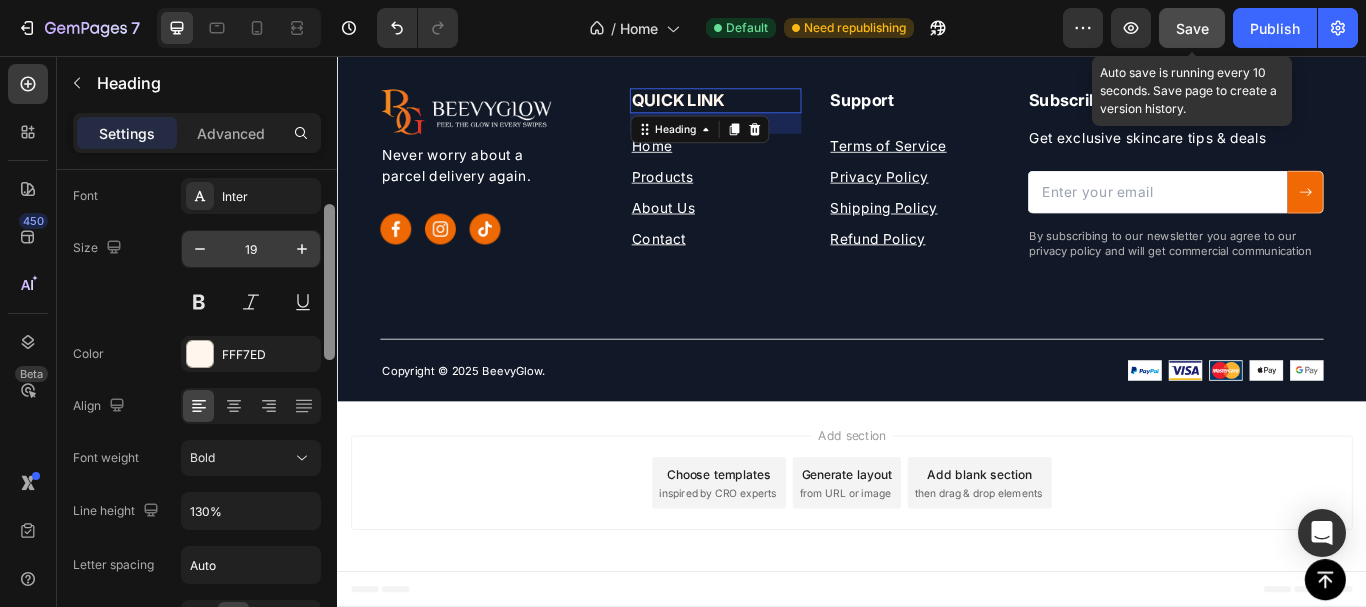 click on "Text style Styles Heading 2* Font Inter Size 19 Color FFF7ED Align Font weight Bold Line height 130% Letter spacing Auto Transform AA Aa aa Shadow Add... Show less Size Width 100% Padding Add... Background The changes might be hidden by  the video. Color Add... Image Add... Shape Border Add... Corner Add... Shadow Add... SEO HTML tag H2 Align Delete element" at bounding box center [197, 417] 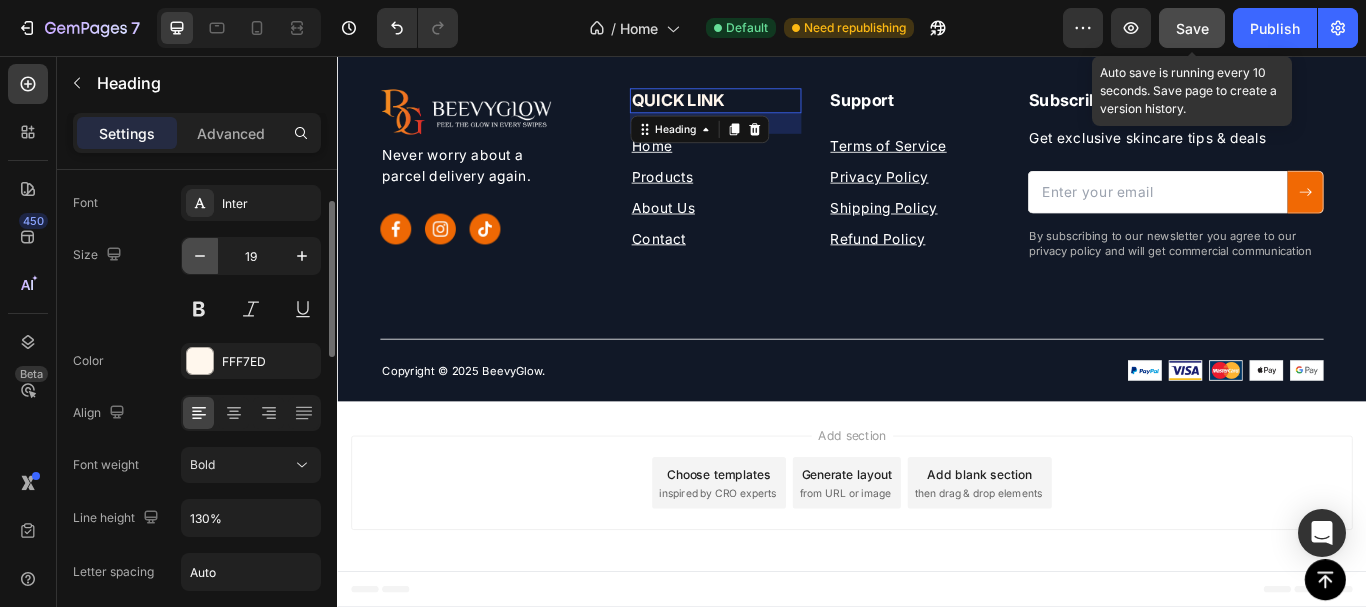 click 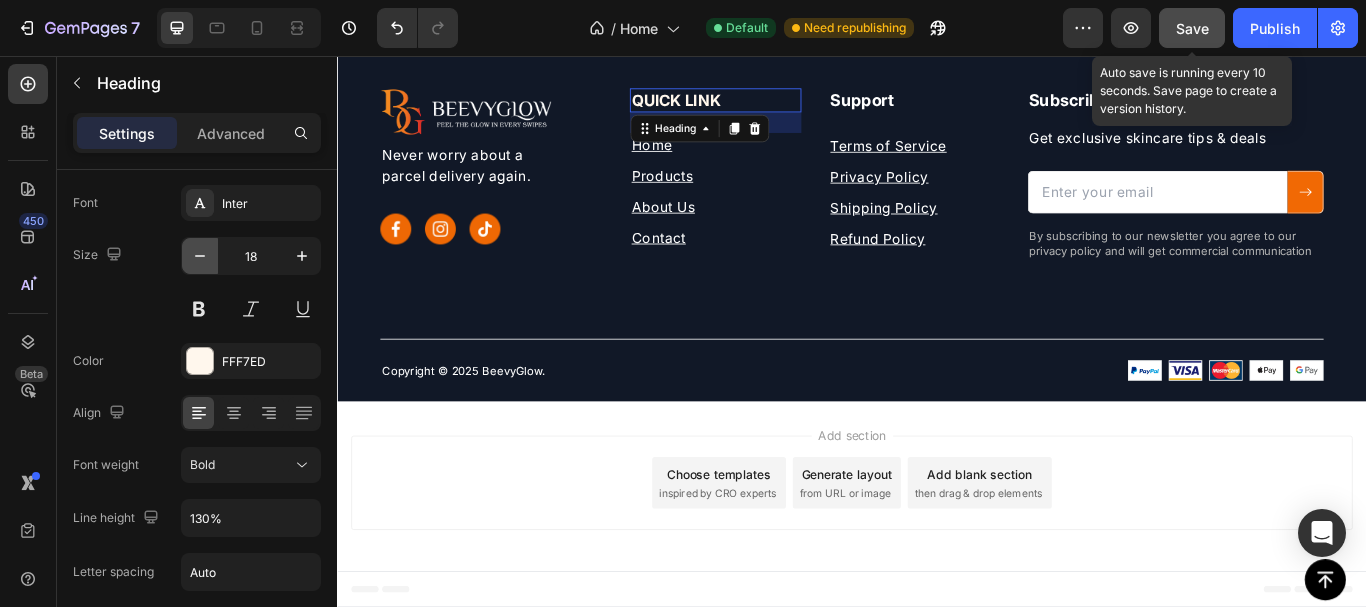 click 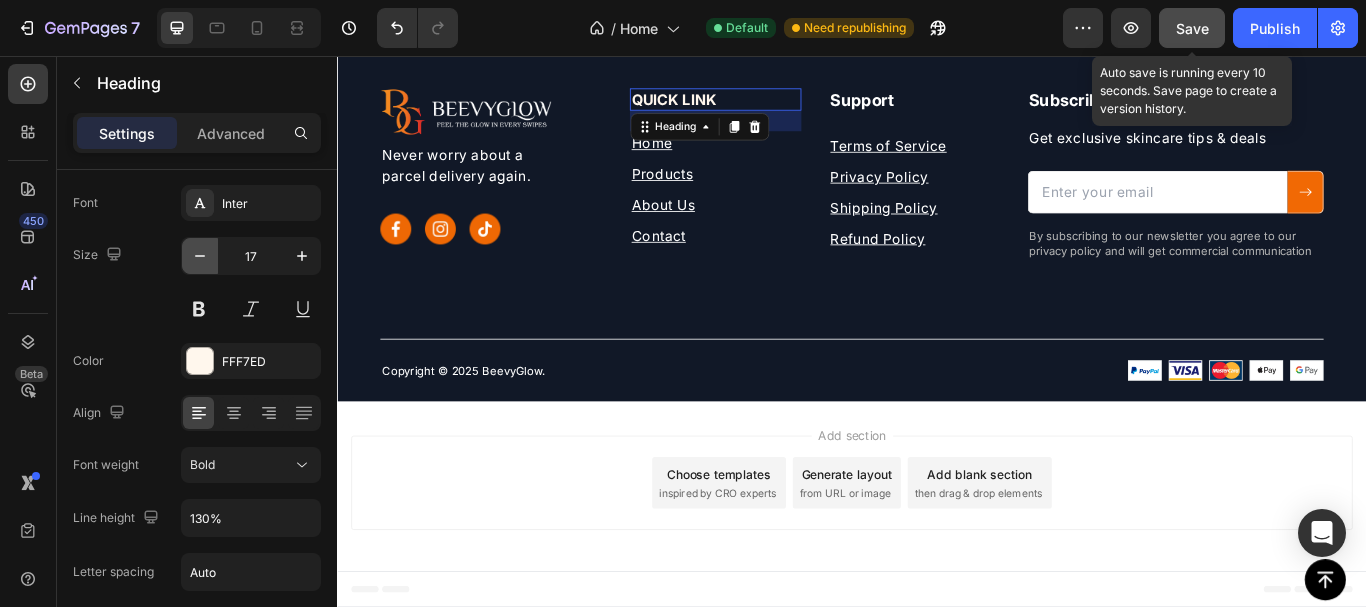 click 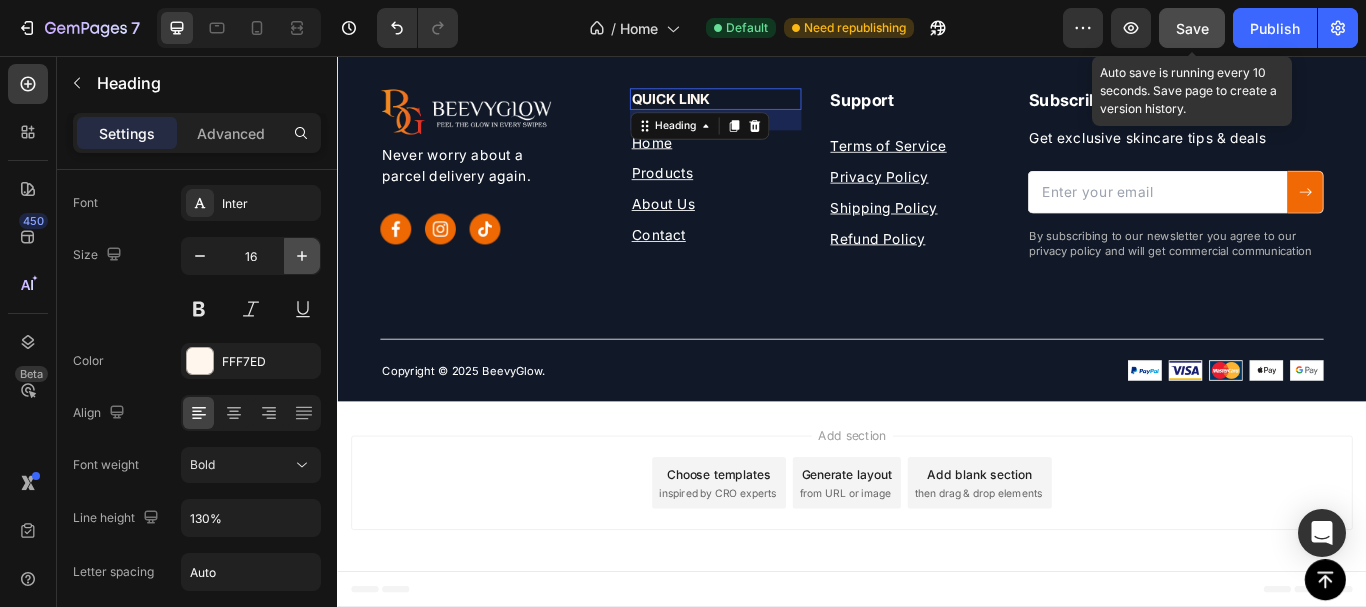 click 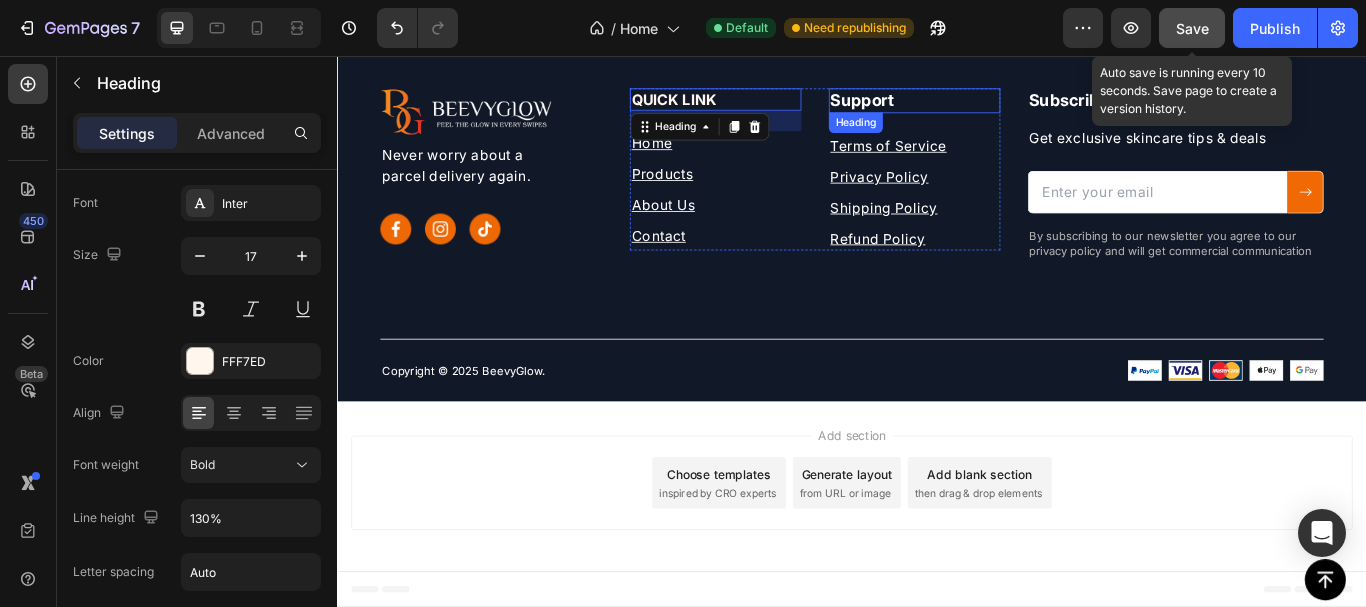 click on "Support" at bounding box center [1010, 108] 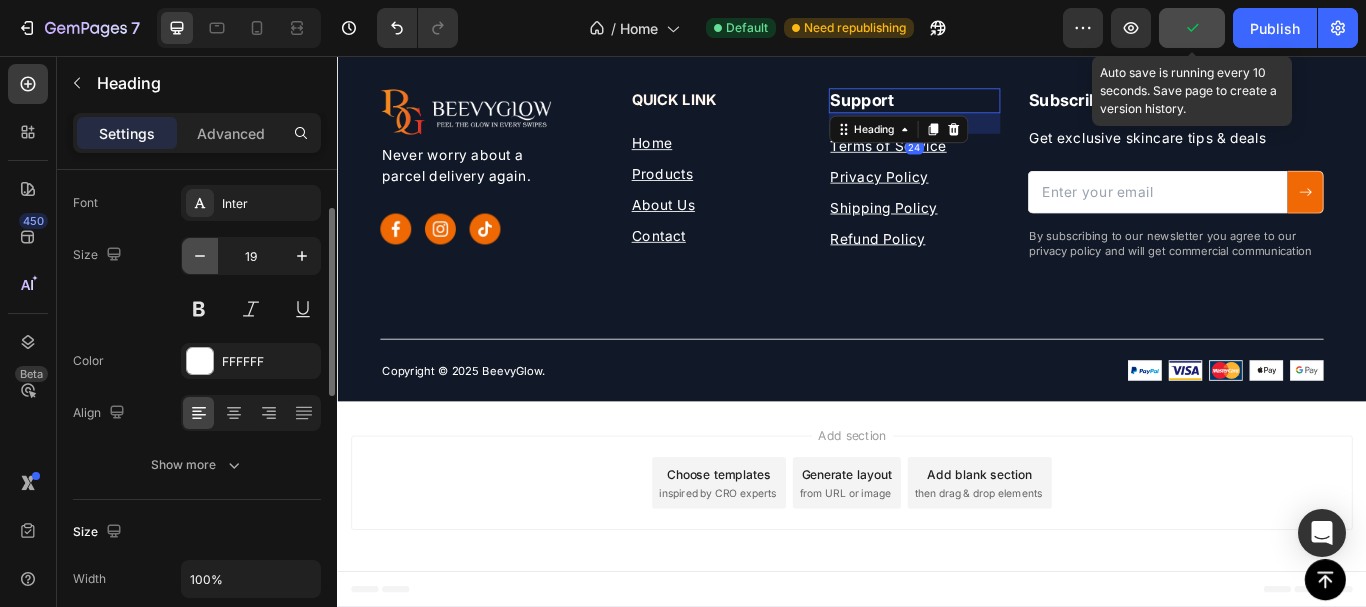 click 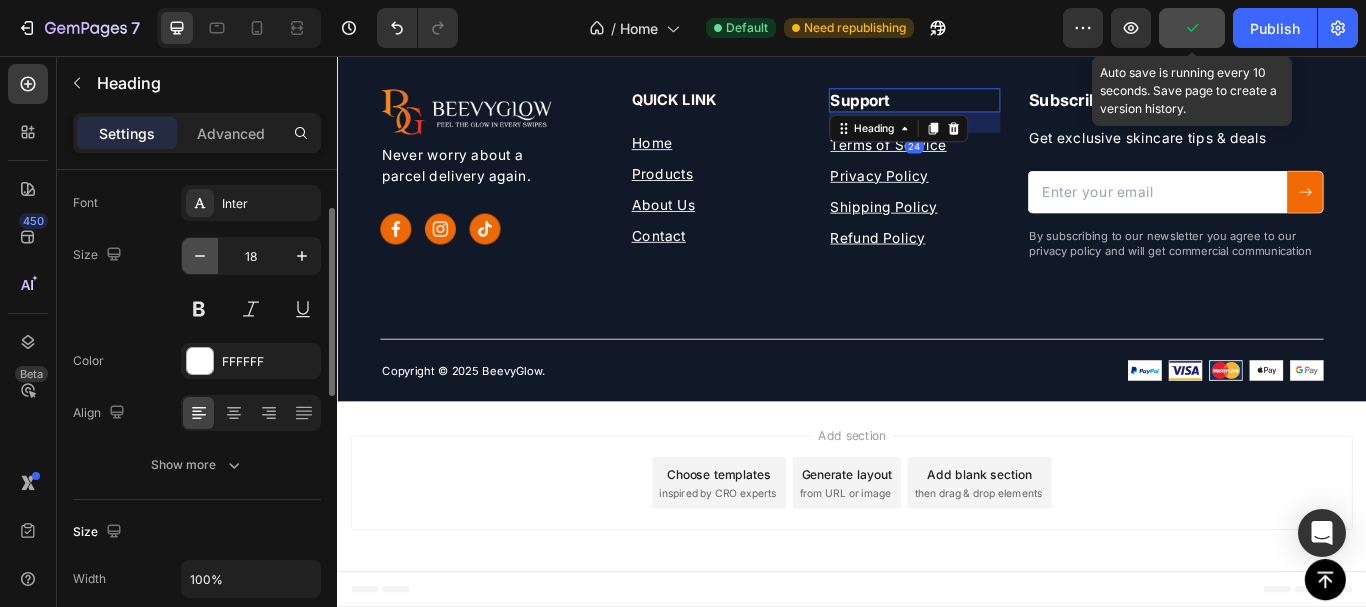 click 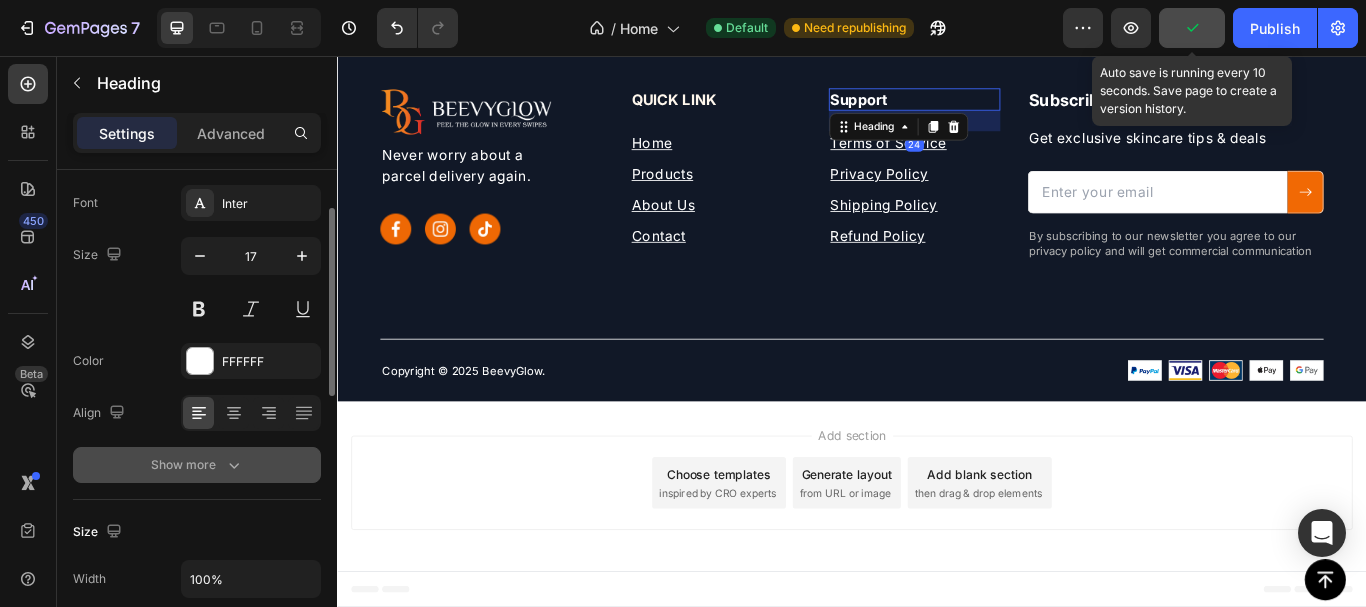 click on "Show more" at bounding box center [197, 465] 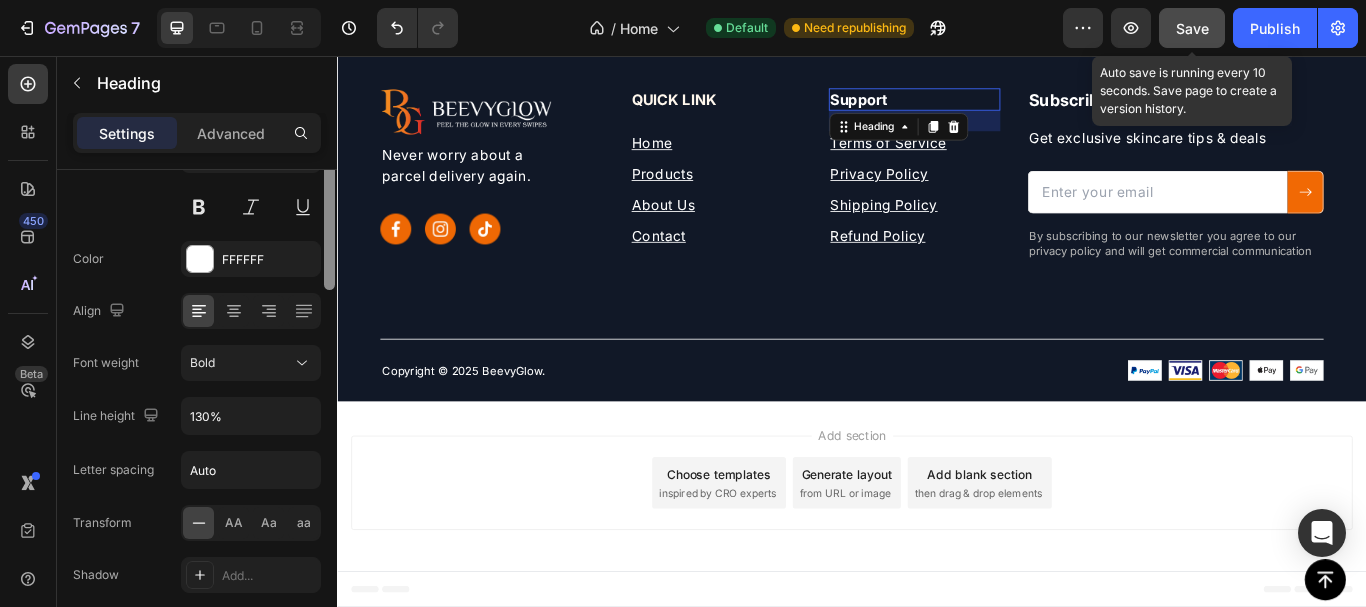 scroll, scrollTop: 211, scrollLeft: 0, axis: vertical 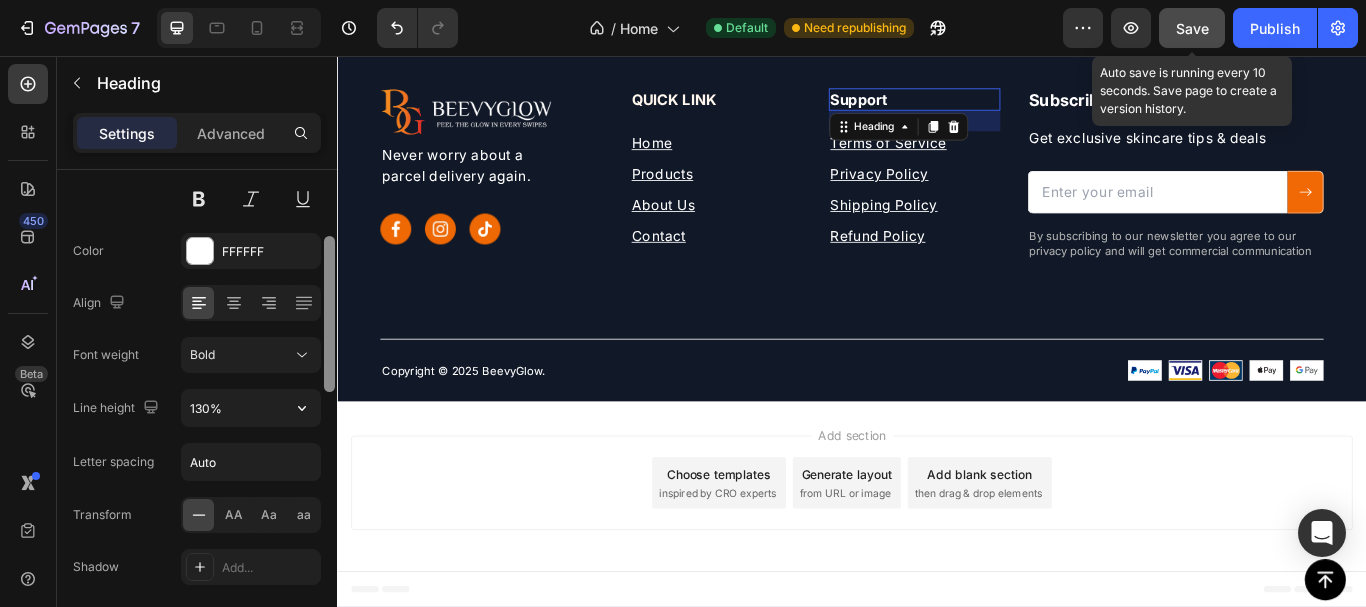 drag, startPoint x: 332, startPoint y: 381, endPoint x: 317, endPoint y: 408, distance: 30.88689 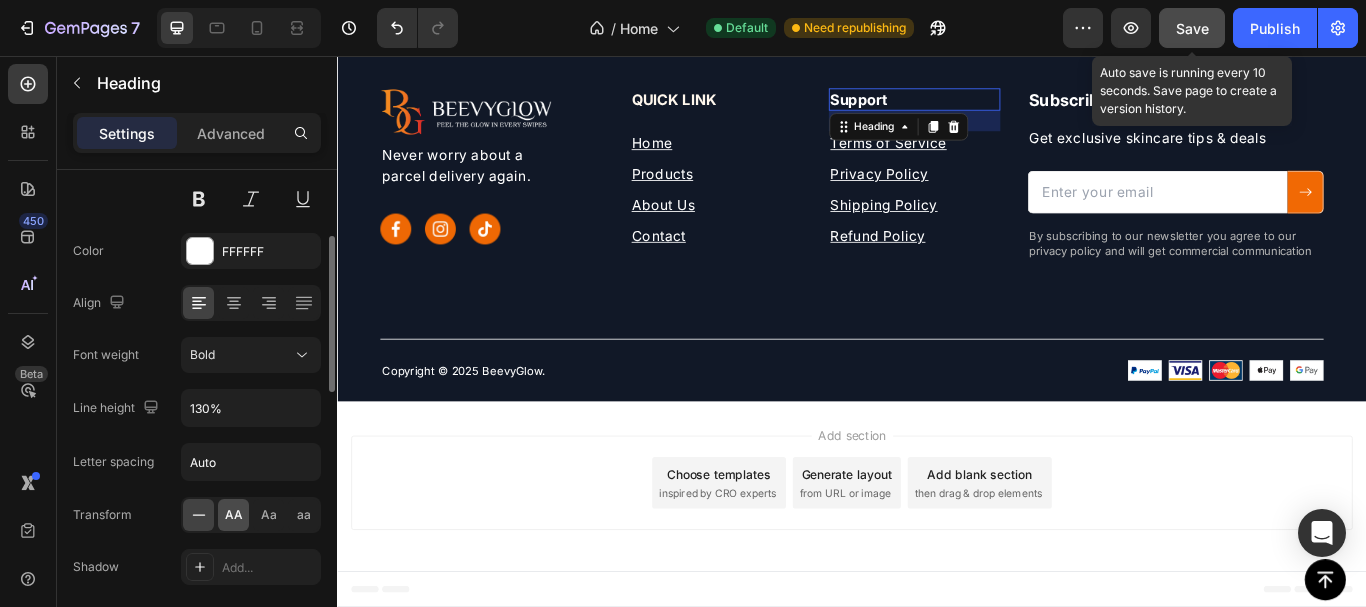 click on "AA" 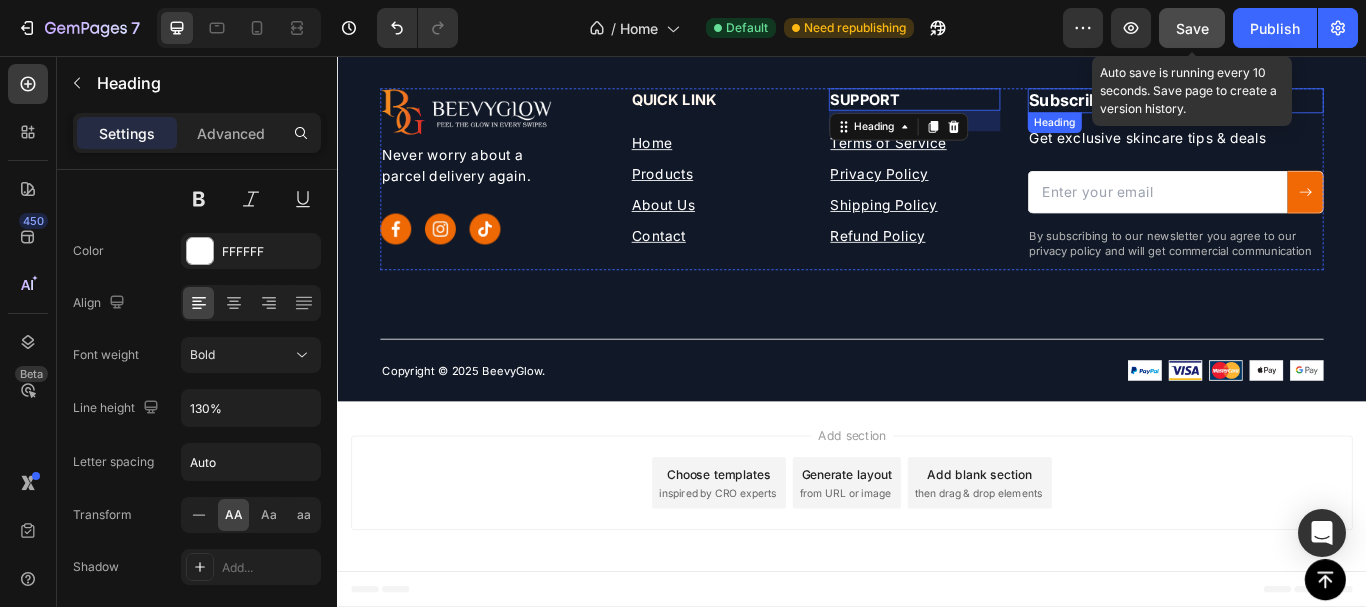 click on "Subscribe to our newsletter." at bounding box center (1314, 108) 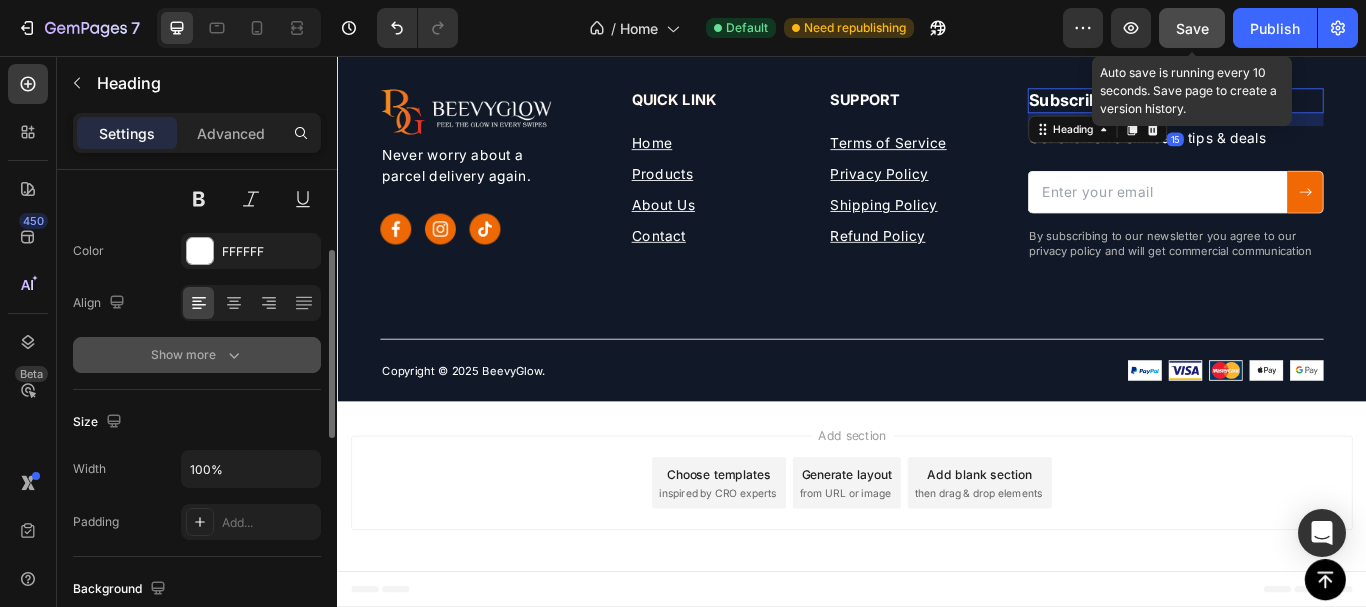 click 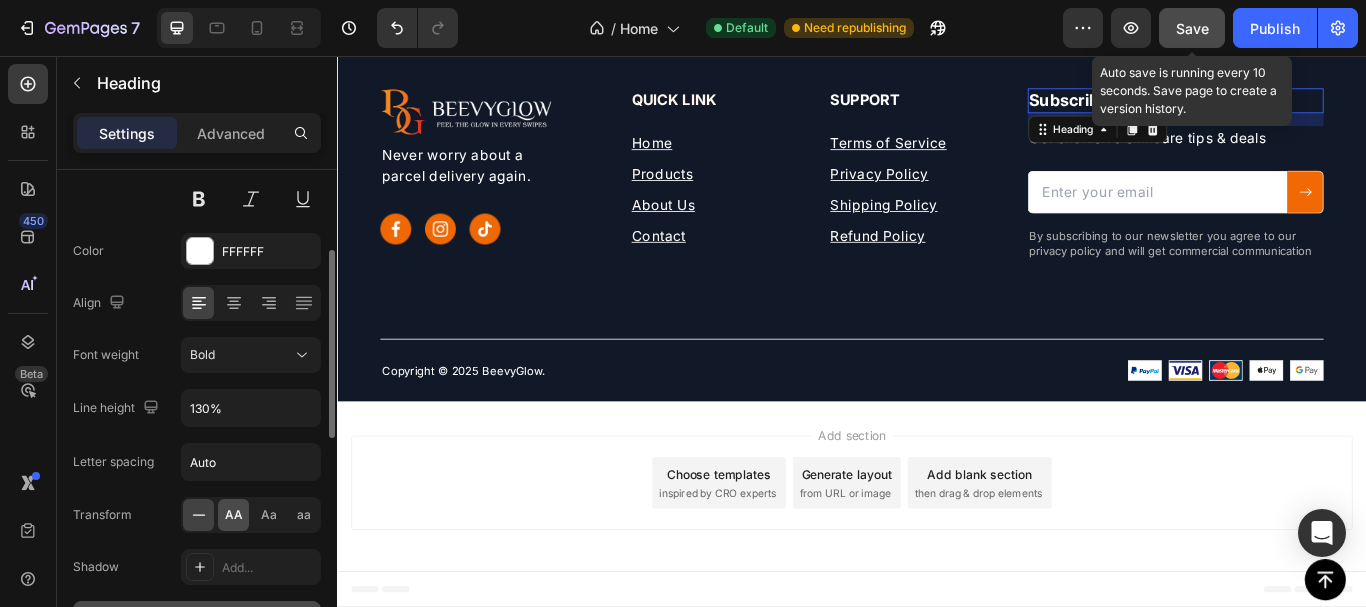 click on "AA" 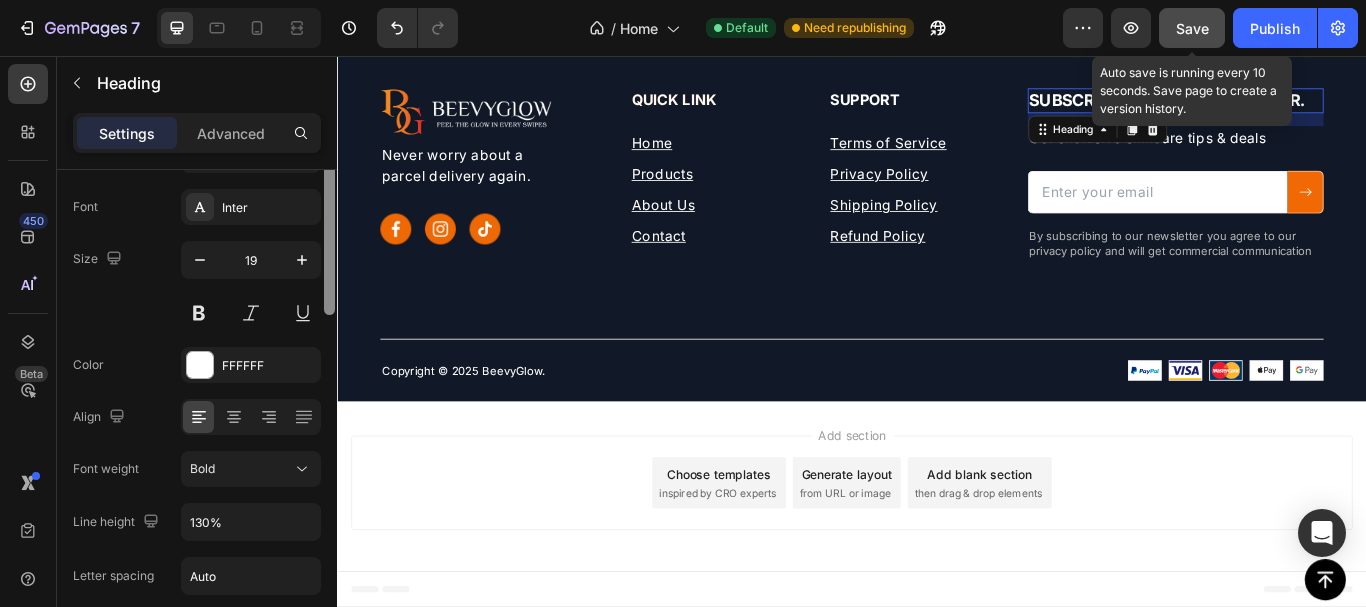 scroll, scrollTop: 59, scrollLeft: 0, axis: vertical 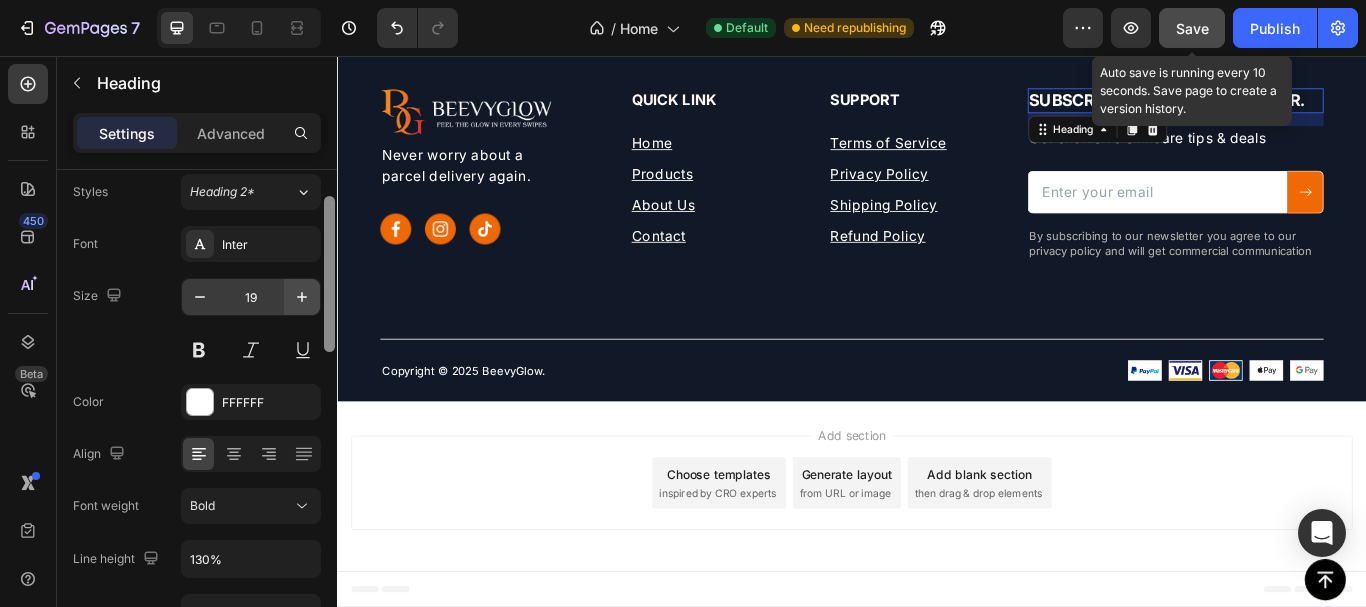 drag, startPoint x: 332, startPoint y: 331, endPoint x: 313, endPoint y: 283, distance: 51.62364 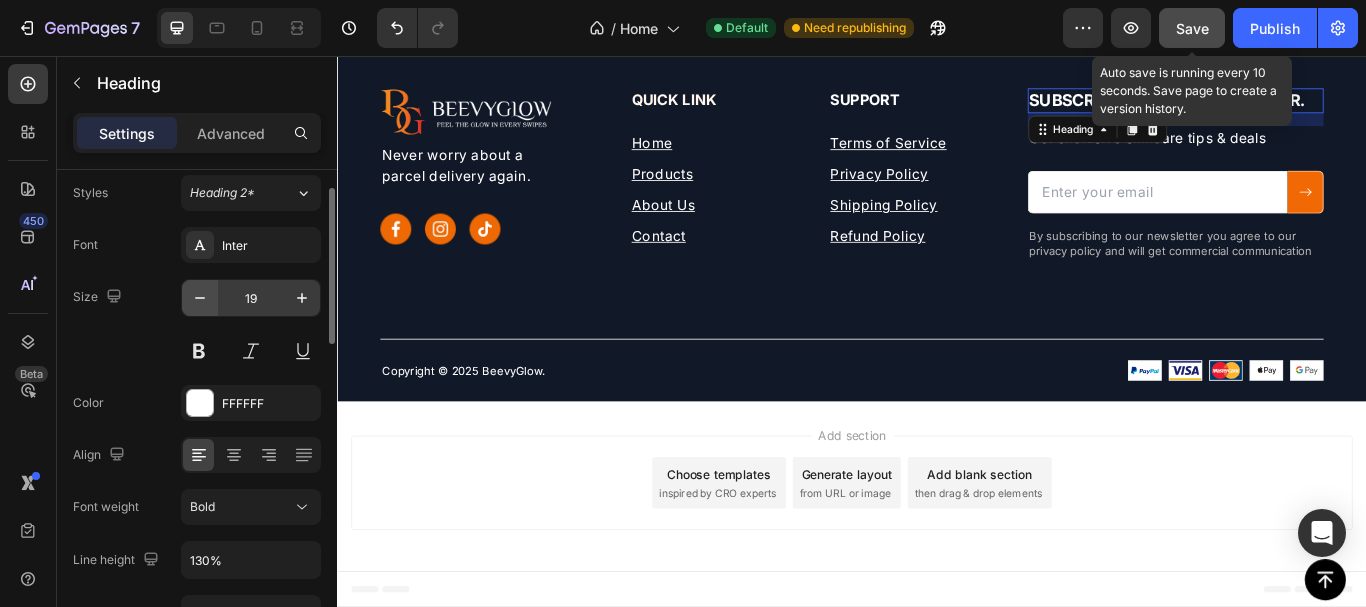 click 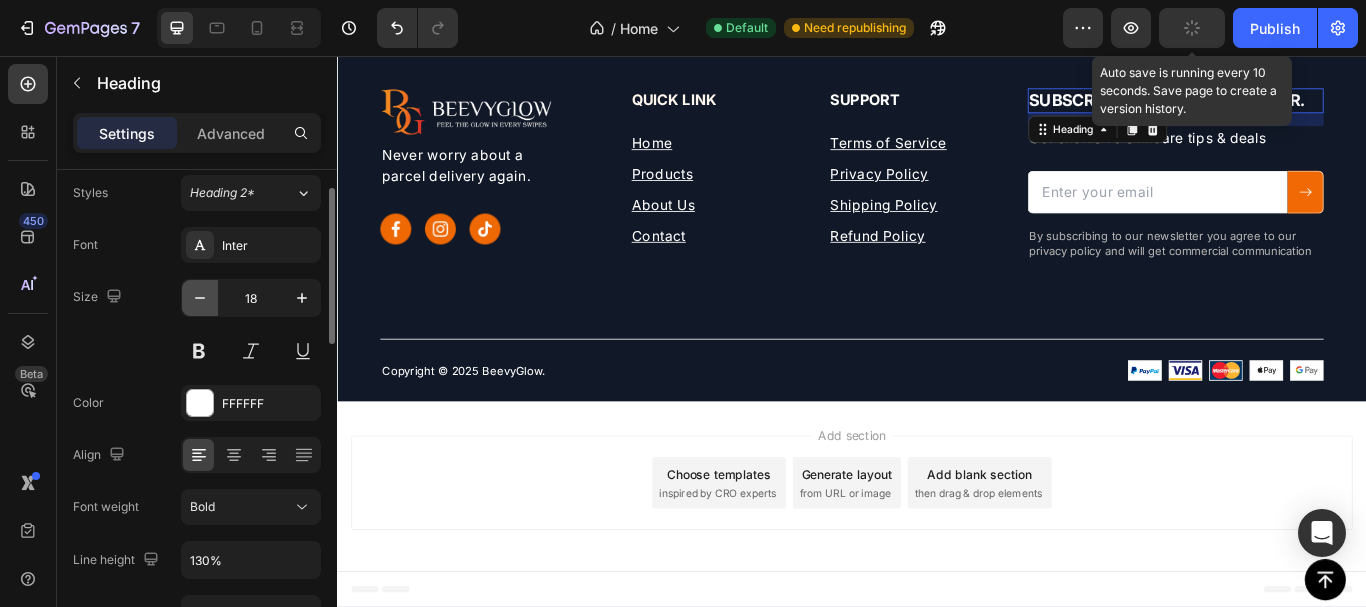 click 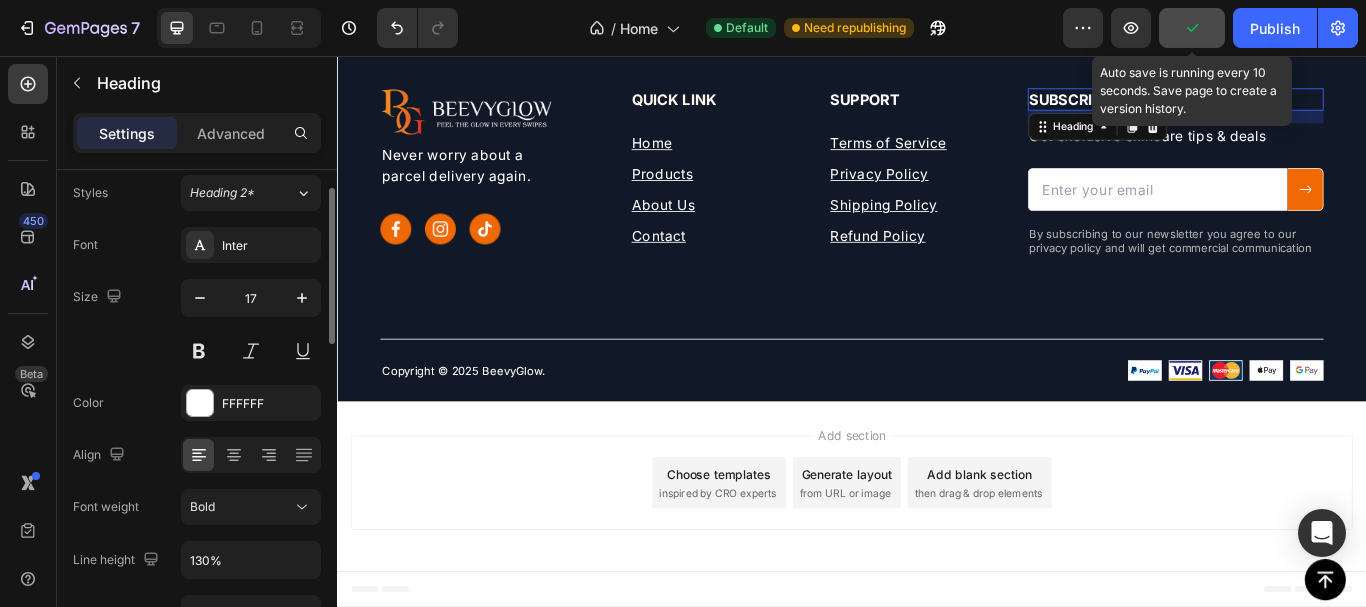click on "Size 17" at bounding box center (197, 324) 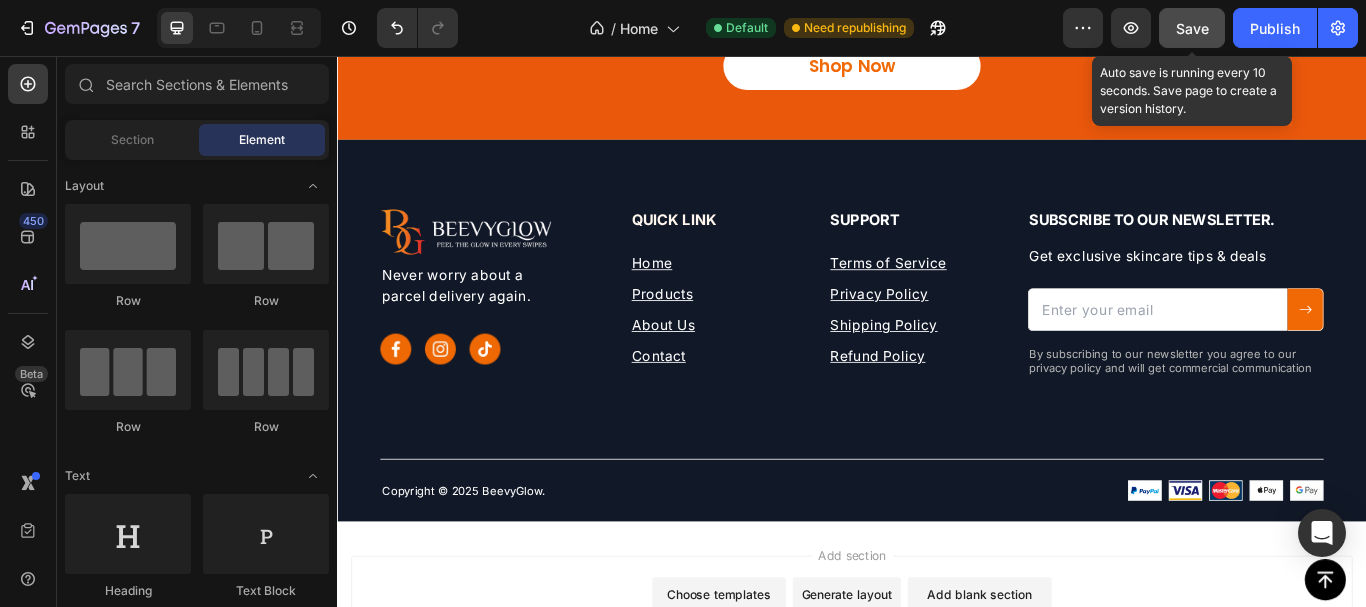 scroll, scrollTop: 4494, scrollLeft: 0, axis: vertical 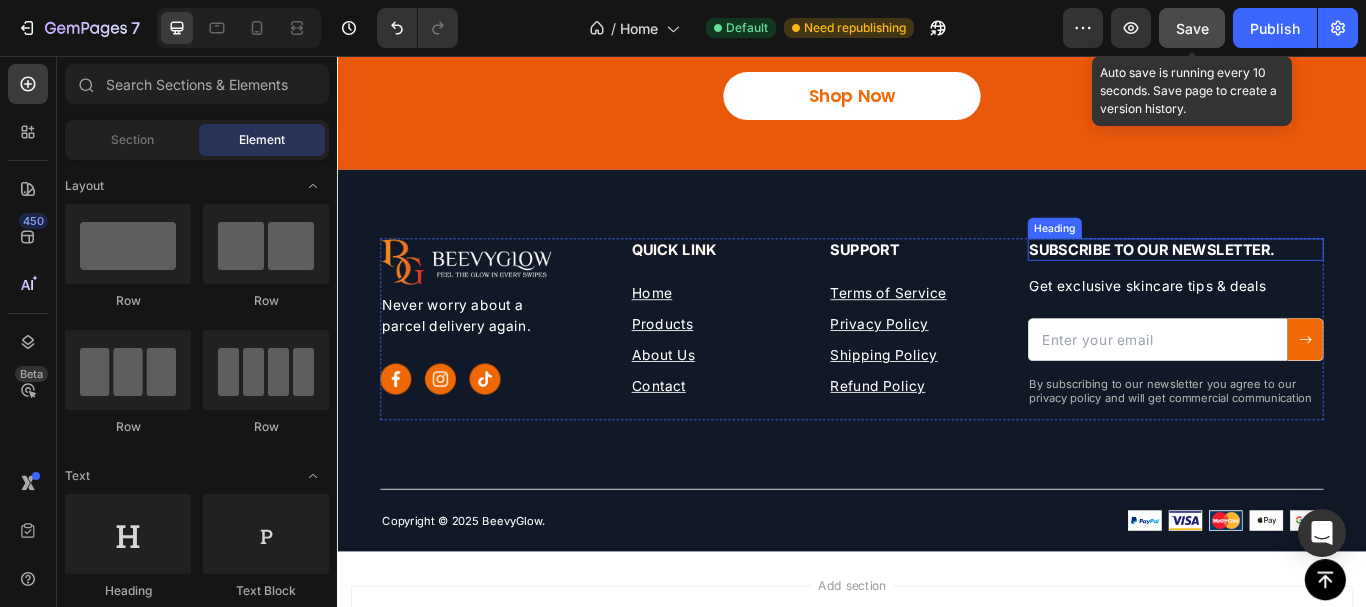 click on "Subscribe to our newsletter." at bounding box center [1314, 282] 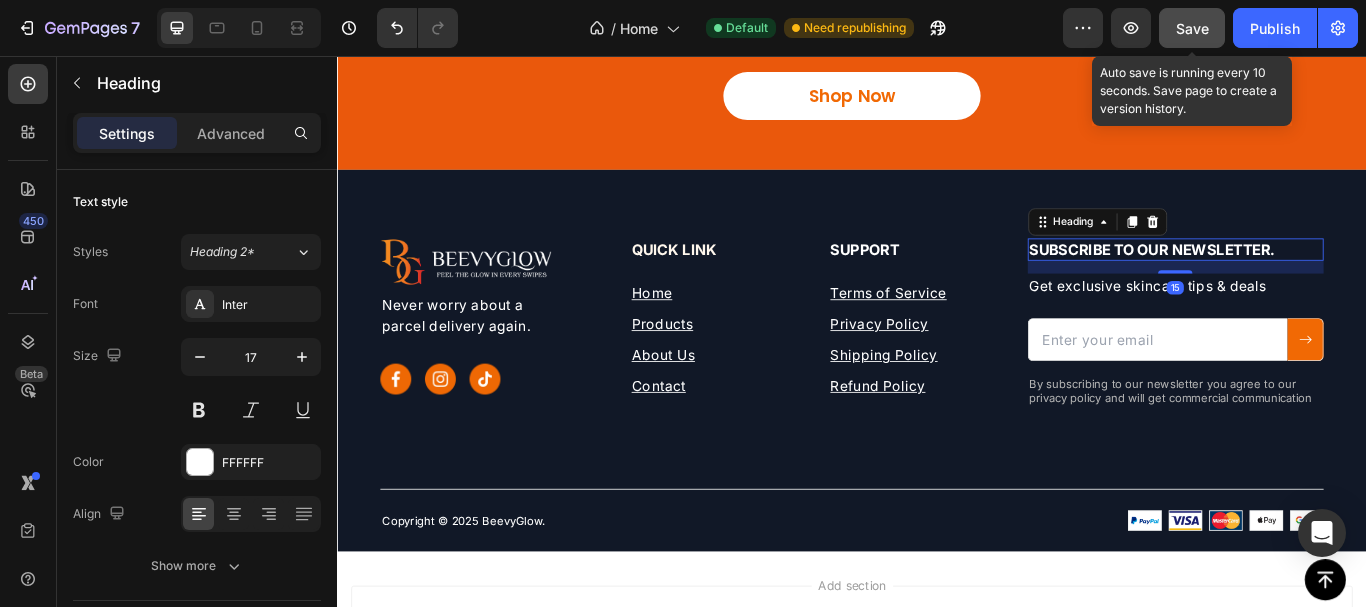 click on "Subscribe to our newsletter." at bounding box center [1314, 282] 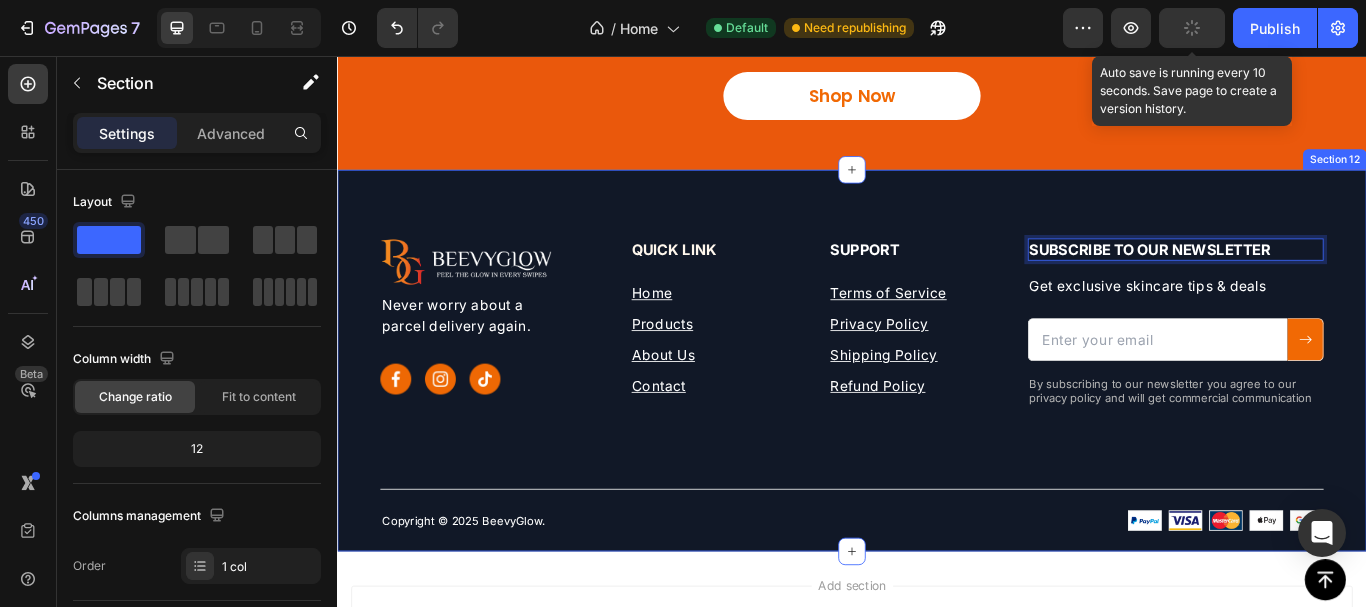 click on "Image Never worry about a  parcel delivery again. Text block Image Image Image Row Quick Link Heading Home Text block Products Text block About Us Text block Contact Text block Support Heading Terms of Service Text block Privacy Policy Text block Shipping Policy Text block Refund Policy Text block Row Subscribe to our newsletter  Heading   15 Get exclusive skincare tips & deals Text block Email Field
Submit Button Row Newsletter By subscribing to our newsletter you agree to our privacy policy and will get commercial communication Text block Row Copyright © 2025 BeevyGlow. Text block Image Image Row Section 12" at bounding box center [937, 411] 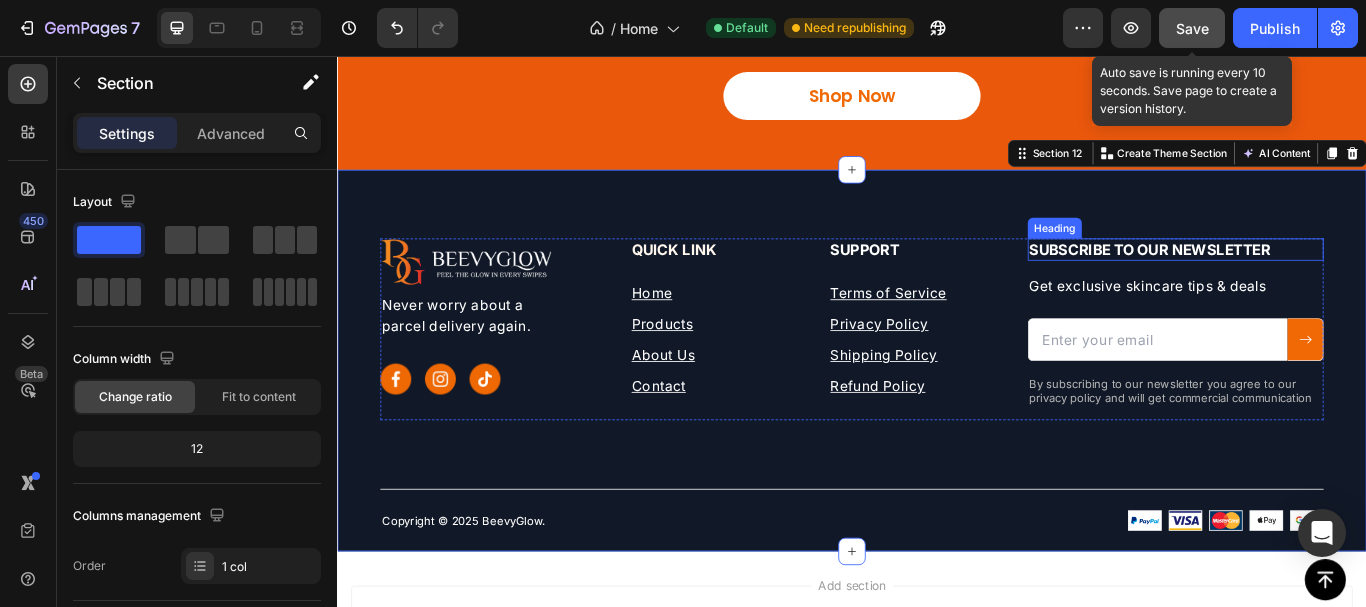 click on "Subscribe to our newsletter" at bounding box center [1314, 282] 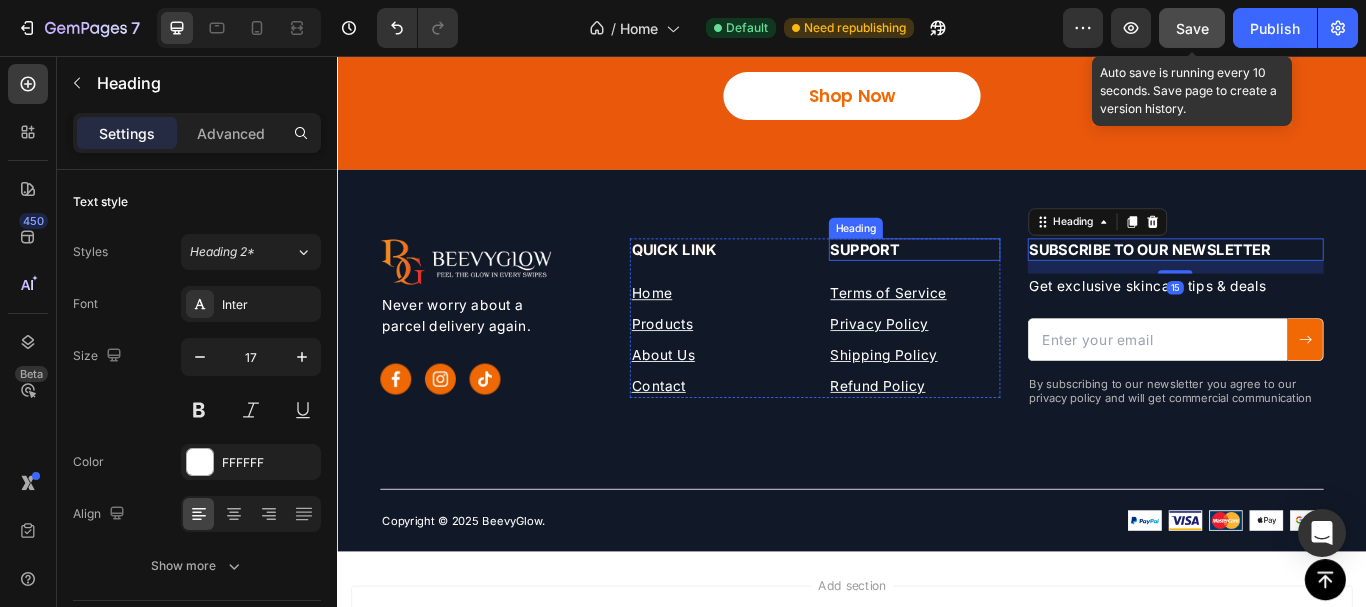 click on "Support" at bounding box center [1010, 282] 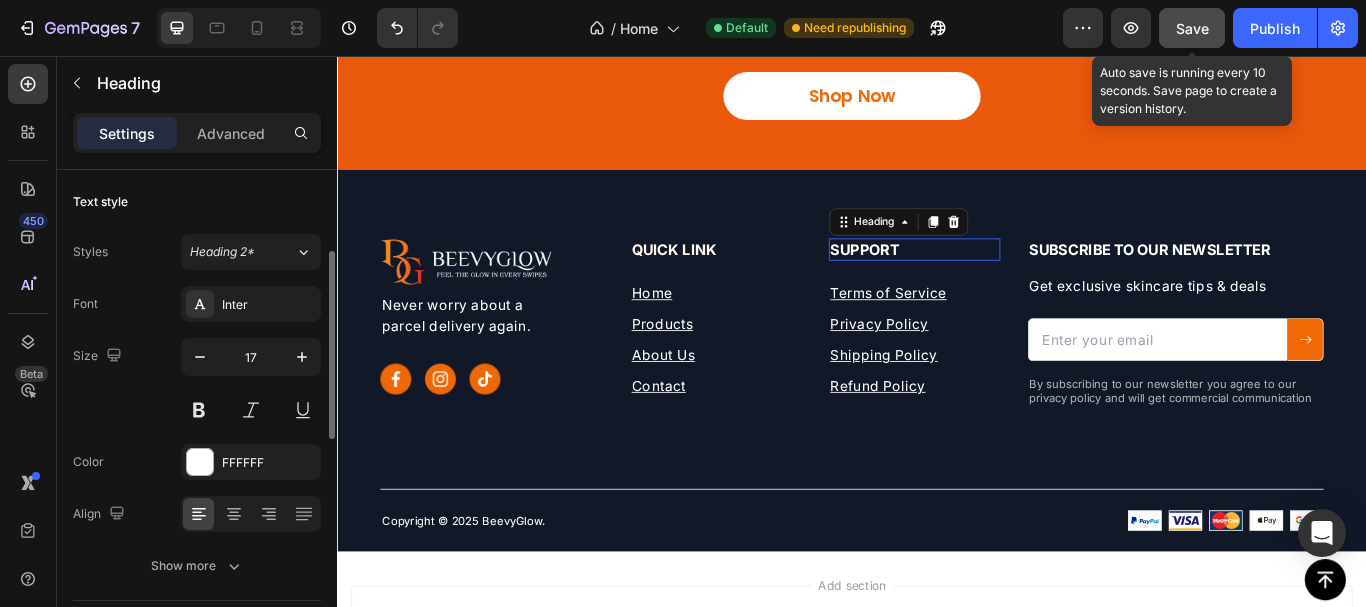 scroll, scrollTop: 59, scrollLeft: 0, axis: vertical 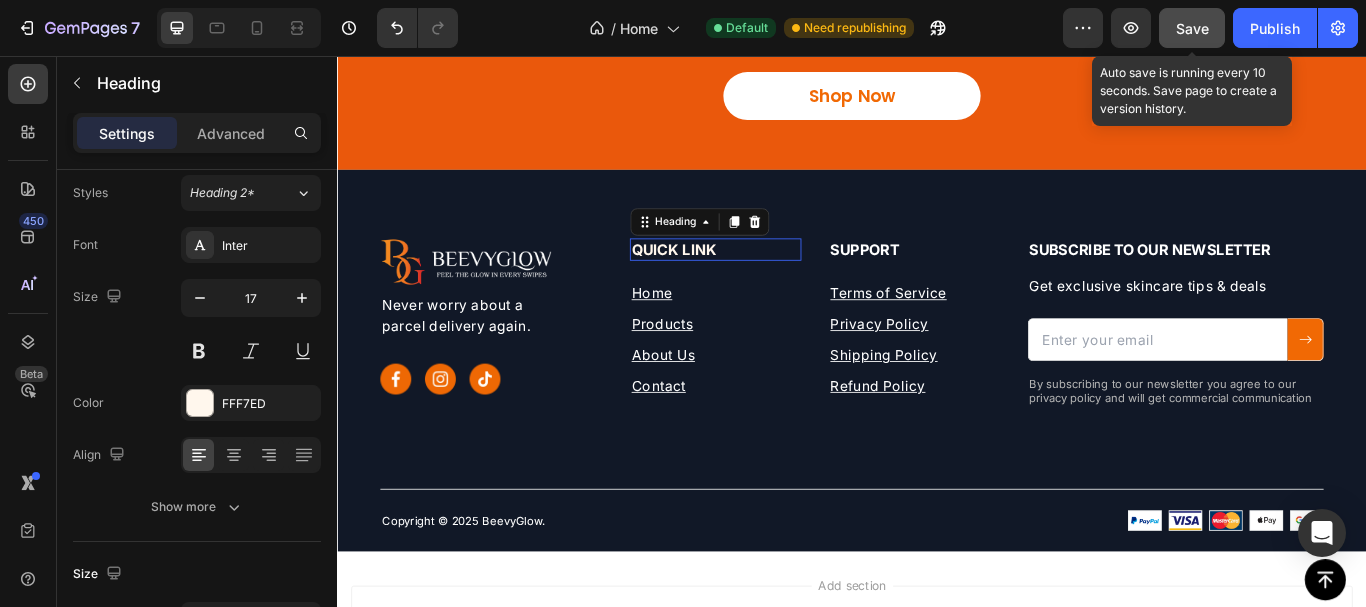 click on "Quick Link" at bounding box center (778, 282) 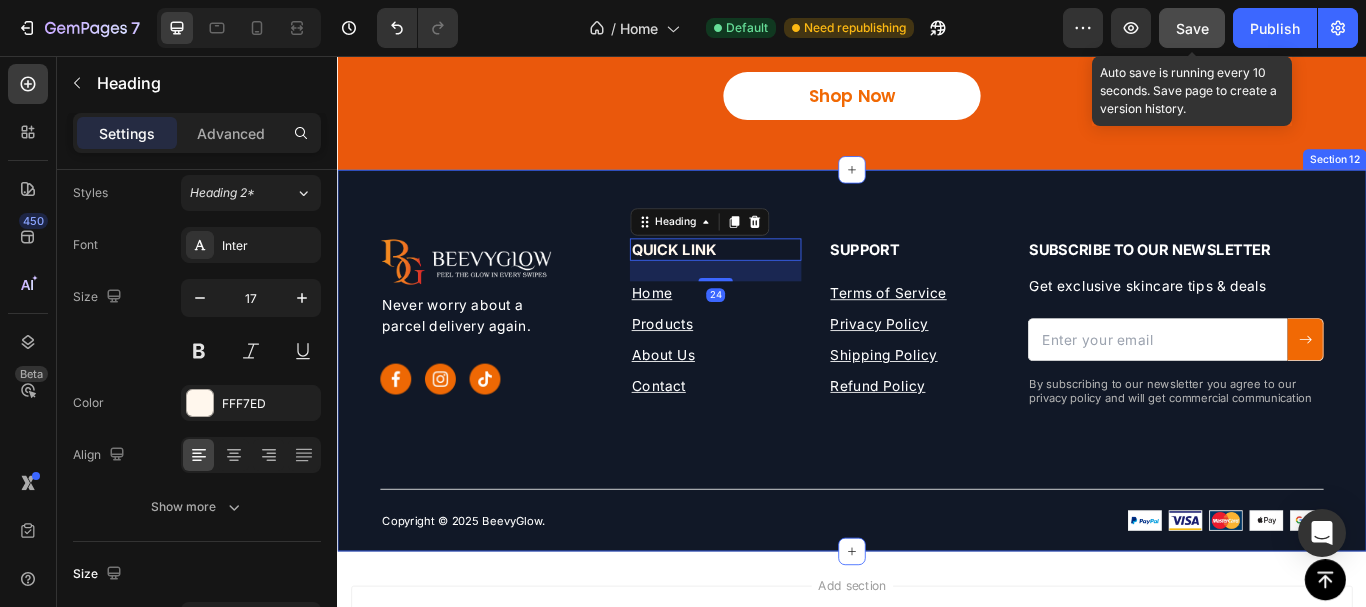 click on "Image Never worry about a  parcel delivery again. Text block Image Image Image Row Quick Link Heading   24 Home Text block Products Text block About Us Text block Contact Text block Support Heading Terms of Service Text block Privacy Policy Text block Shipping Policy Text block Refund Policy Text block Row Subscribe to our newsletter  Heading Get exclusive skincare tips & deals Text block Email Field
Submit Button Row Newsletter By subscribing to our newsletter you agree to our privacy policy and will get commercial communication Text block Row Copyright © 2025 BeevyGlow. Text block Image Image Row Section 12" at bounding box center (937, 411) 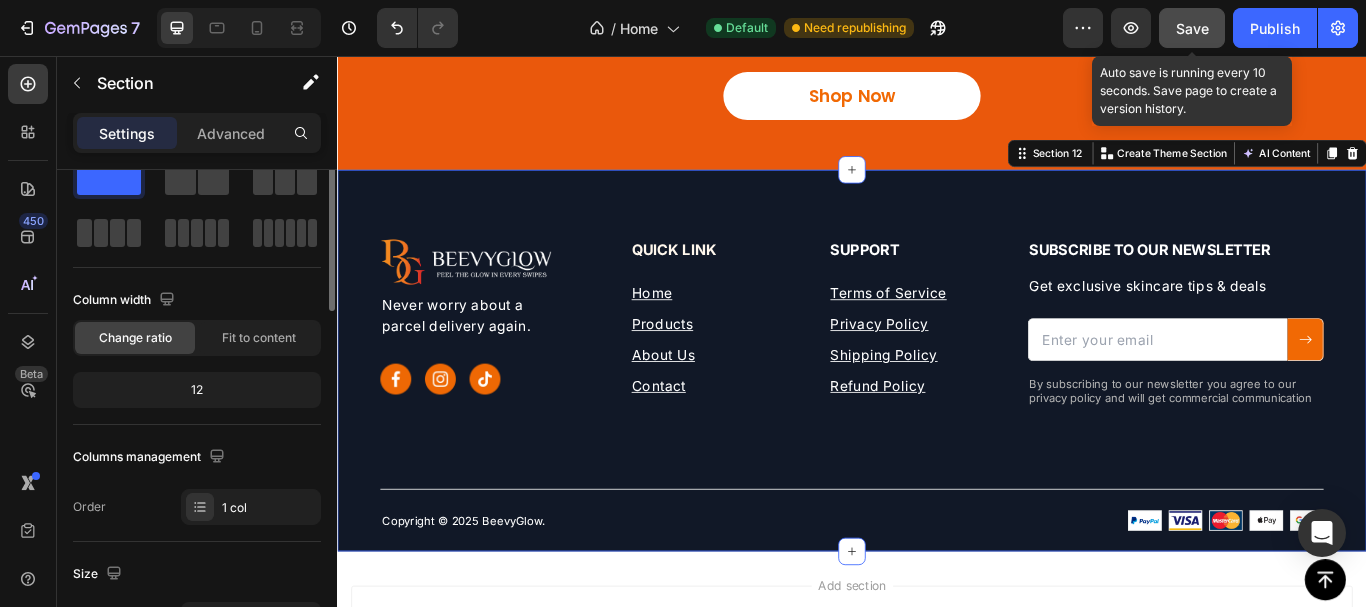 scroll, scrollTop: 0, scrollLeft: 0, axis: both 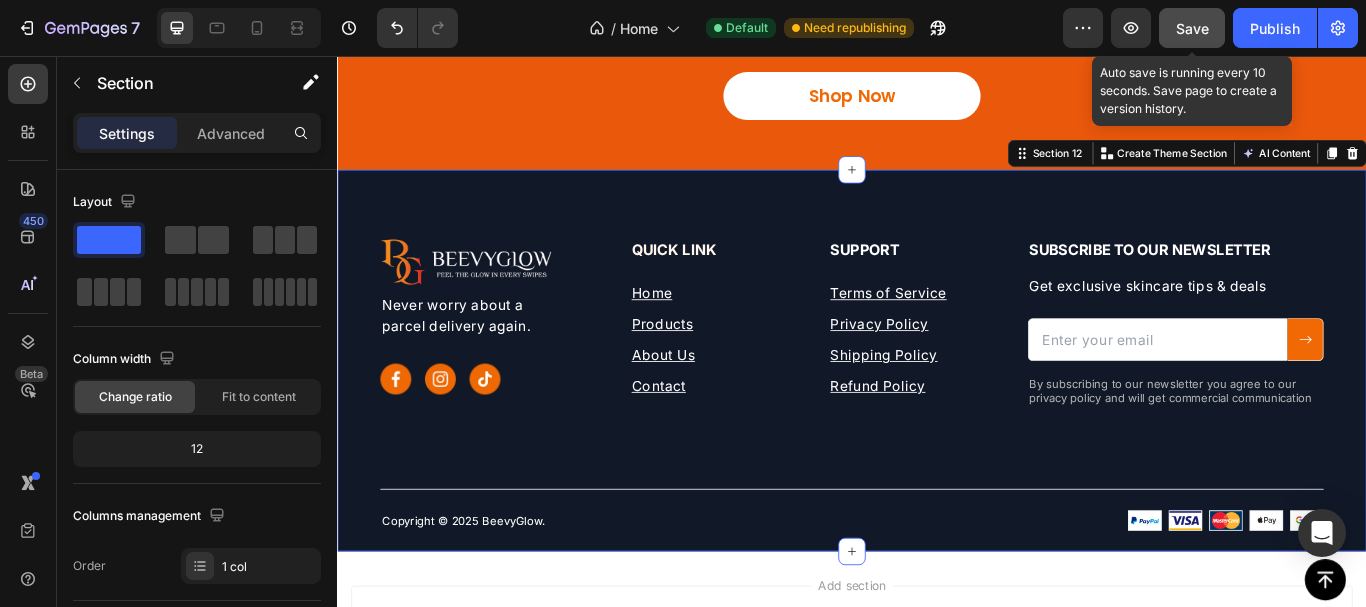 click on "Image Never worry about a  parcel delivery again. Text block Image Image Image Row Quick Link Heading Home Text block Products Text block About Us Text block Contact Text block Support Heading Terms of Service Text block Privacy Policy Text block Shipping Policy Text block Refund Policy Text block Row Subscribe to our newsletter  Heading Get exclusive skincare tips & deals Text block Email Field
Submit Button Row Newsletter By subscribing to our newsletter you agree to our privacy policy and will get commercial communication Text block Row Copyright © 2025 BeevyGlow. Text block Image Image Row Section 12   Create Theme Section AI Content Write with GemAI What would you like to describe here? Tone and Voice Persuasive Product Anti Aging Moisturizer for Normal Skin Show more Generate" at bounding box center (937, 411) 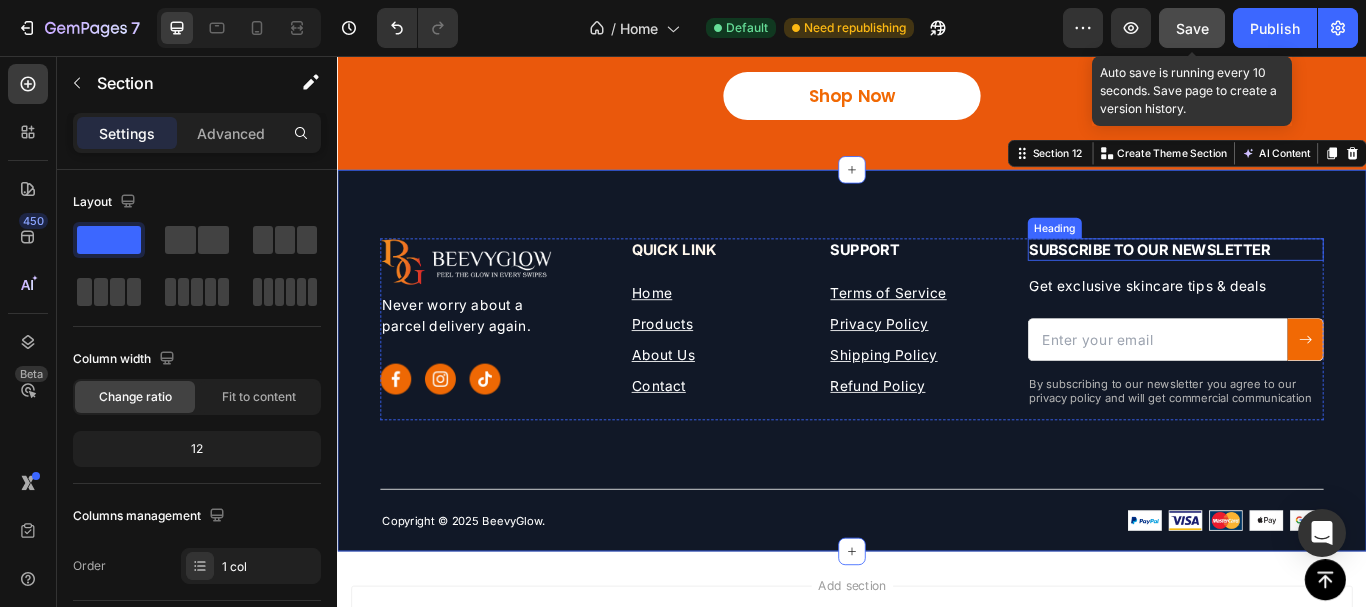 click on "Subscribe to our newsletter" at bounding box center [1314, 282] 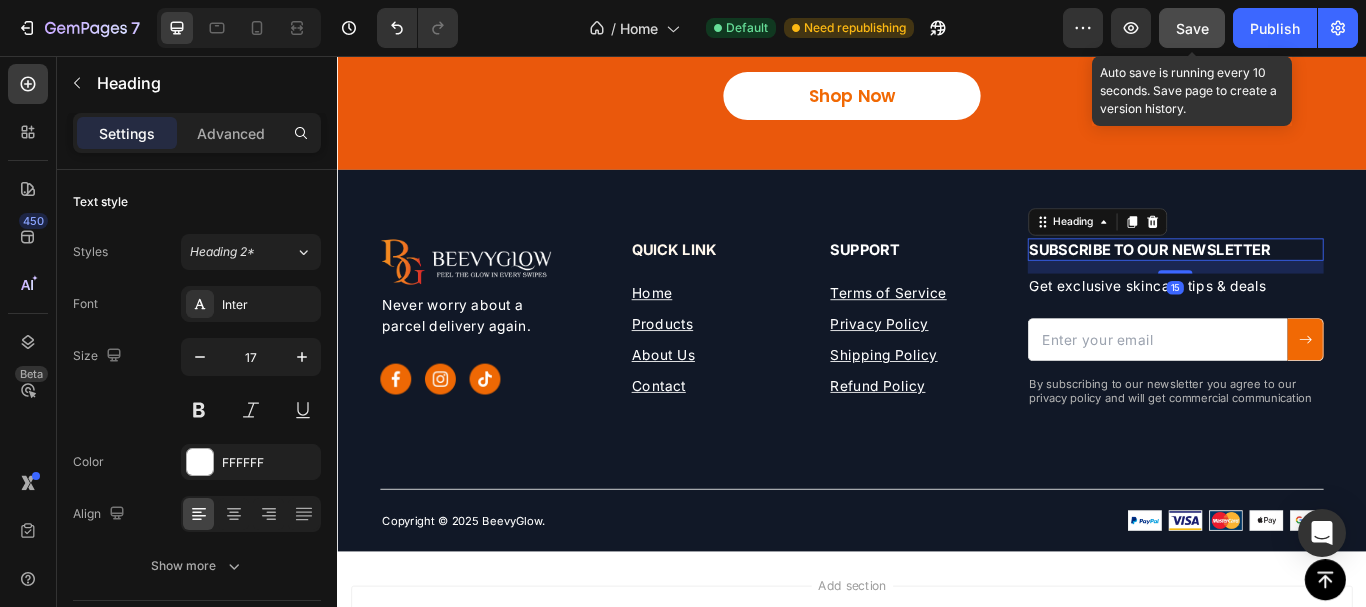 click on "Save" at bounding box center [1192, 28] 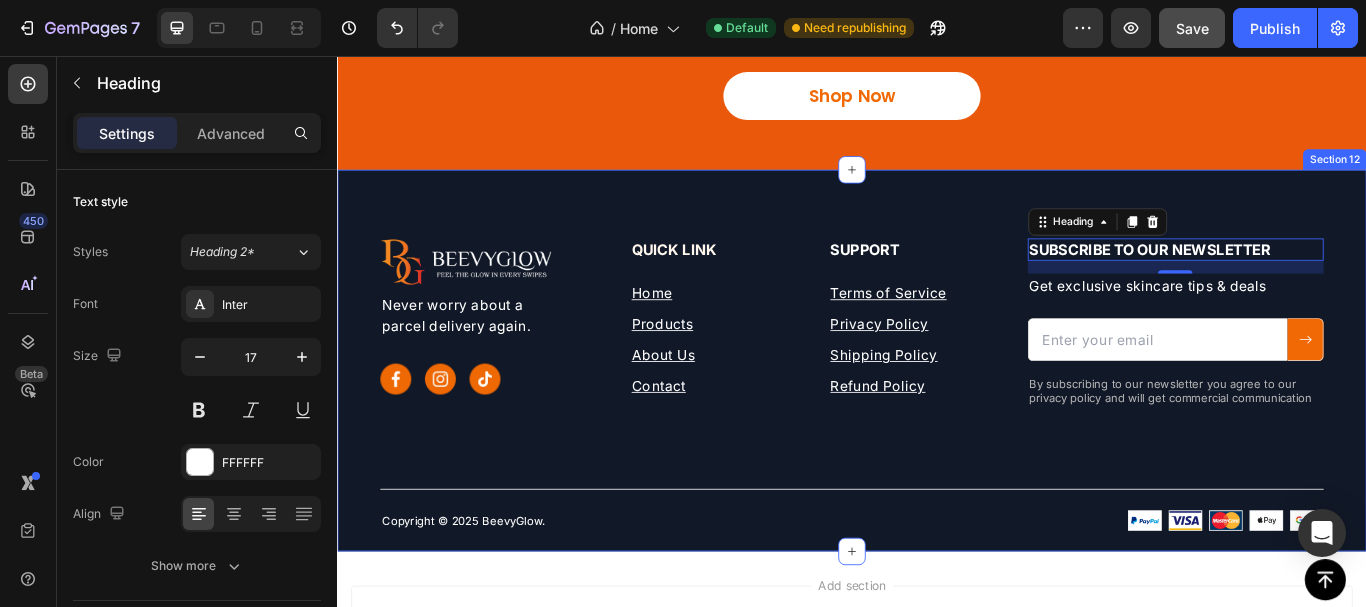 click on "Image Never worry about a  parcel delivery again. Text block Image Image Image Row Quick Link Heading Home Text block Products Text block About Us Text block Contact Text block Support Heading Terms of Service Text block Privacy Policy Text block Shipping Policy Text block Refund Policy Text block Row Subscribe to our newsletter  Heading   15 Get exclusive skincare tips & deals Text block Email Field
Submit Button Row Newsletter By subscribing to our newsletter you agree to our privacy policy and will get commercial communication Text block Row Copyright © 2025 BeevyGlow. Text block Image Image Row Section 12" at bounding box center [937, 411] 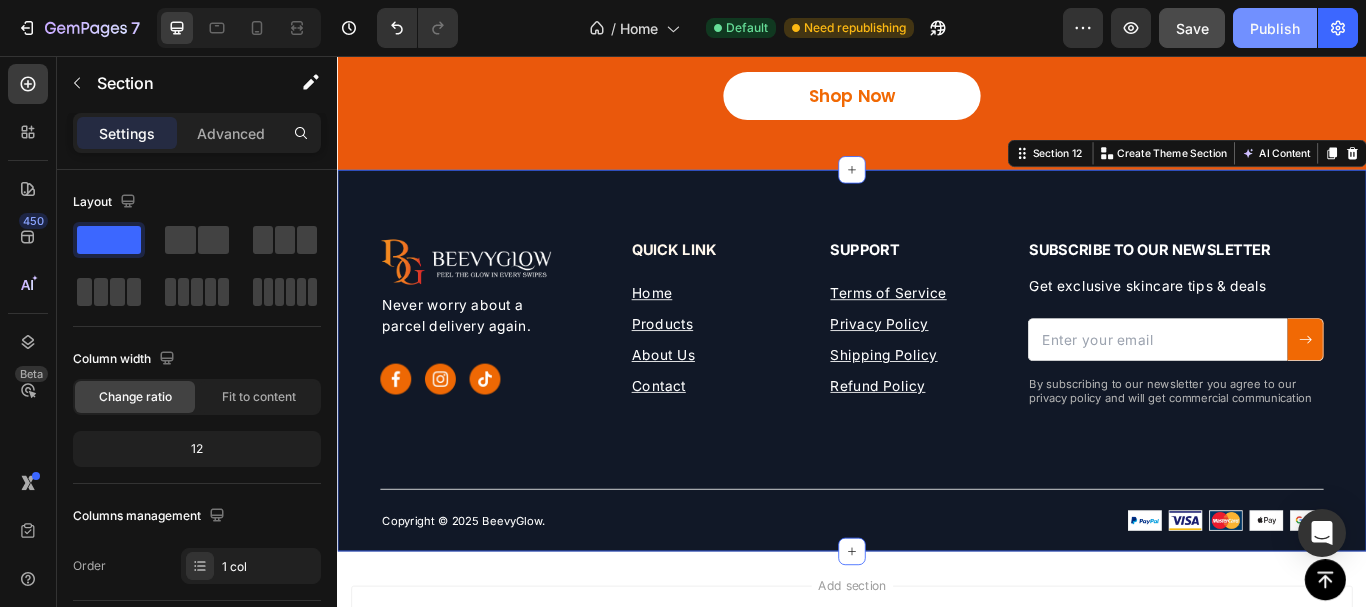 click on "Publish" at bounding box center [1275, 28] 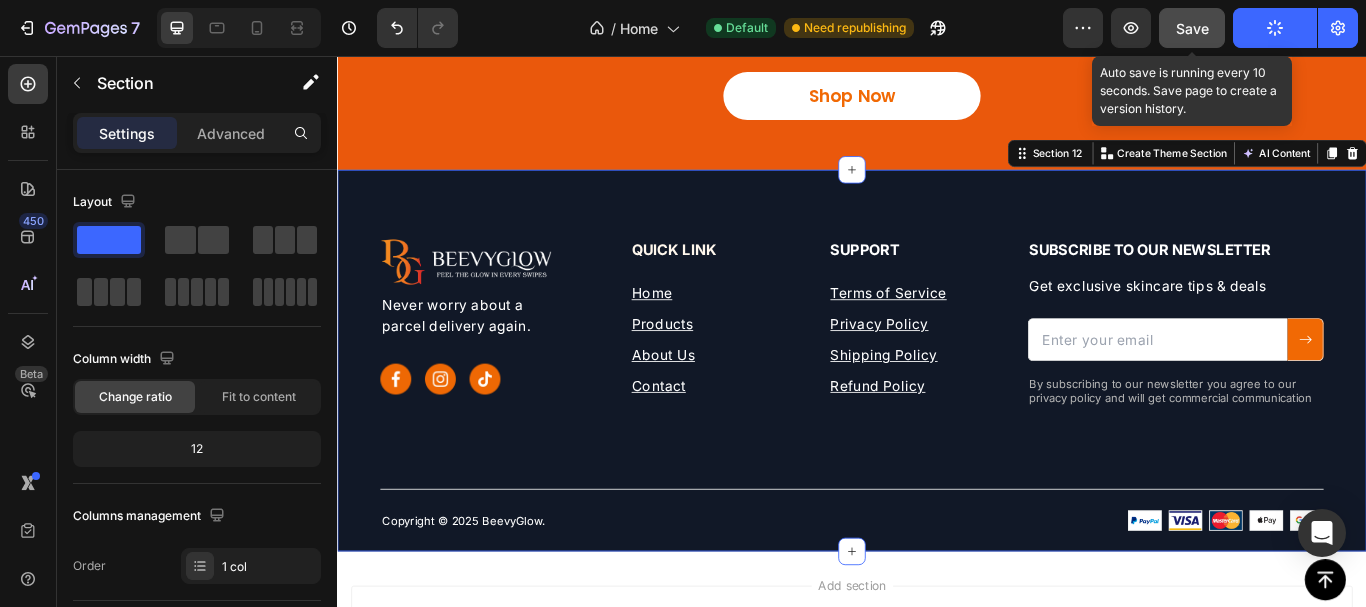 click on "Save" at bounding box center (1192, 28) 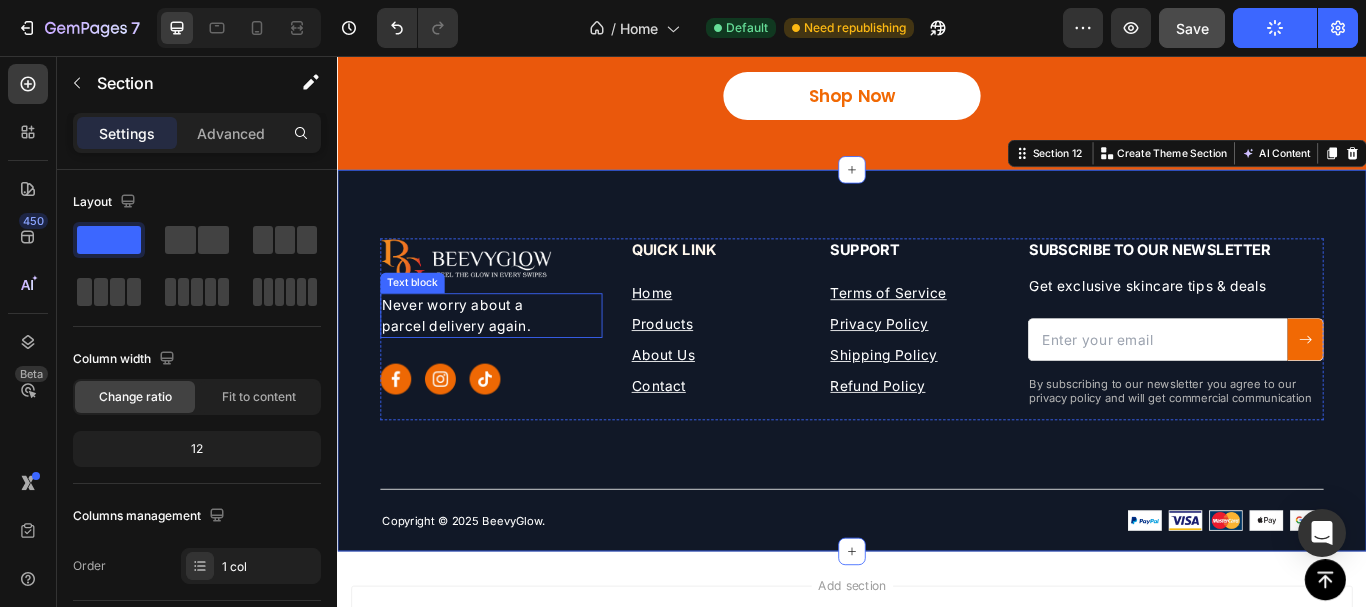 click on "parcel delivery again." at bounding box center (516, 371) 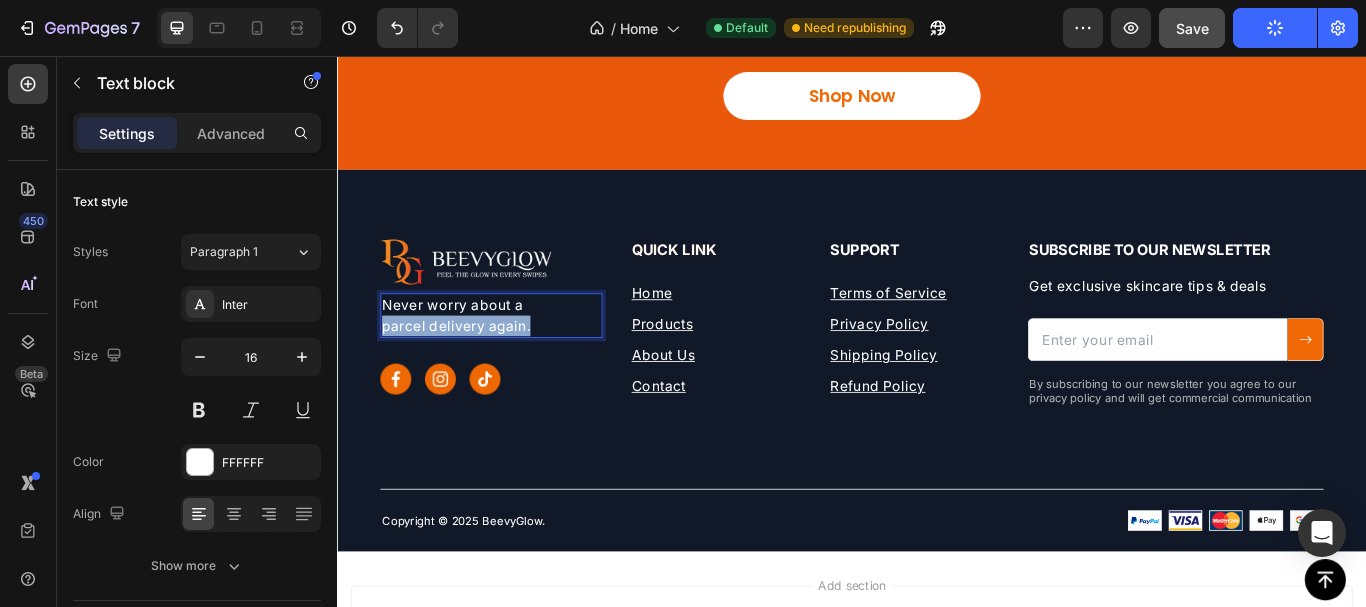 click on "parcel delivery again." at bounding box center (516, 371) 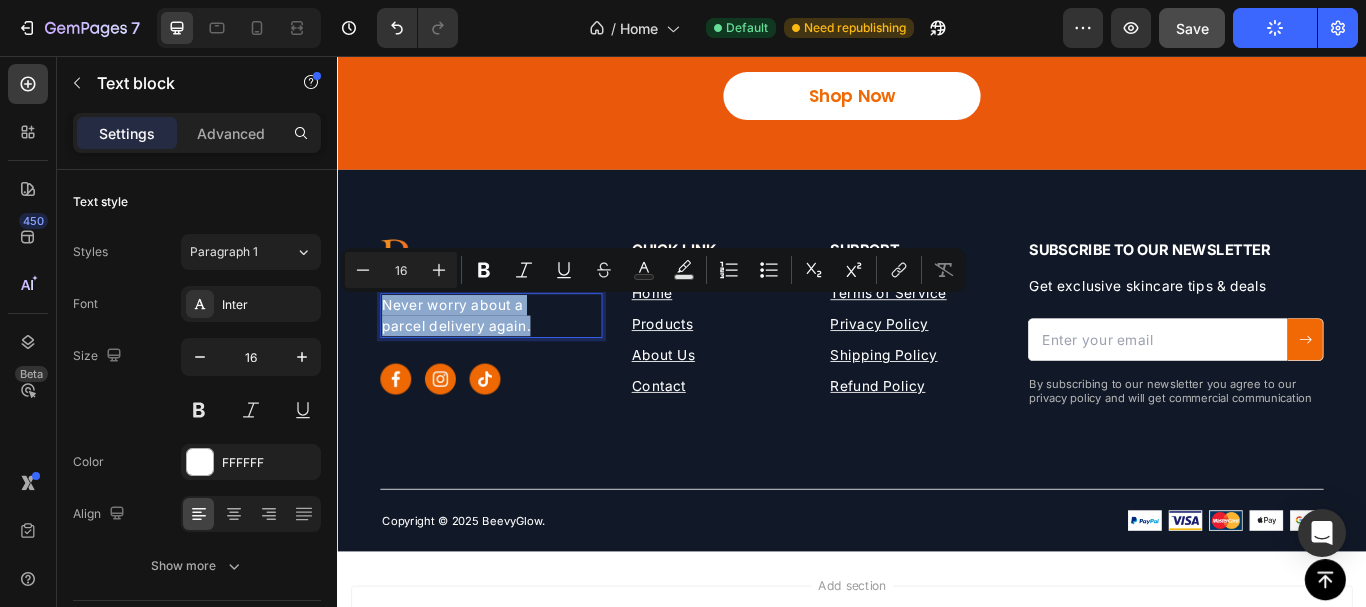copy on "Never worry about a  parcel delivery again." 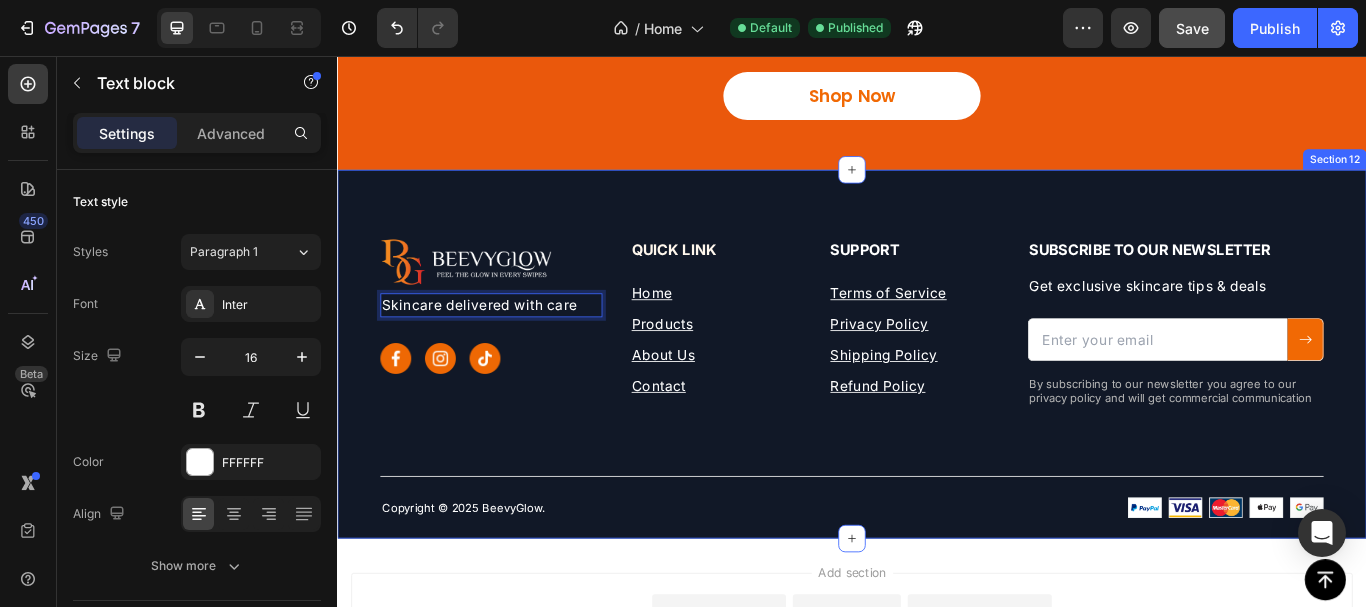 click on "Image Skincare delivered with care Text block   30 Image Image Image Row Quick Link Heading Home Text block Products Text block About Us Text block Contact Text block Support Heading Terms of Service Text block Privacy Policy Text block Shipping Policy Text block Refund Policy Text block Row Subscribe to our newsletter  Heading Get exclusive skincare tips & deals Text block Email Field
Submit Button Row Newsletter By subscribing to our newsletter you agree to our privacy policy and will get commercial communication Text block Row Copyright © 2025 BeevyGlow. Text block Image Image Row Section 12" at bounding box center [937, 404] 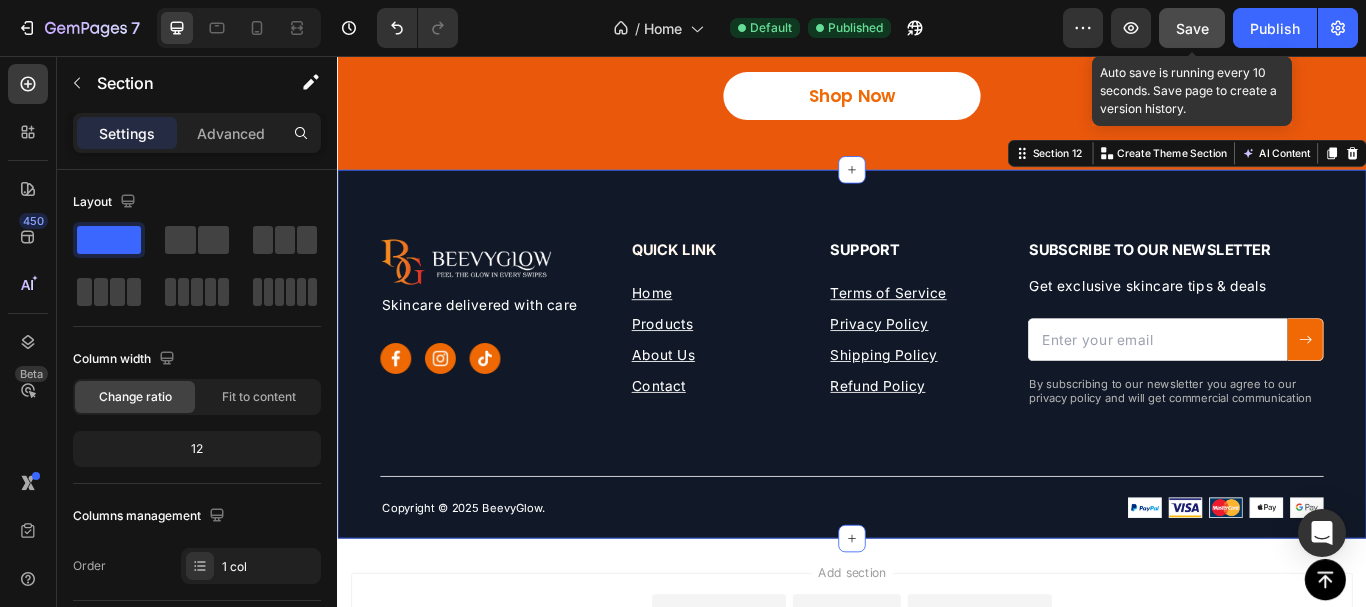 click on "Save" at bounding box center [1192, 28] 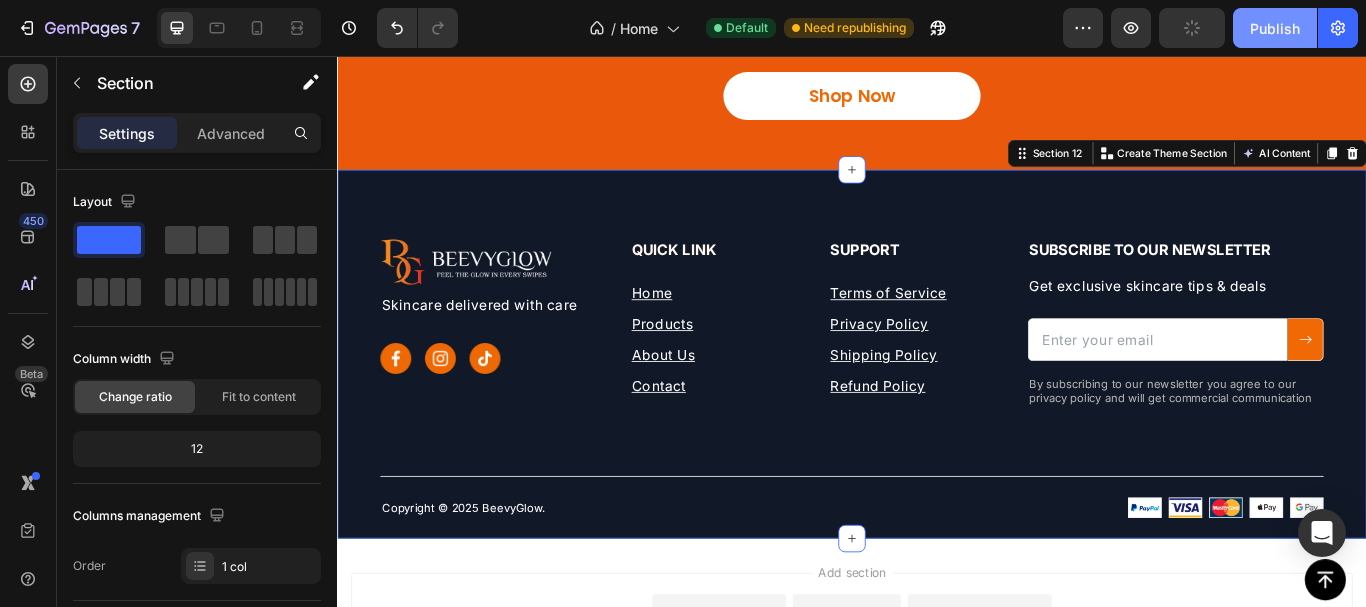 click on "Publish" at bounding box center [1275, 28] 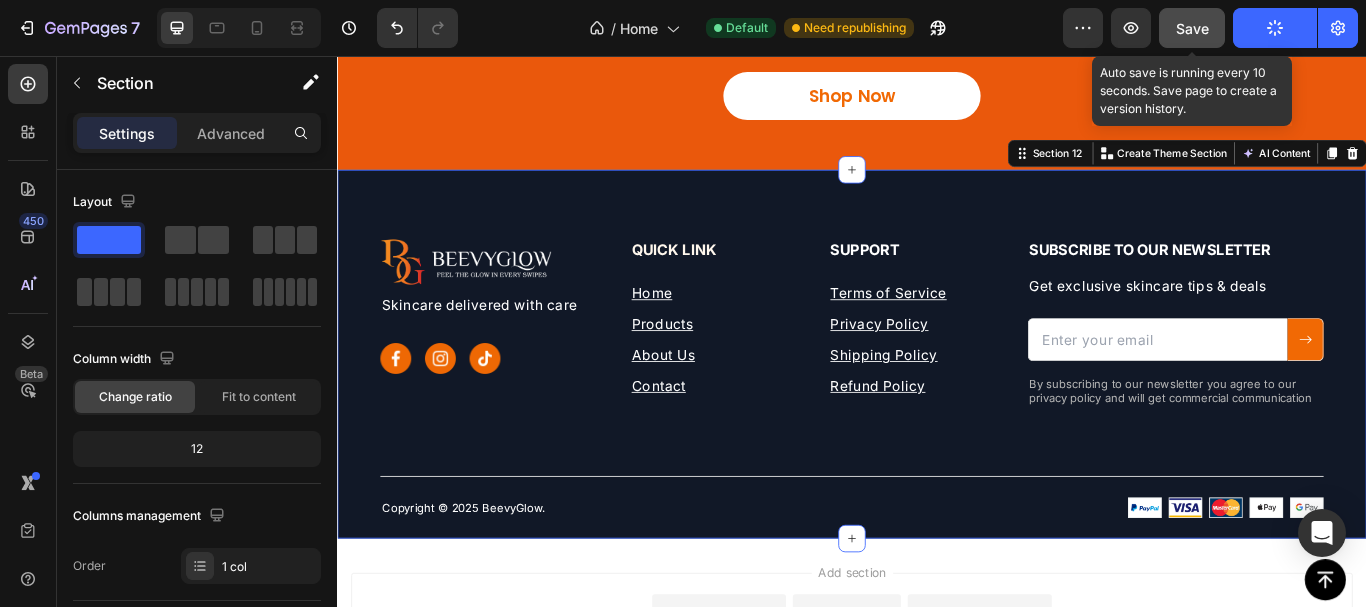 click on "Save" at bounding box center [1192, 28] 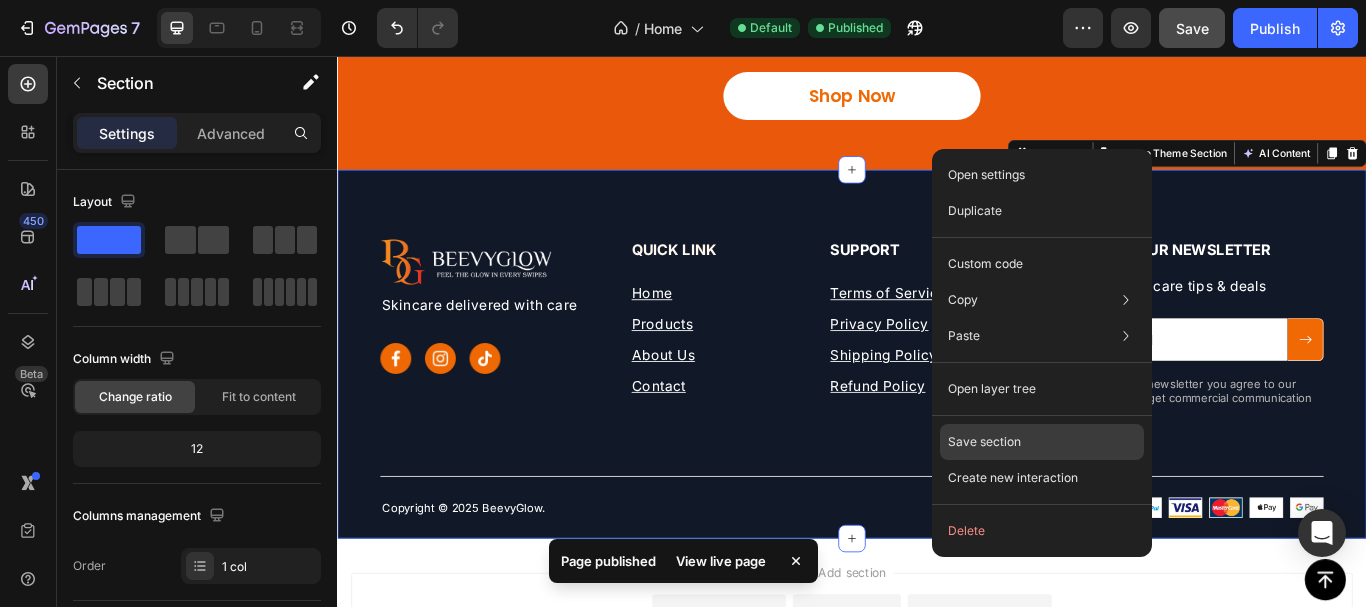 click on "Save section" at bounding box center (984, 442) 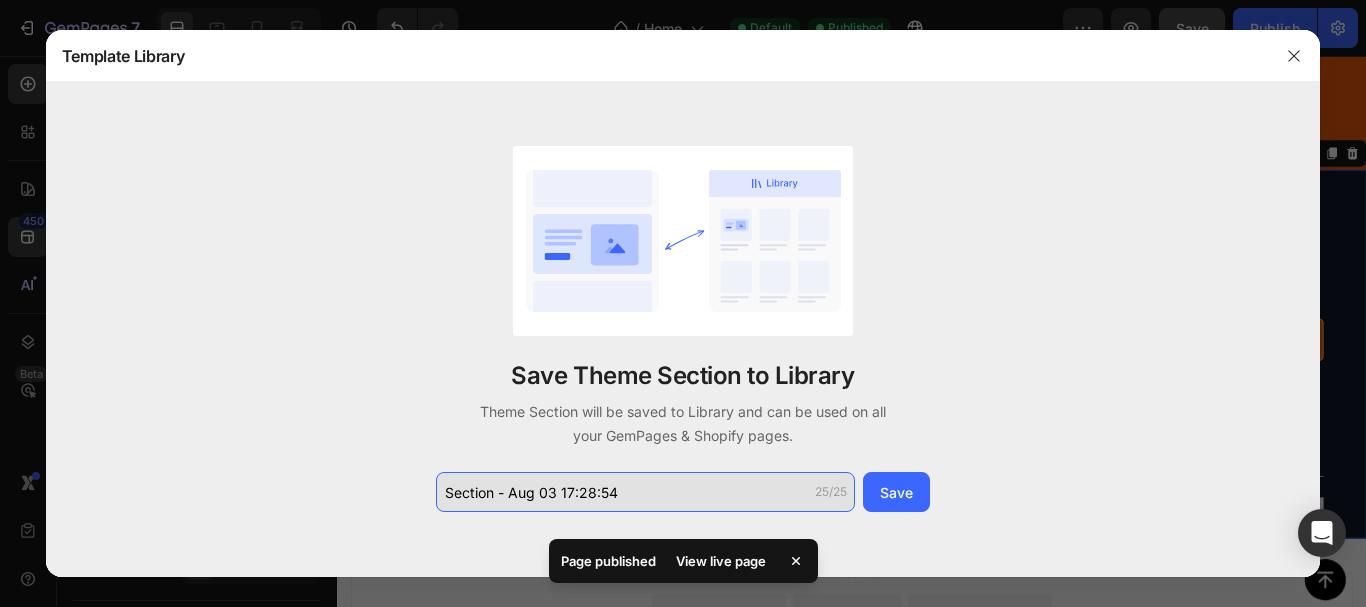 click on "Section - Aug 03 17:28:54" 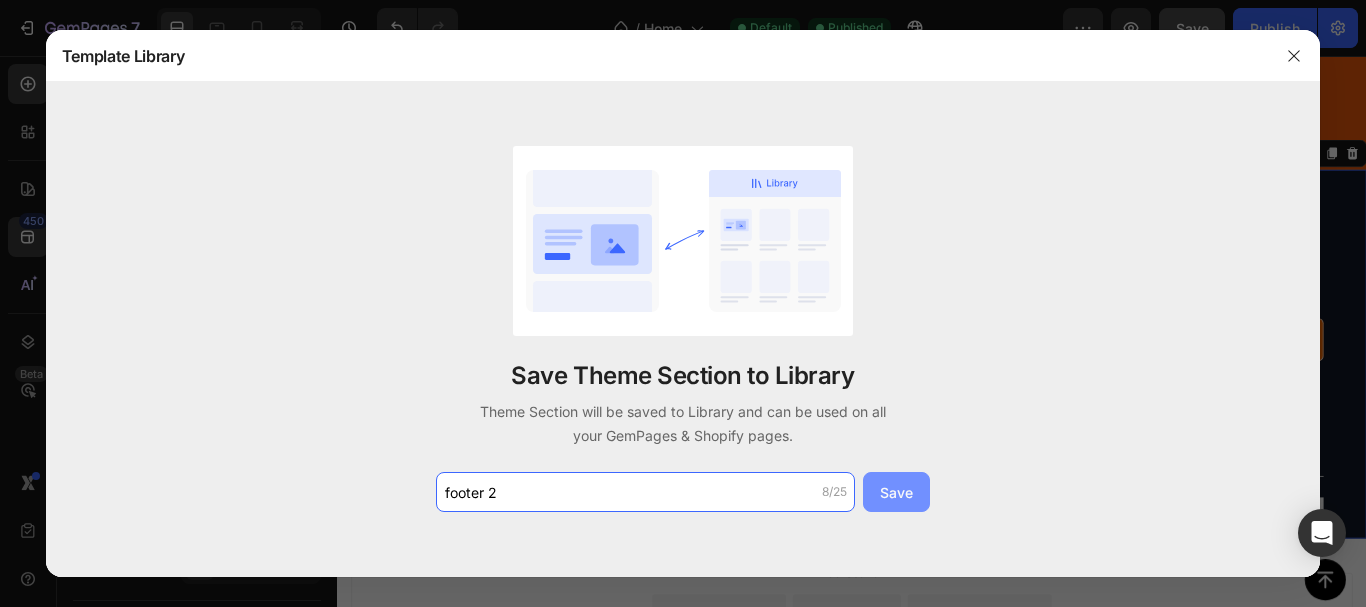 type on "footer 2" 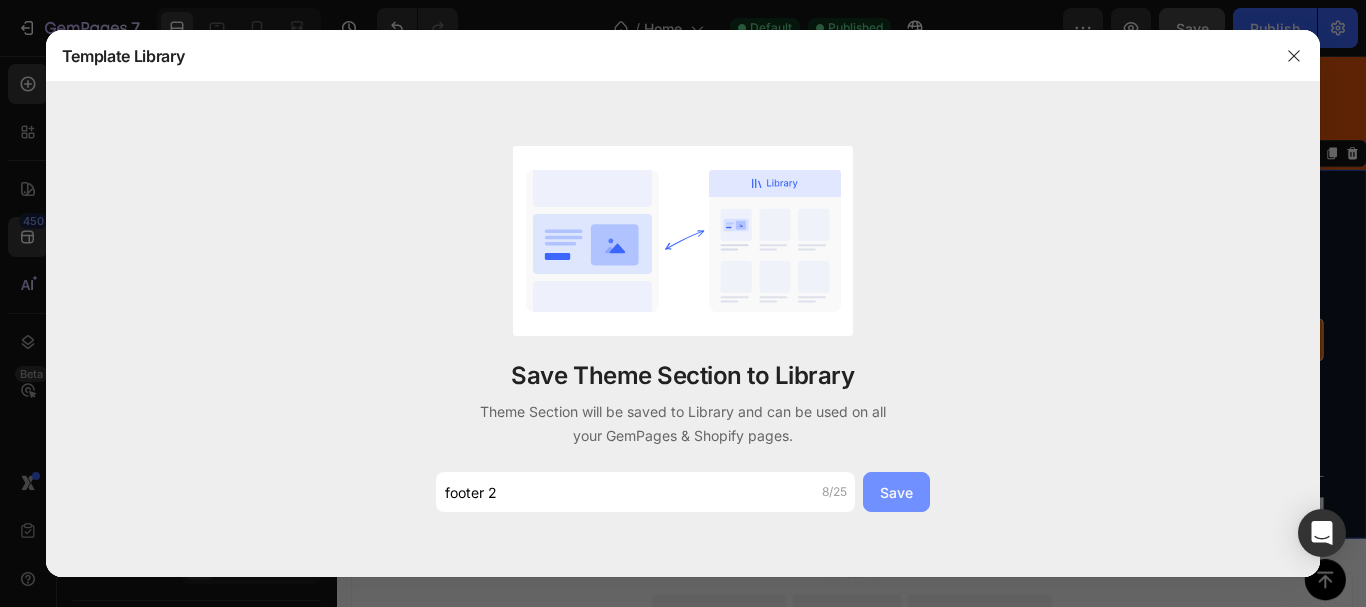 click on "Save" at bounding box center (896, 492) 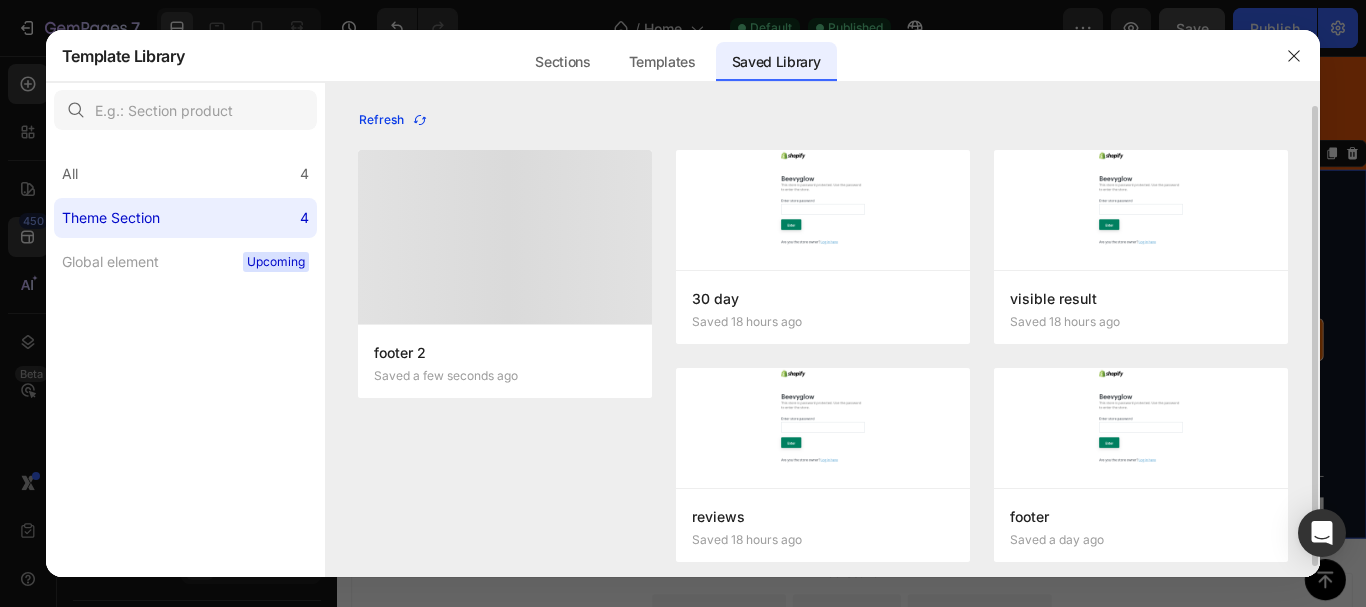 click 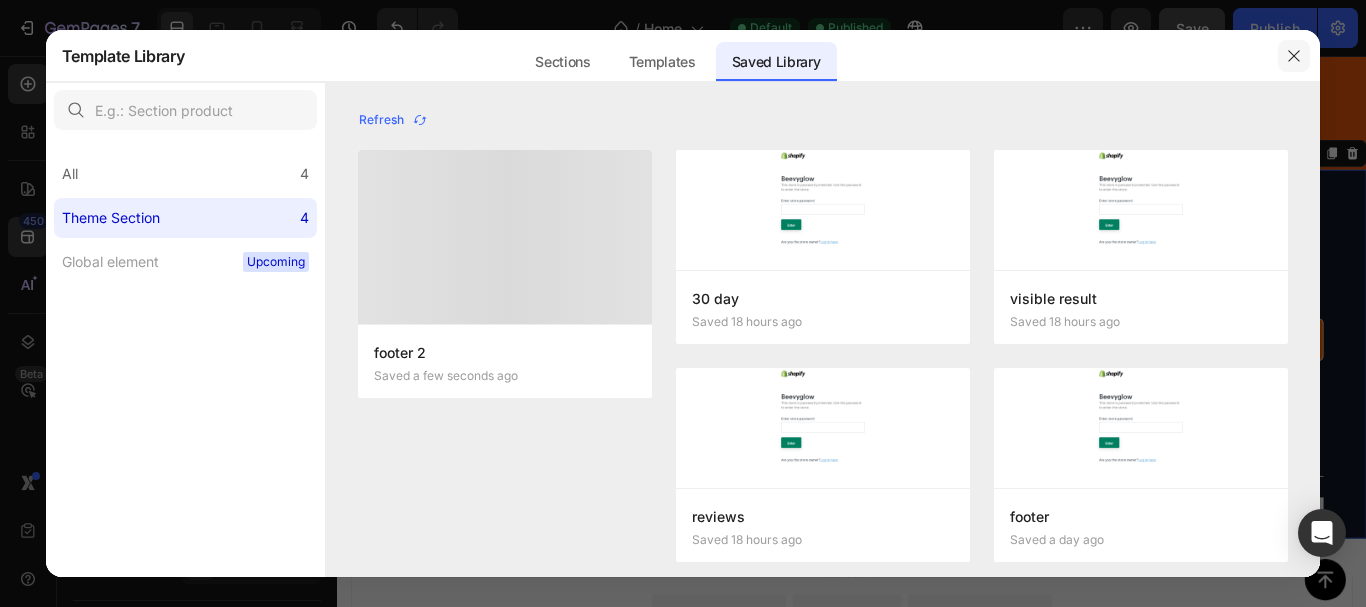 click 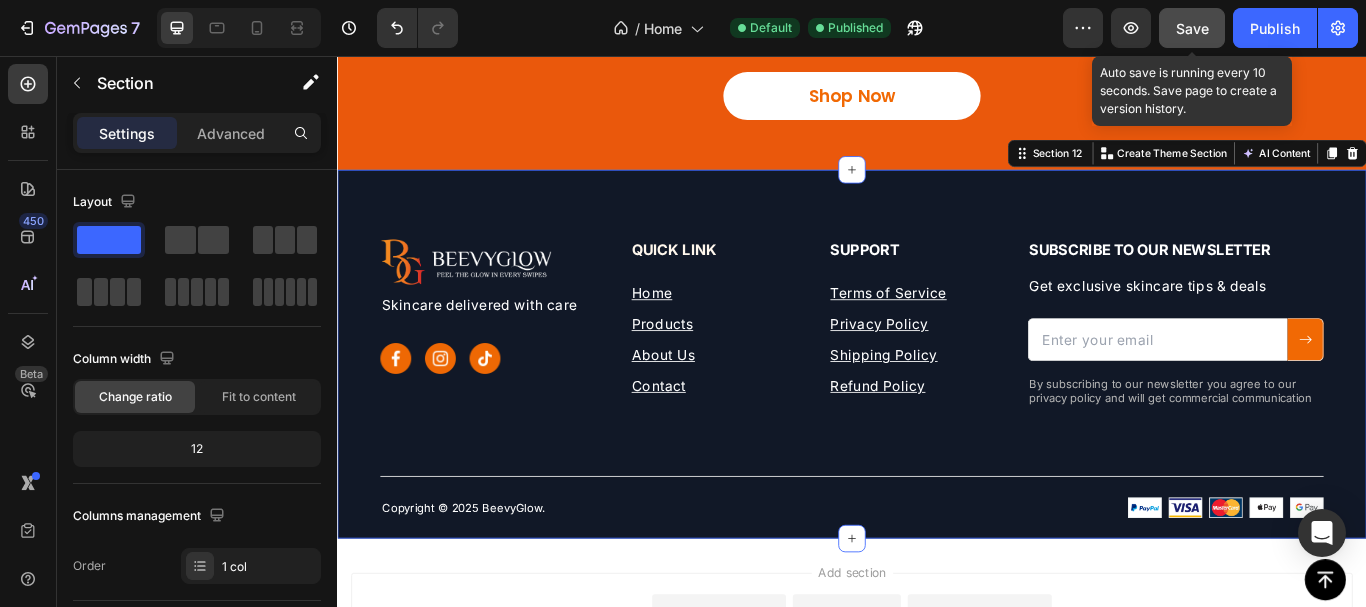 click on "Save" at bounding box center [1192, 28] 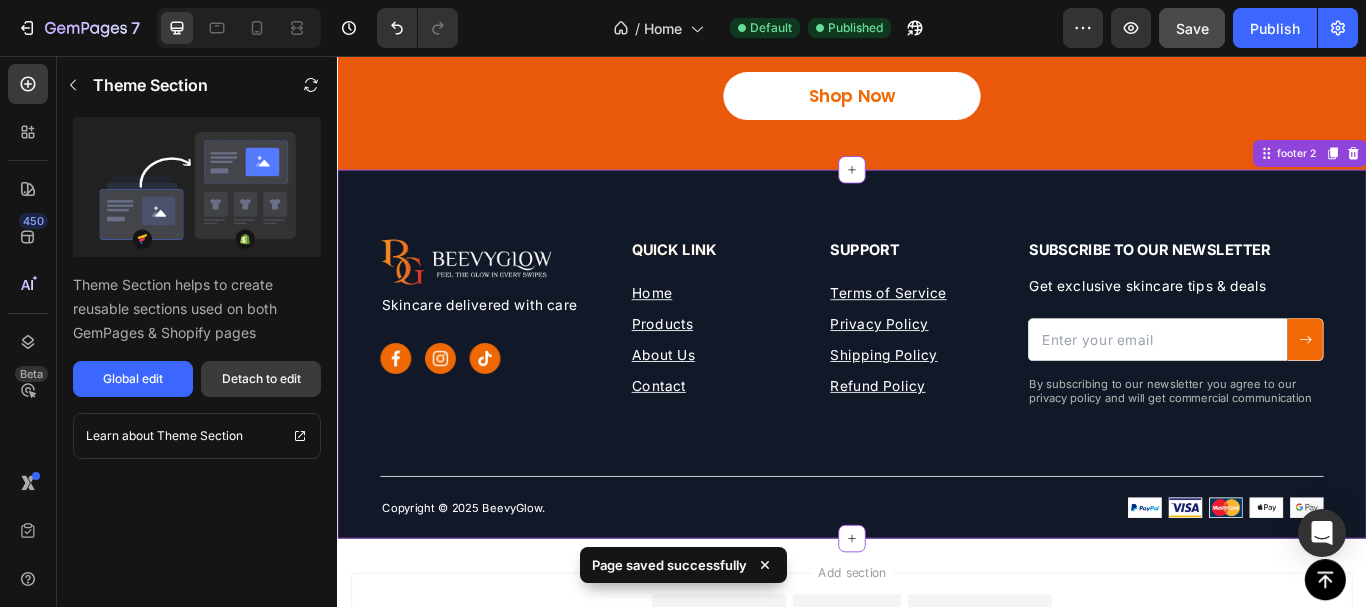 click on "Detach to edit" at bounding box center [261, 379] 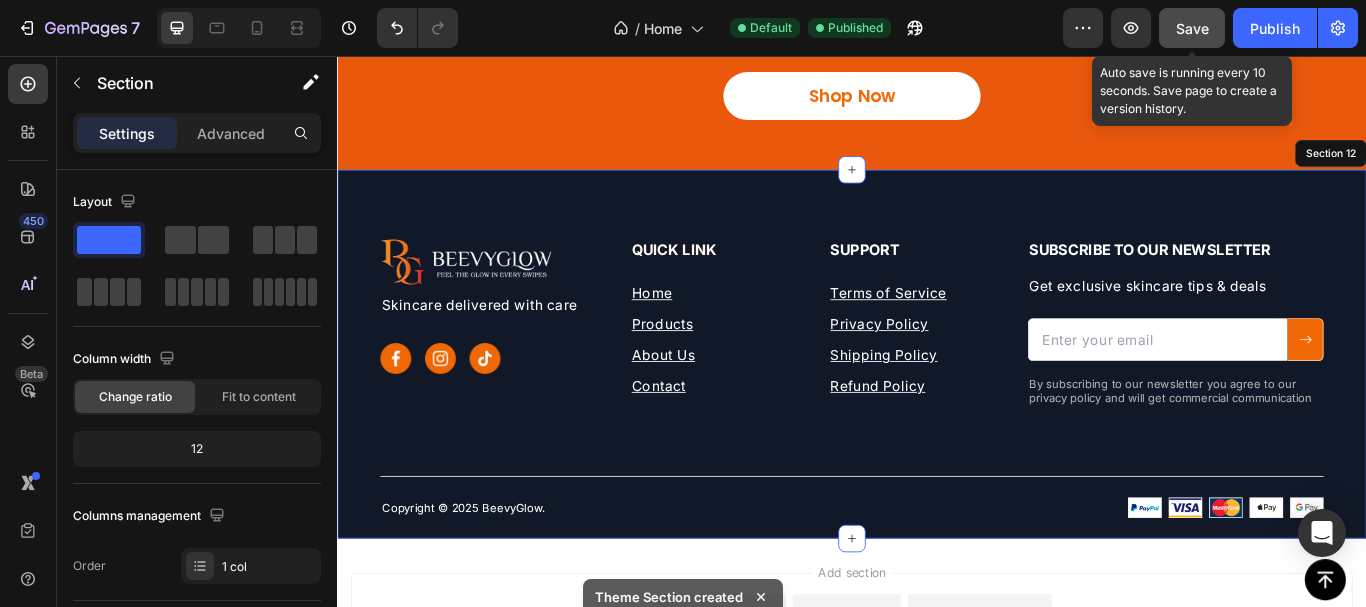 click on "Save" at bounding box center (1192, 28) 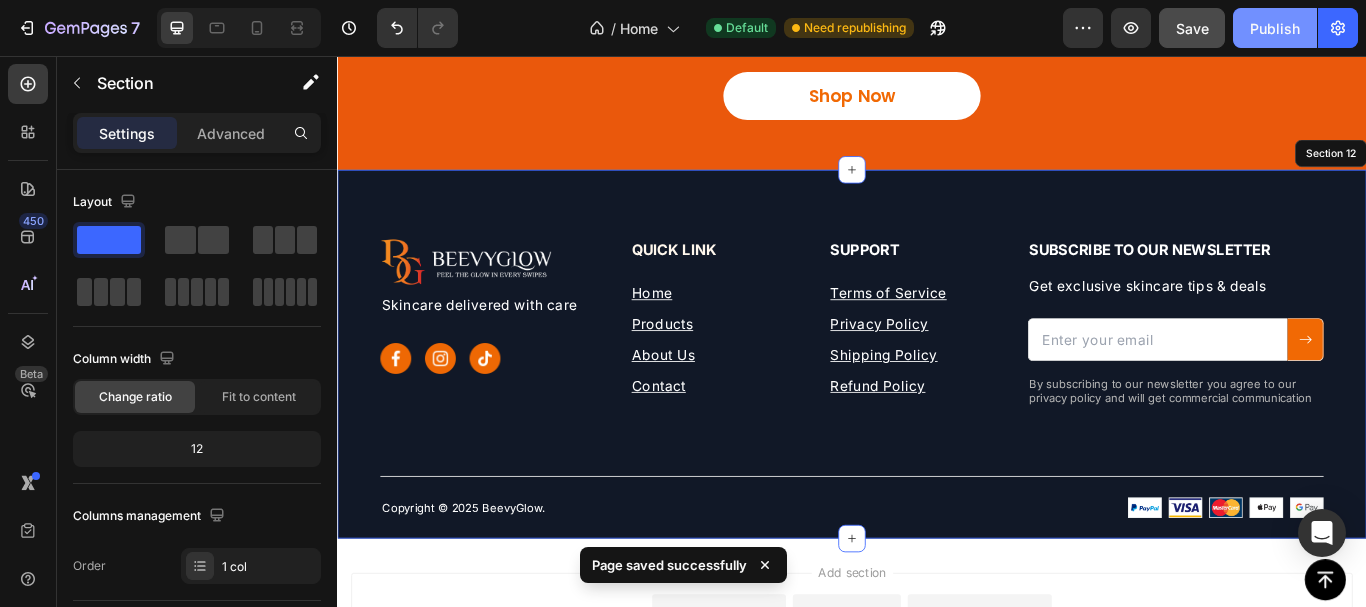 click on "Publish" at bounding box center [1275, 28] 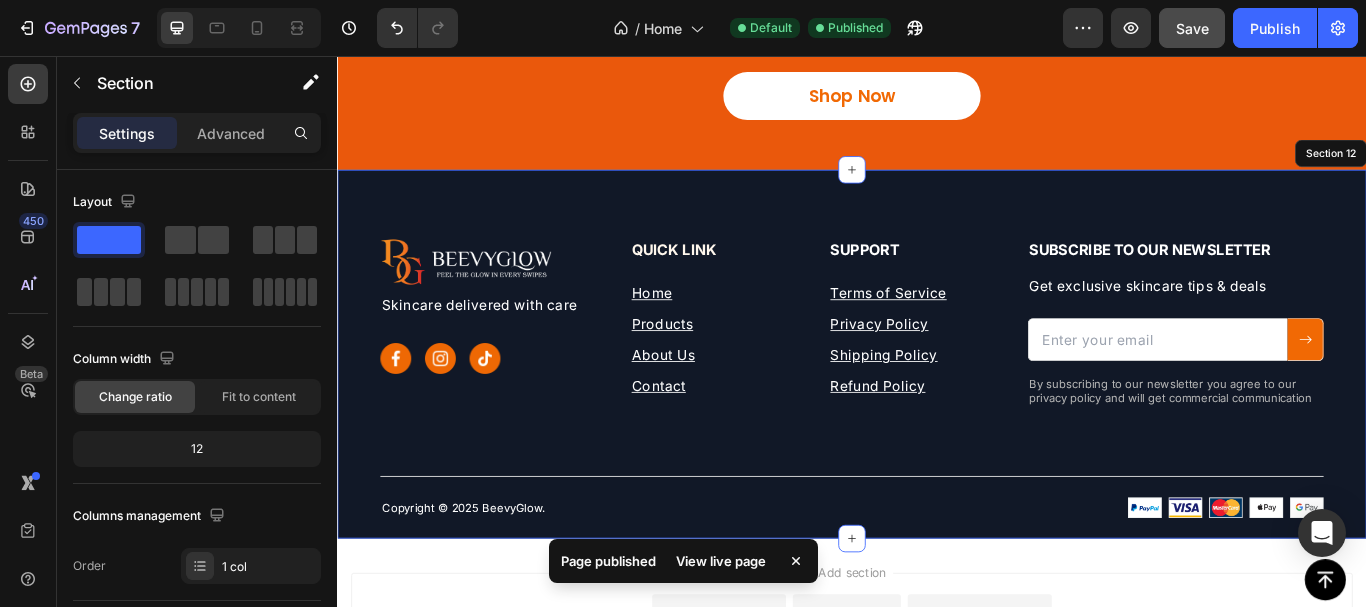 click 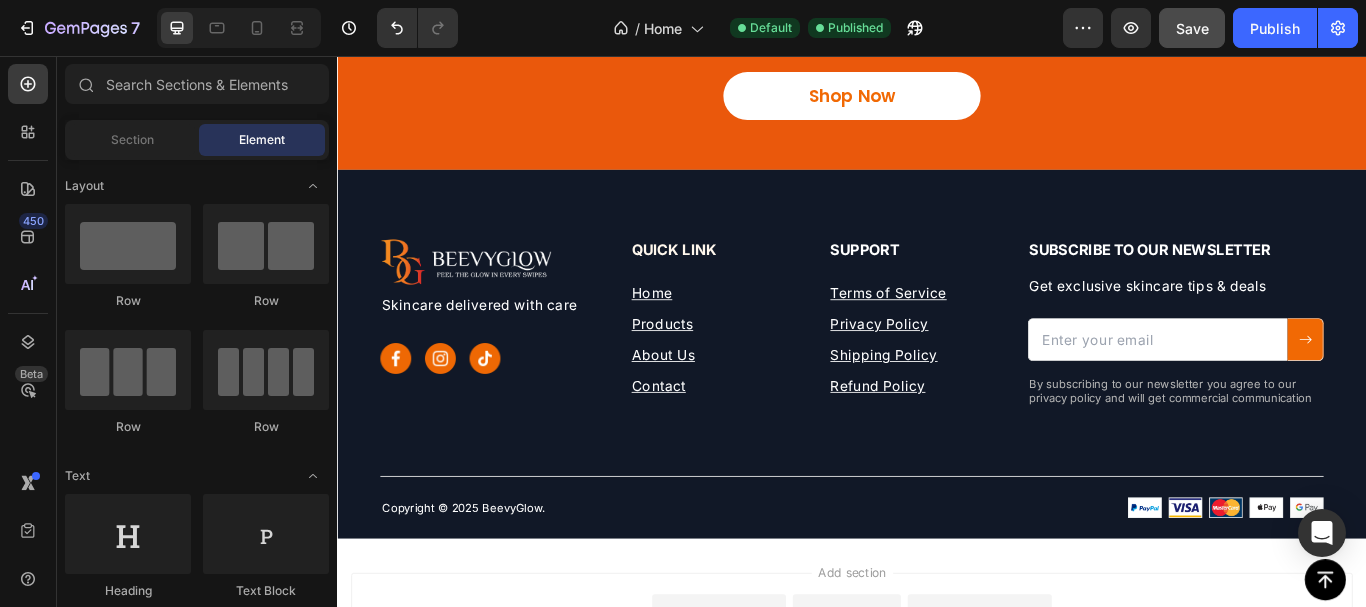 drag, startPoint x: 1534, startPoint y: 626, endPoint x: 1702, endPoint y: 109, distance: 543.6111 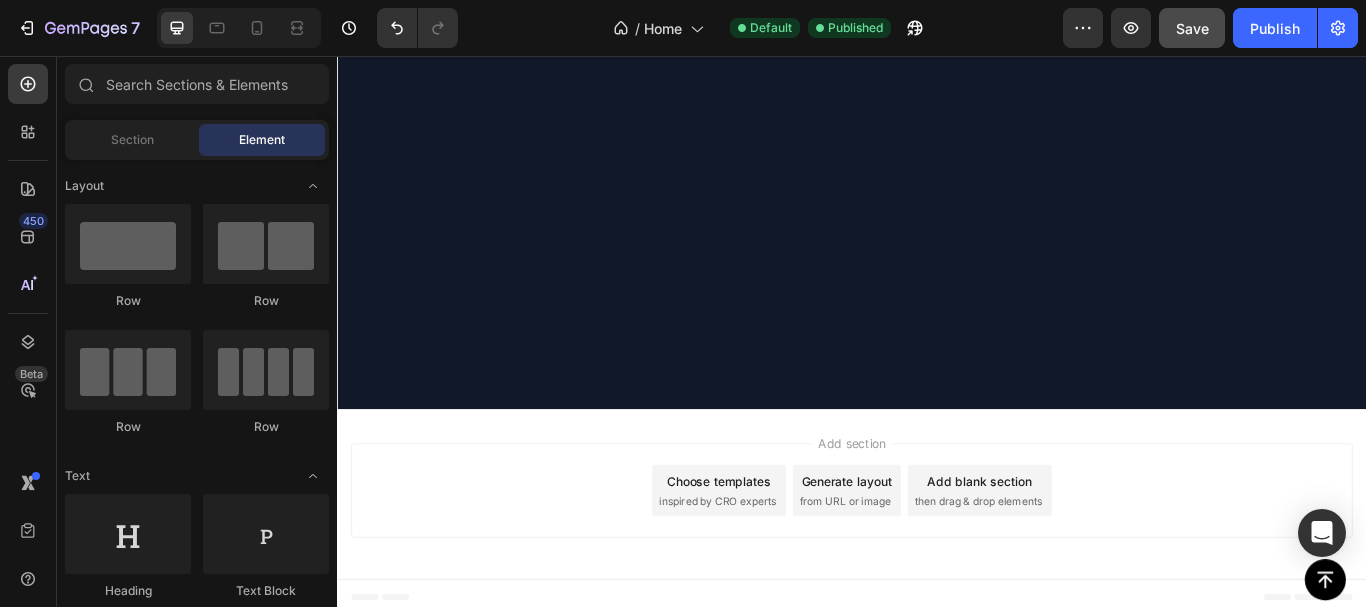 scroll, scrollTop: 0, scrollLeft: 0, axis: both 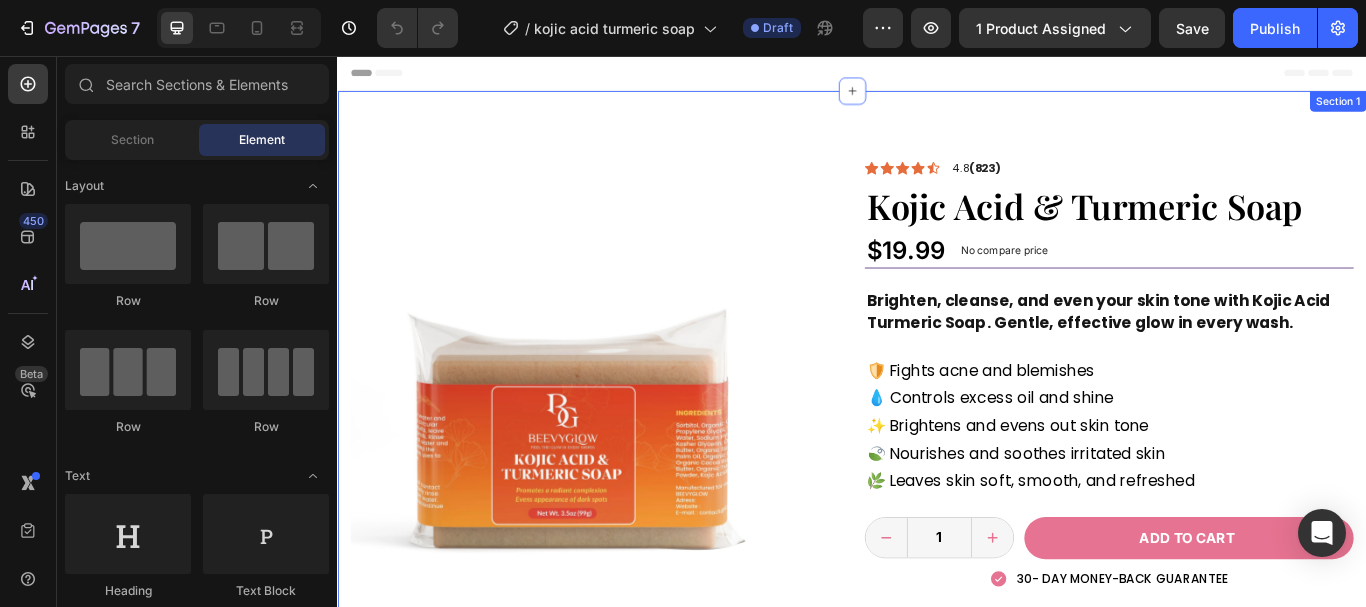 click on "Product Images We Let the Glow Talk Heading
Image Image Image Image Image Image
Carousel Row Icon Icon Icon Icon
Icon Icon List 4.8   ([NUMBER]) Text Block Row Icon Icon Icon Icon
Icon Icon List 4.8   ([NUMBER]) Text Block Row Kojic Acid & Turmeric Soap Product Title $19.99 Product Price Product Price No compare price Product Price No discount   Not be displayed when published Discount Tag Row Brighten, cleanse, and even your skin tone with Kojic Acid Turmeric Soap. Gentle, effective glow in every wash. Text Block 🛡️ Fights acne and blemishes 💧 Controls excess oil and shine ✨ Brightens and evens out skin tone 🍃 Nourishes and soothes irritated skin 🌿 Leaves skin soft, smooth, and refreshed Text Block
1
Product Quantity Row Add to cart Add to Cart Row
Icon 30- DAY MONEY-BACK GUARANTEE Text Block Row Row
INGREDIENTS" at bounding box center (937, 586) 